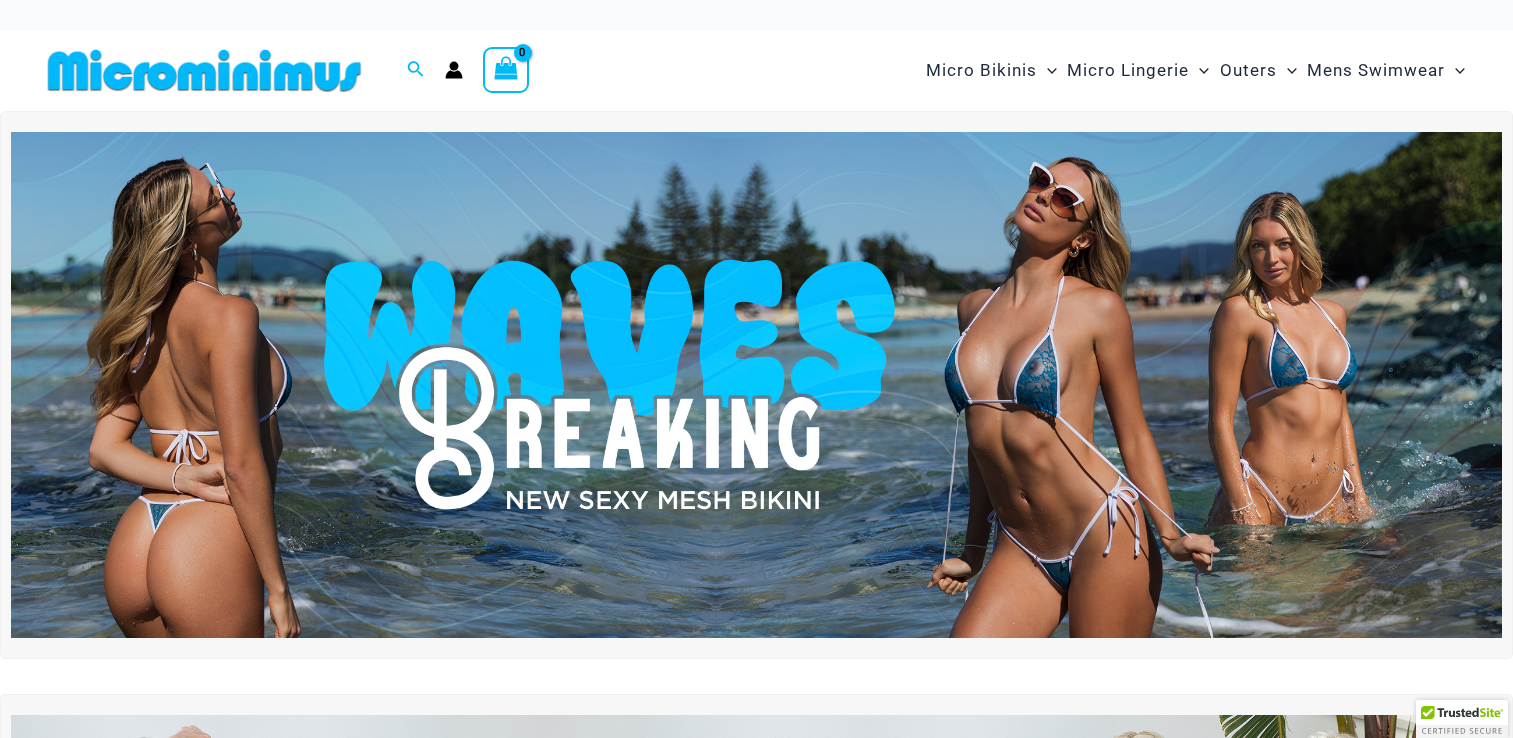 scroll, scrollTop: 0, scrollLeft: 0, axis: both 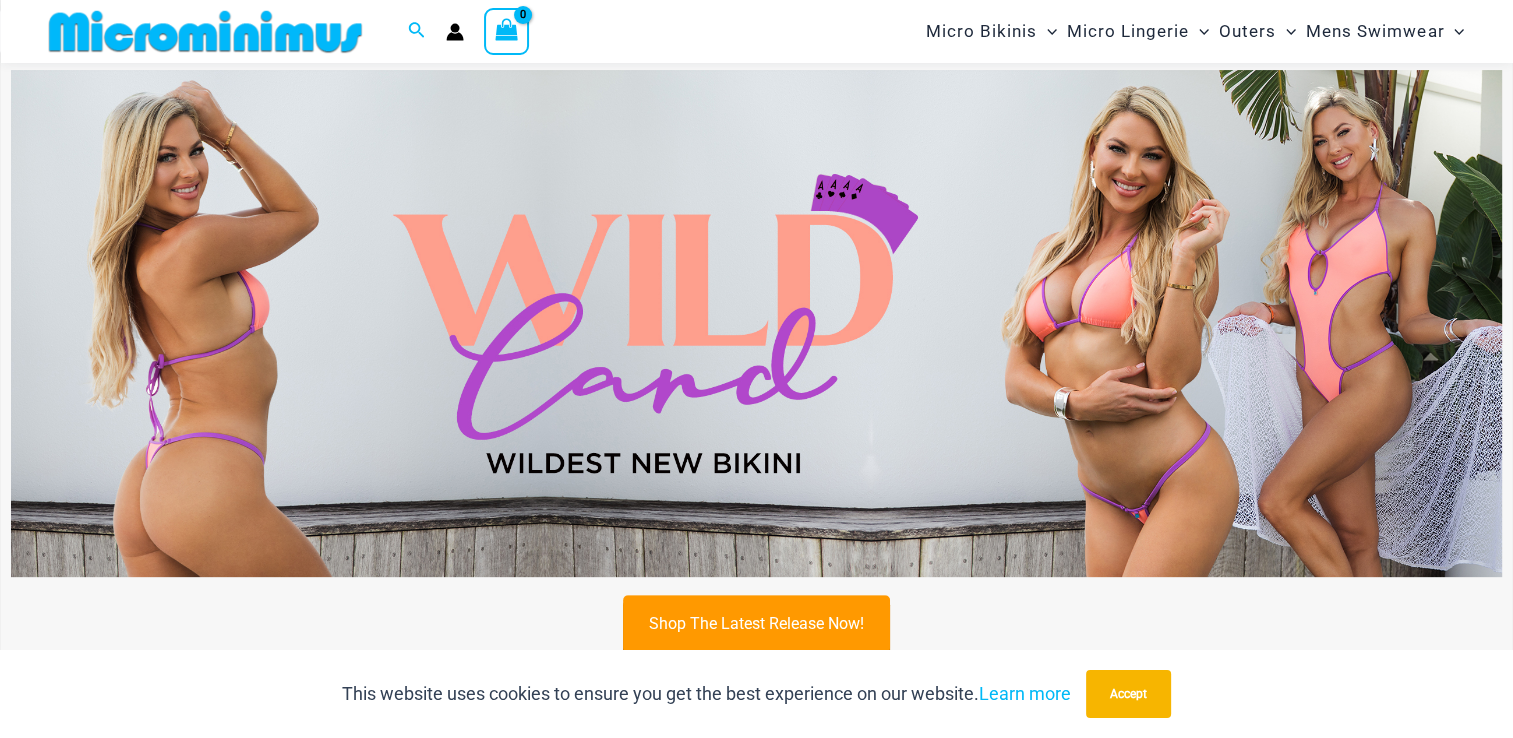 click at bounding box center [756, 323] 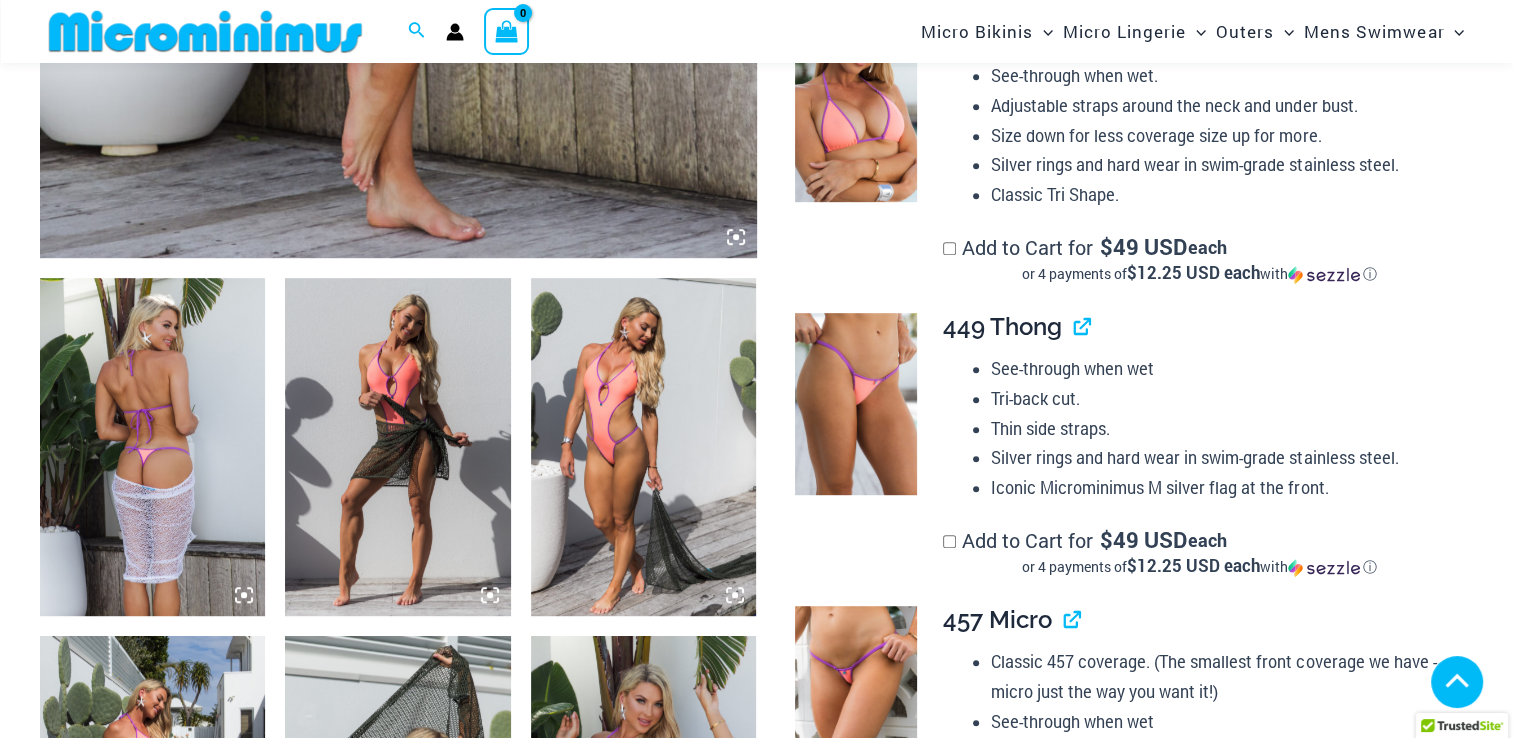 scroll, scrollTop: 999, scrollLeft: 0, axis: vertical 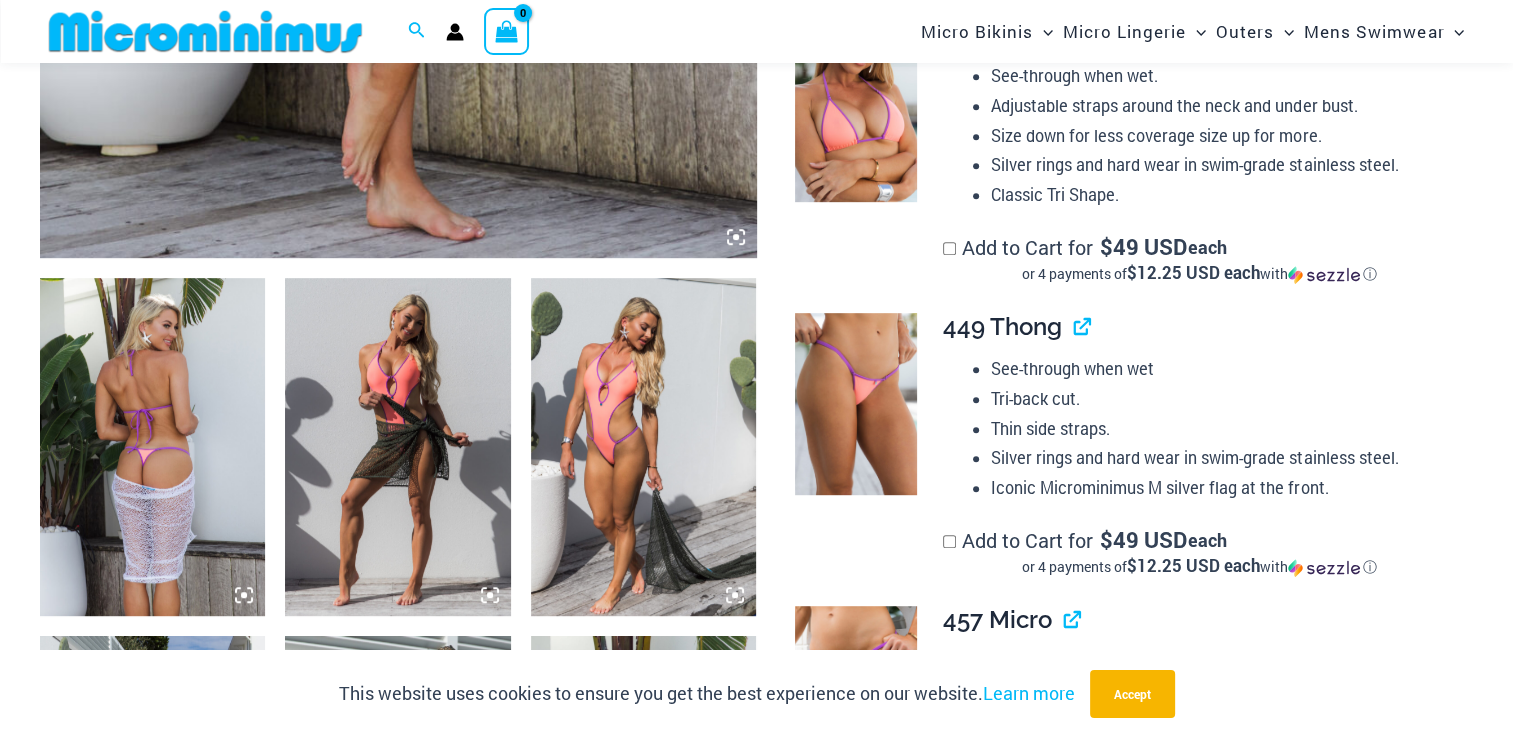 click at bounding box center [397, 447] 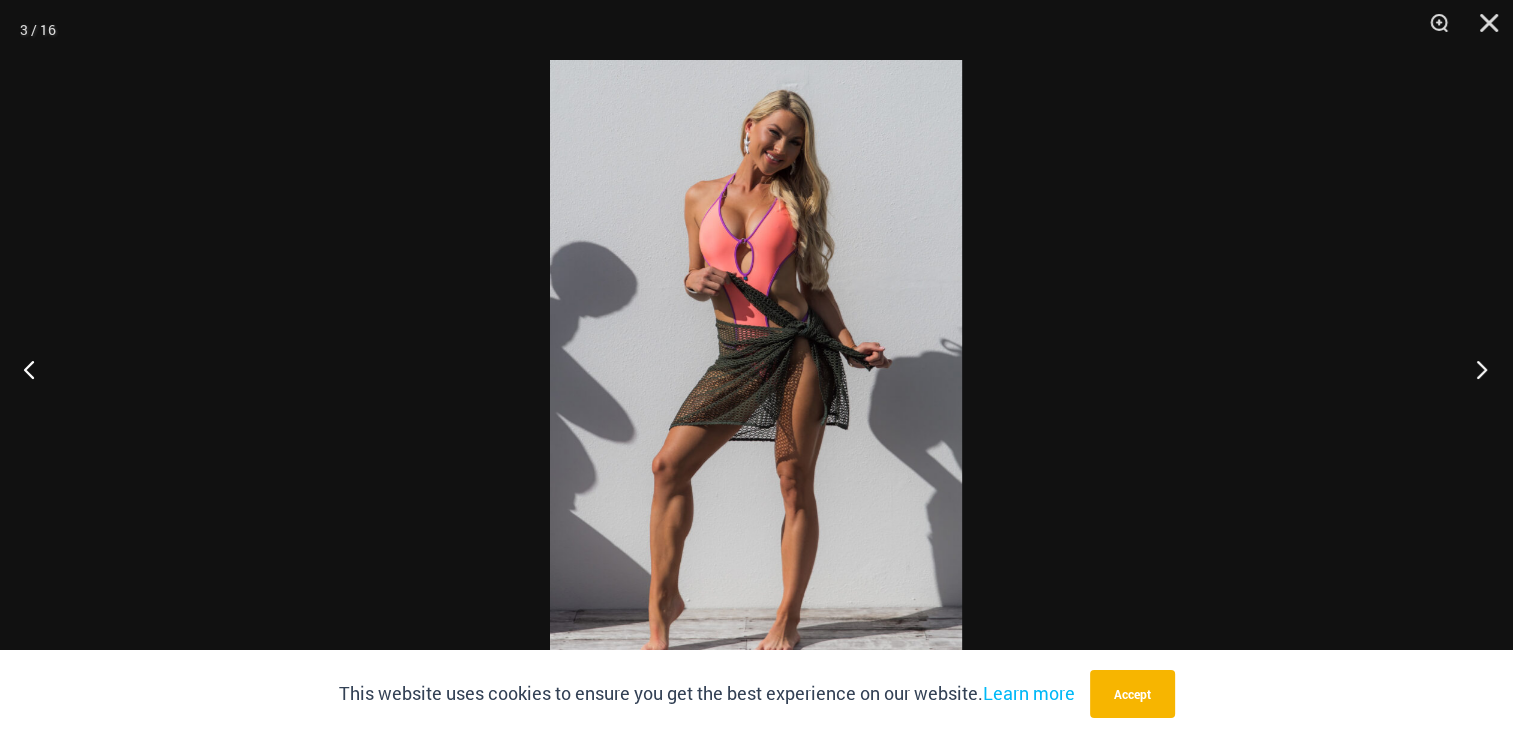 click at bounding box center (1475, 369) 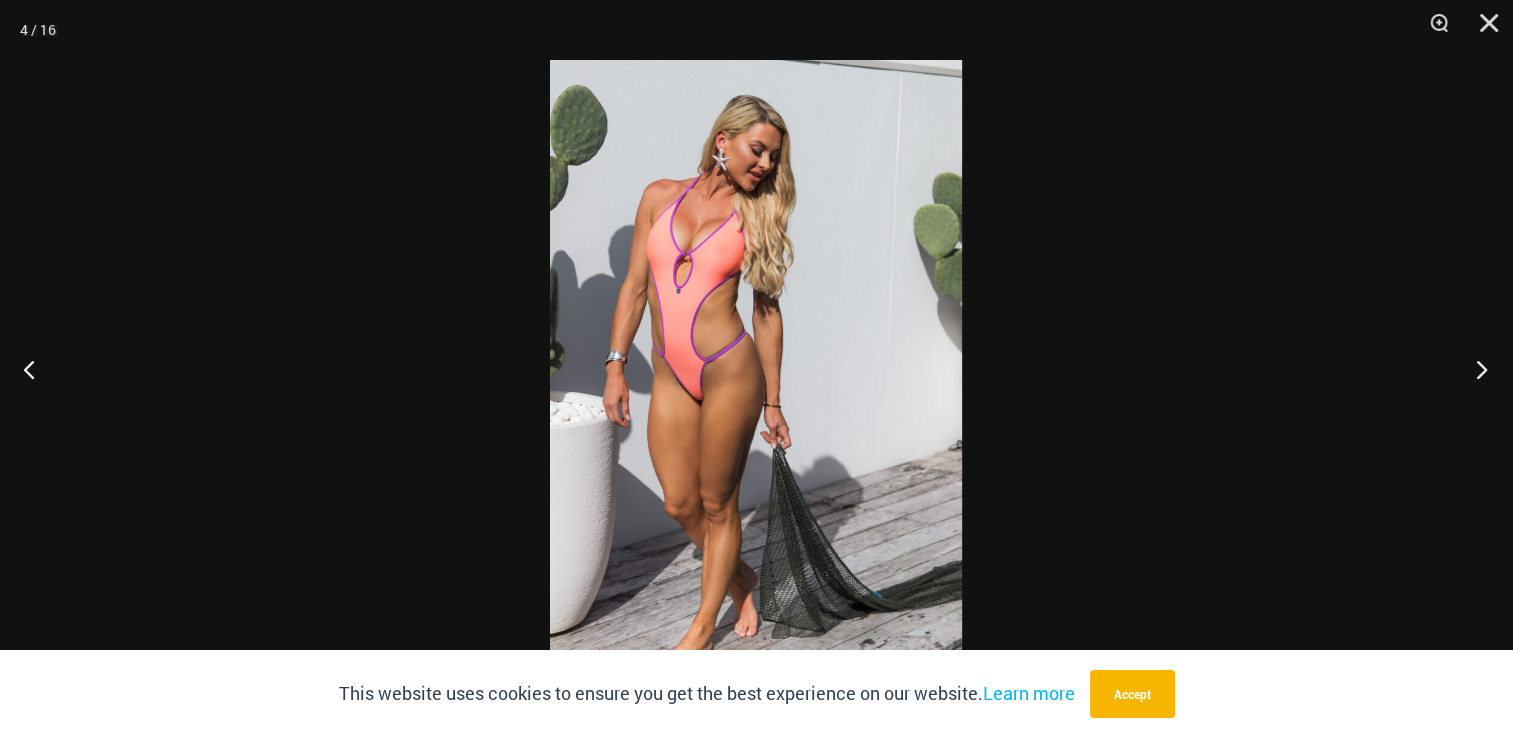 click at bounding box center (1475, 369) 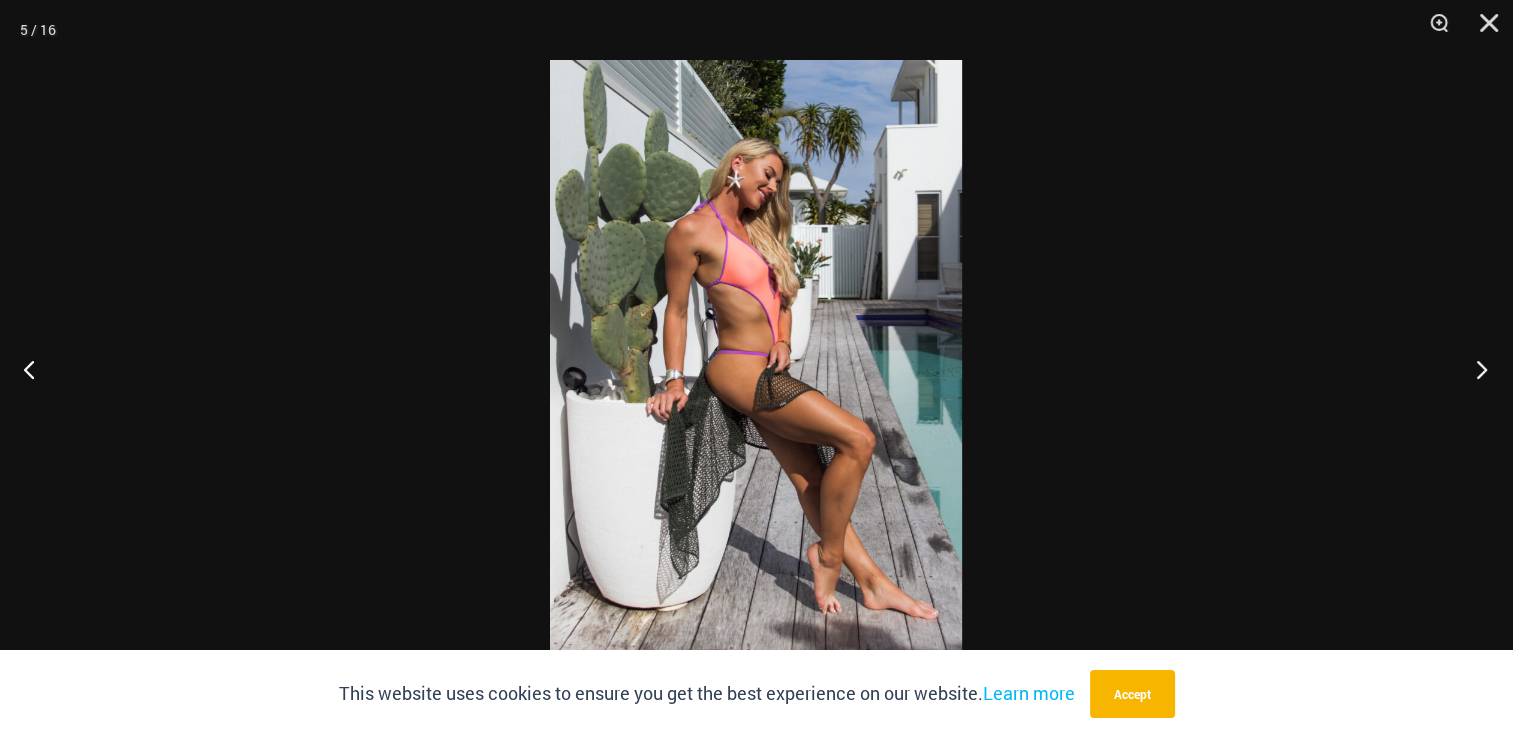 click at bounding box center (1475, 369) 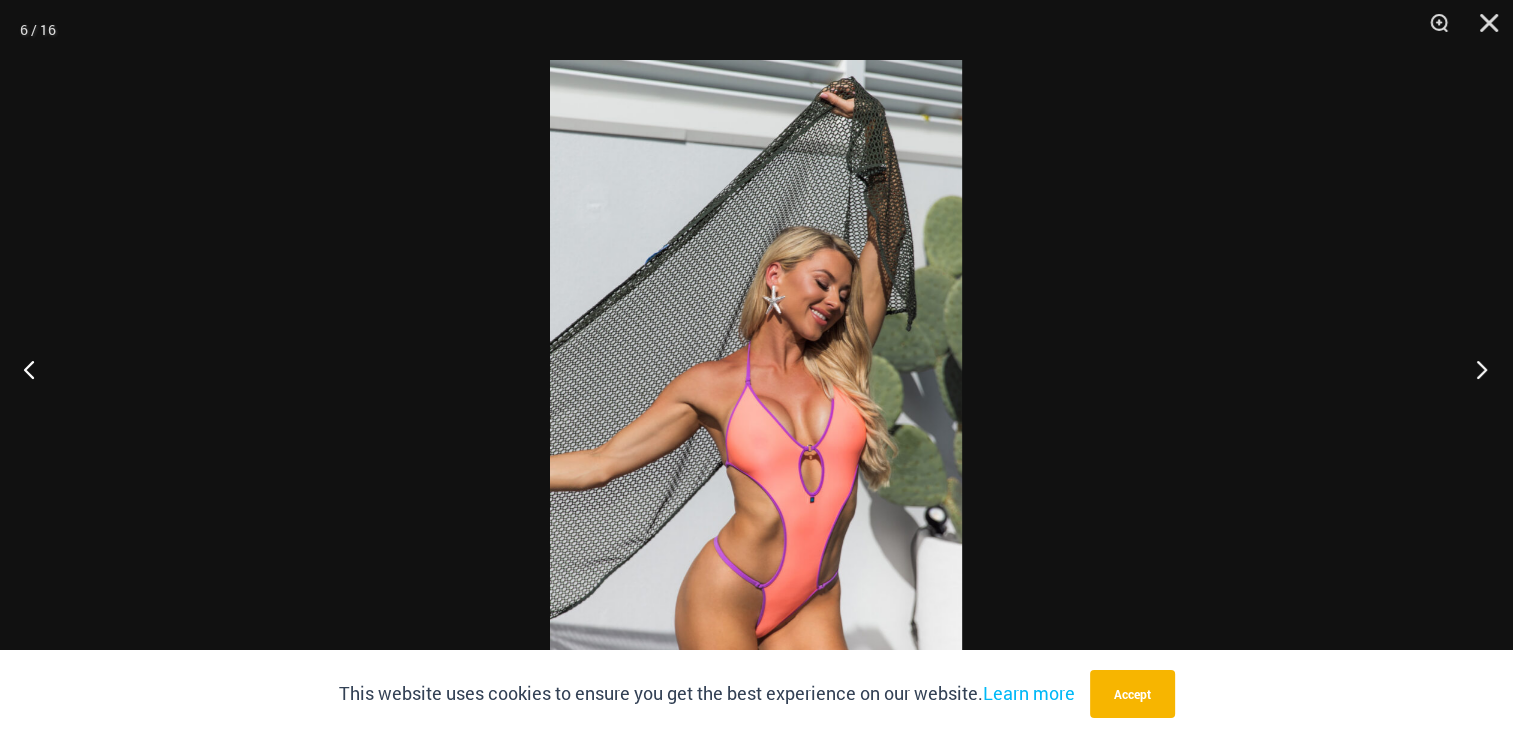 click at bounding box center [1475, 369] 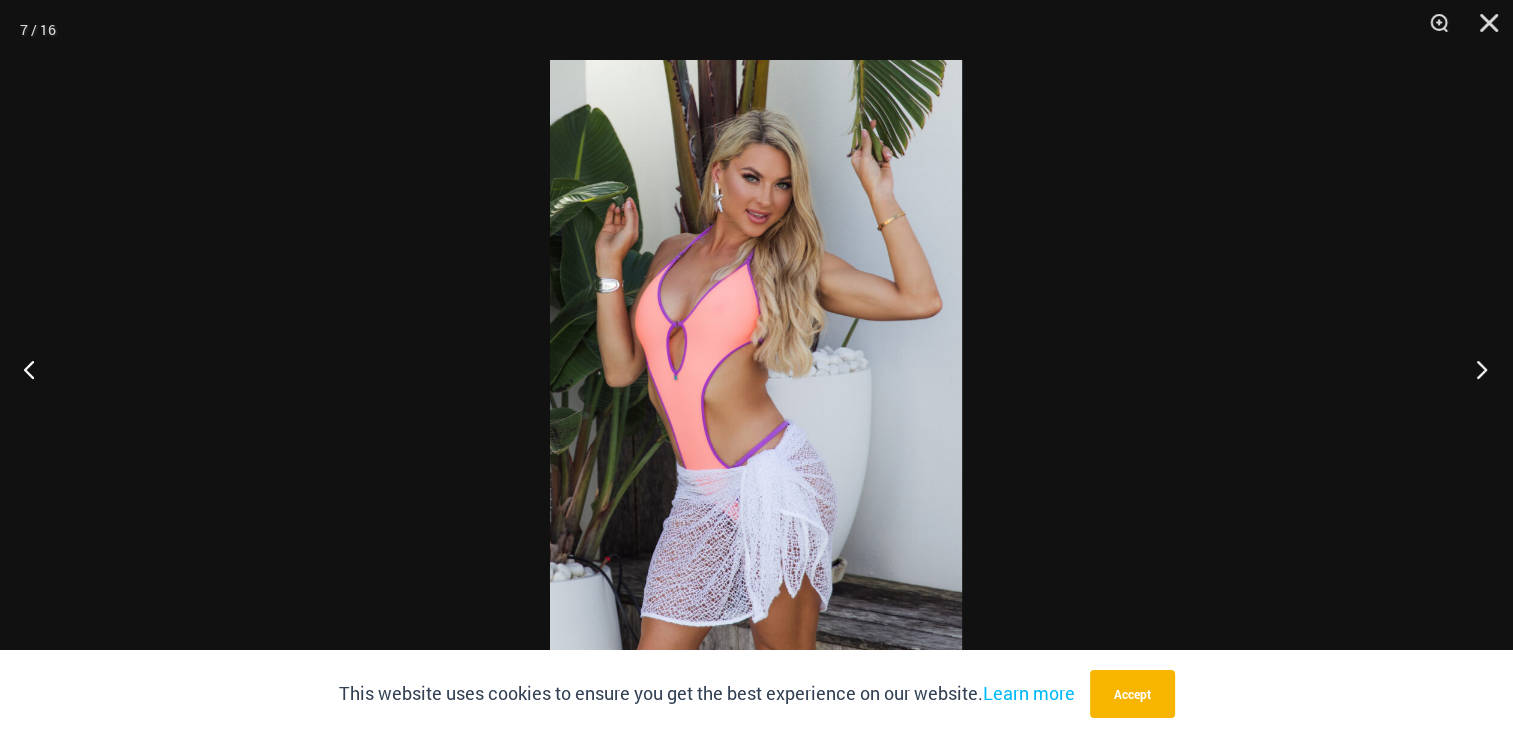 click at bounding box center (1475, 369) 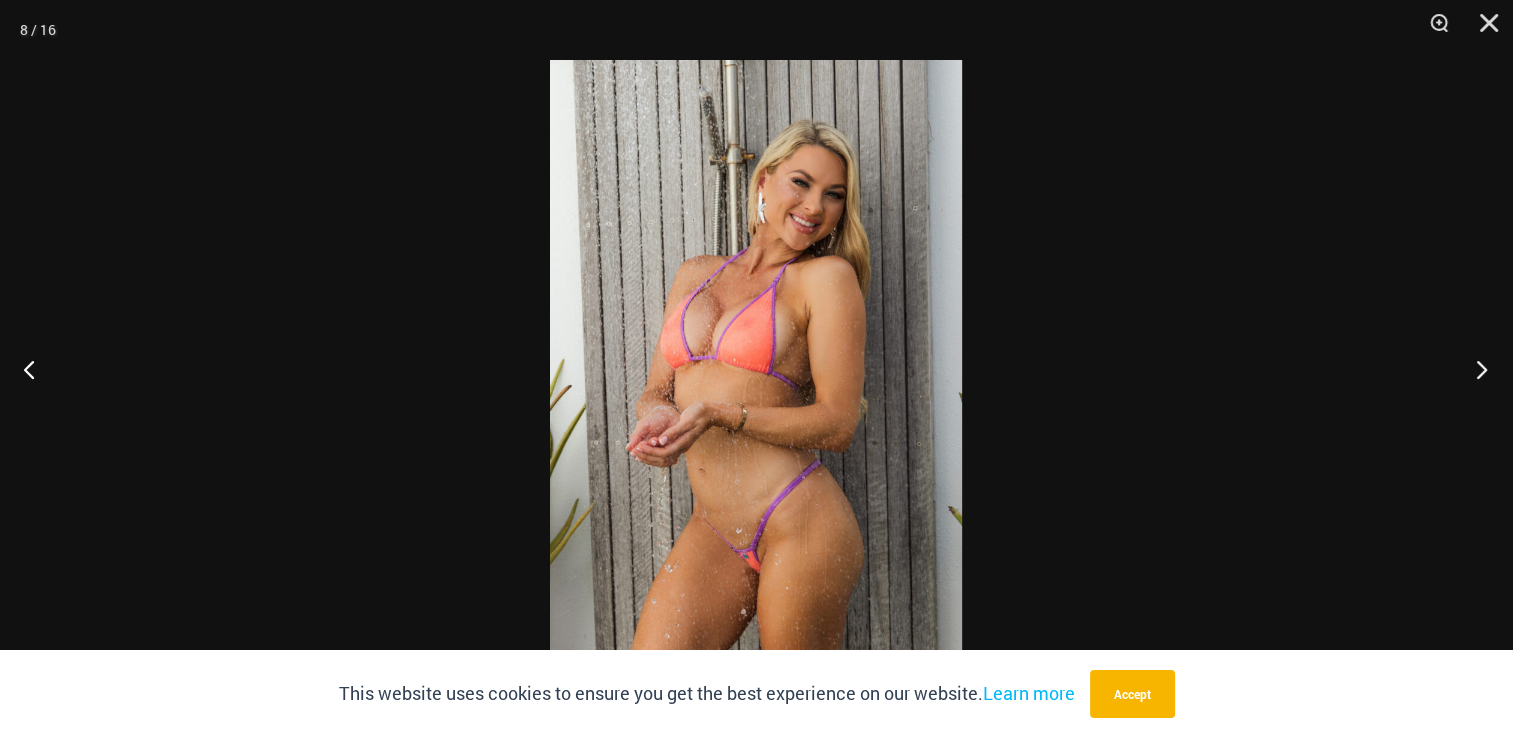 click at bounding box center [1475, 369] 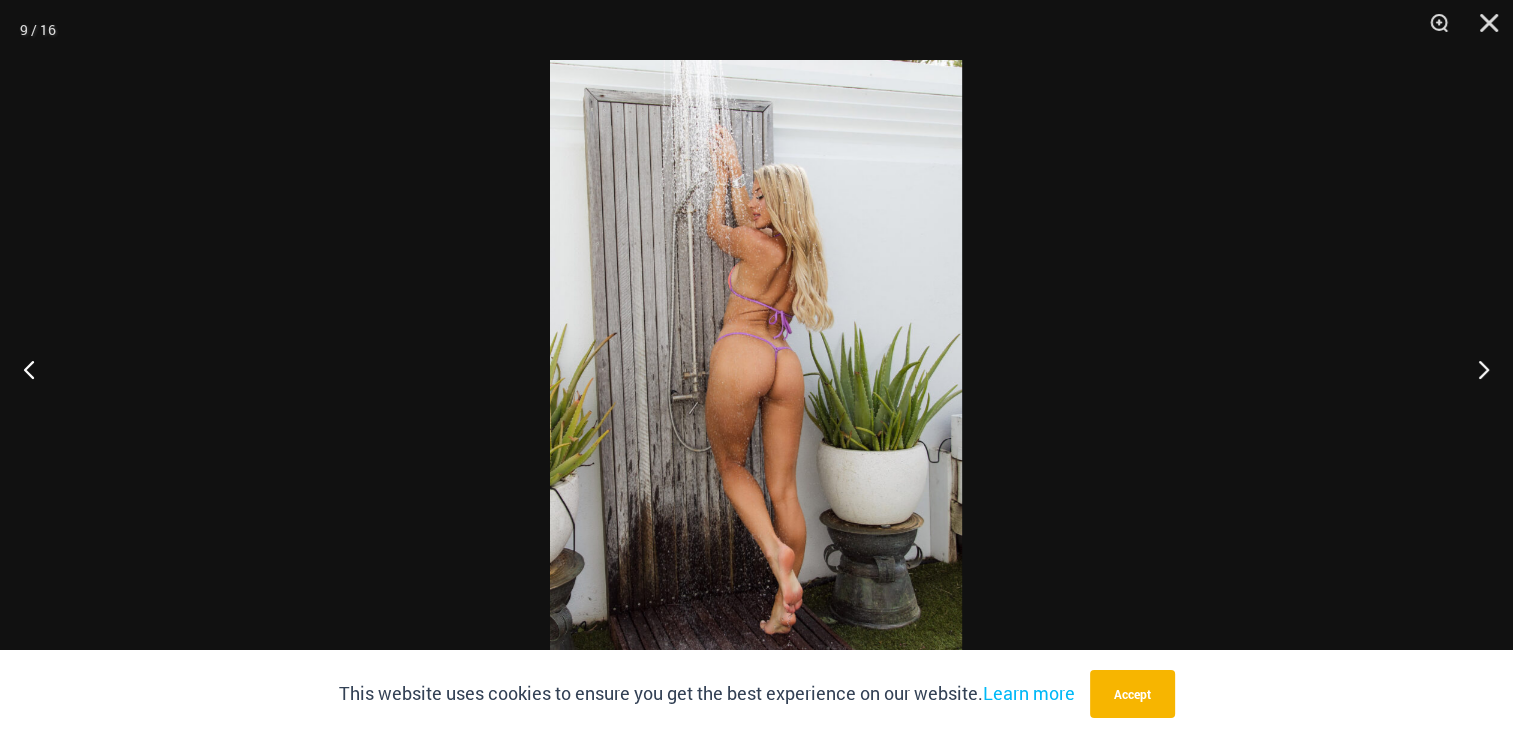 click at bounding box center (756, 369) 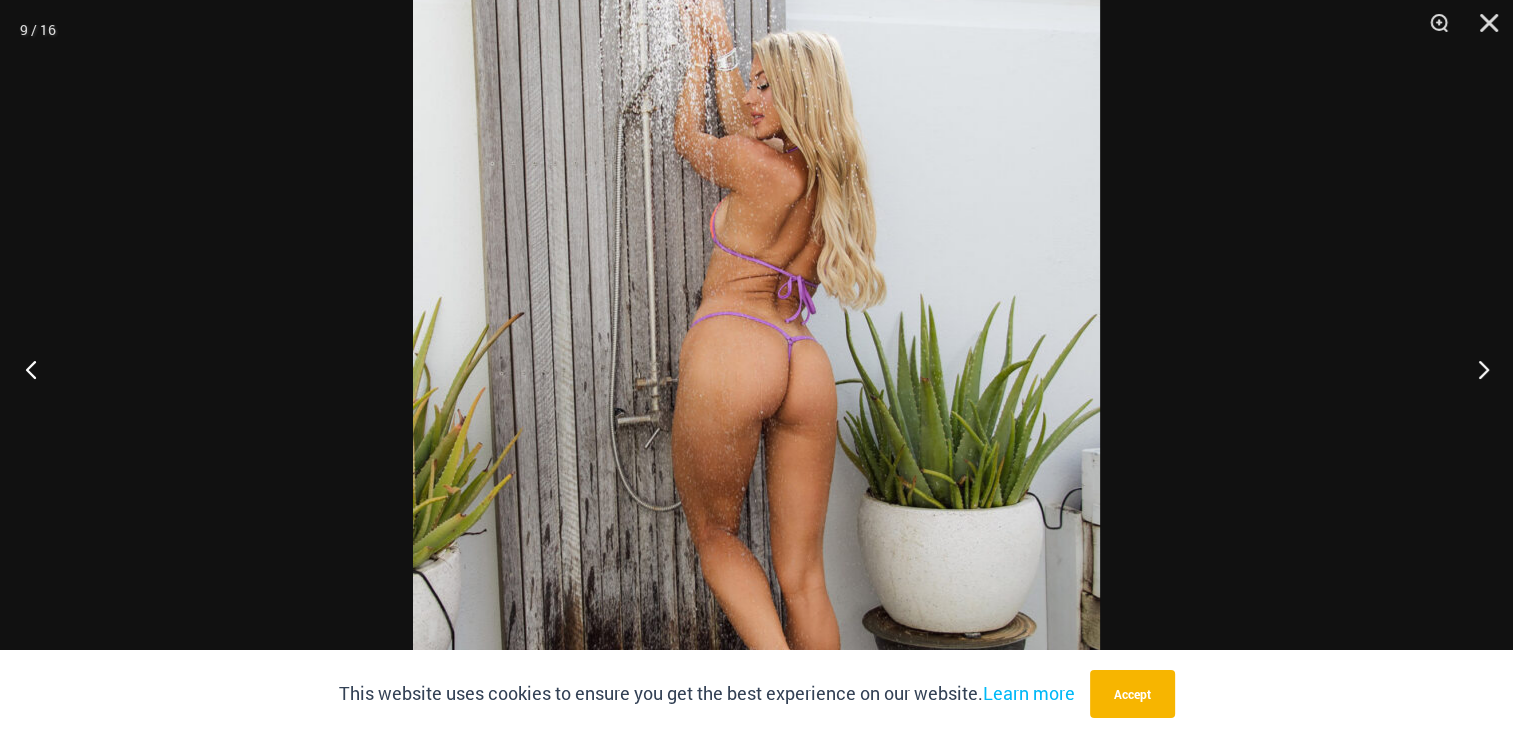 click at bounding box center [37, 369] 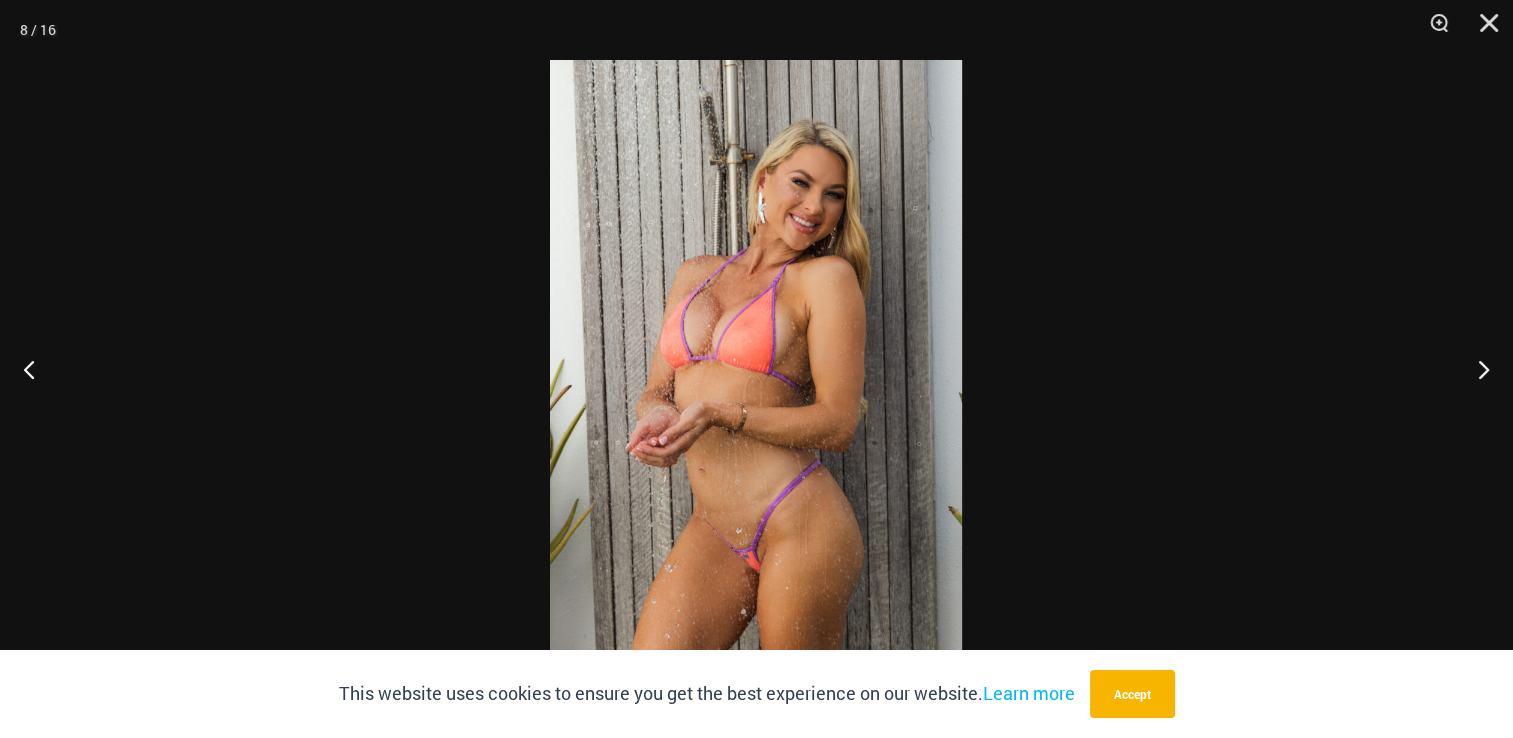 click at bounding box center [756, 369] 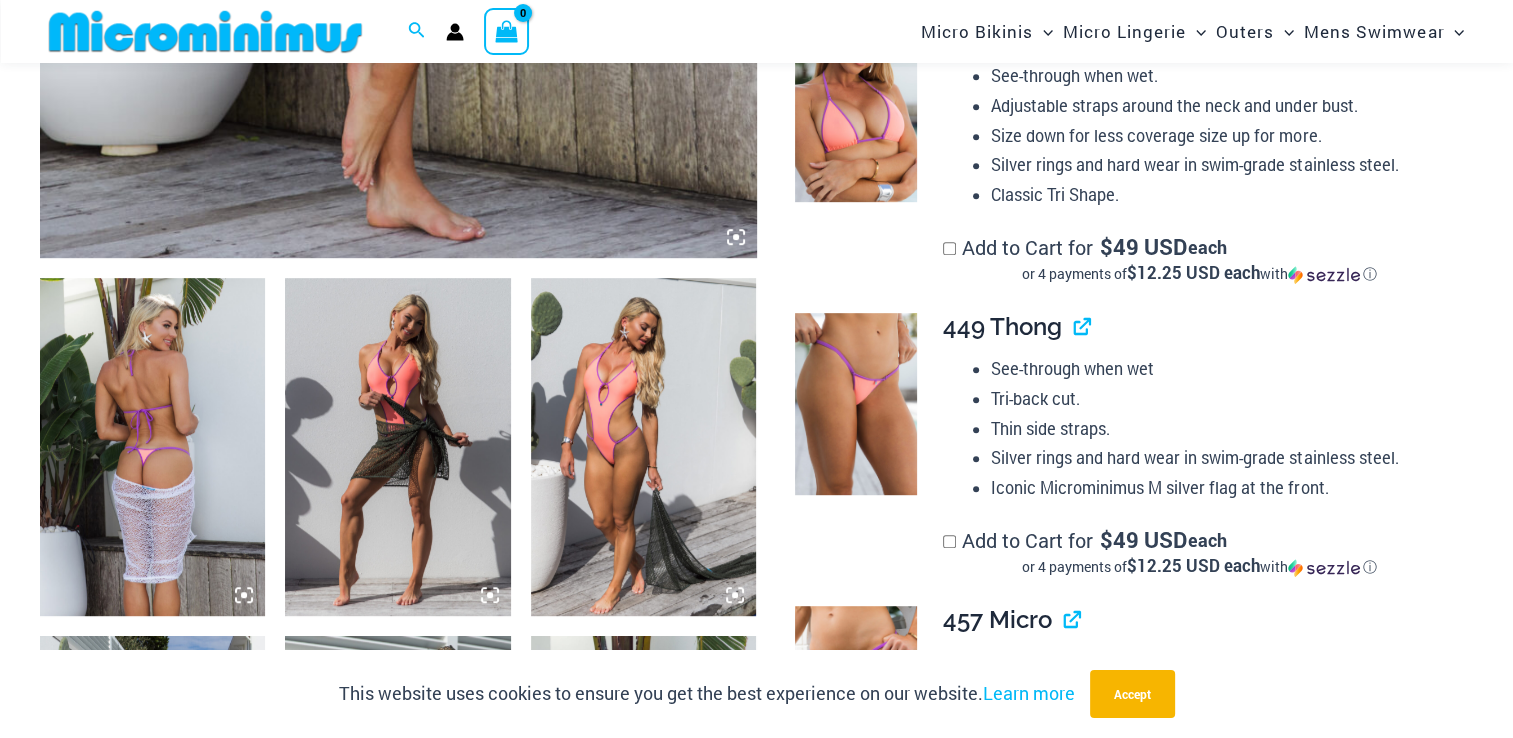 click at bounding box center [855, 111] 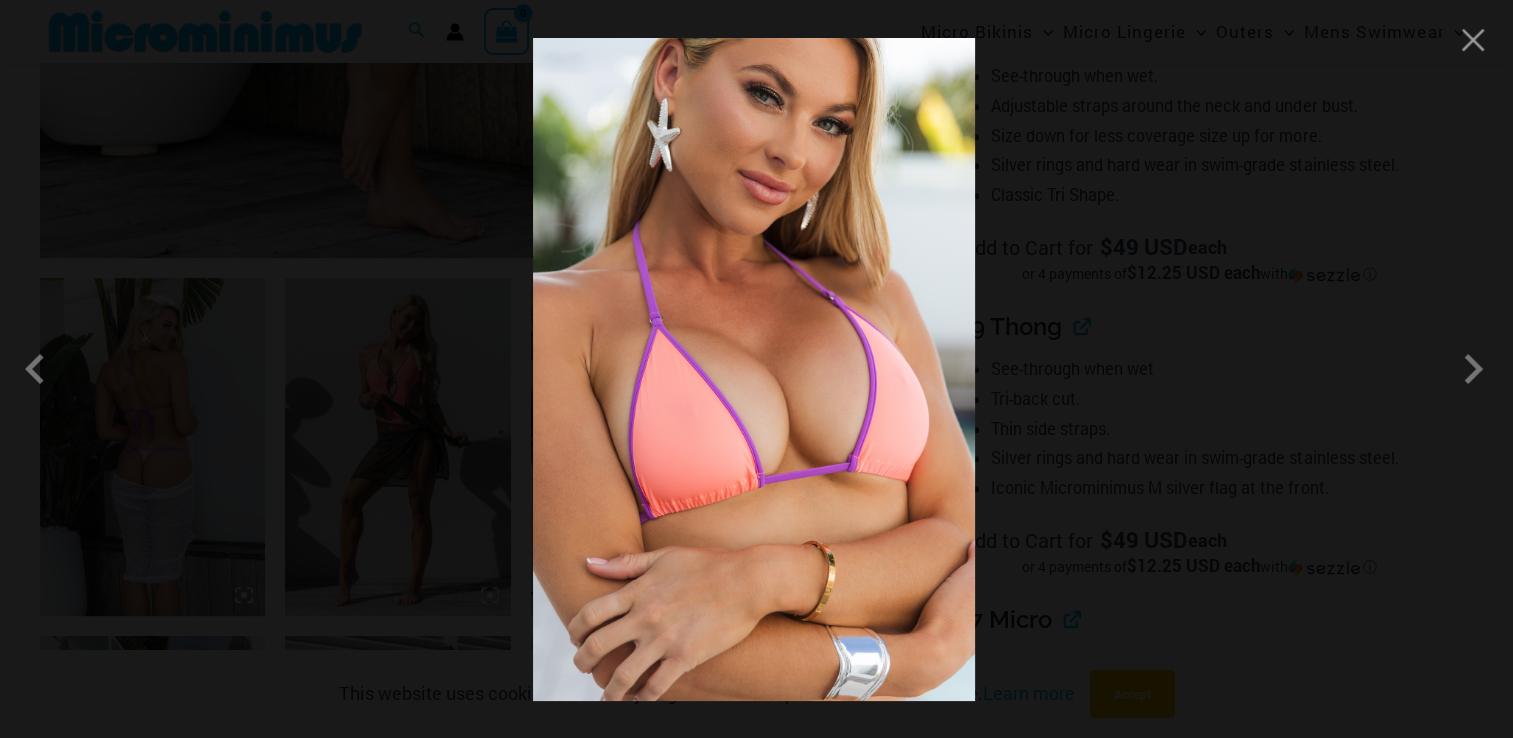 click at bounding box center [754, 369] 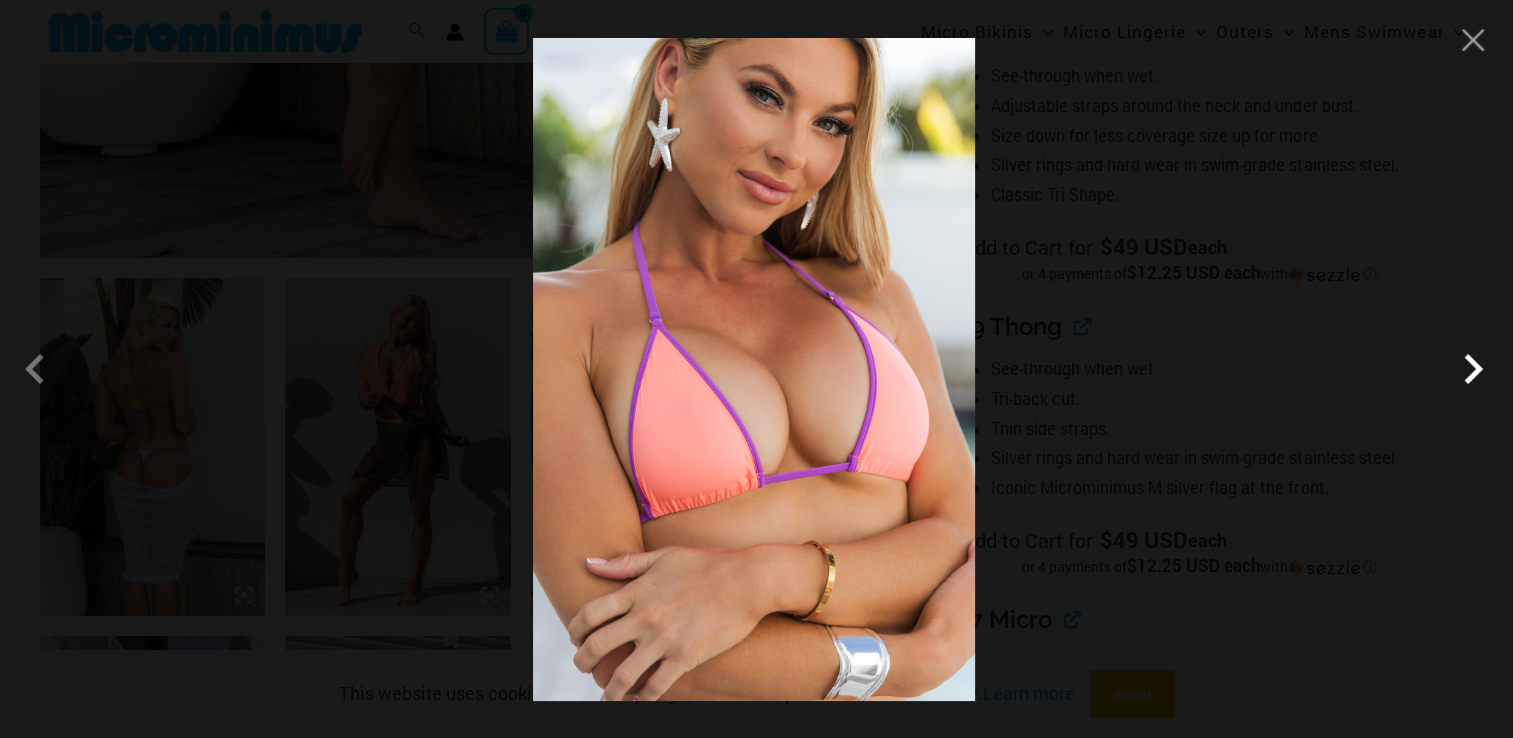 click at bounding box center (1473, 369) 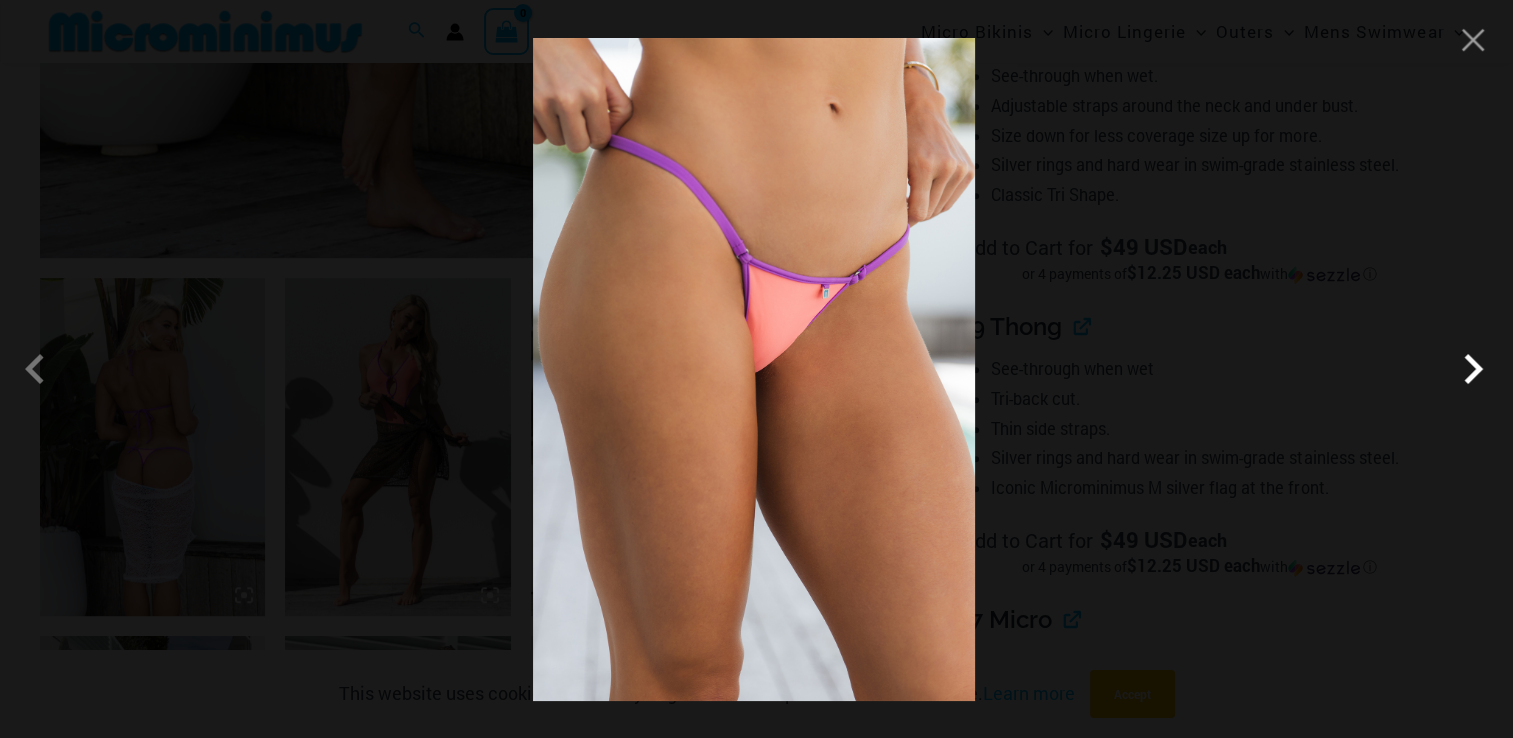 click at bounding box center [1473, 369] 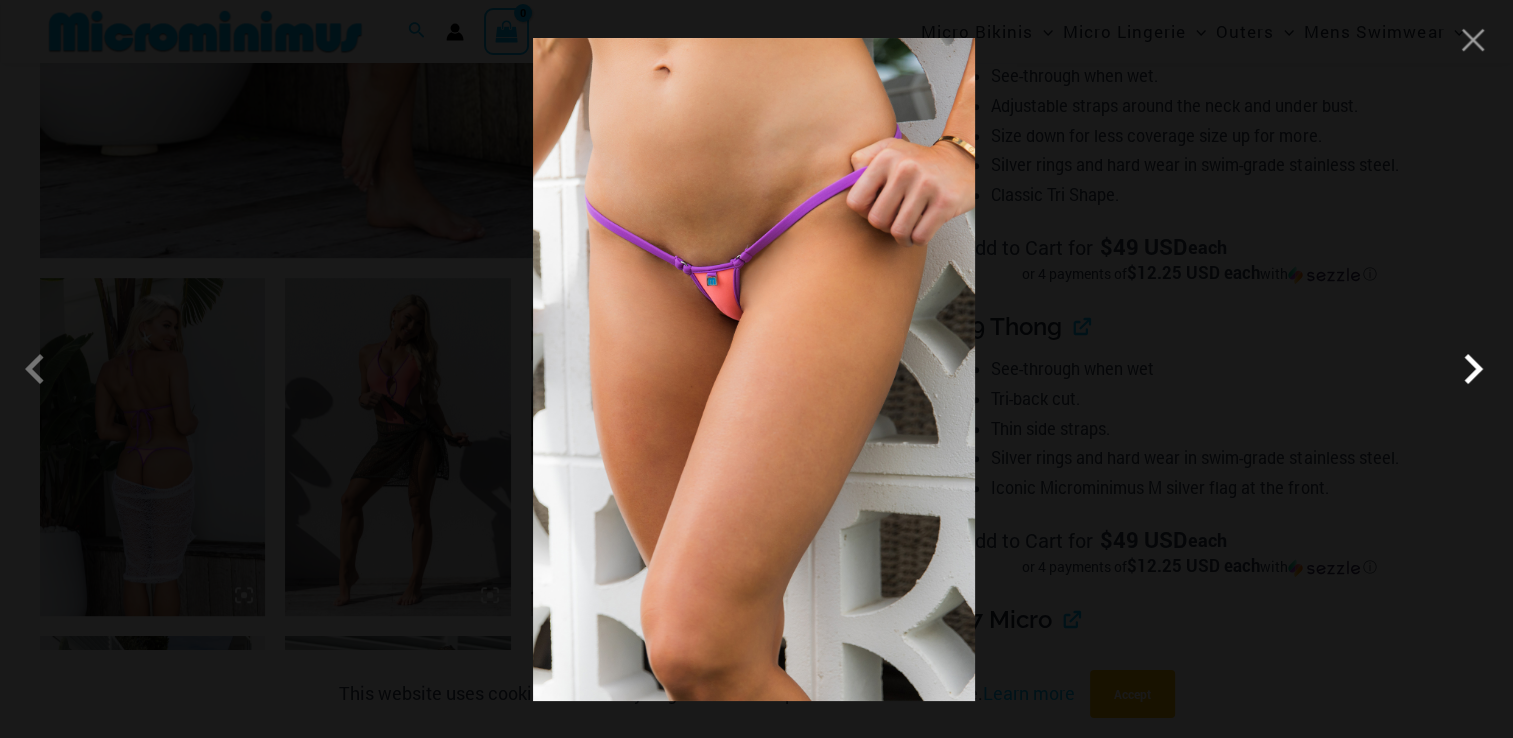 click at bounding box center [1473, 369] 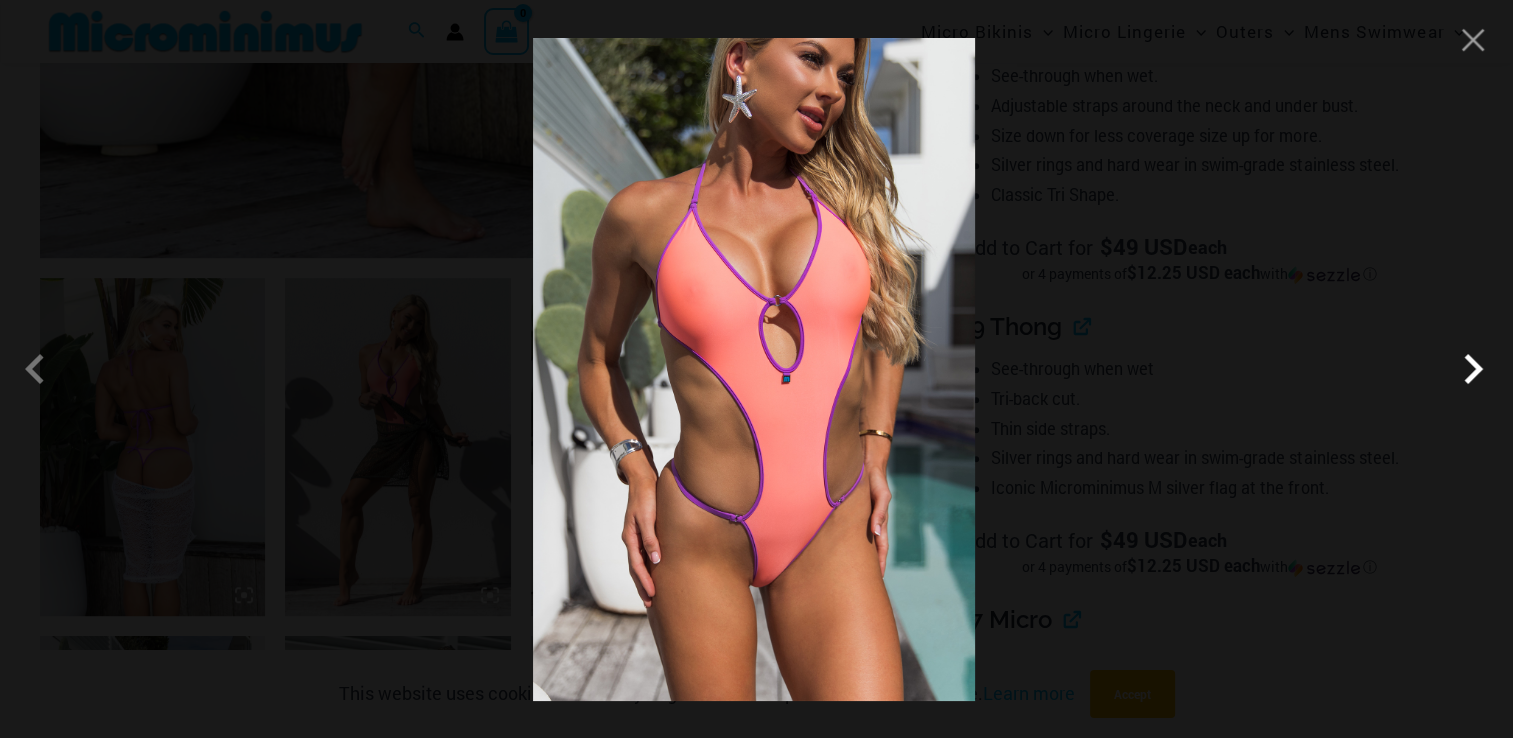 click at bounding box center [1473, 369] 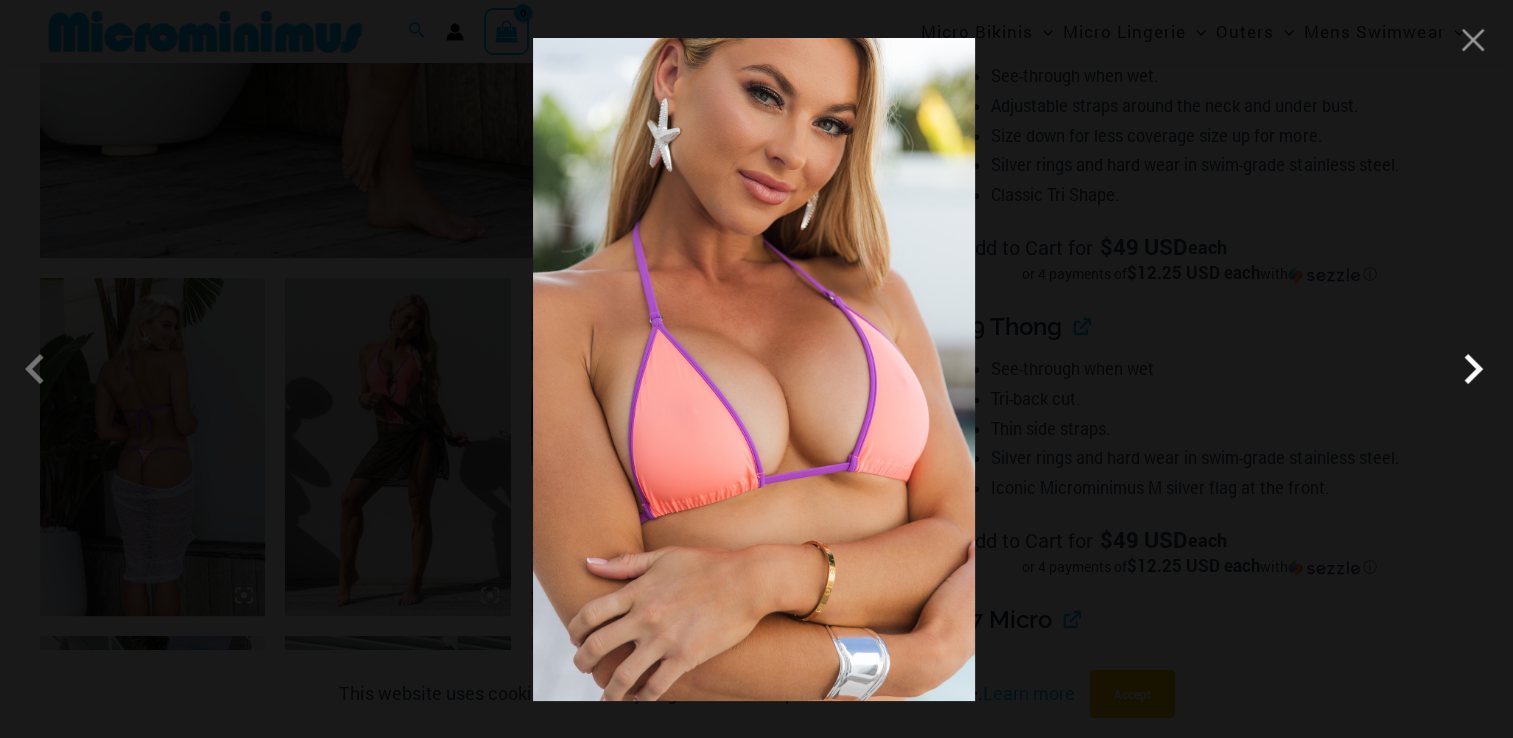 click at bounding box center [1473, 369] 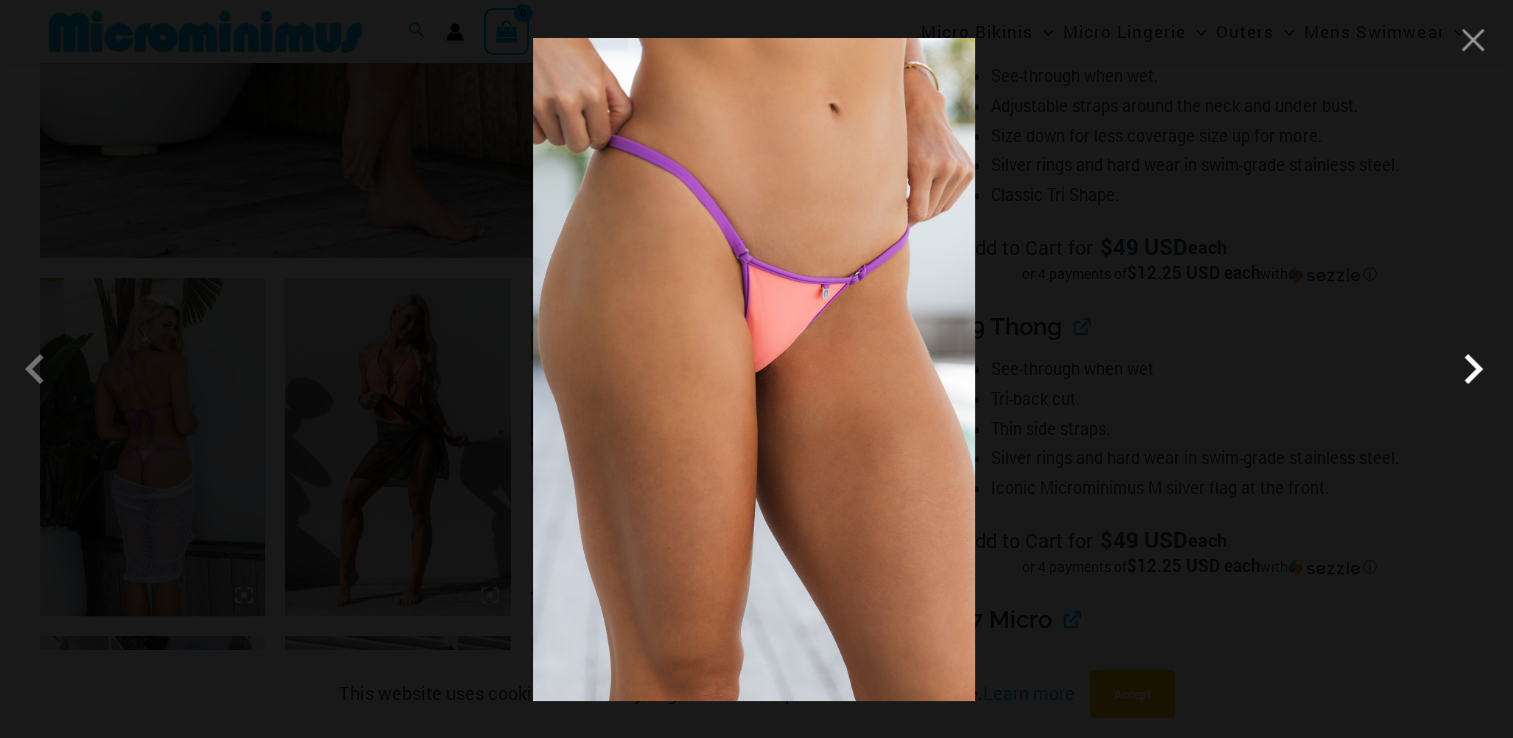 click at bounding box center [1473, 369] 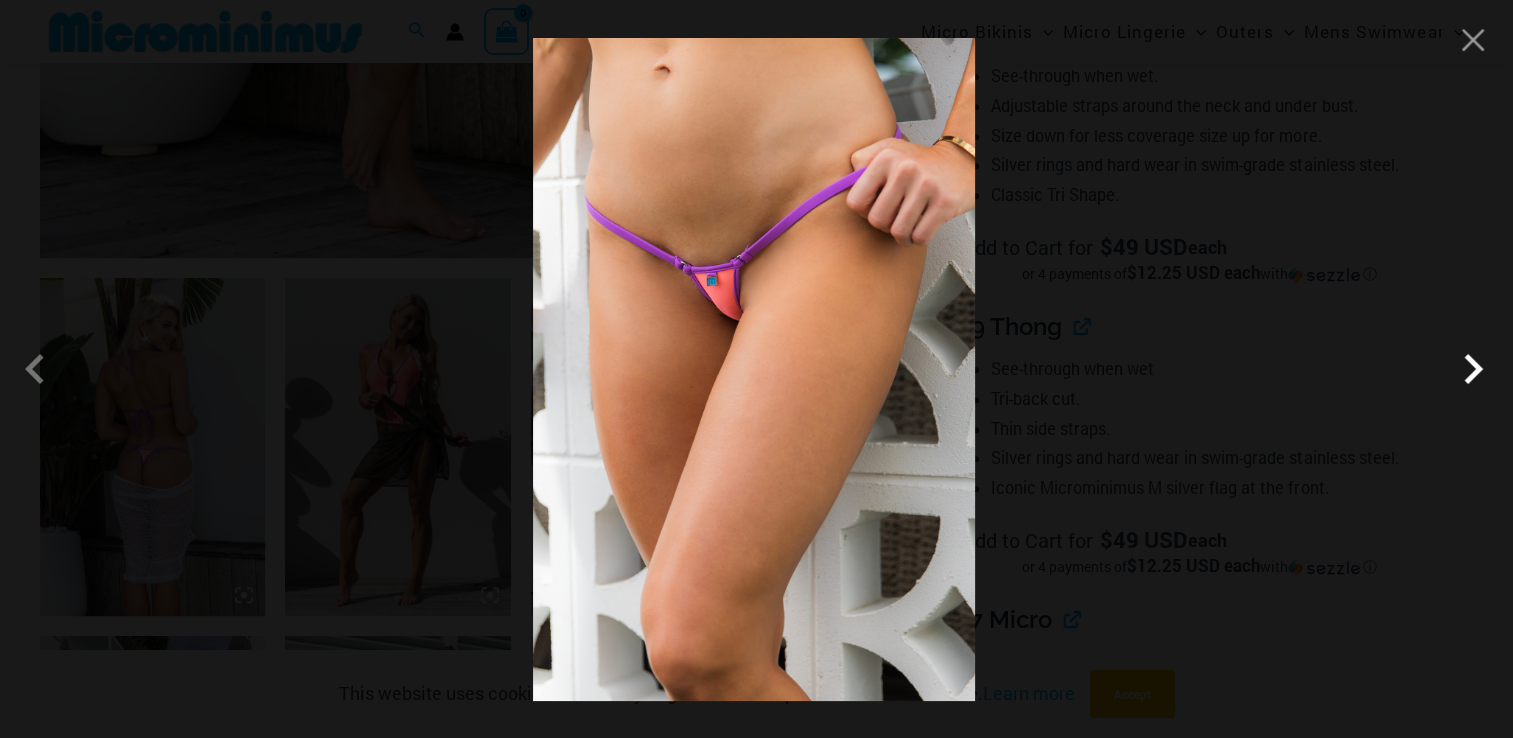 click at bounding box center [1473, 369] 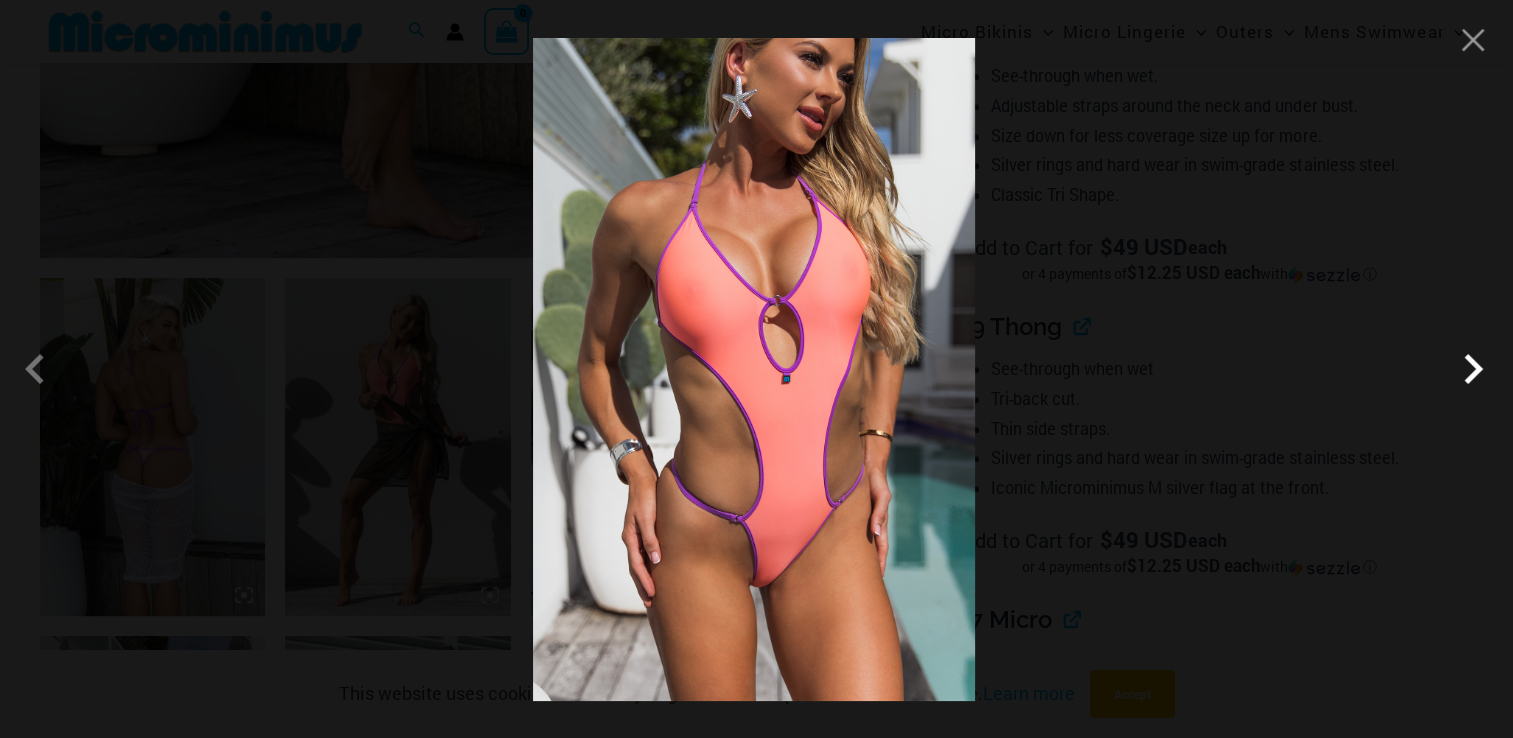 click at bounding box center (1473, 369) 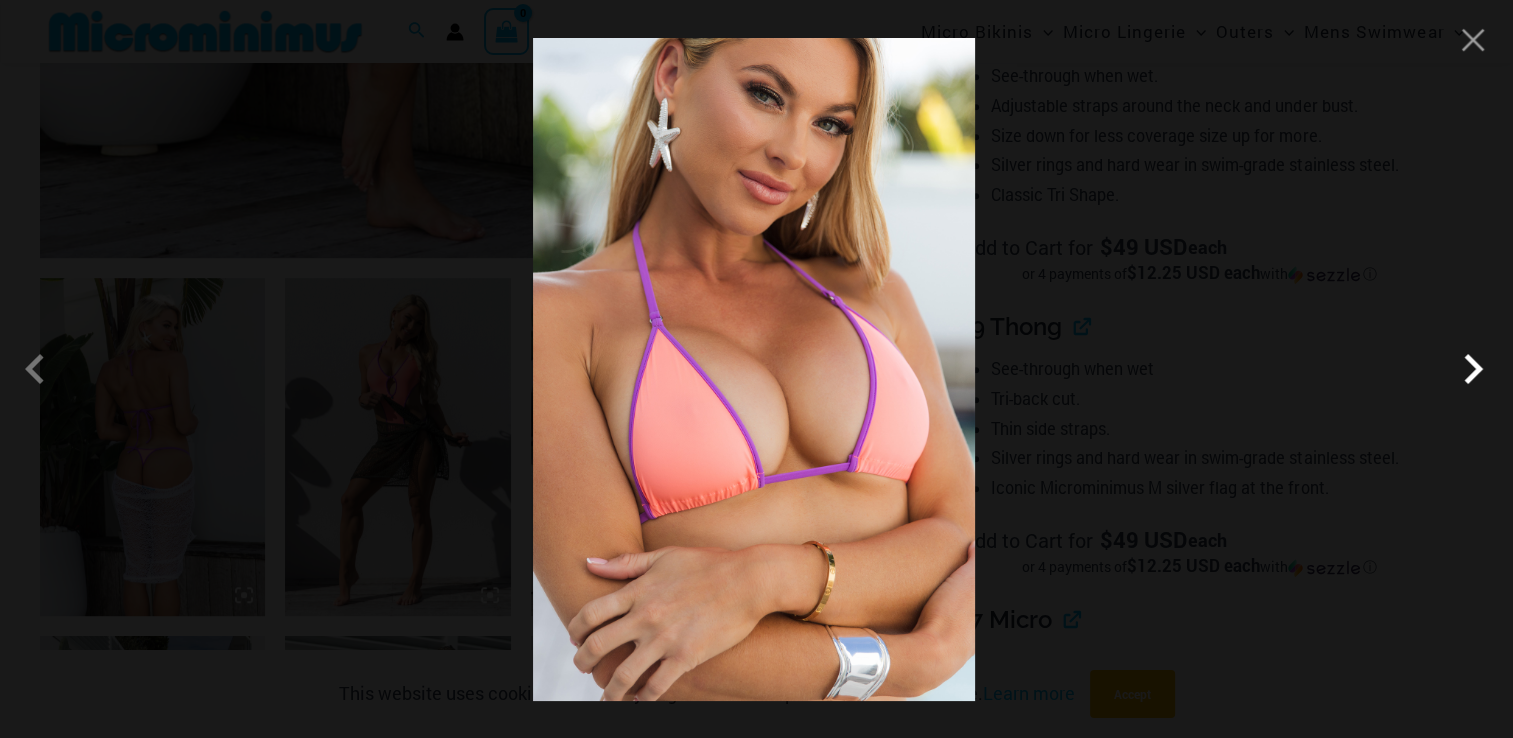 click at bounding box center (1473, 369) 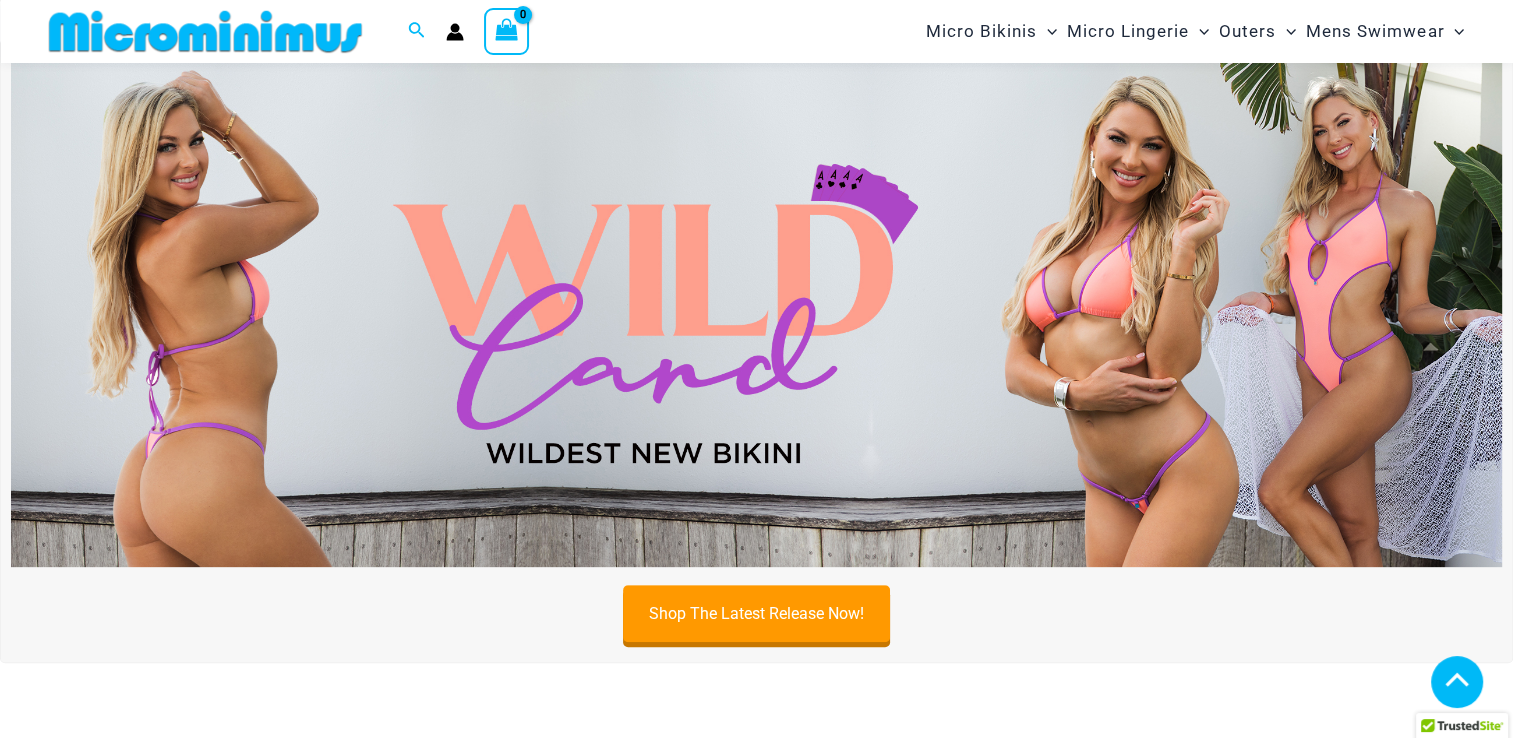 scroll, scrollTop: 645, scrollLeft: 0, axis: vertical 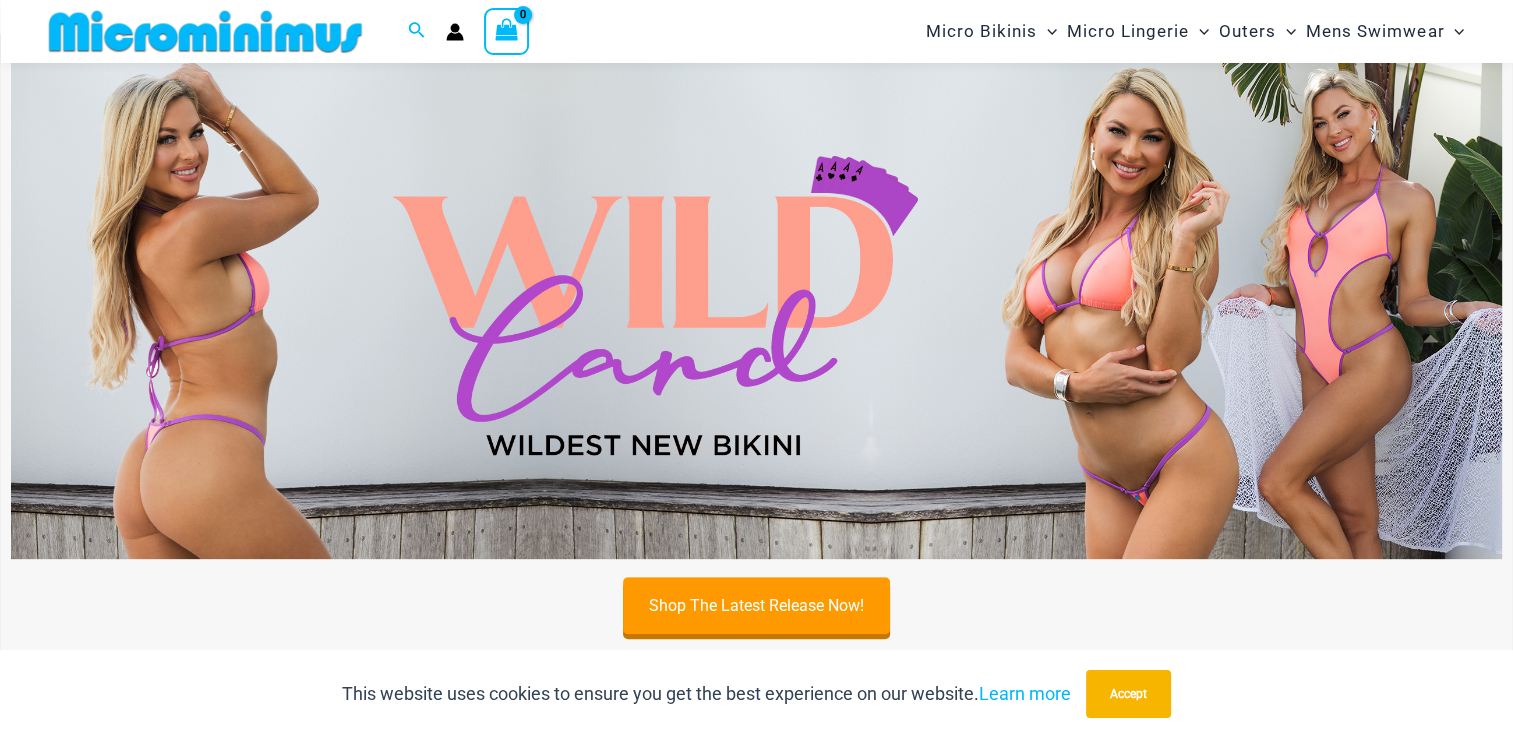 click at bounding box center [756, 305] 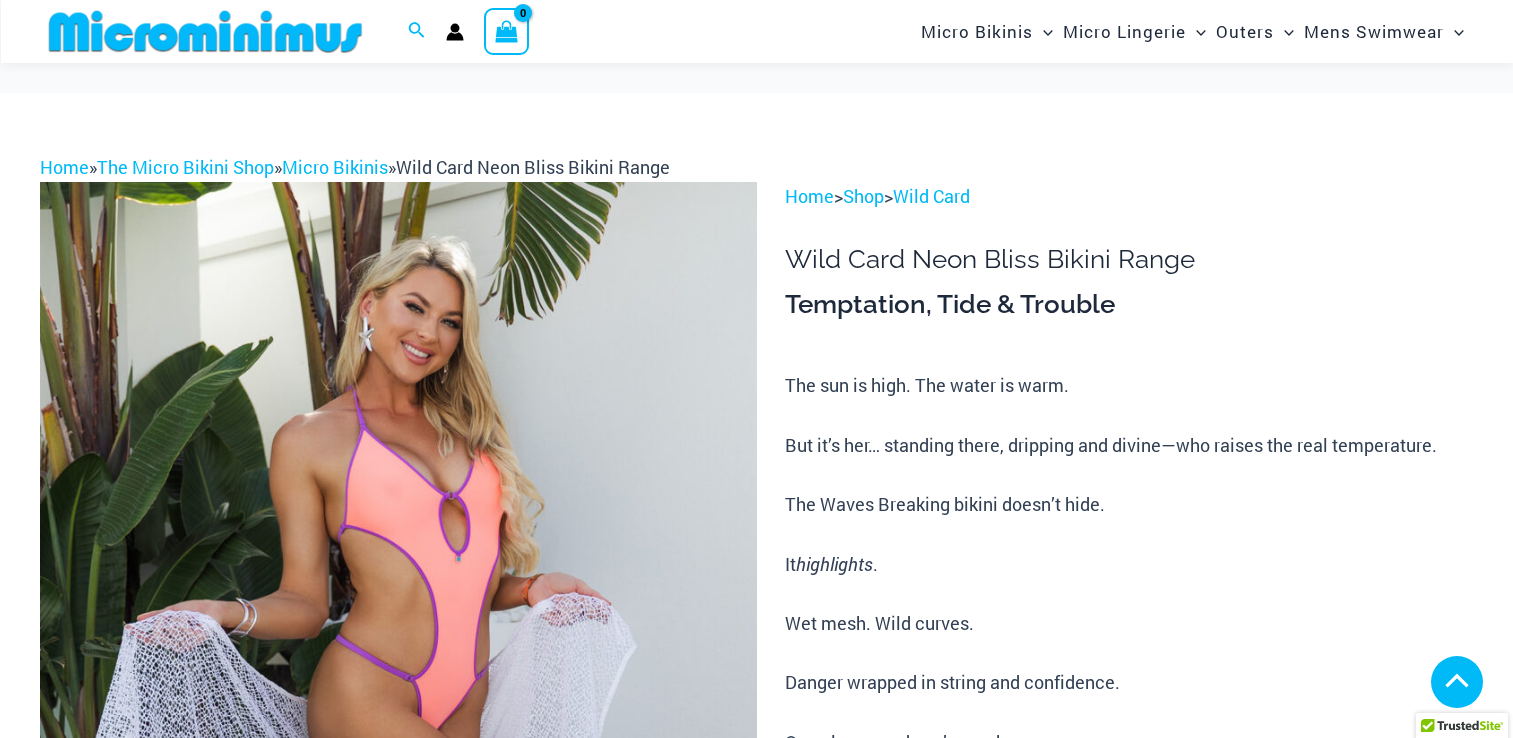 scroll, scrollTop: 1936, scrollLeft: 0, axis: vertical 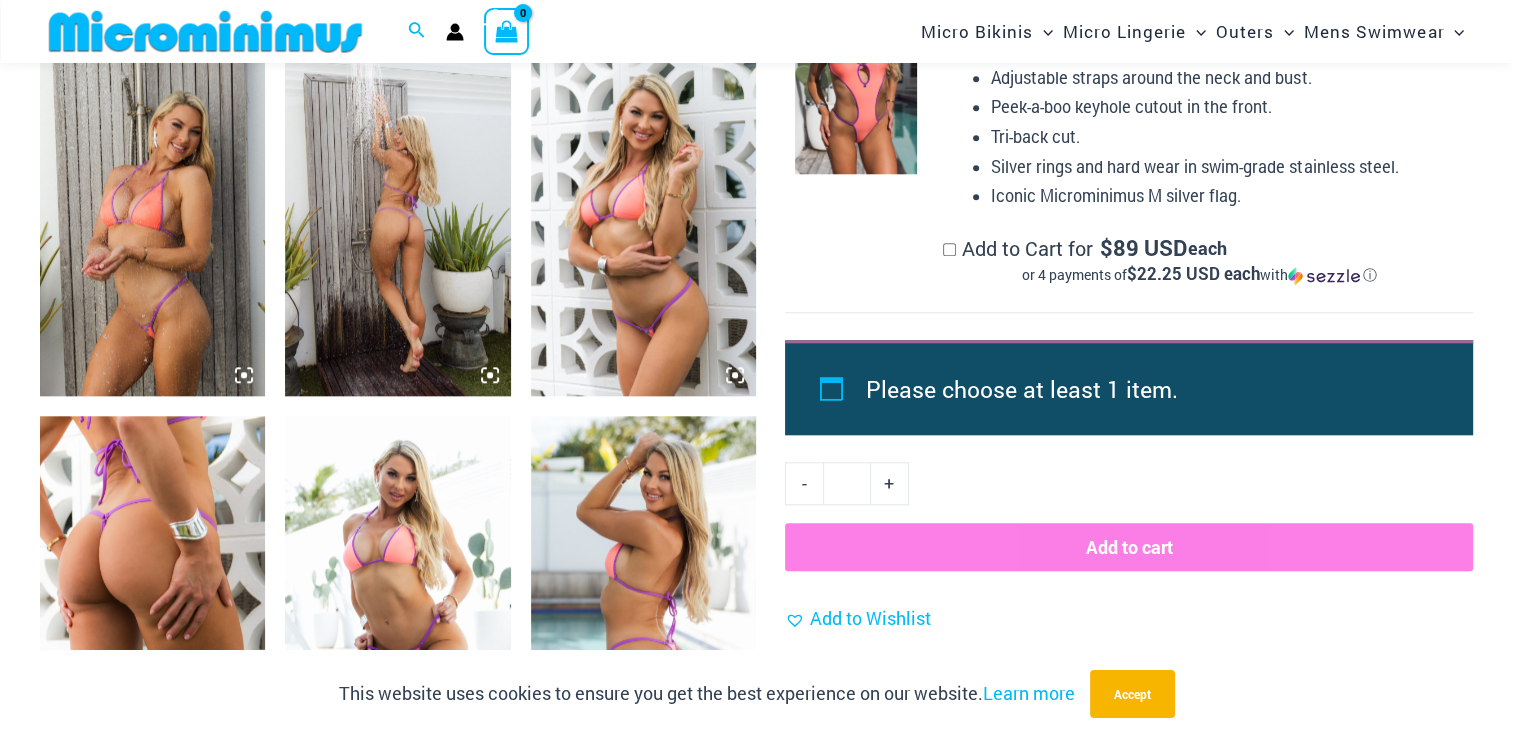 click at bounding box center (152, 585) 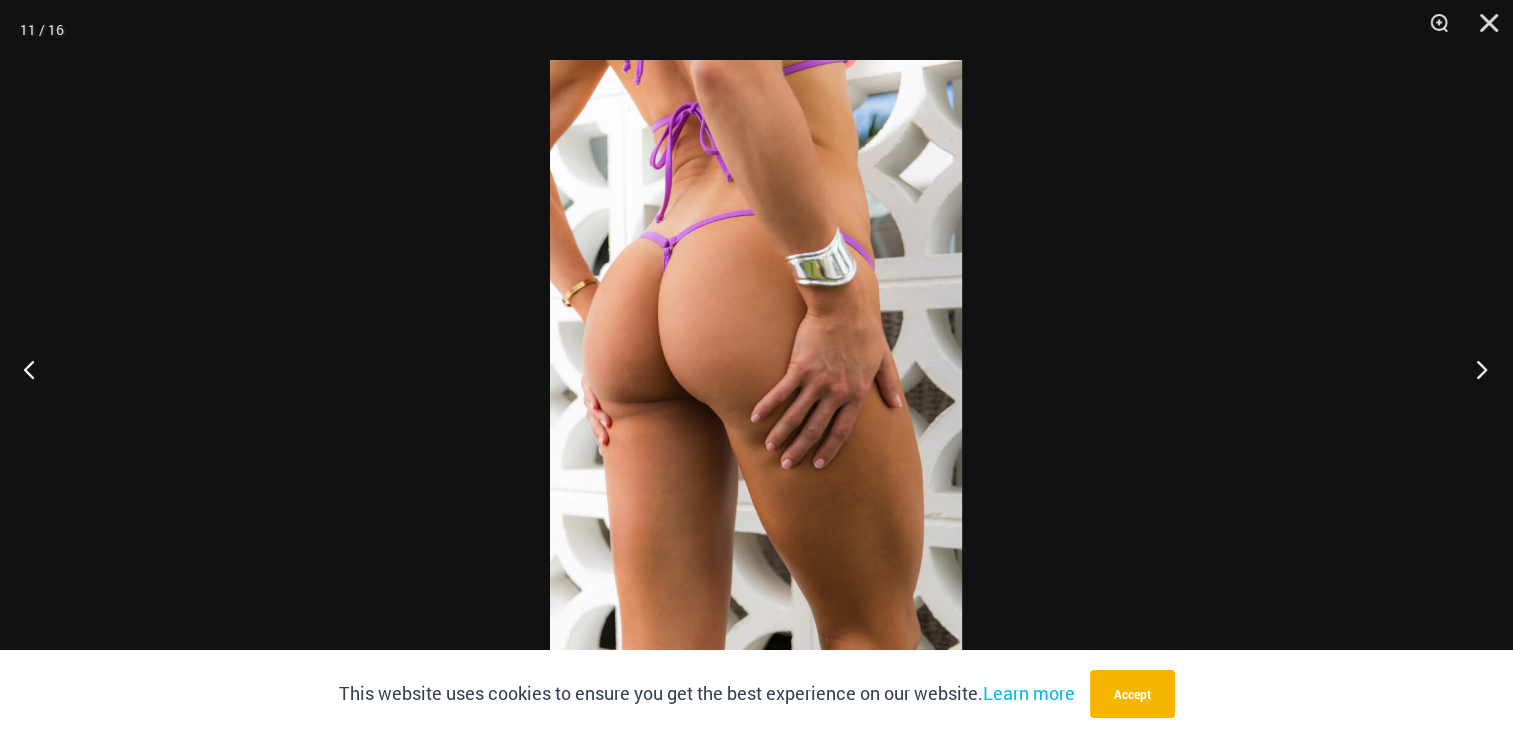 click at bounding box center [1475, 369] 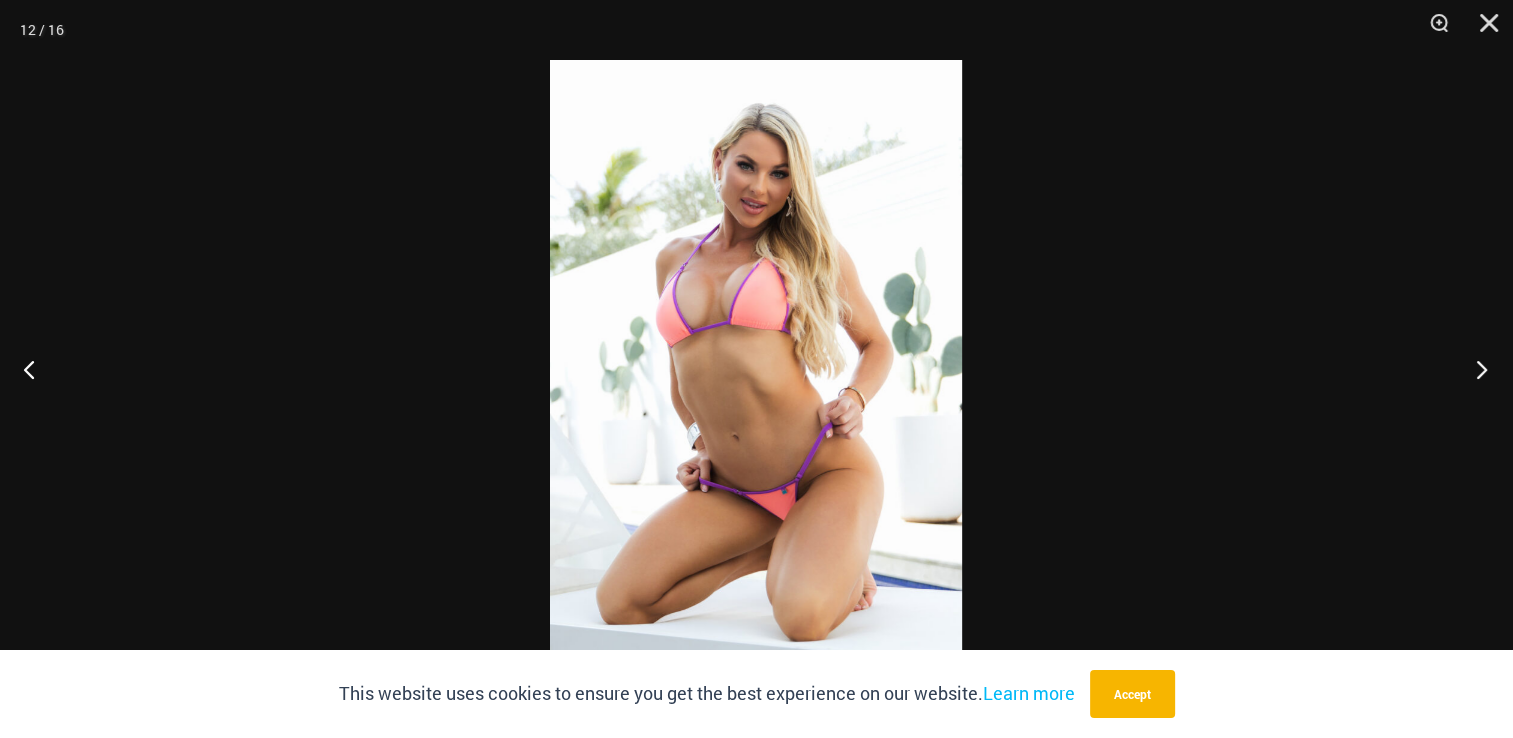 click at bounding box center [1475, 369] 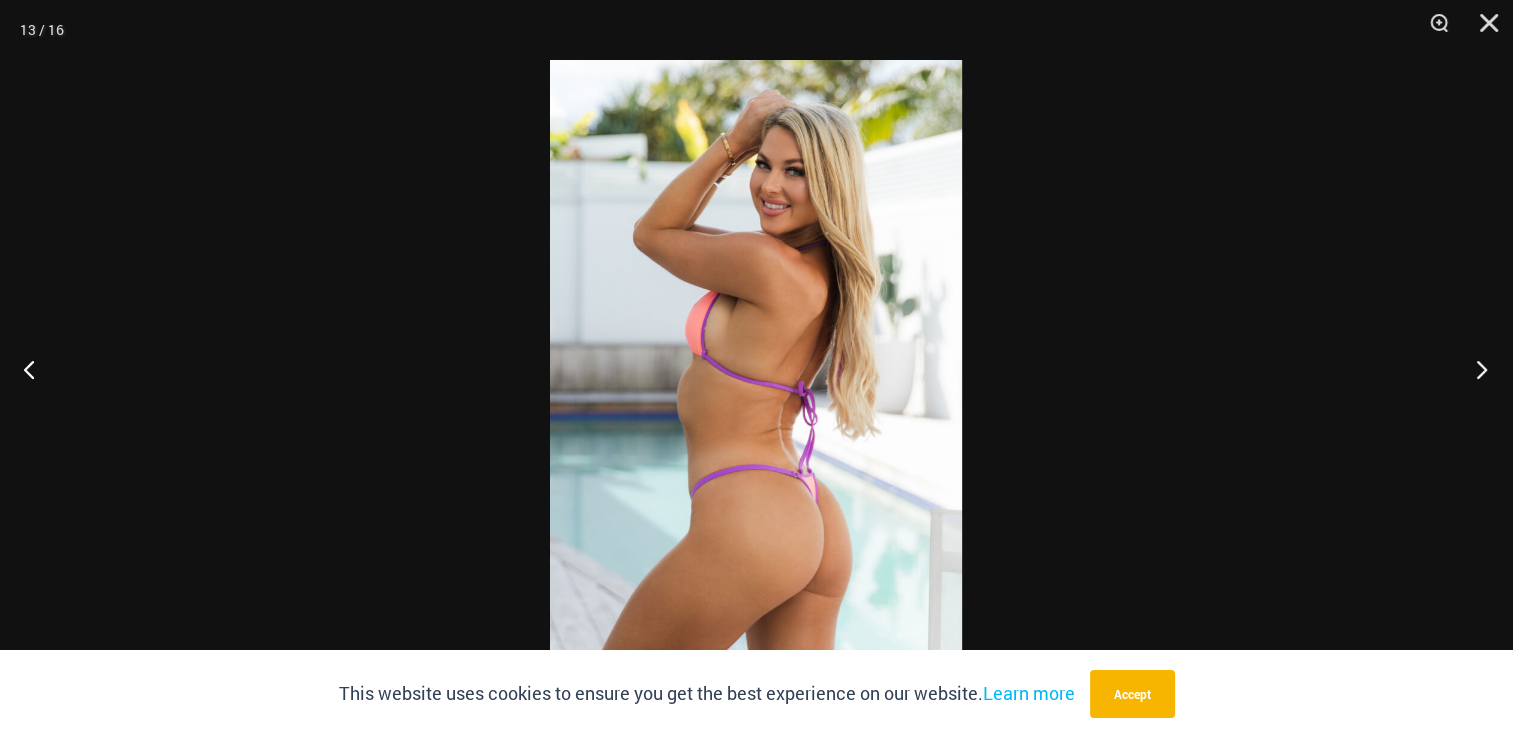 click at bounding box center (1475, 369) 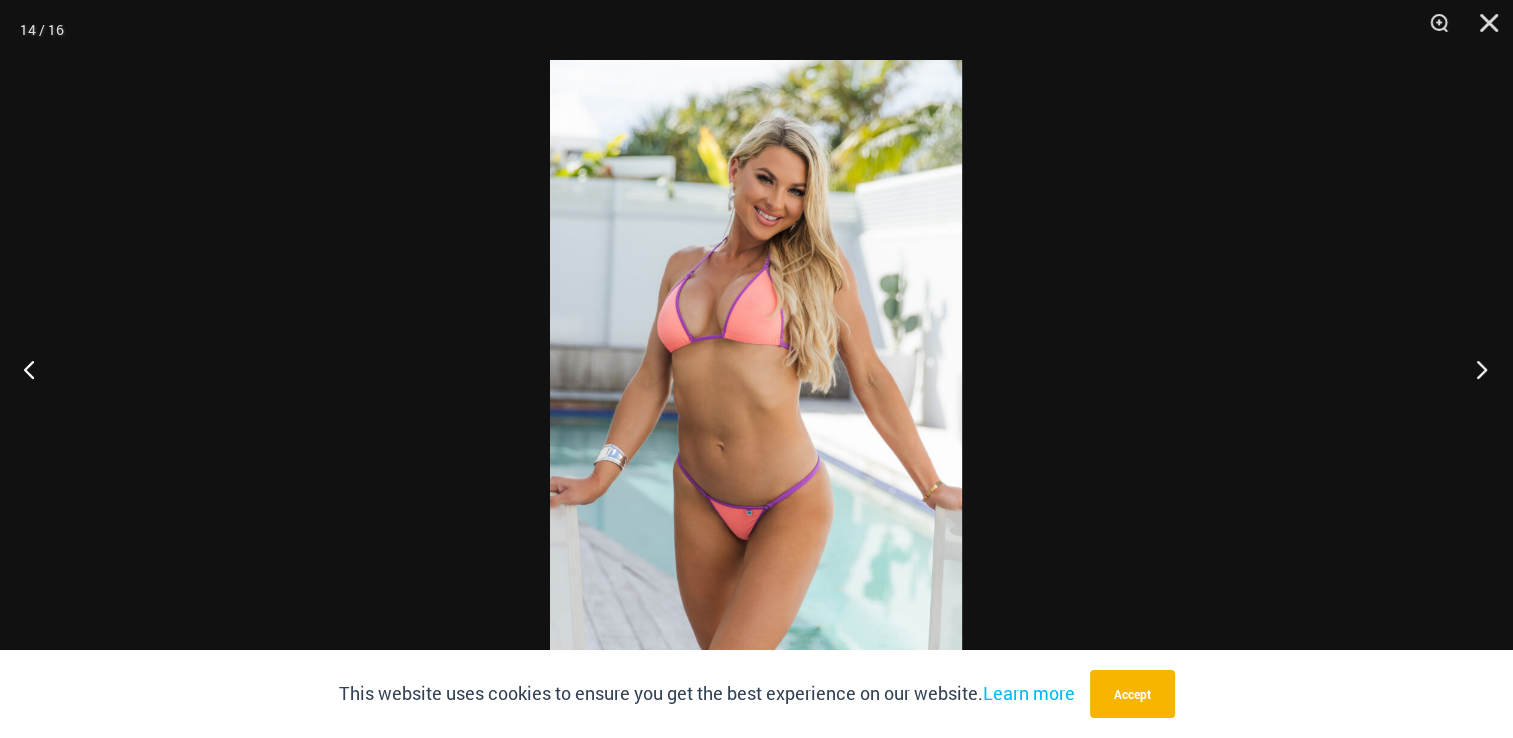 click at bounding box center (1475, 369) 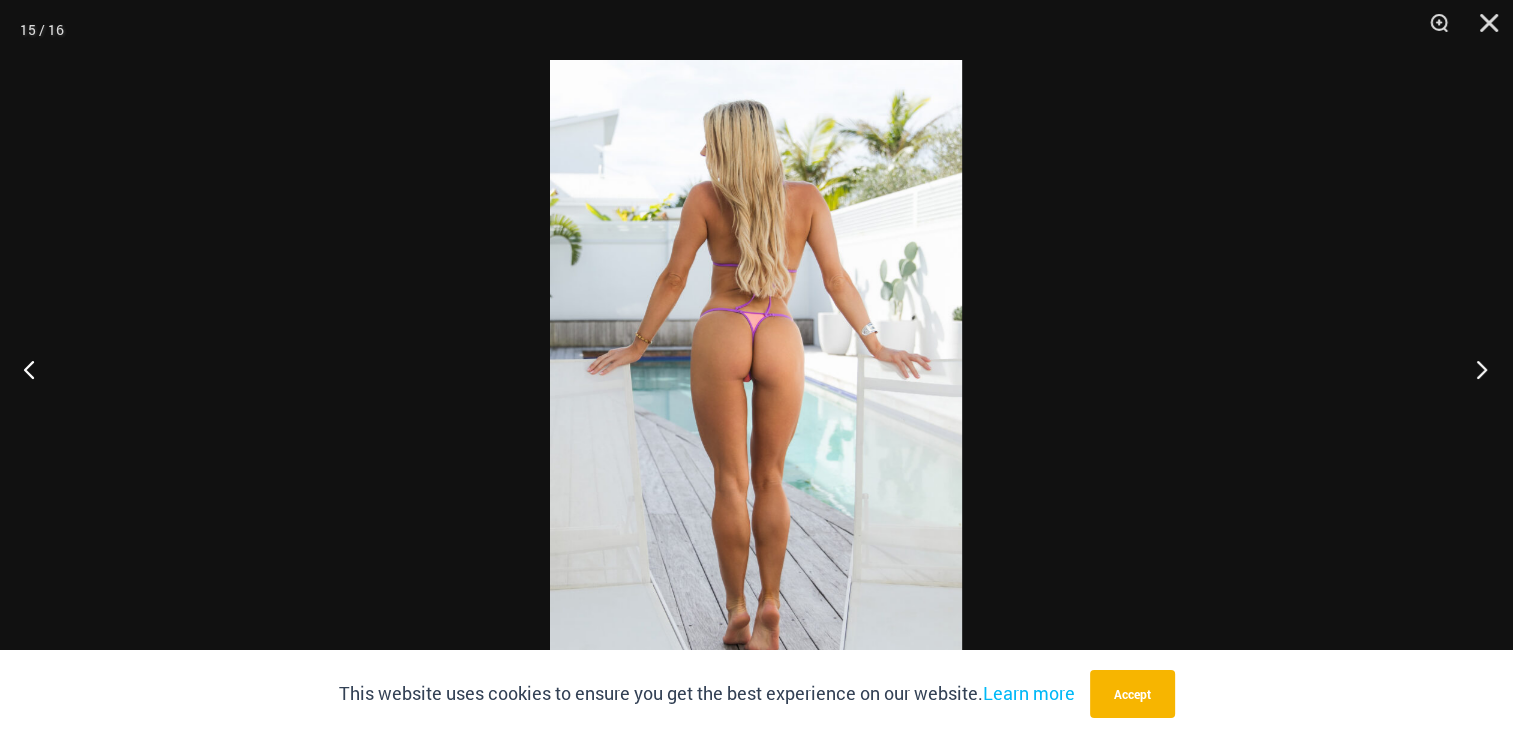 click at bounding box center [1475, 369] 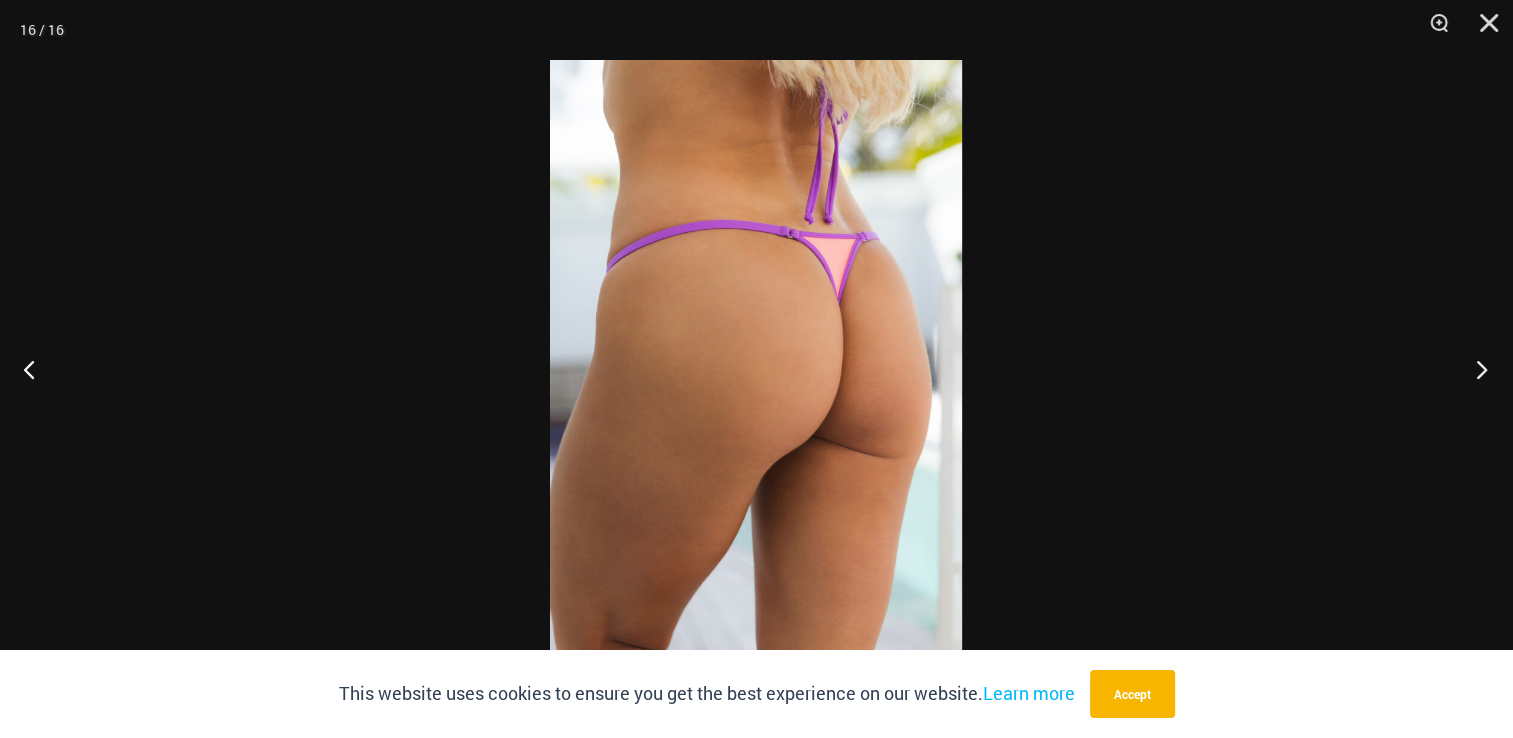 click at bounding box center [1475, 369] 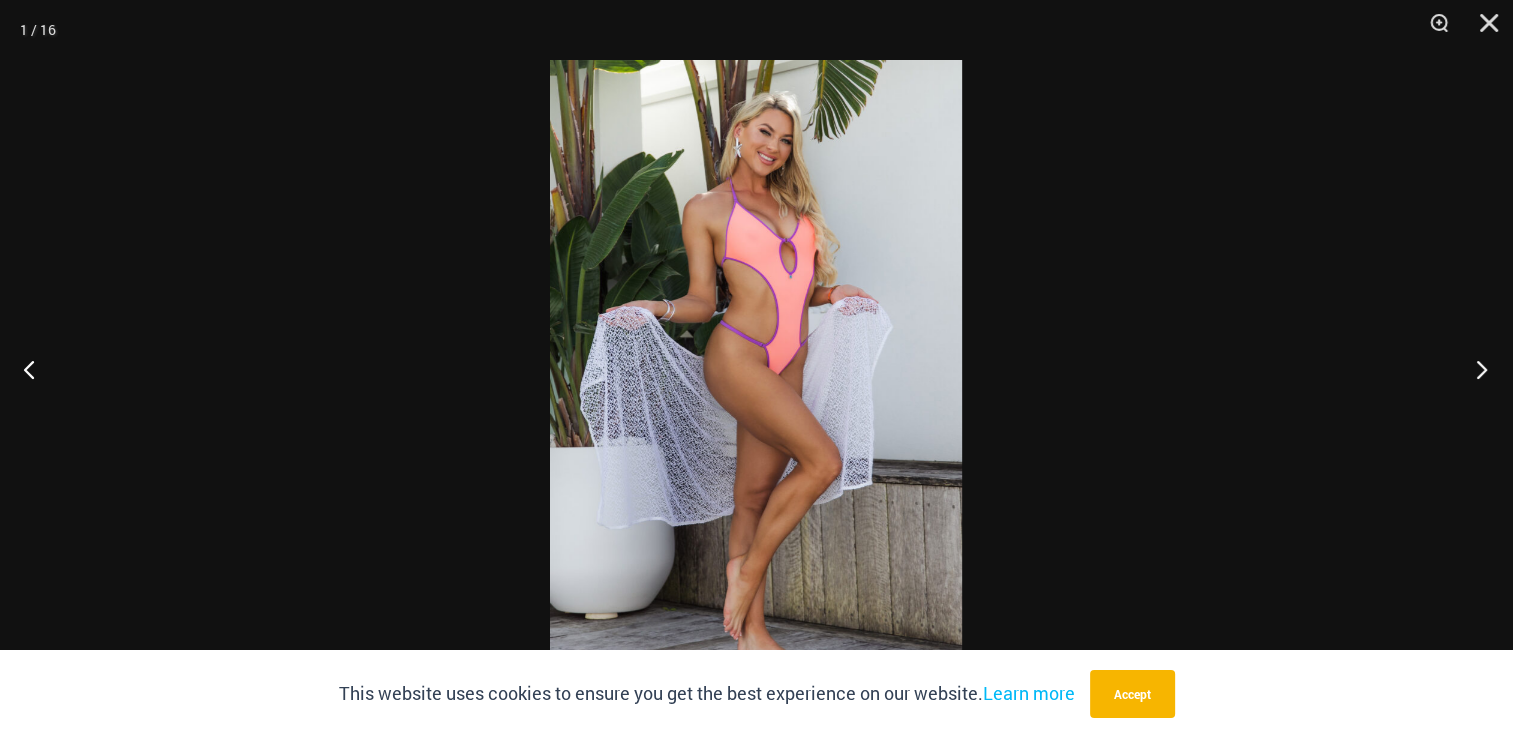 click at bounding box center [1475, 369] 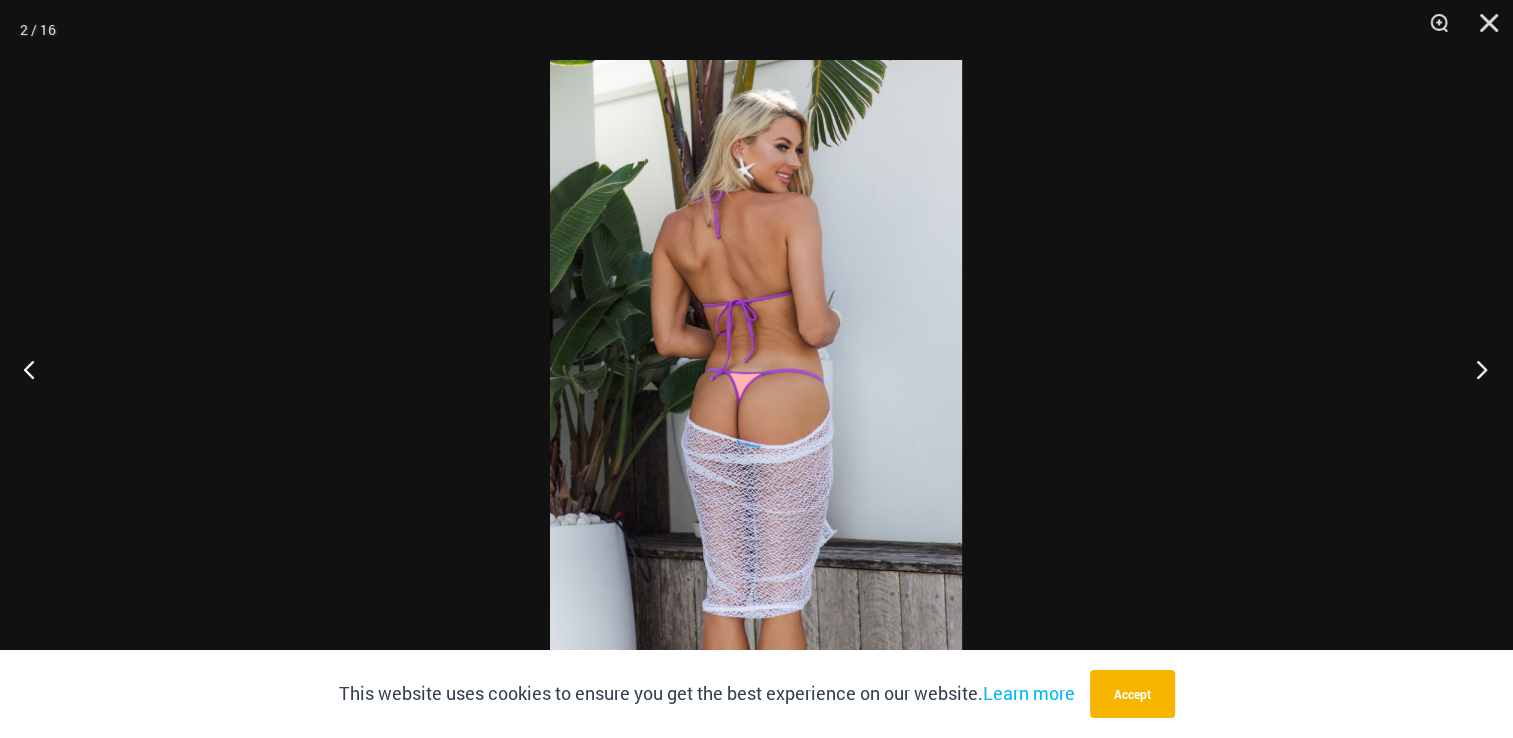 click at bounding box center [1475, 369] 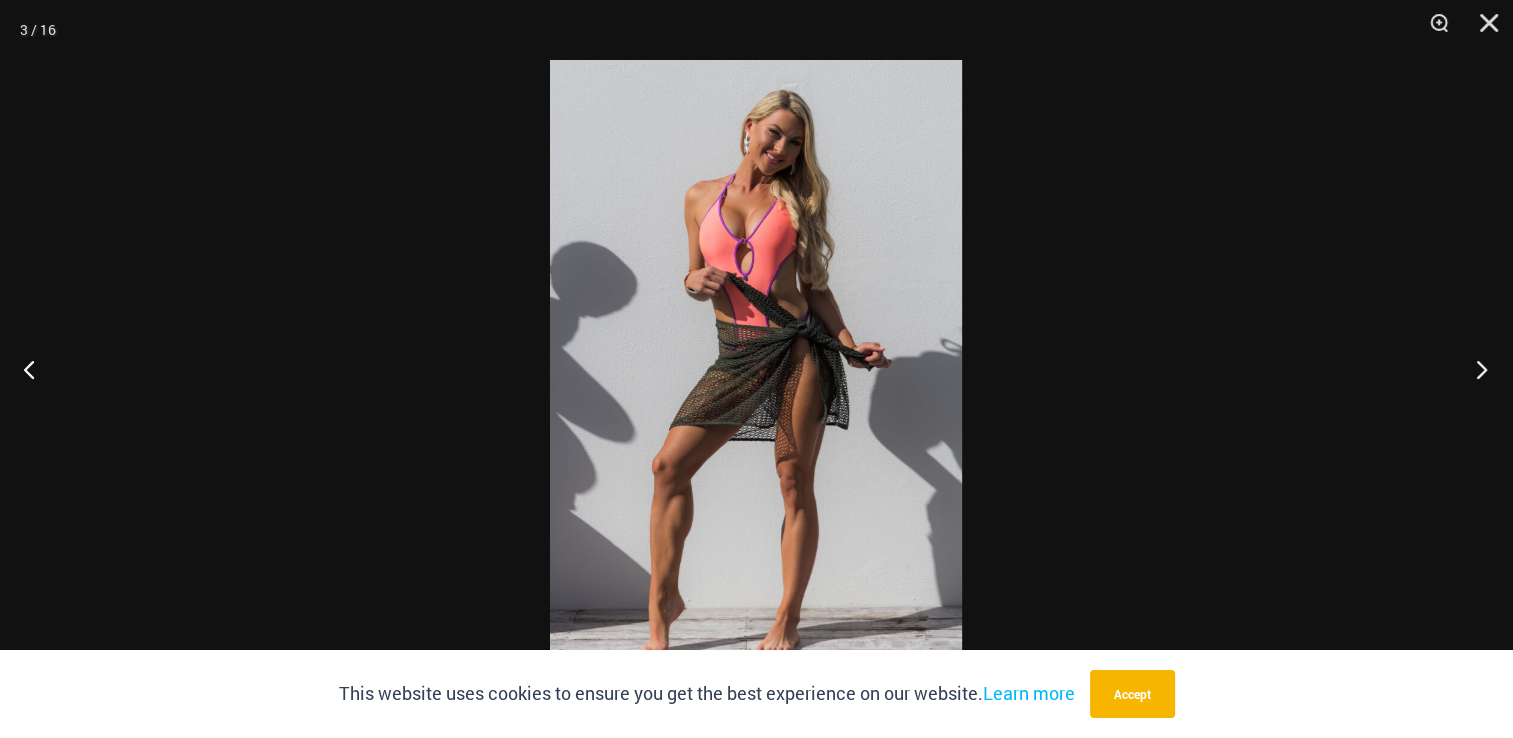 click at bounding box center [1475, 369] 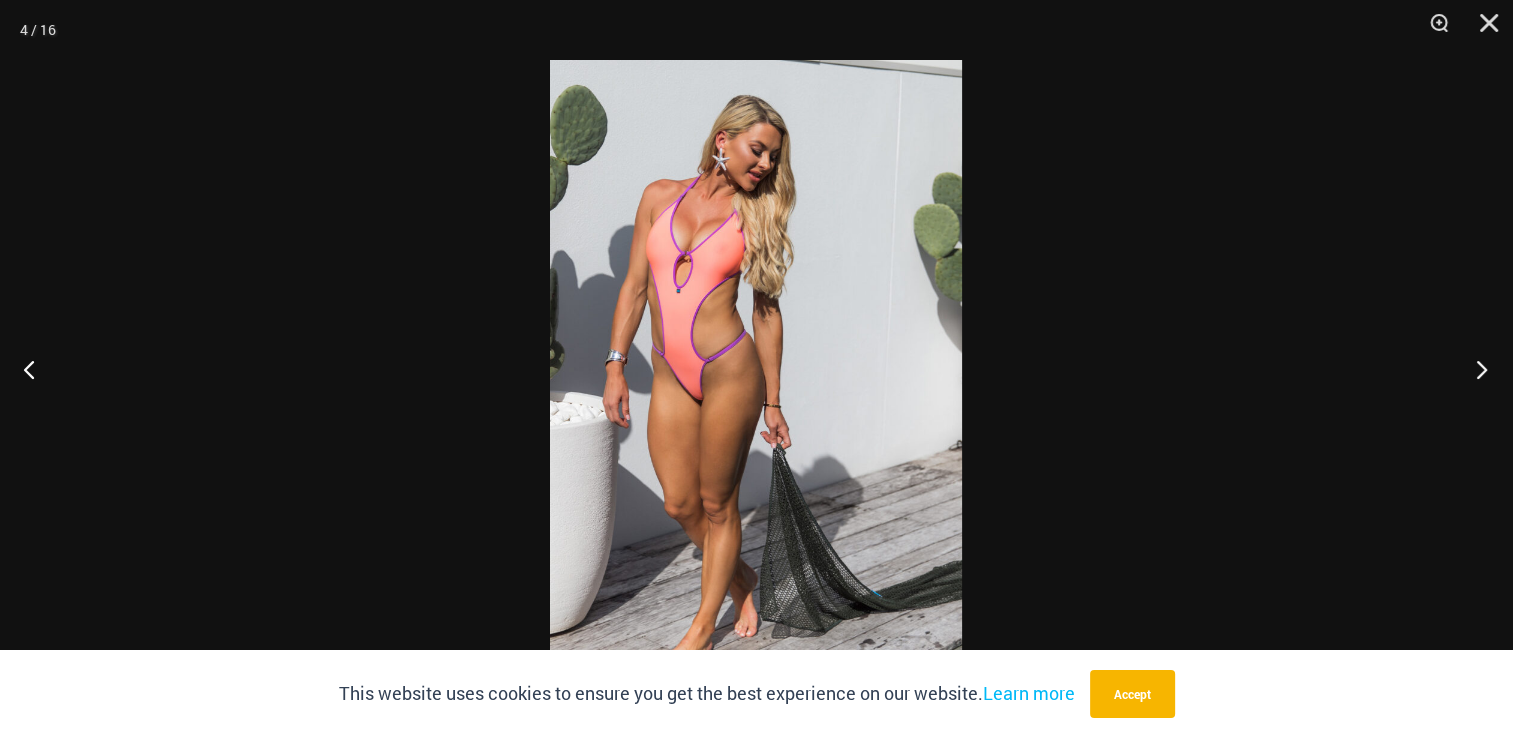 click at bounding box center (1475, 369) 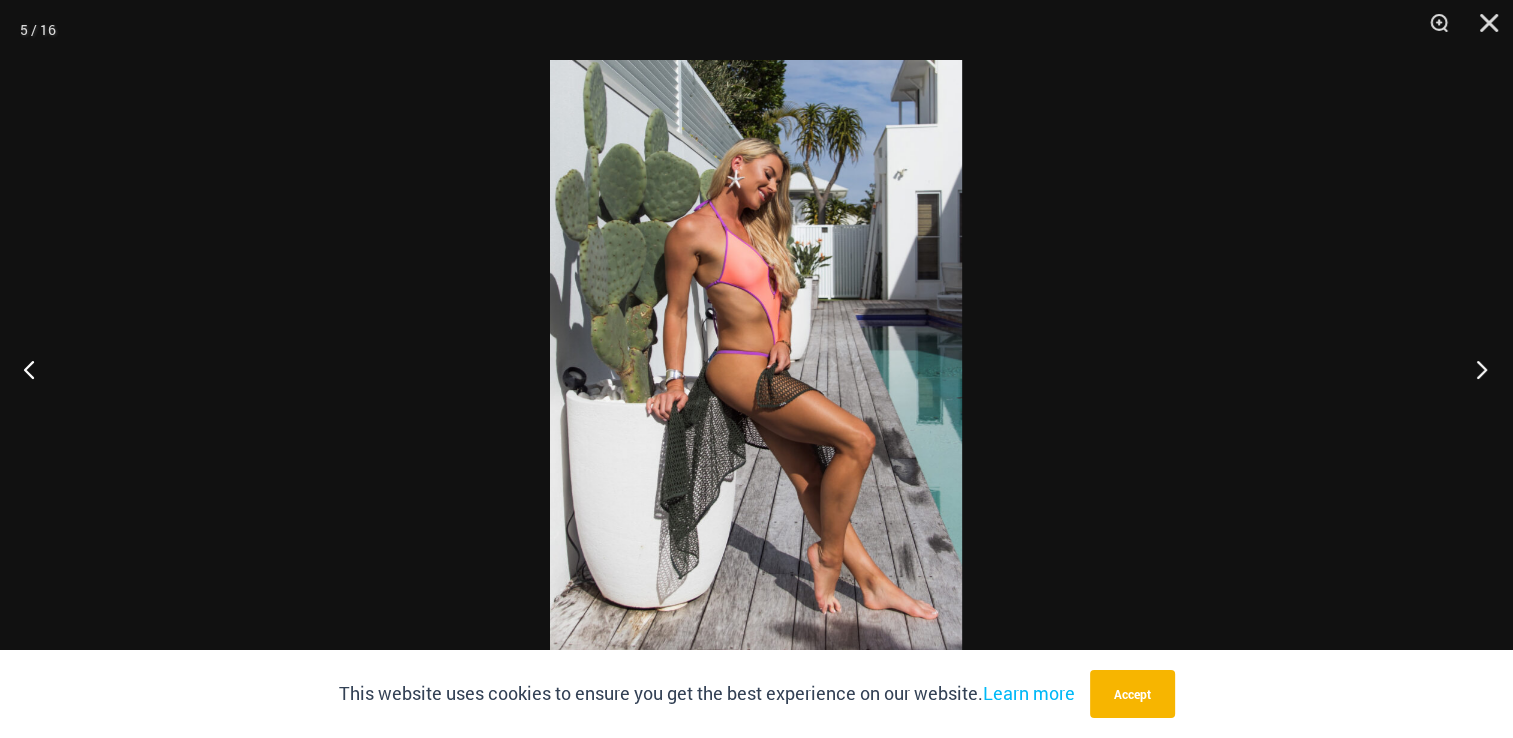 click at bounding box center (1475, 369) 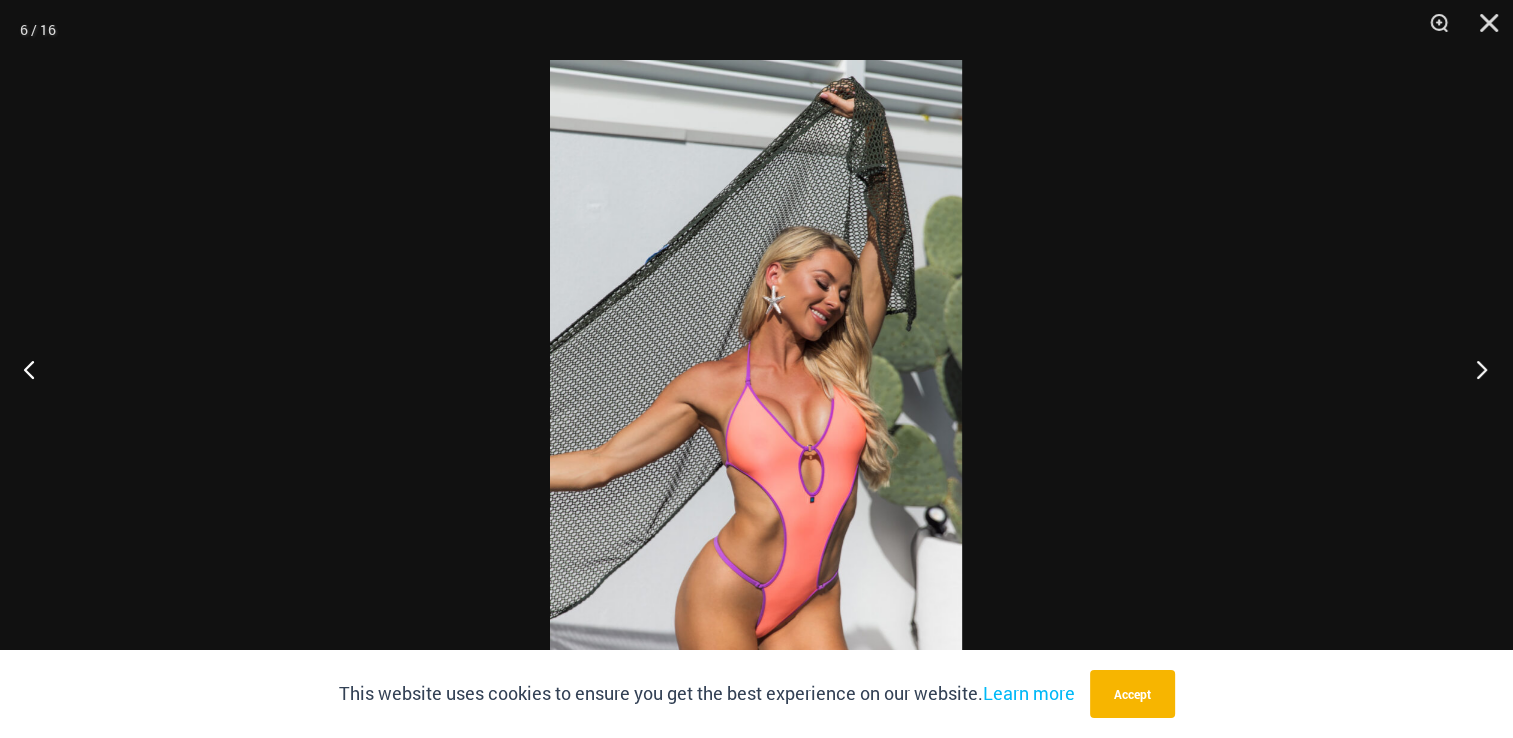 click at bounding box center (1475, 369) 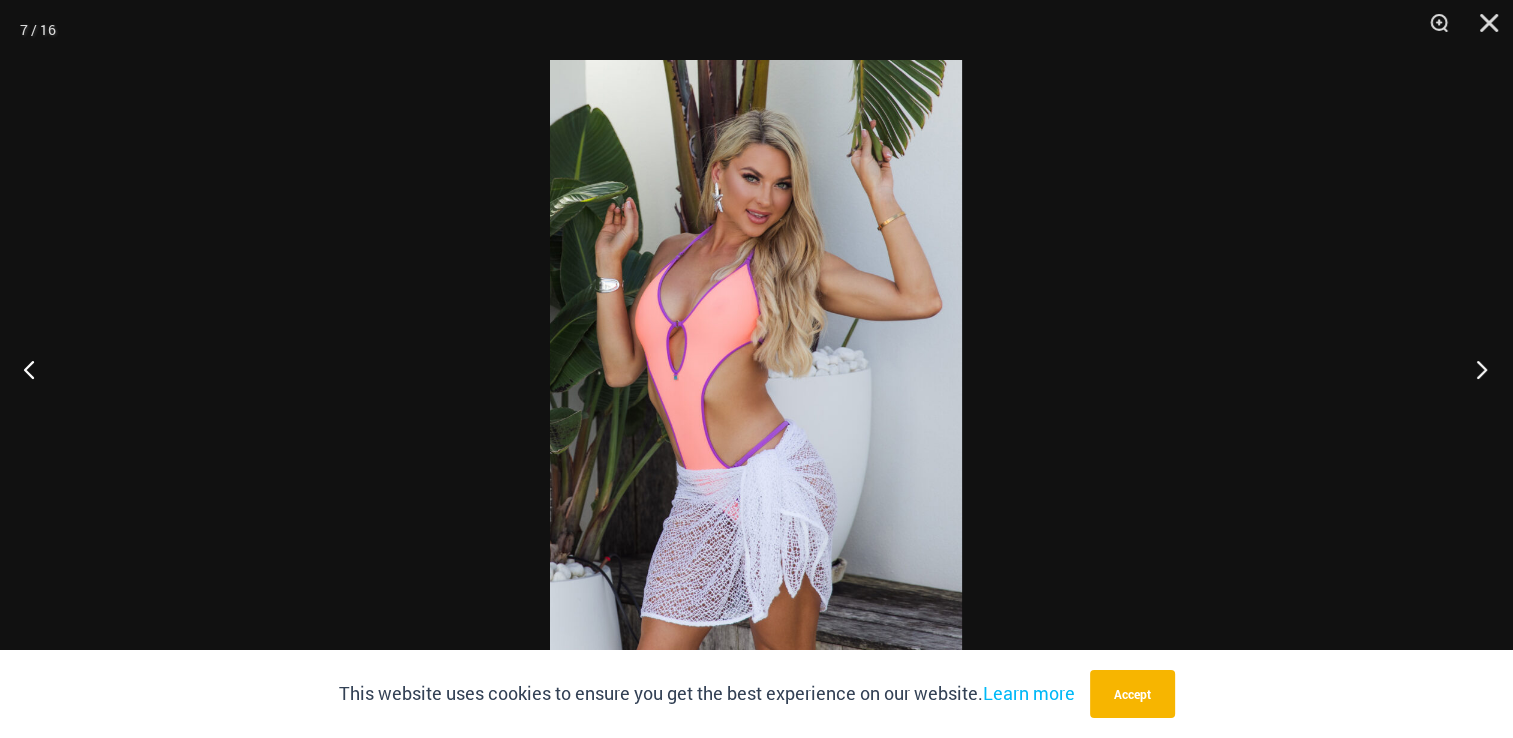 click at bounding box center (1475, 369) 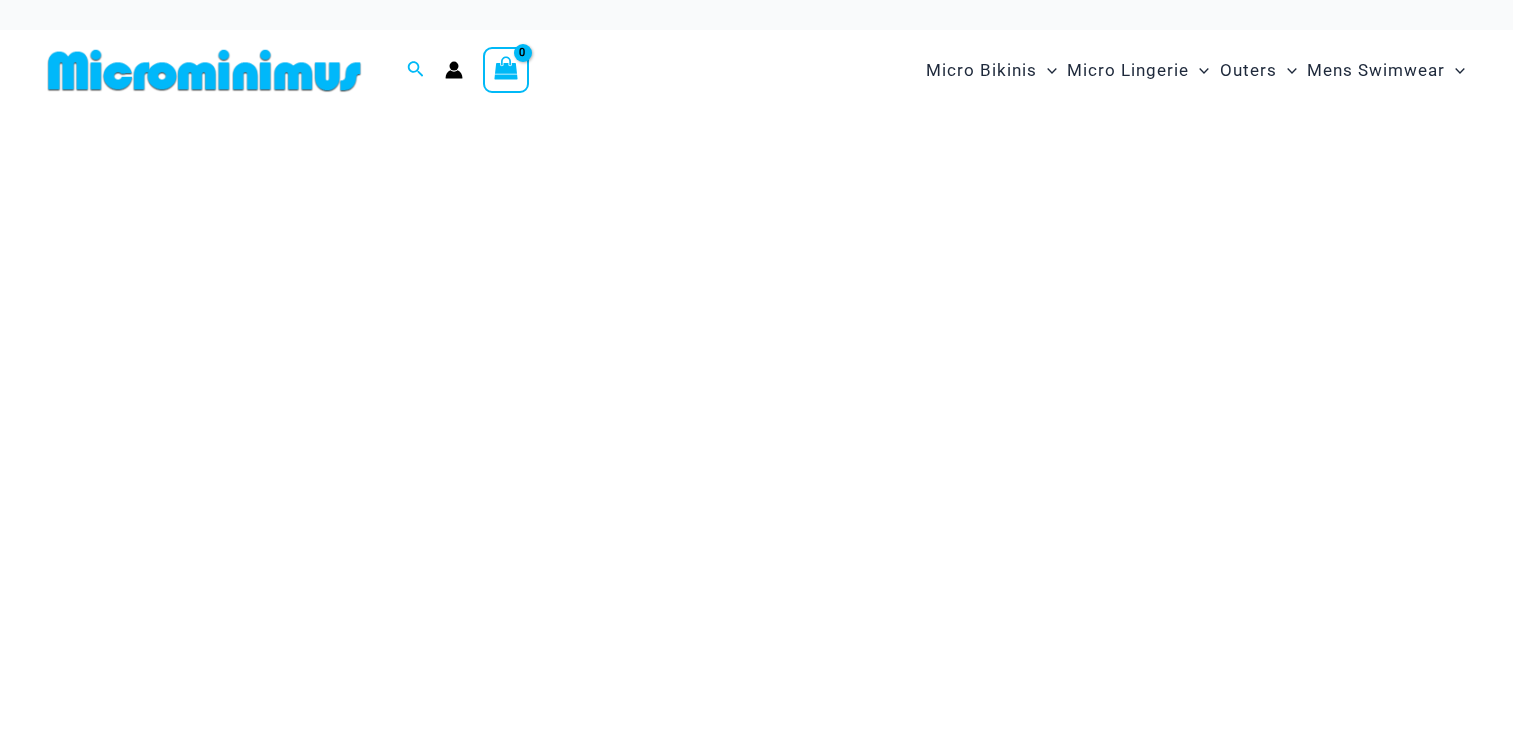 scroll, scrollTop: 0, scrollLeft: 0, axis: both 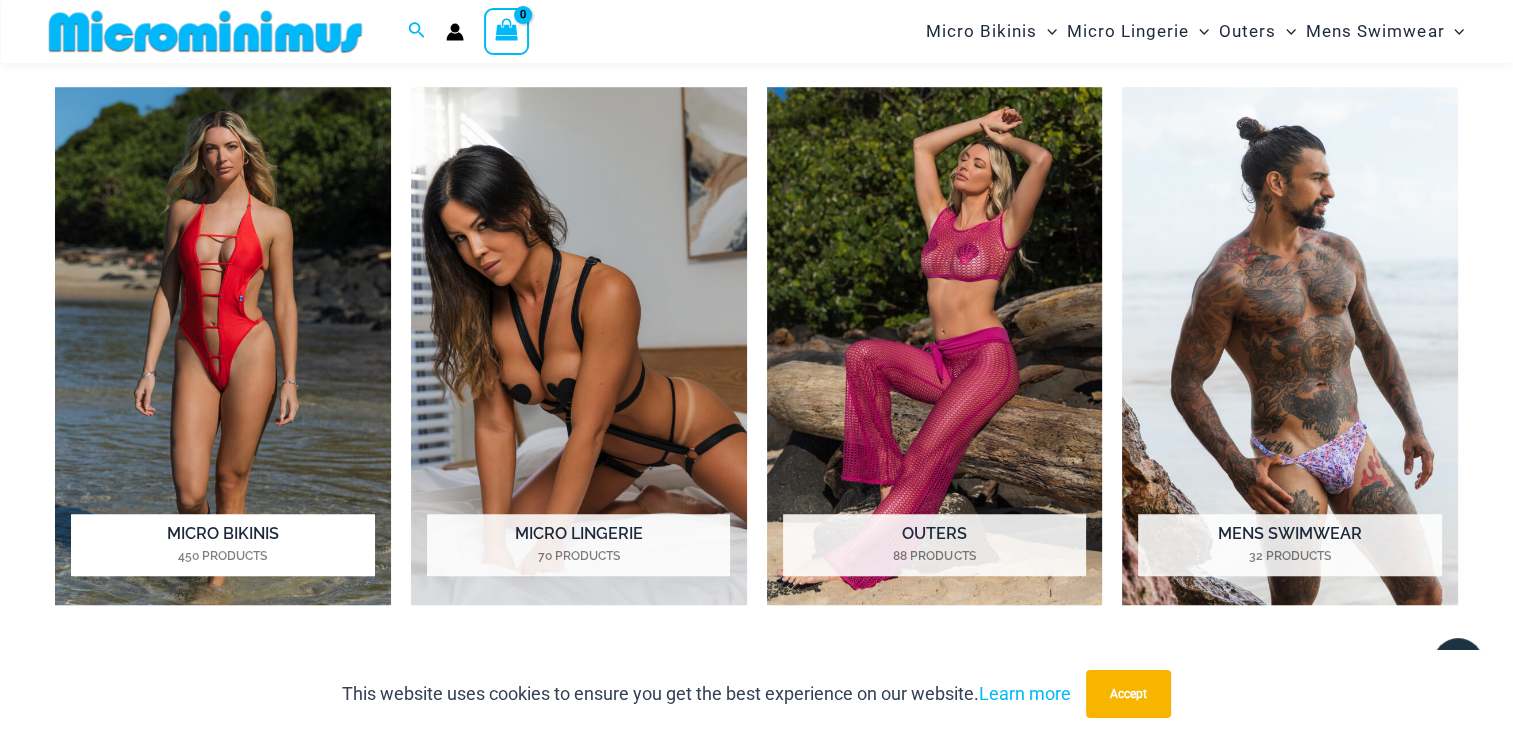 click at bounding box center (223, 346) 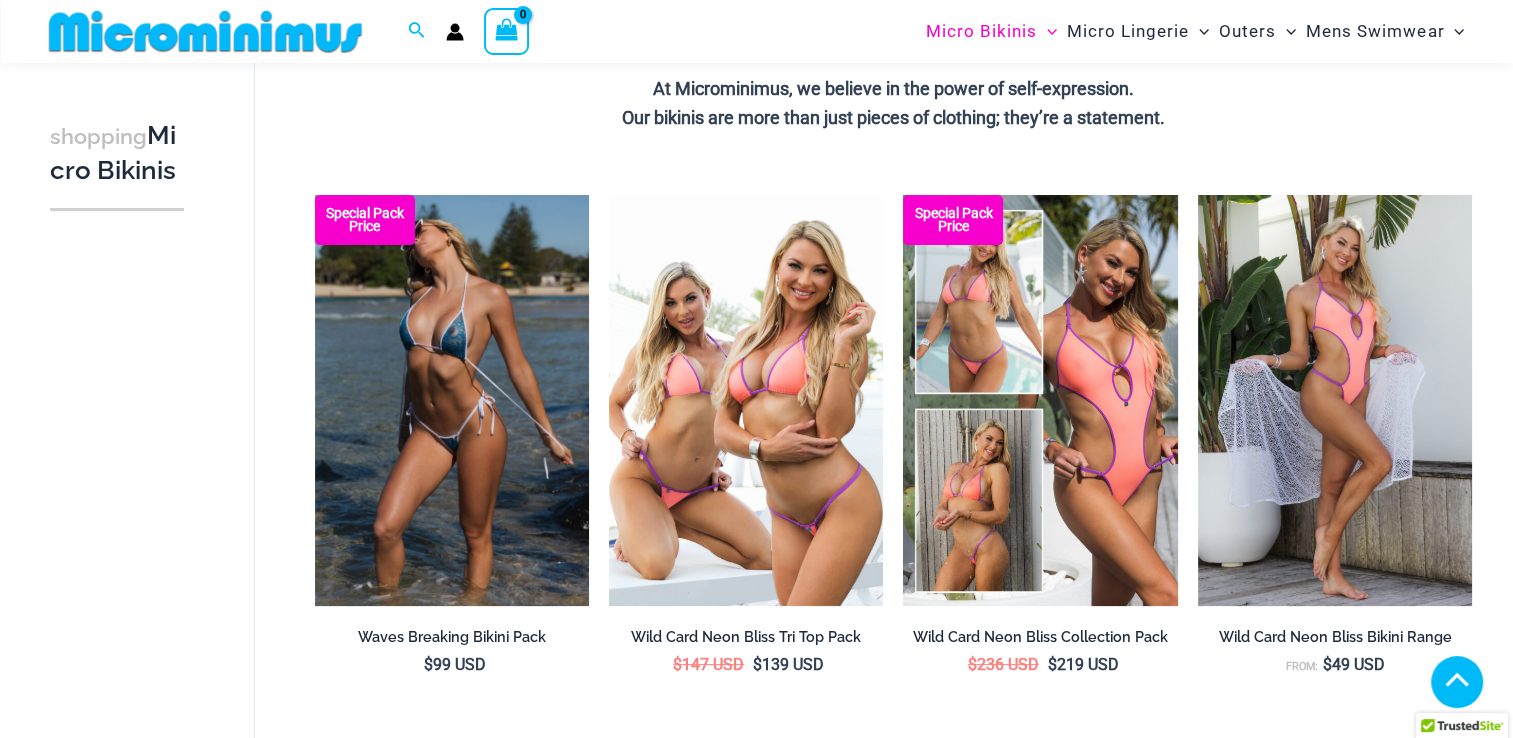 scroll, scrollTop: 532, scrollLeft: 0, axis: vertical 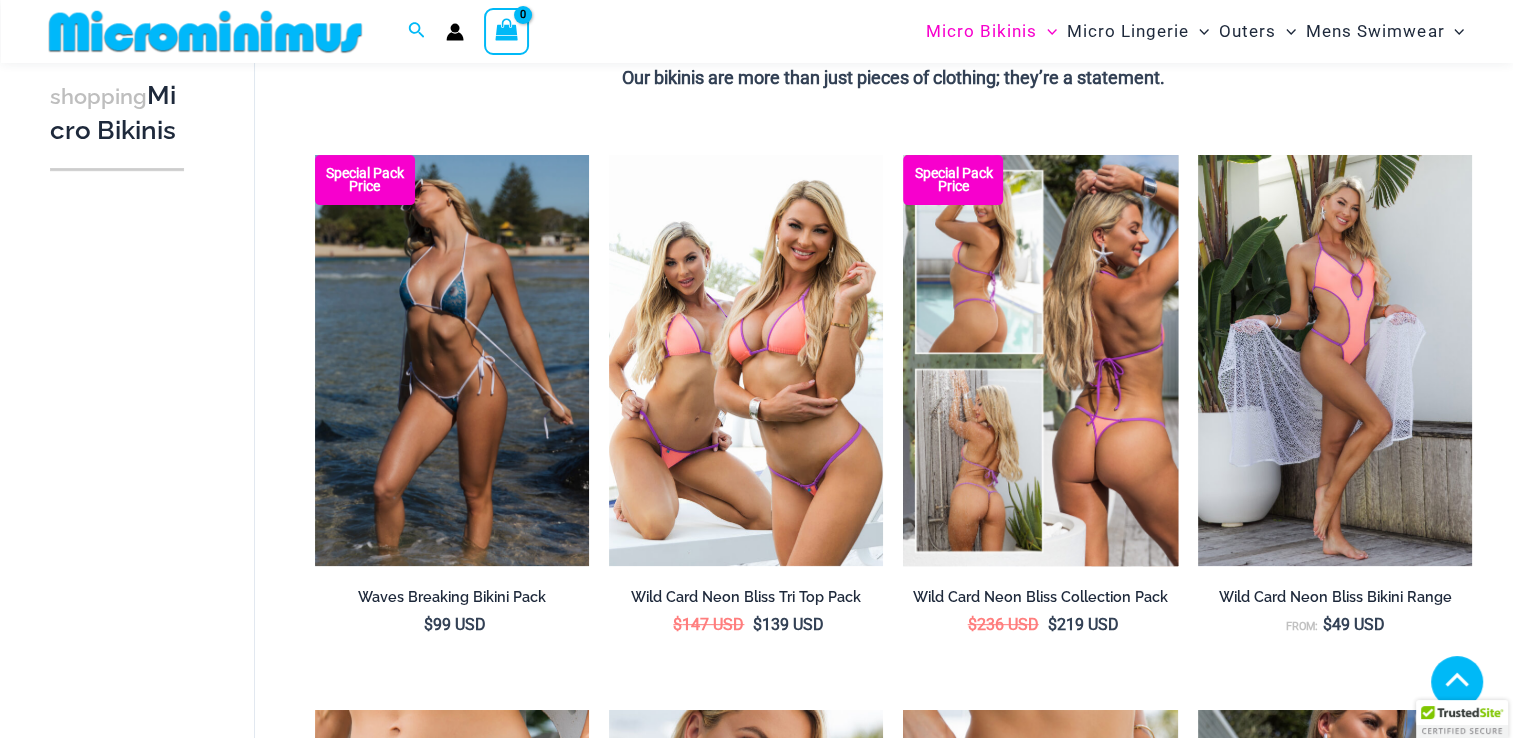 click at bounding box center [1040, 360] 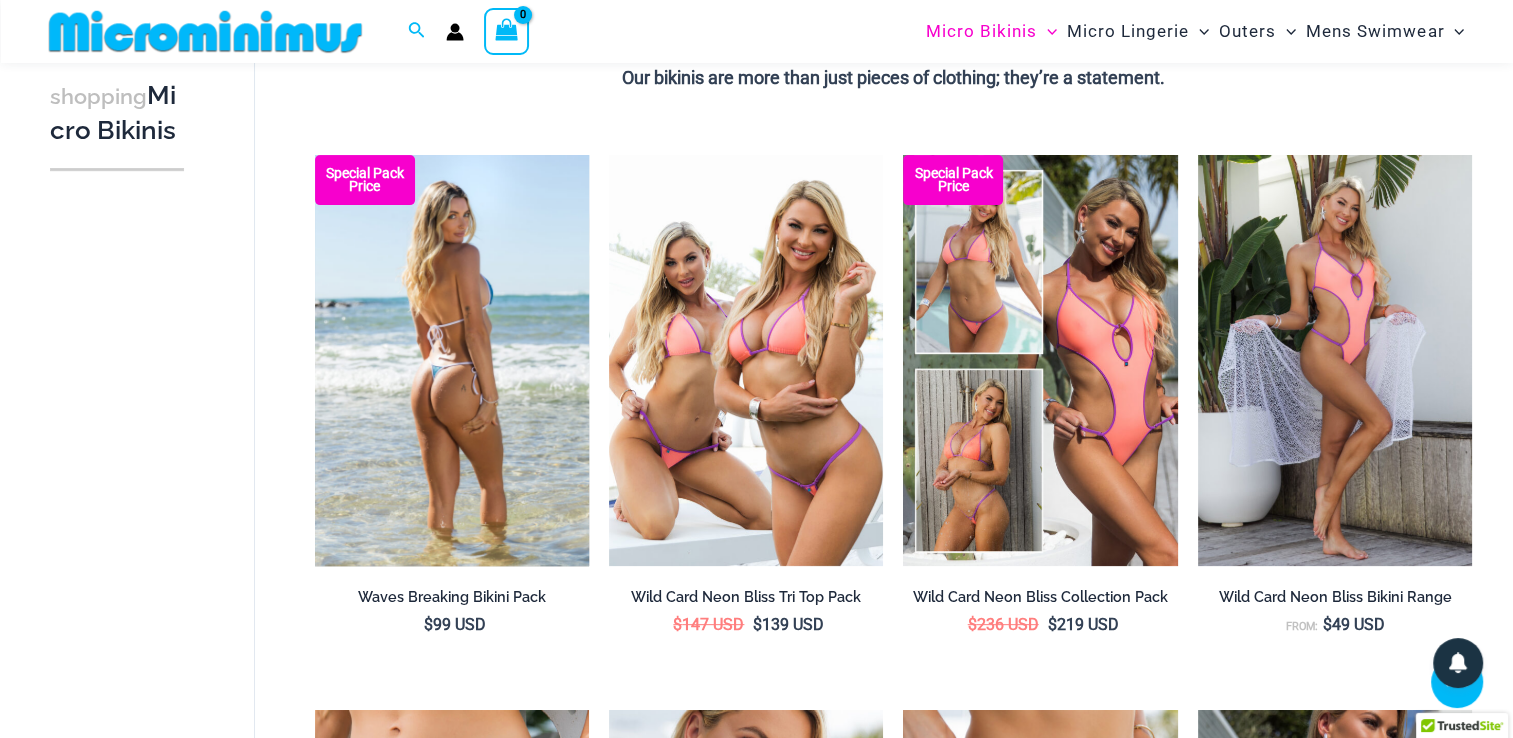 click at bounding box center [452, 360] 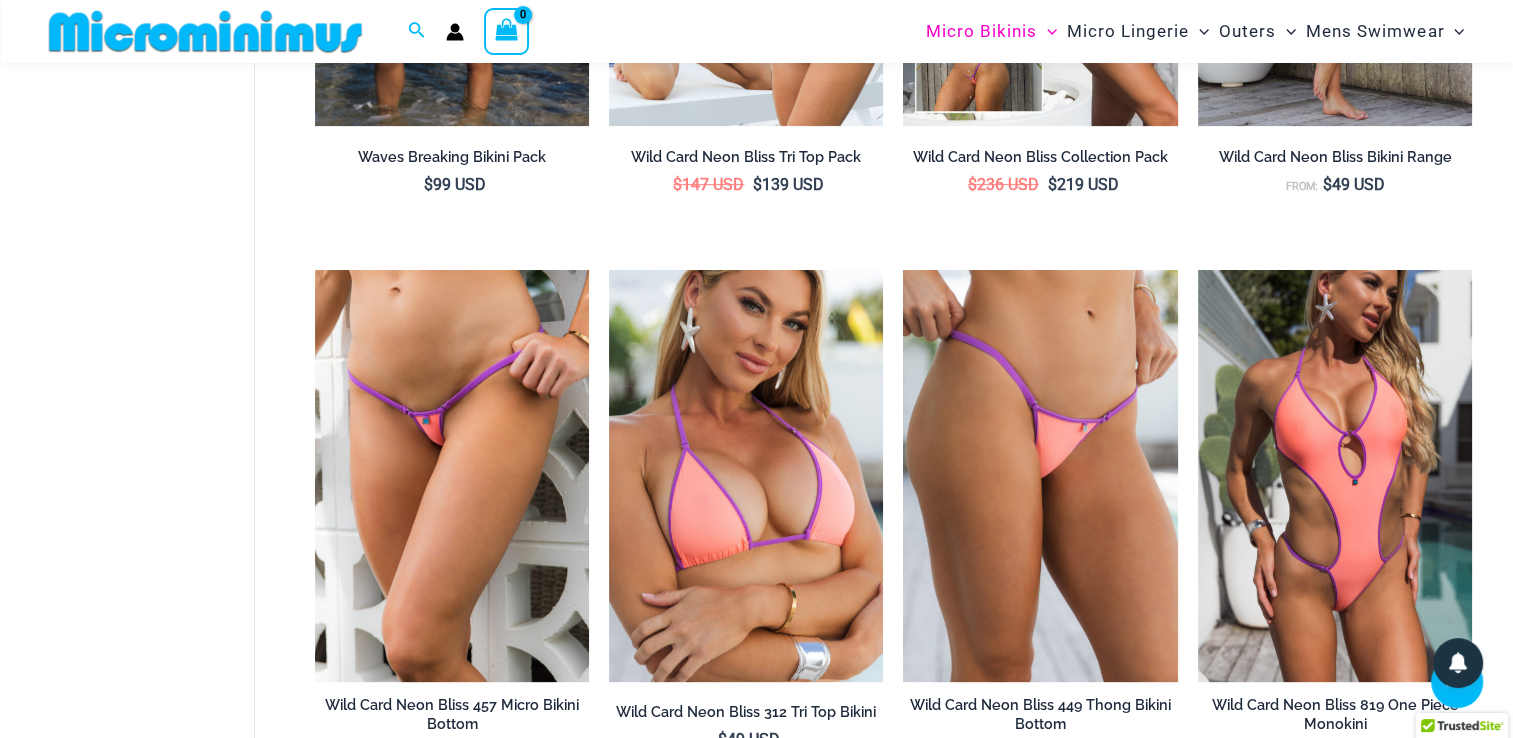 scroll, scrollTop: 1012, scrollLeft: 0, axis: vertical 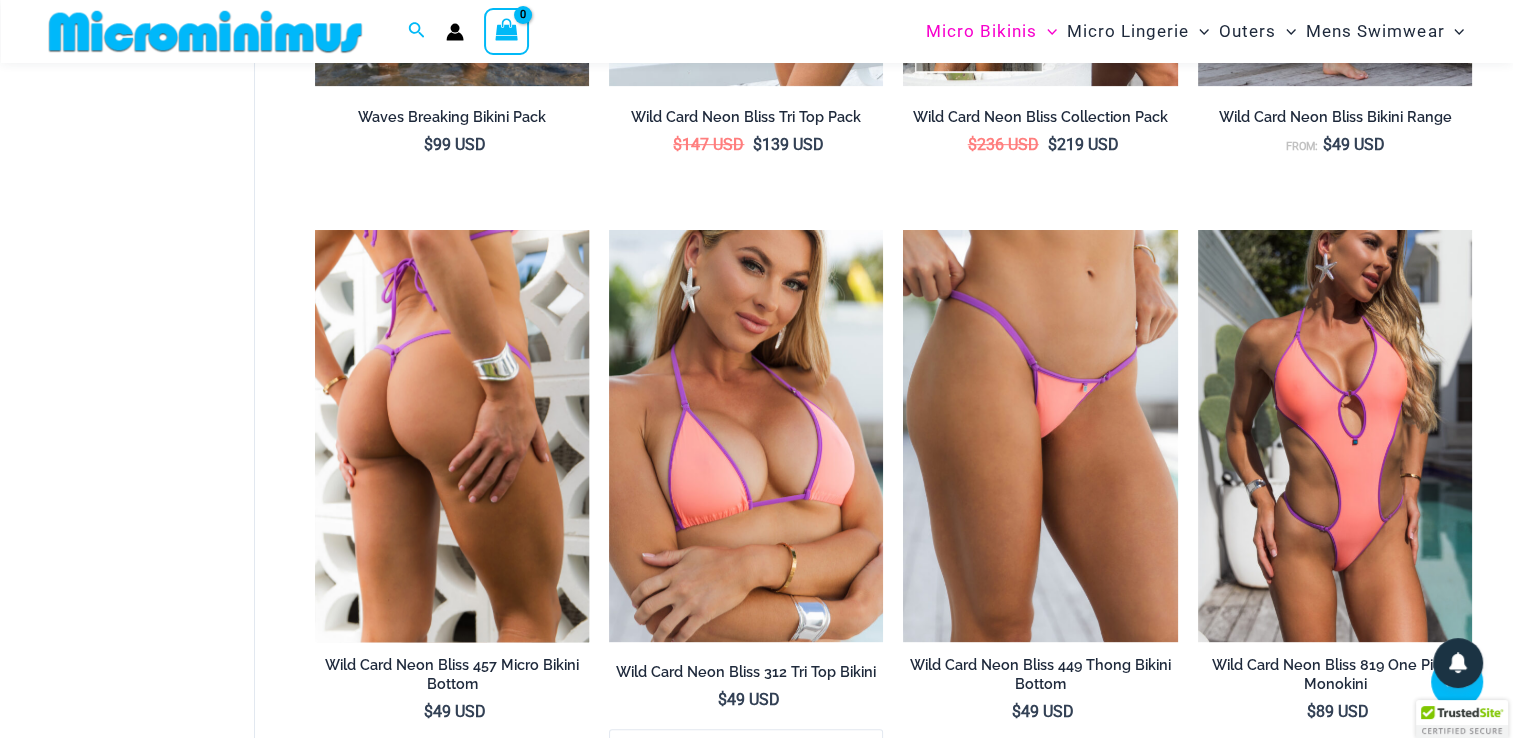 click at bounding box center (452, 435) 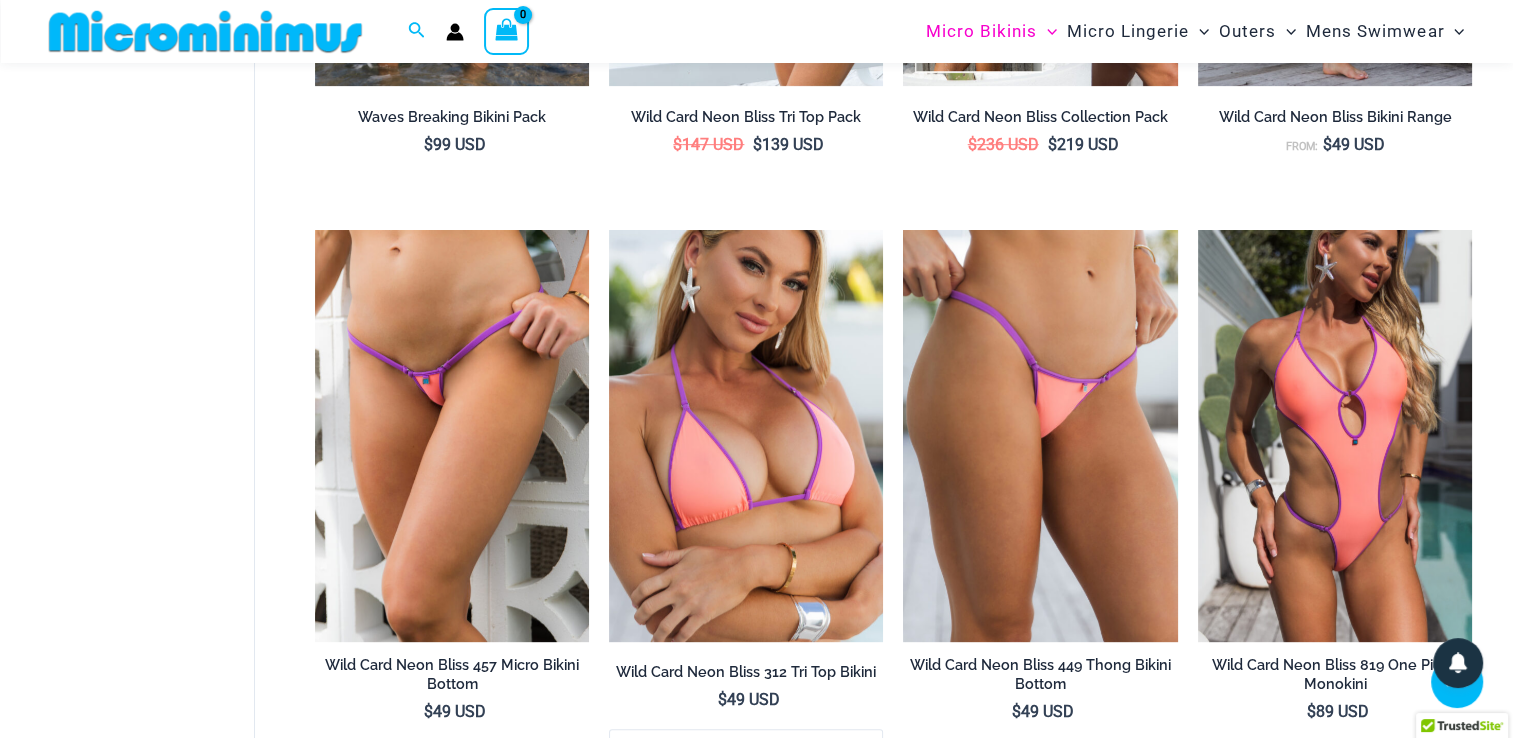 scroll, scrollTop: 1658, scrollLeft: 0, axis: vertical 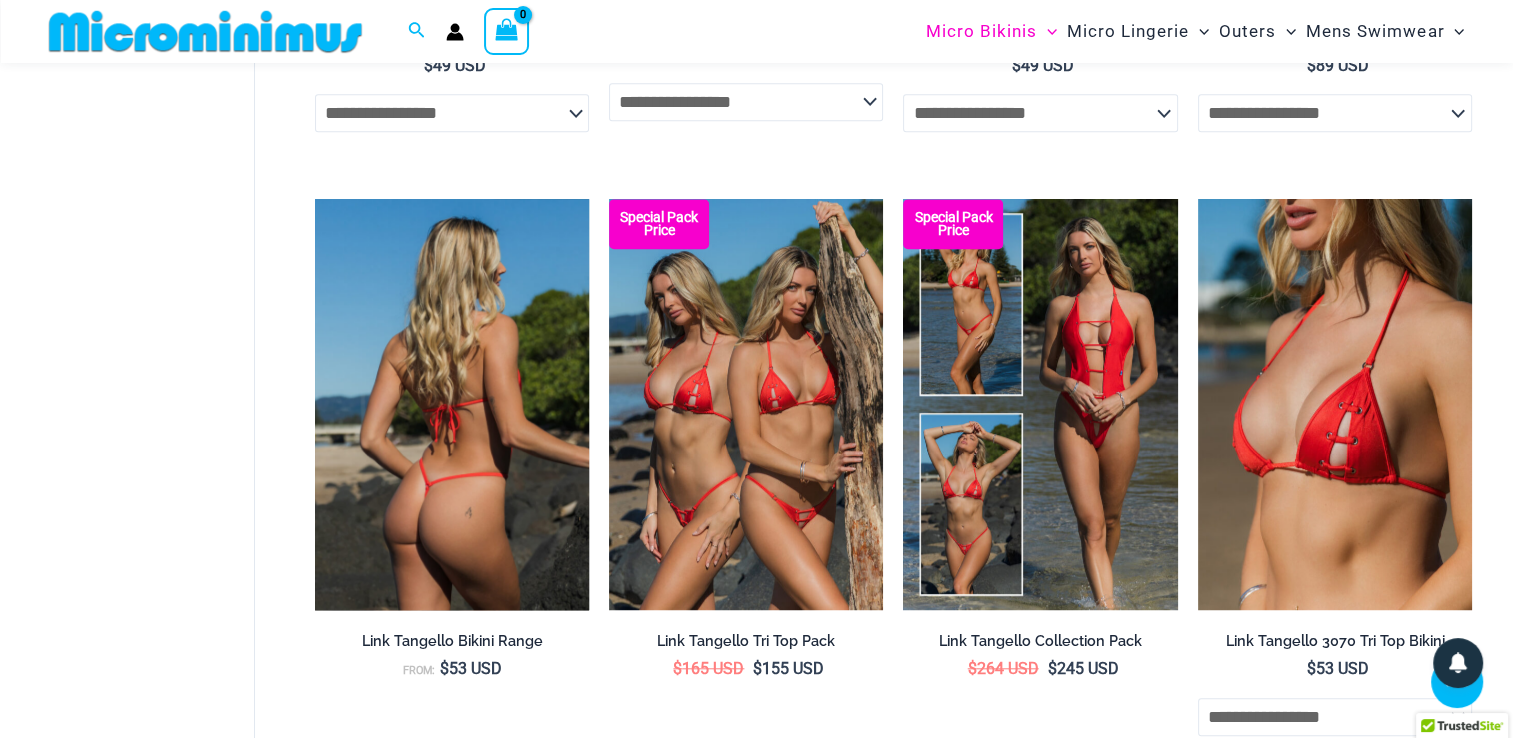 click at bounding box center [452, 404] 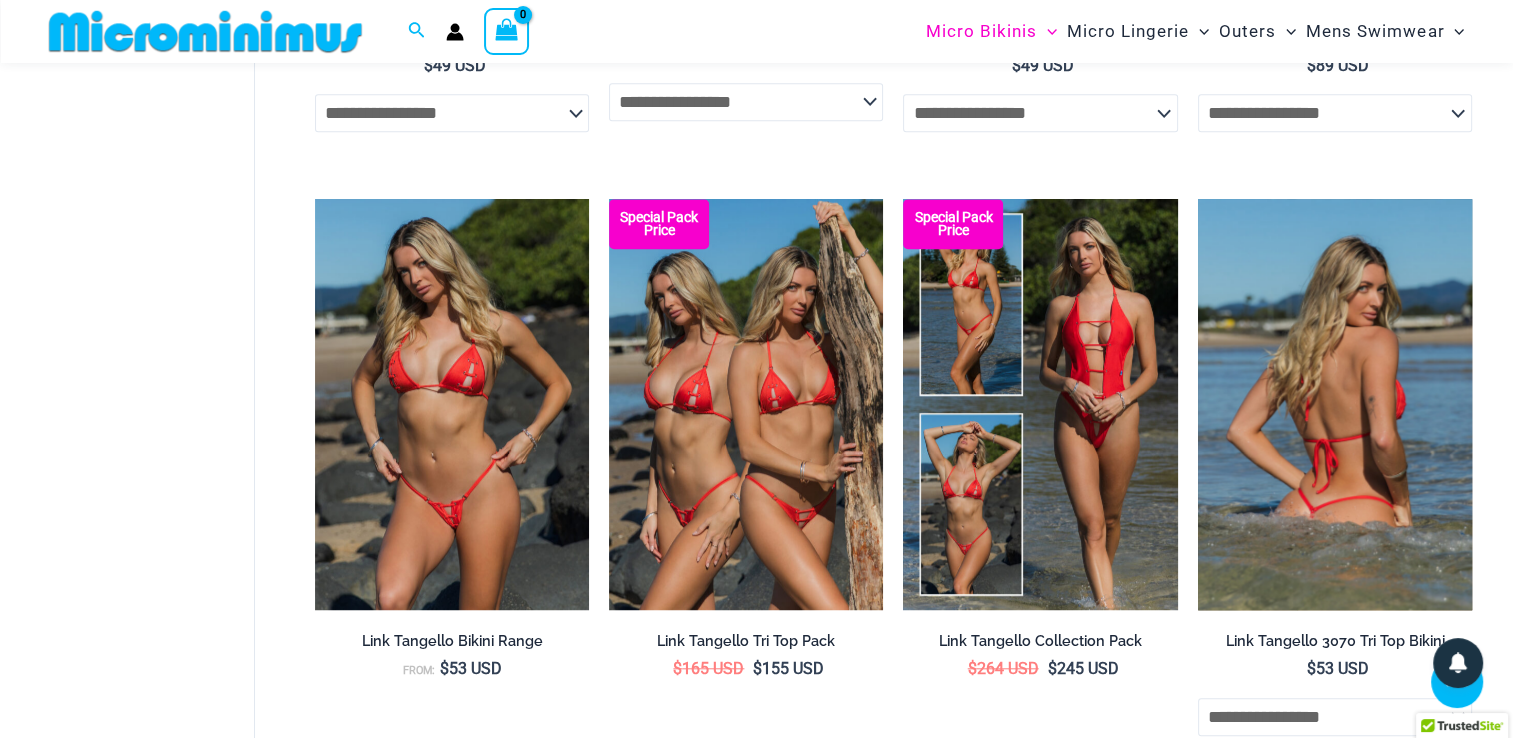 click at bounding box center (1335, 404) 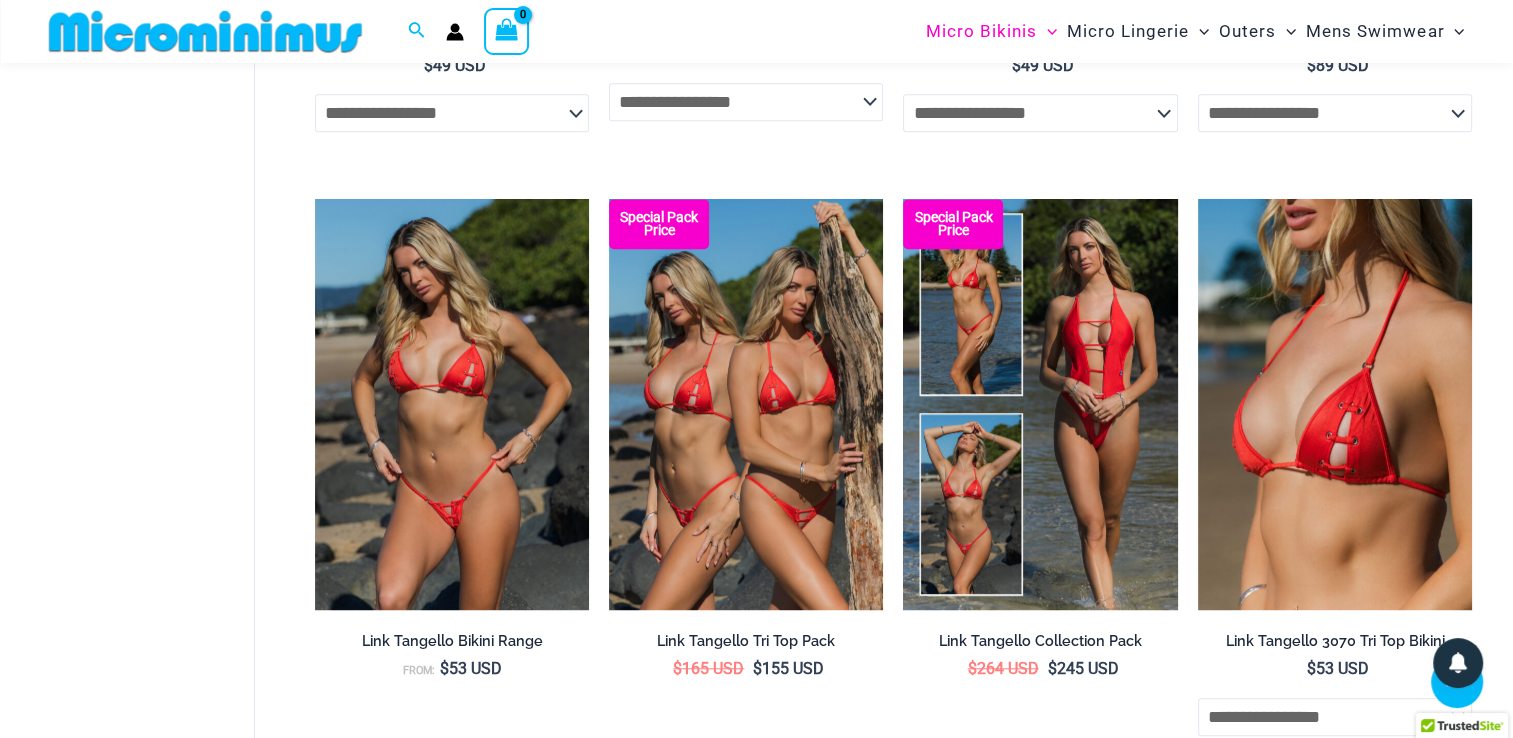 scroll, scrollTop: 2304, scrollLeft: 0, axis: vertical 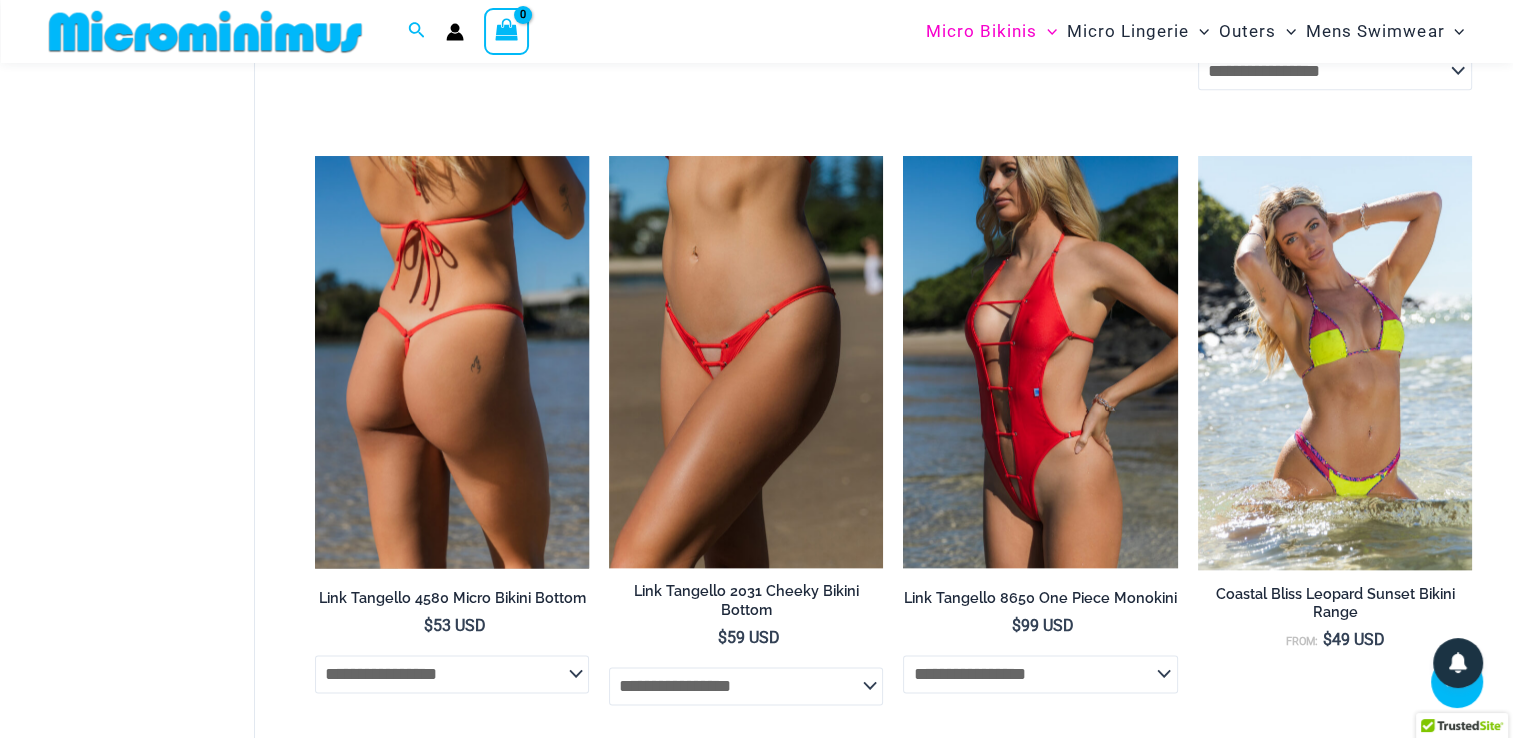 click at bounding box center (452, 361) 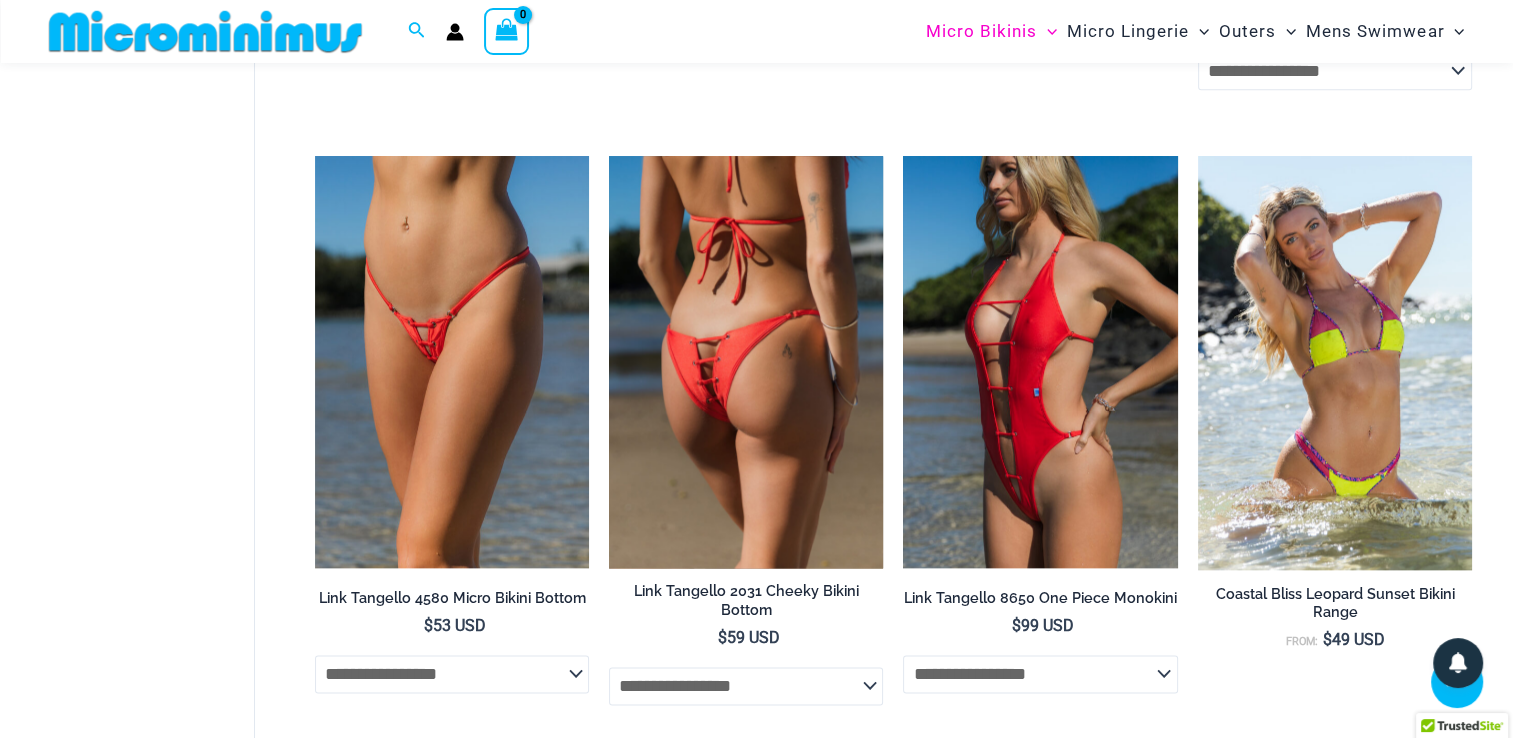 click at bounding box center [746, 361] 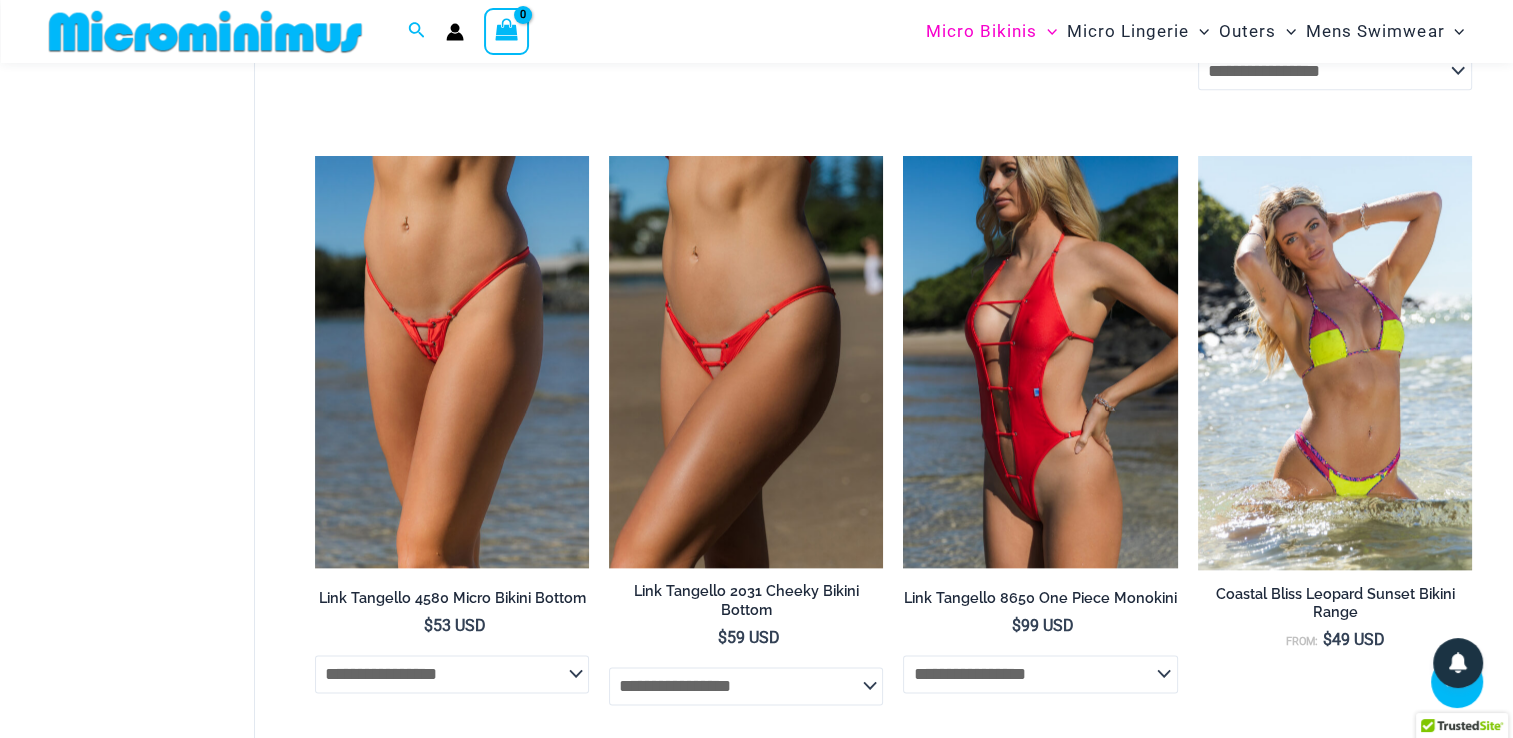 scroll, scrollTop: 2949, scrollLeft: 0, axis: vertical 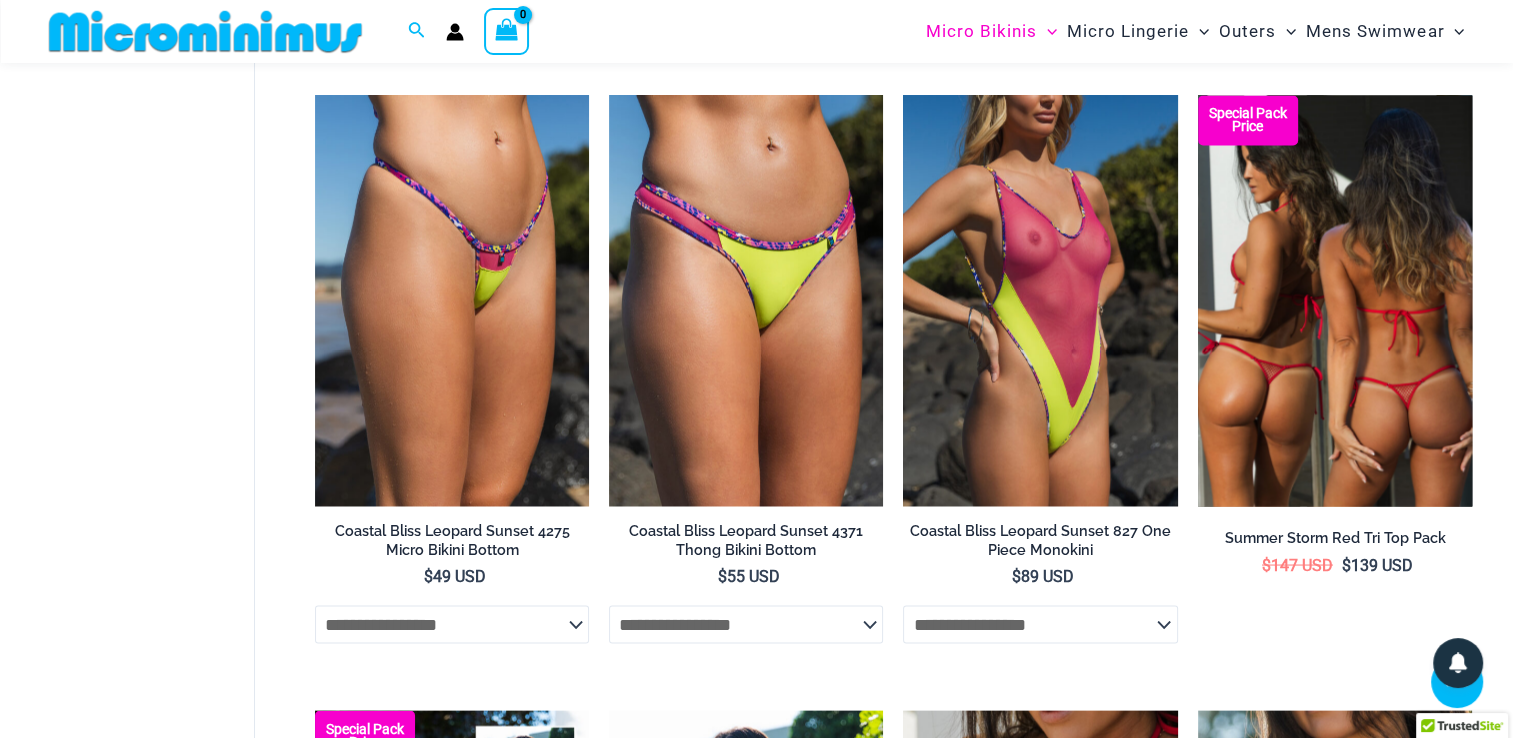 click at bounding box center [1335, 300] 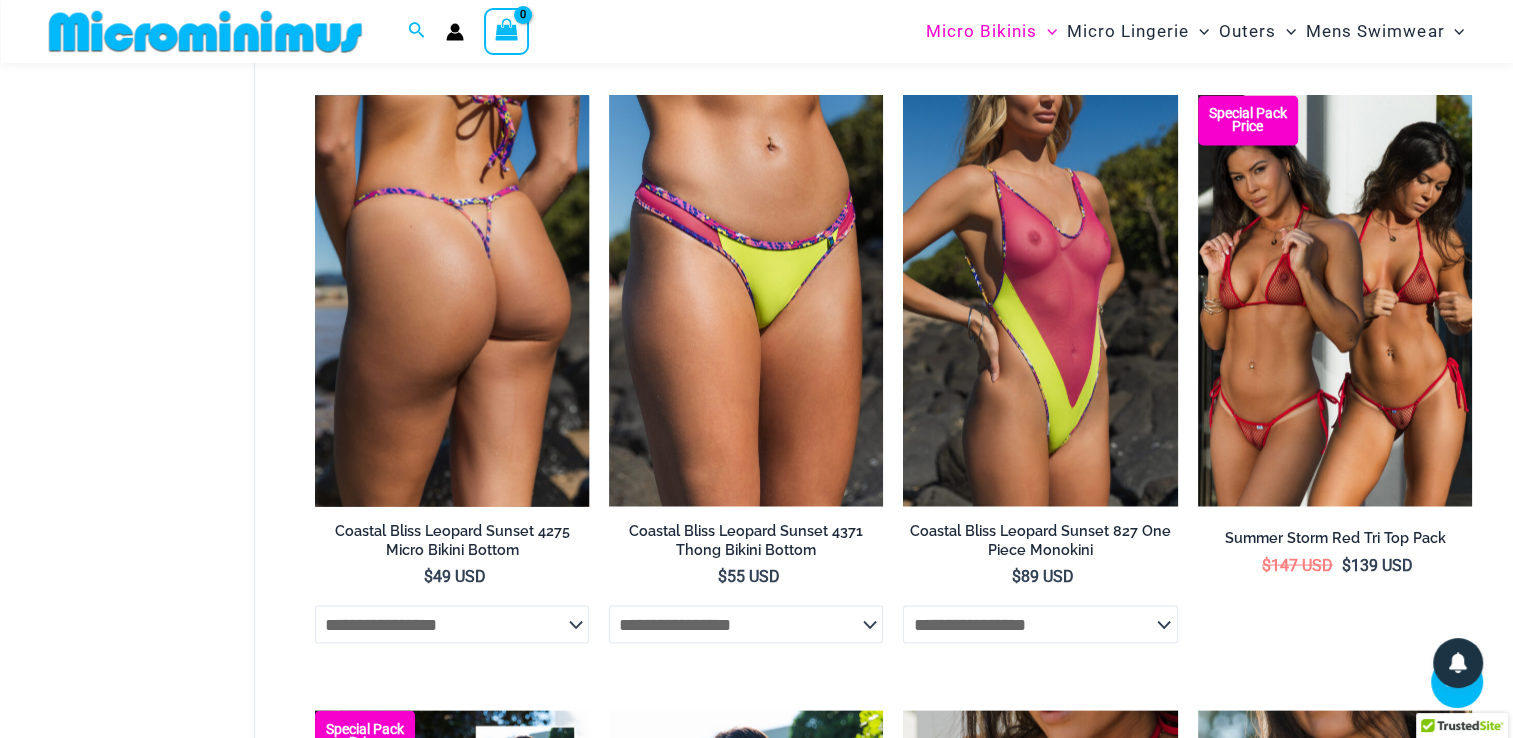 click at bounding box center (452, 300) 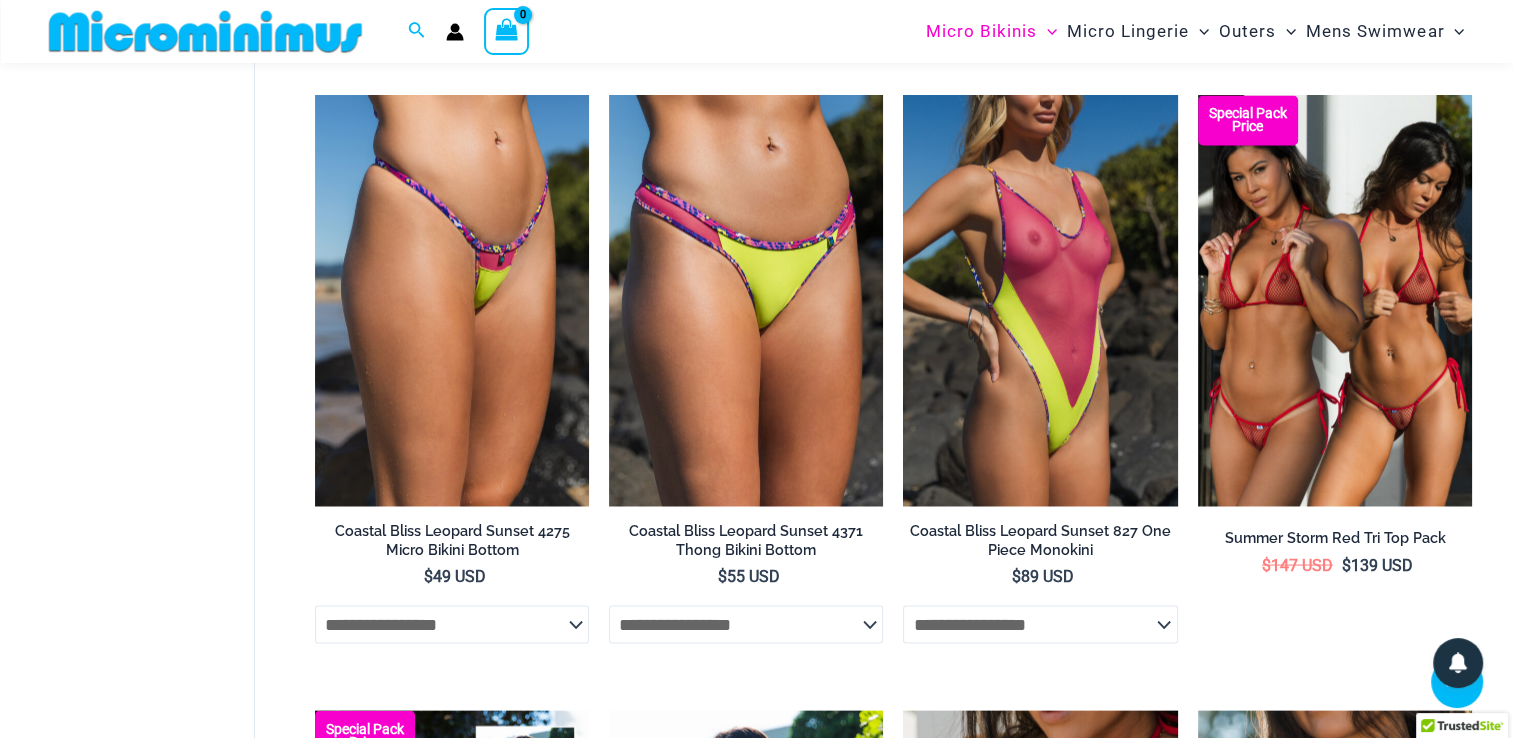 scroll, scrollTop: 4240, scrollLeft: 0, axis: vertical 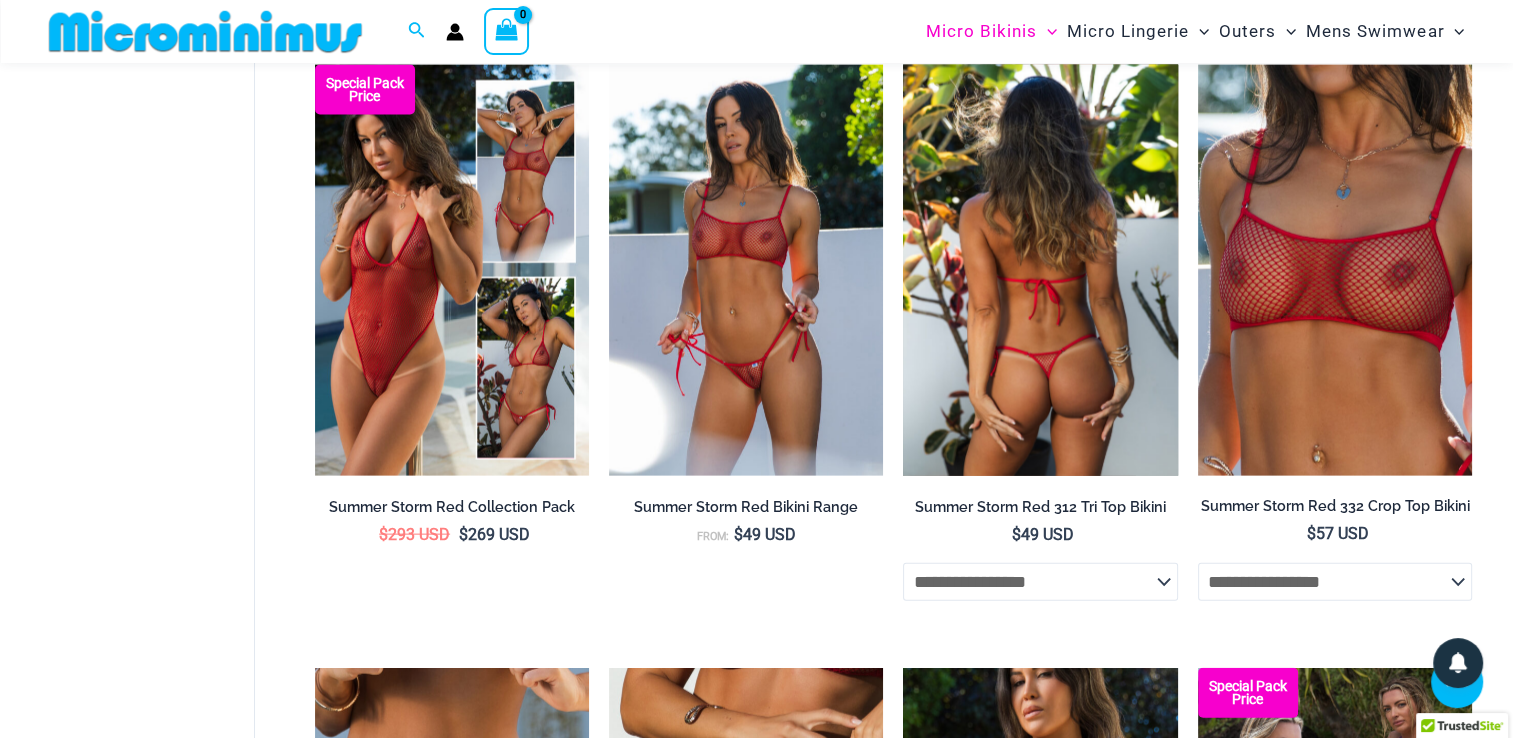 click at bounding box center (1040, 270) 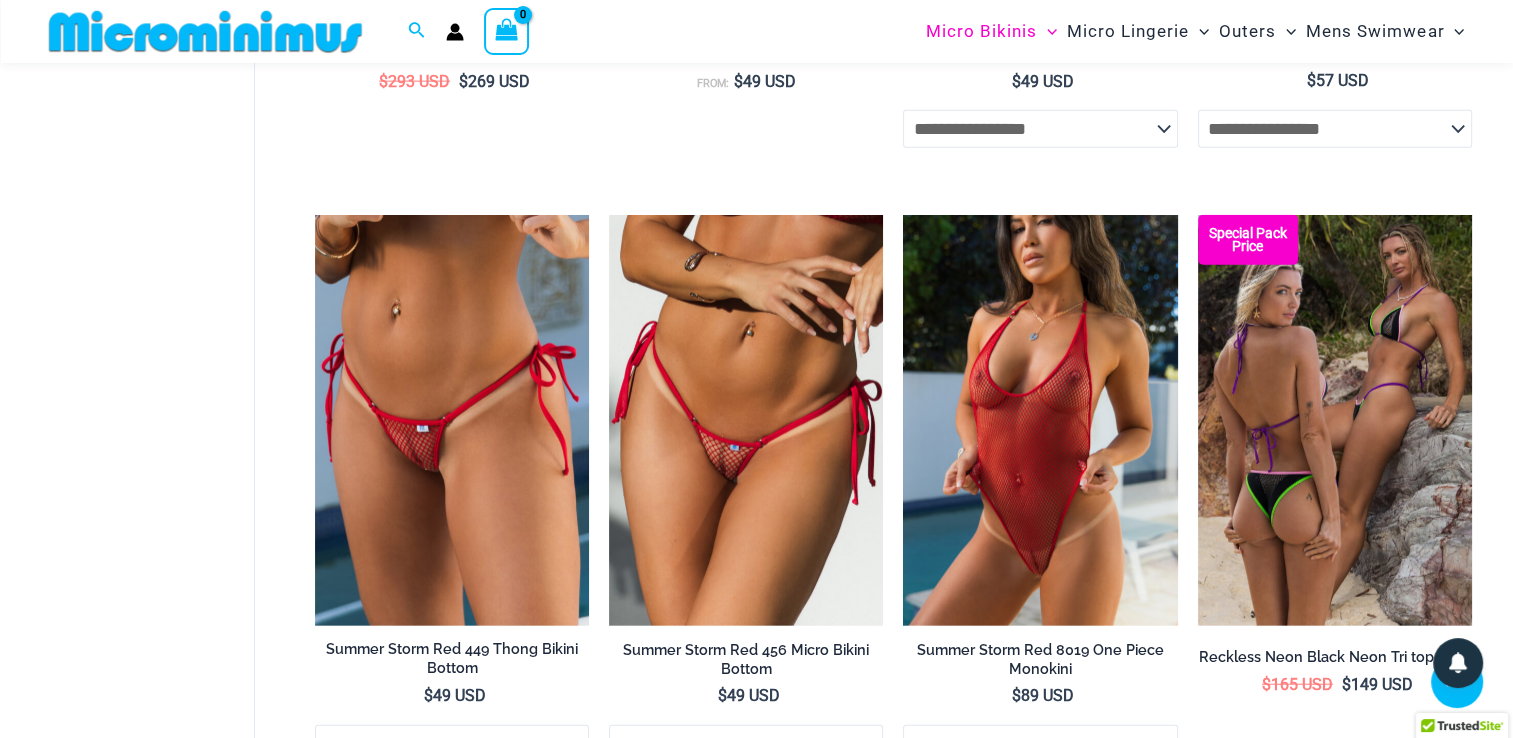 scroll, scrollTop: 4827, scrollLeft: 0, axis: vertical 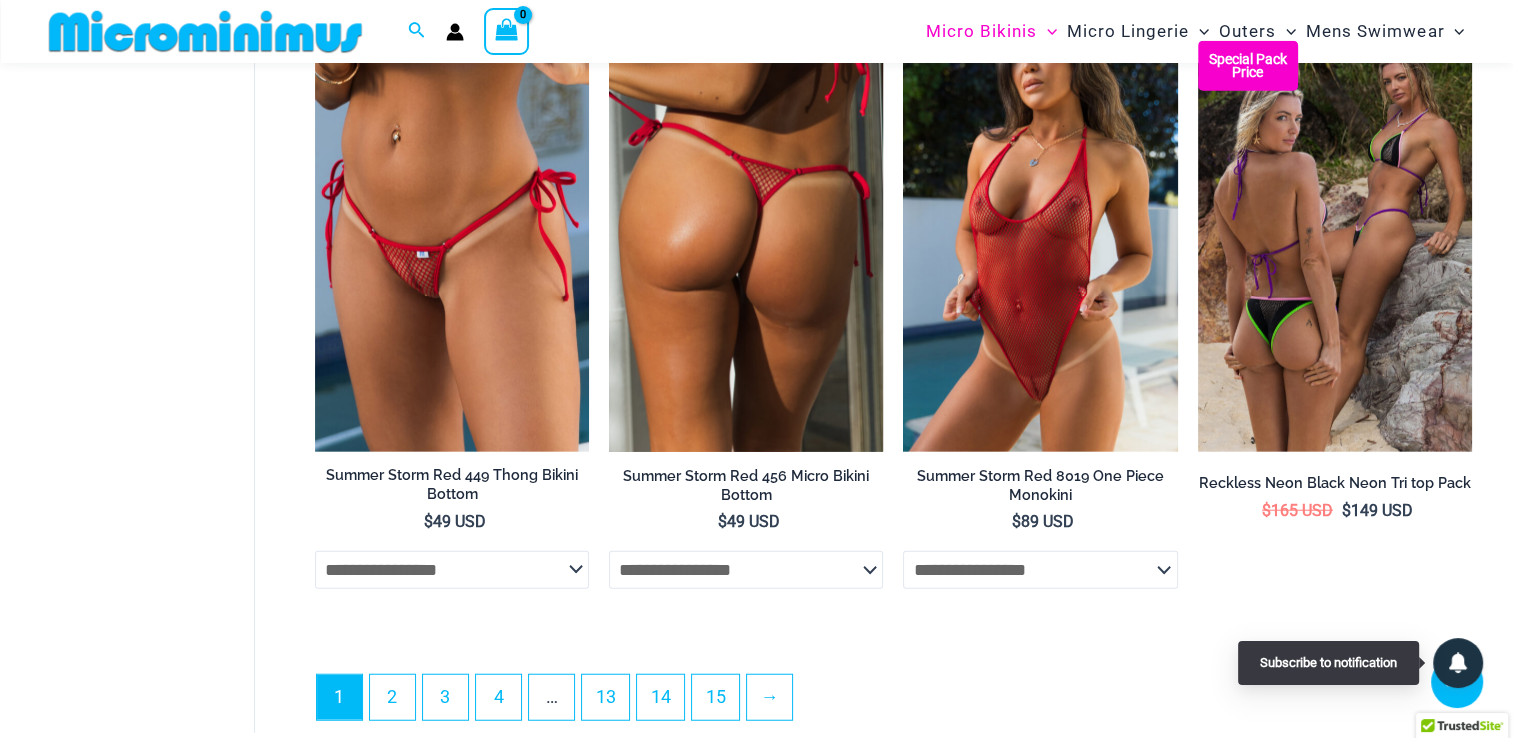click at bounding box center [746, 246] 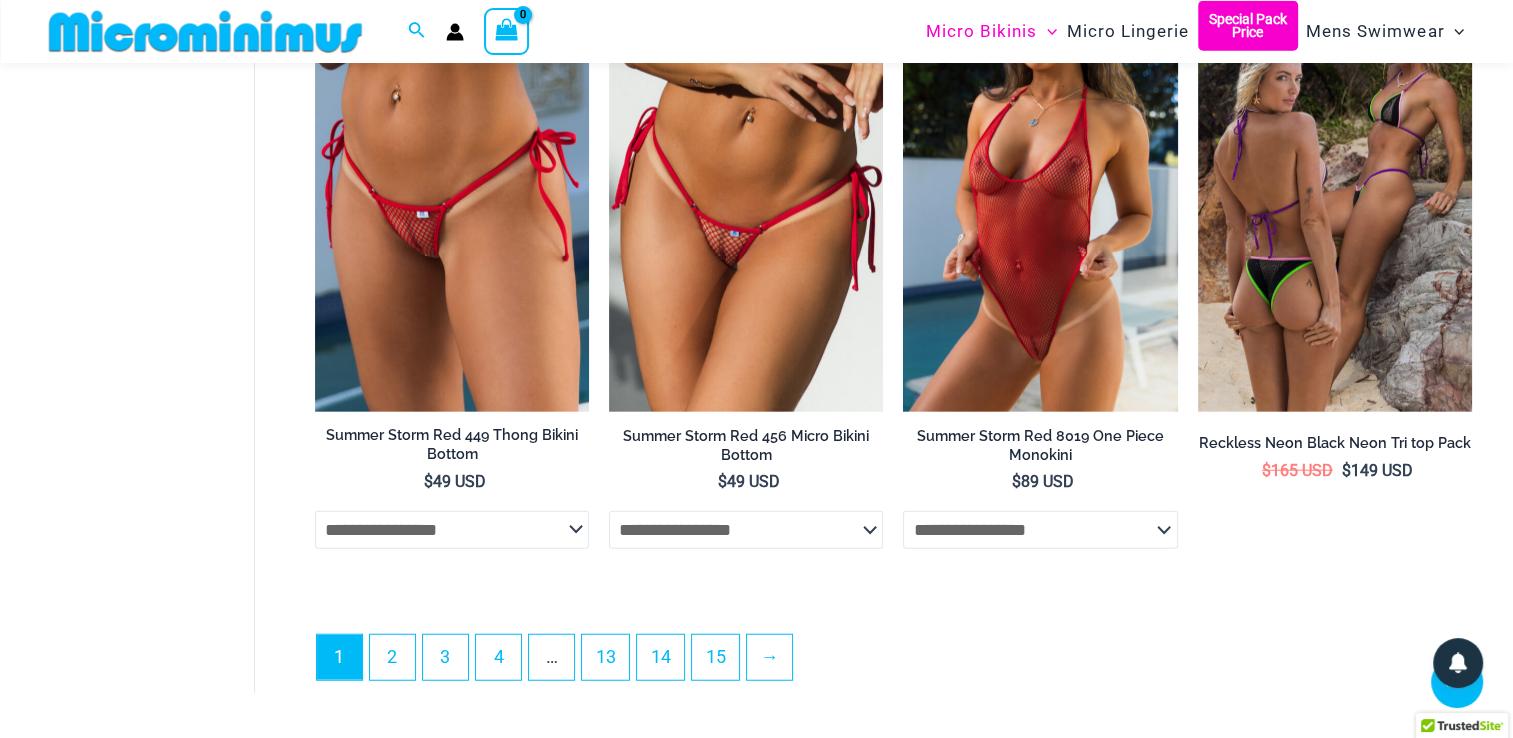 scroll, scrollTop: 4987, scrollLeft: 0, axis: vertical 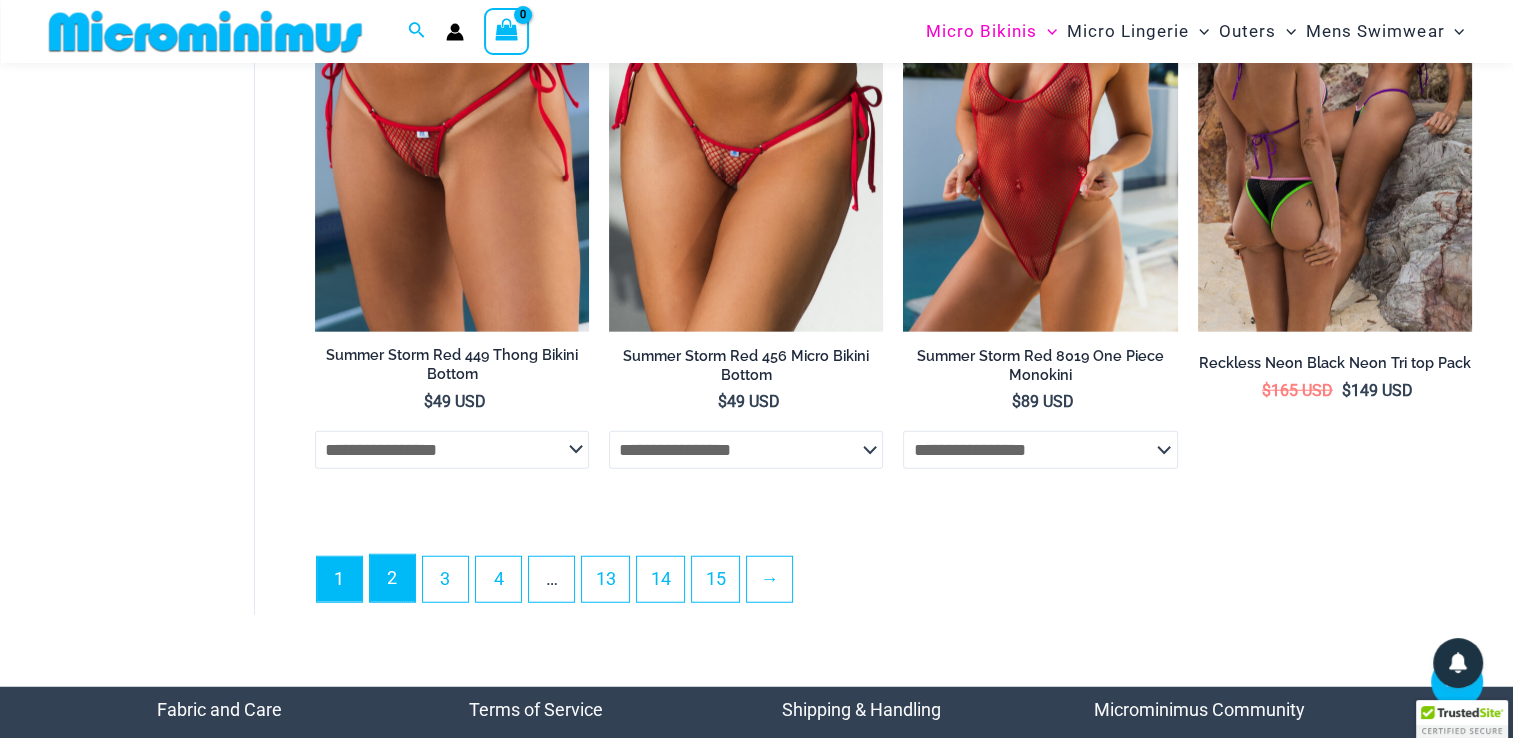 click on "2" at bounding box center [392, 578] 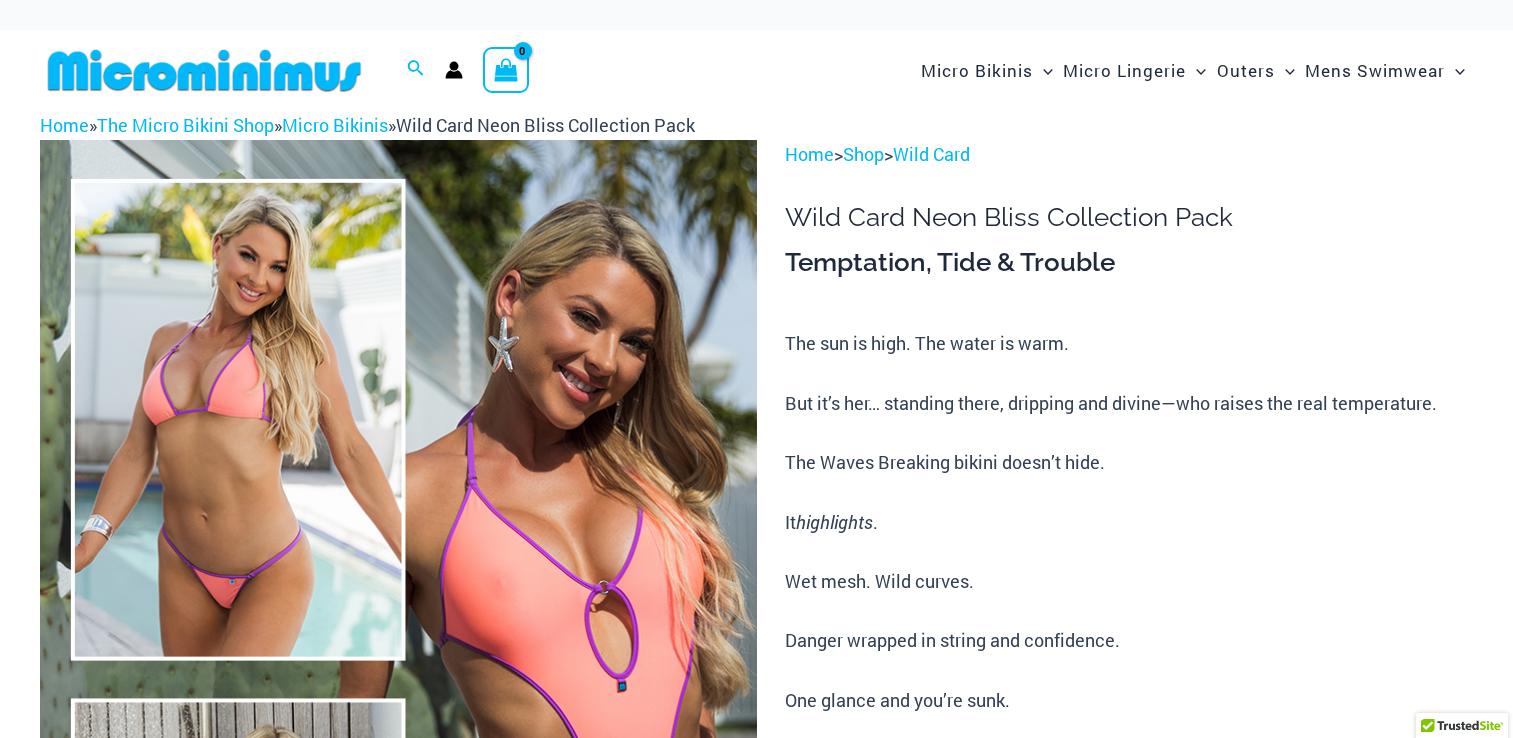 scroll, scrollTop: 0, scrollLeft: 0, axis: both 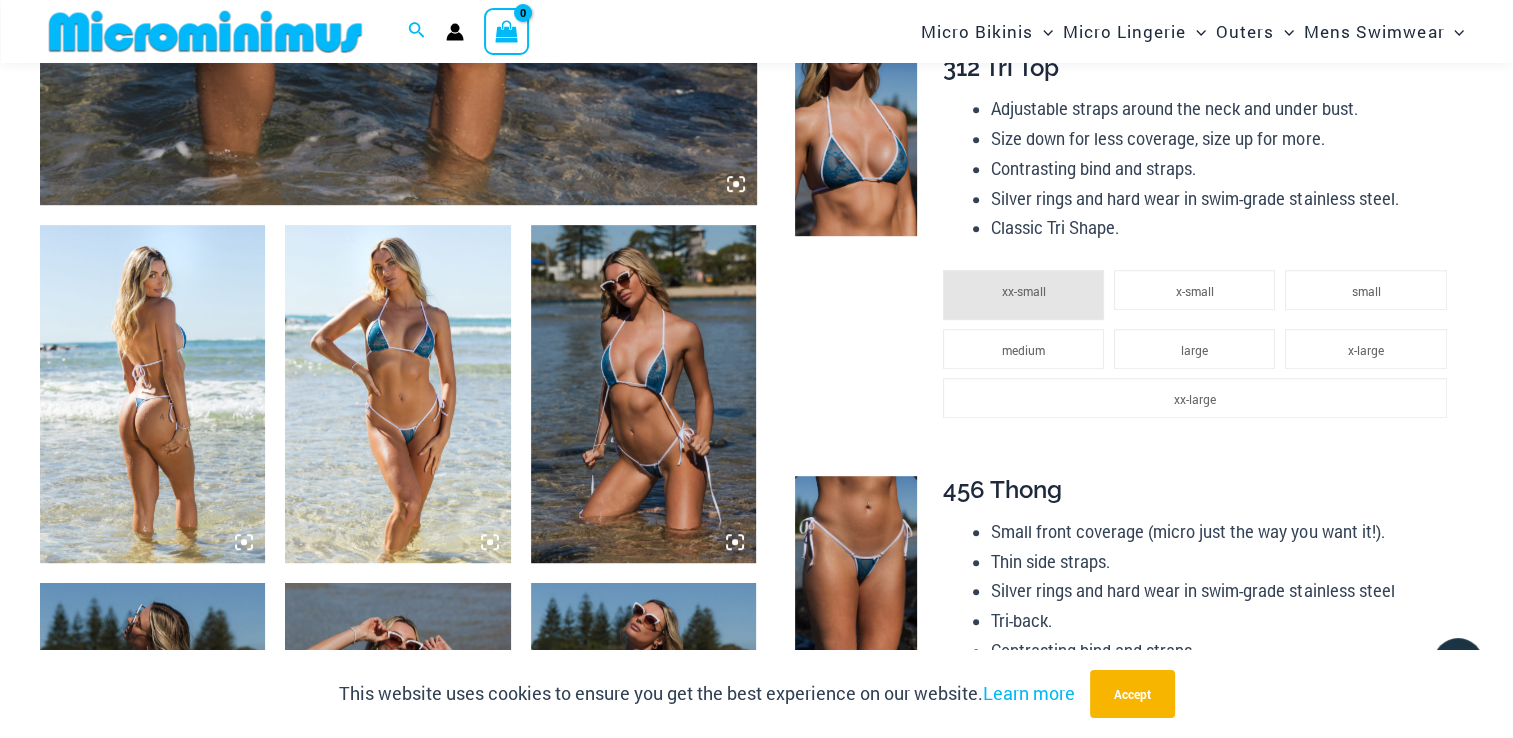 click at bounding box center [152, 394] 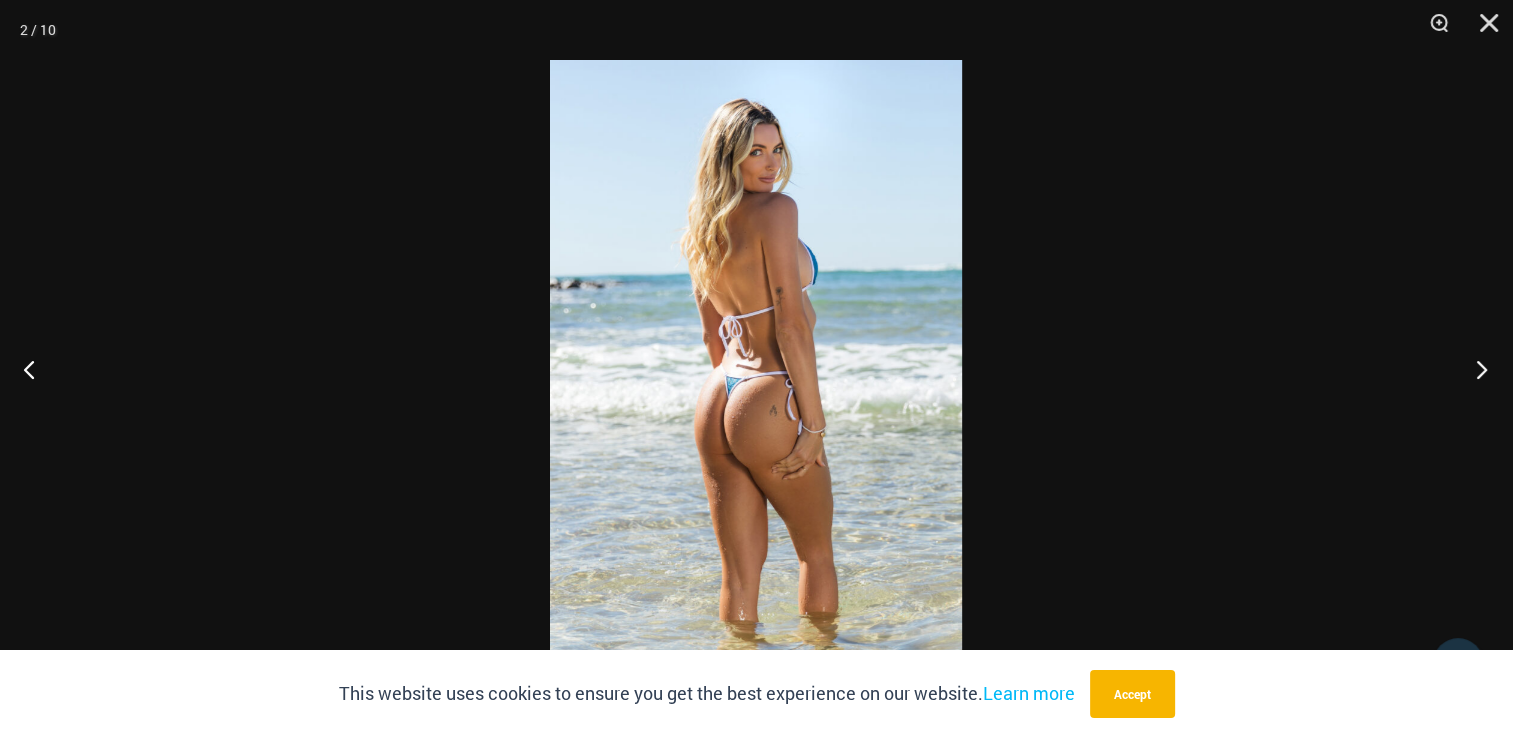 click at bounding box center (1475, 369) 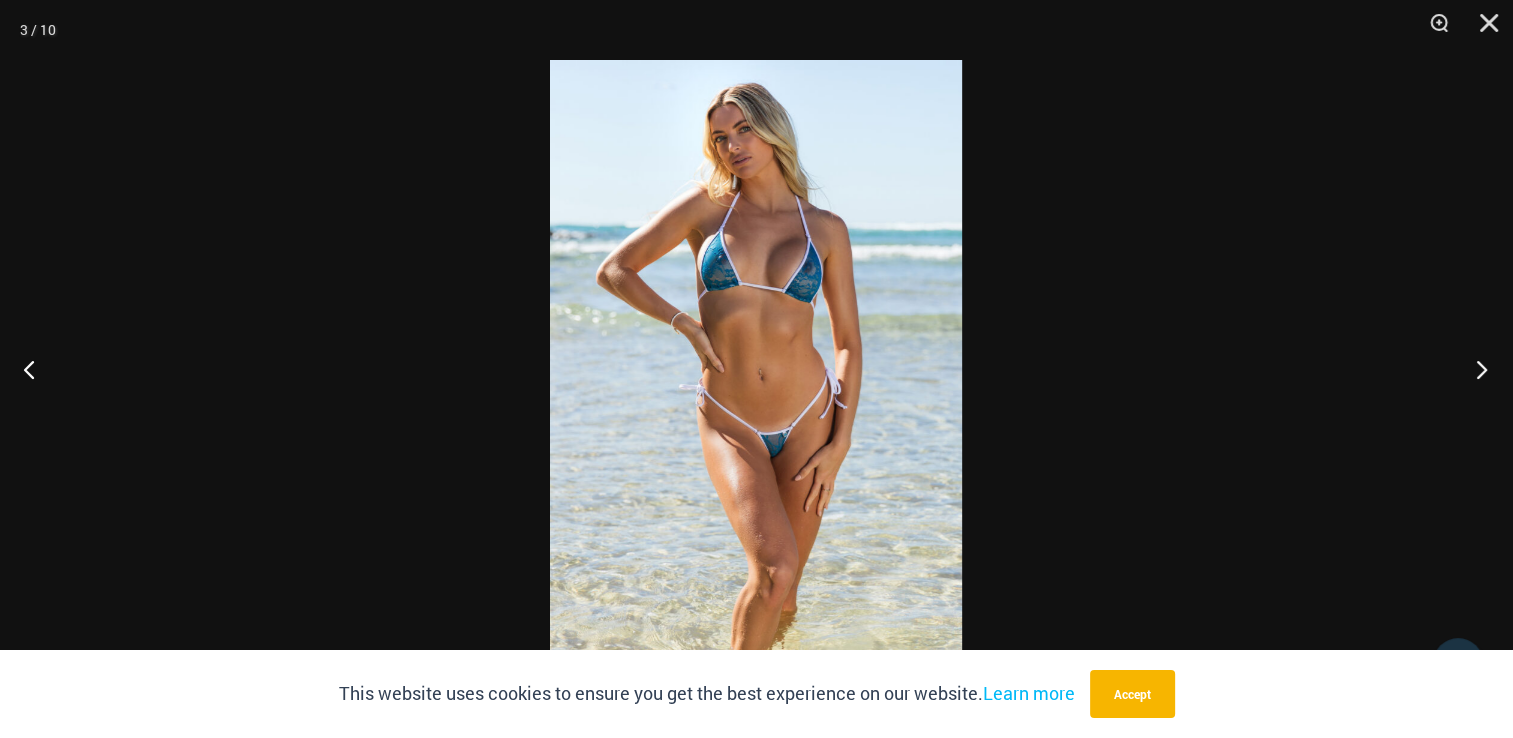 click at bounding box center (1475, 369) 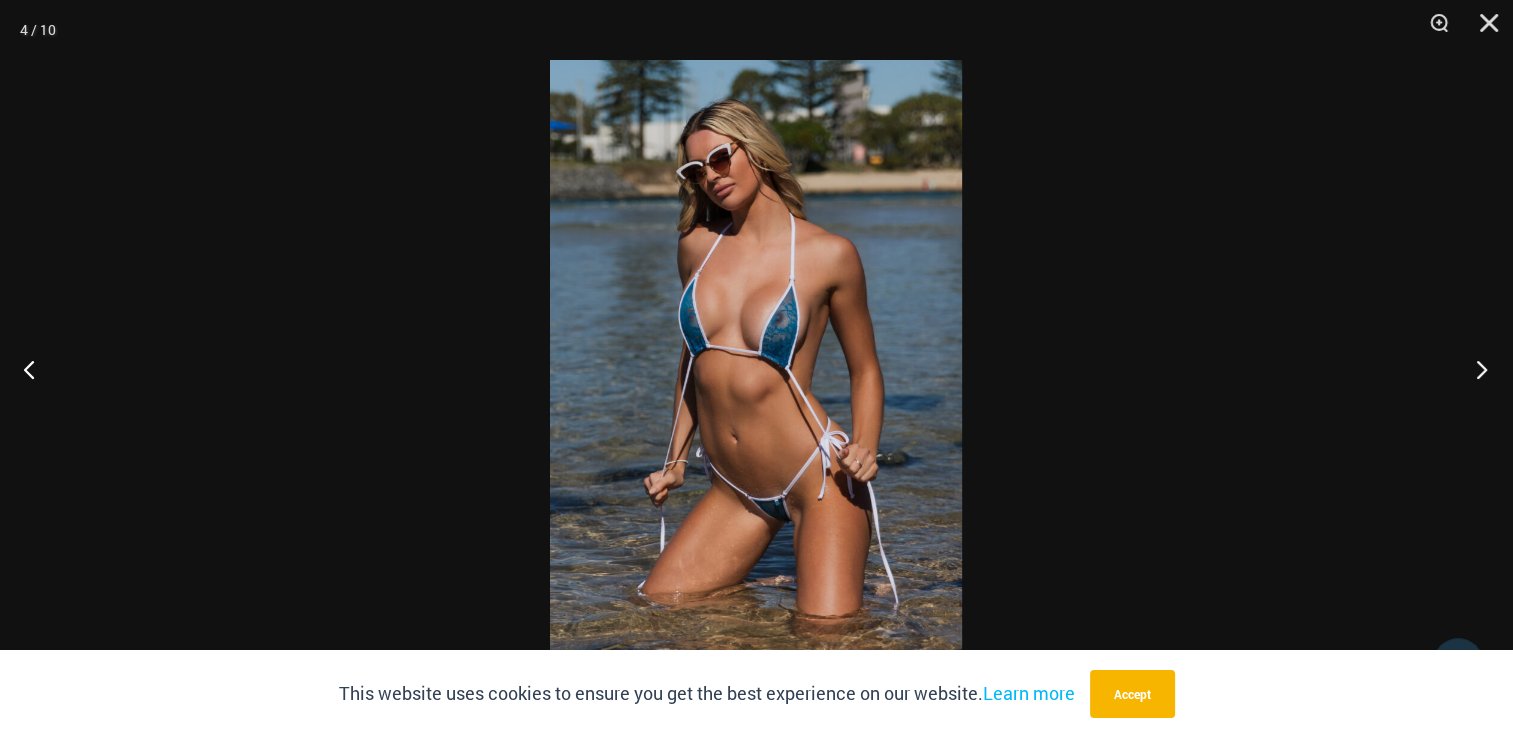 click at bounding box center [1475, 369] 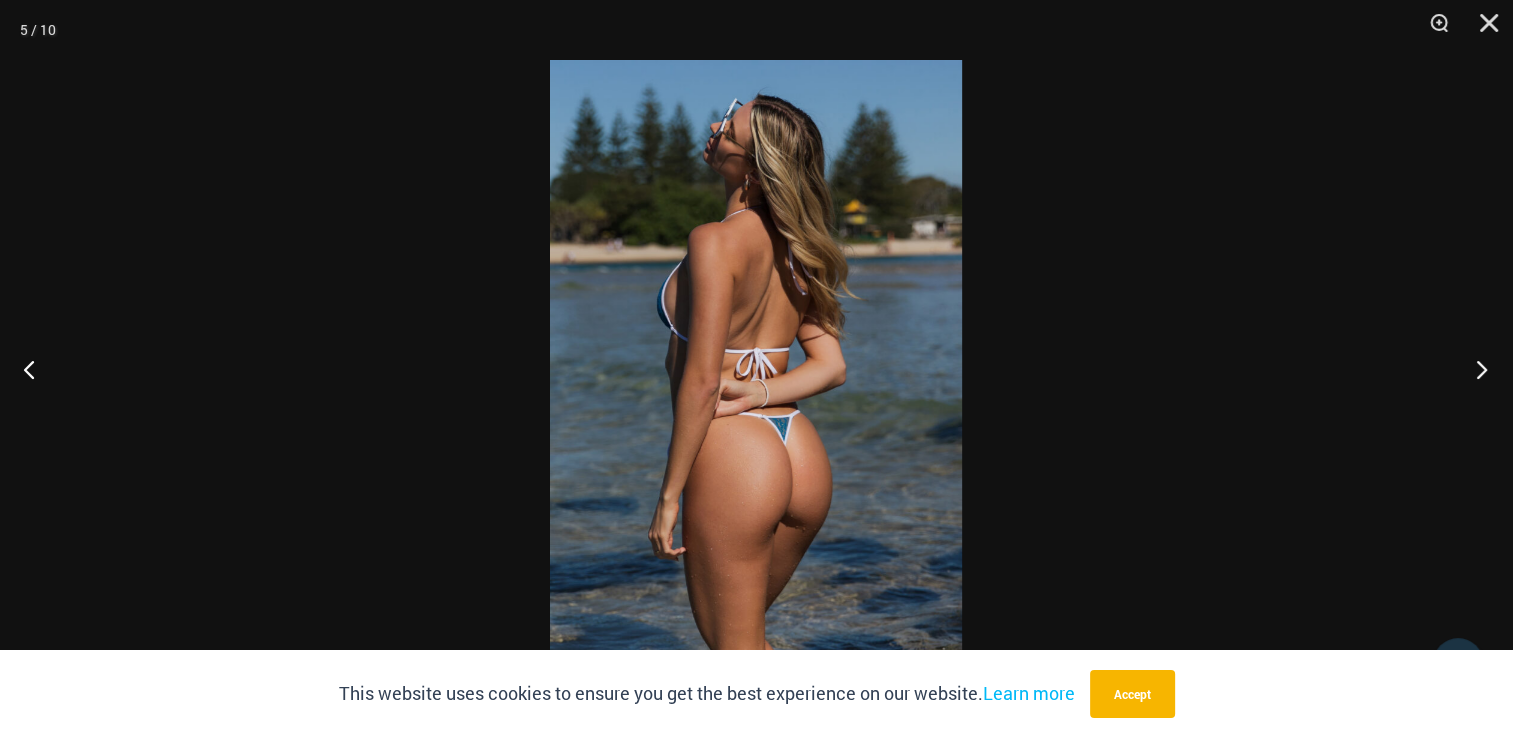 click at bounding box center [1475, 369] 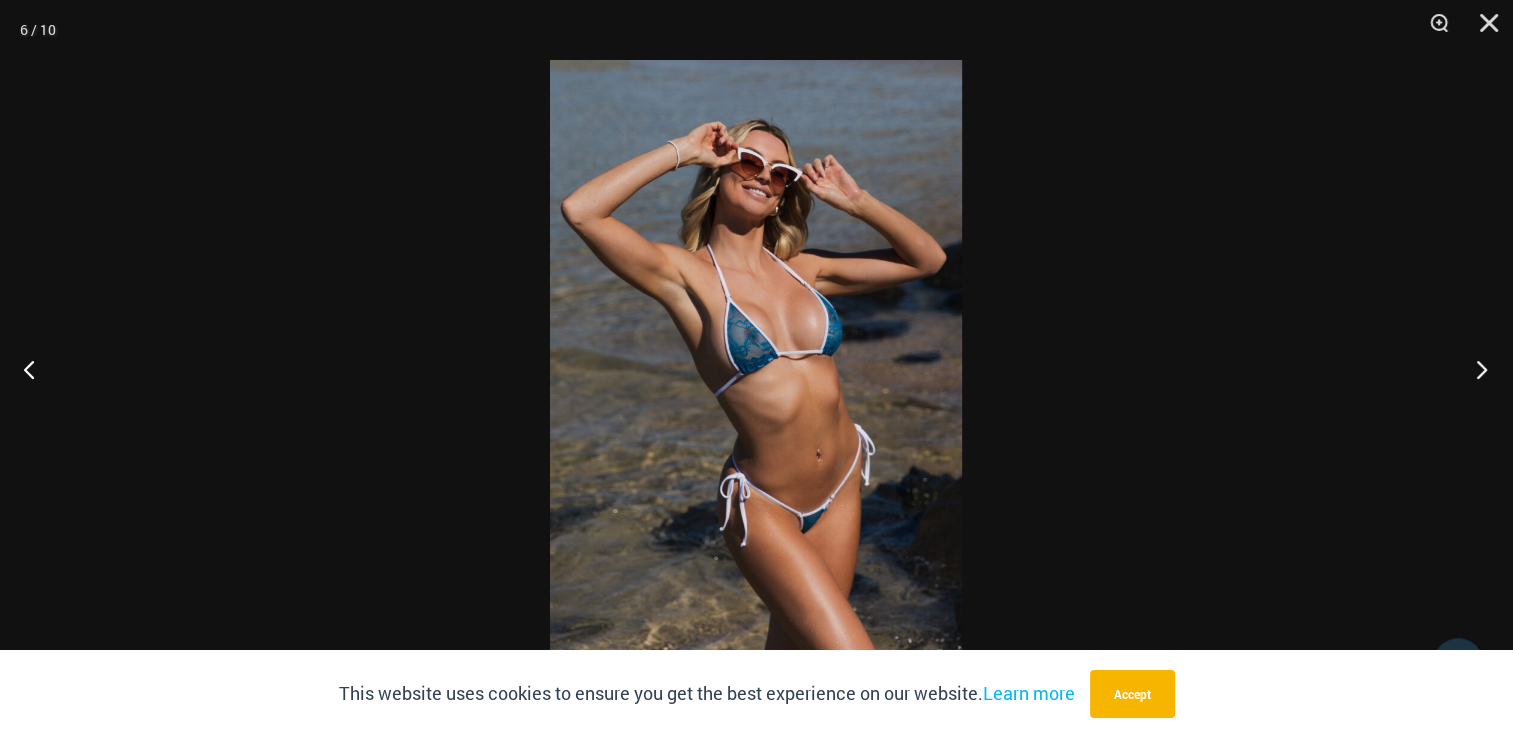 click at bounding box center [1475, 369] 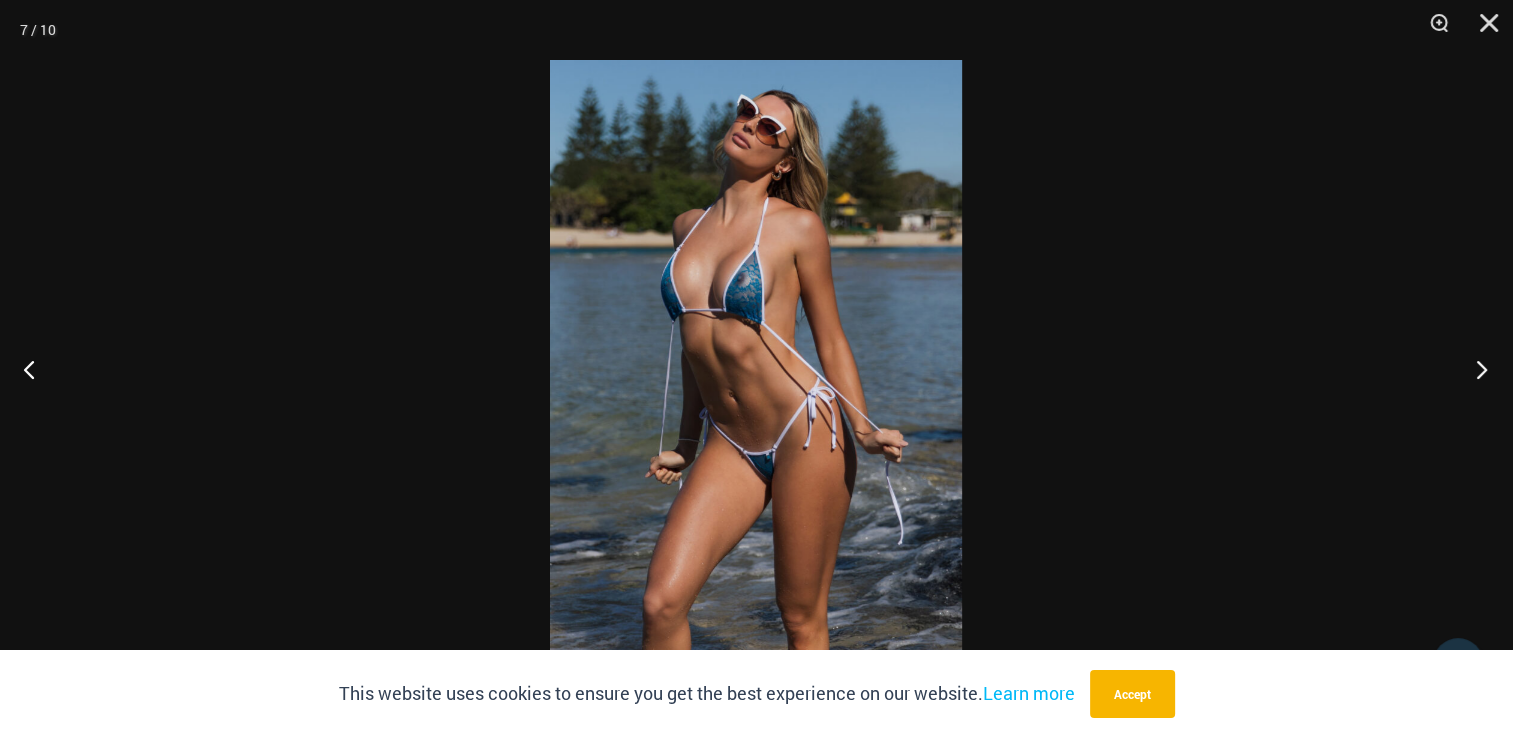 click at bounding box center [1475, 369] 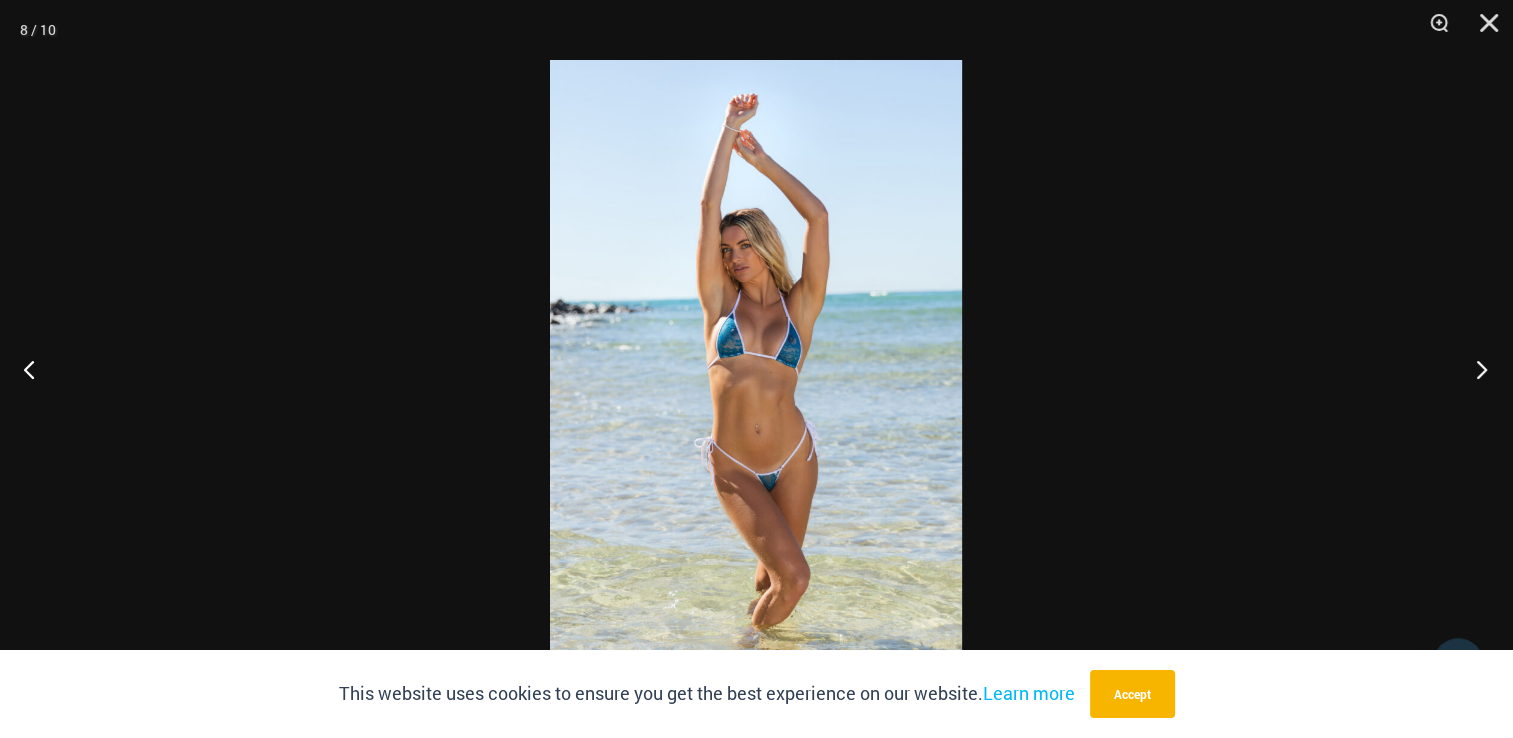 click at bounding box center (1475, 369) 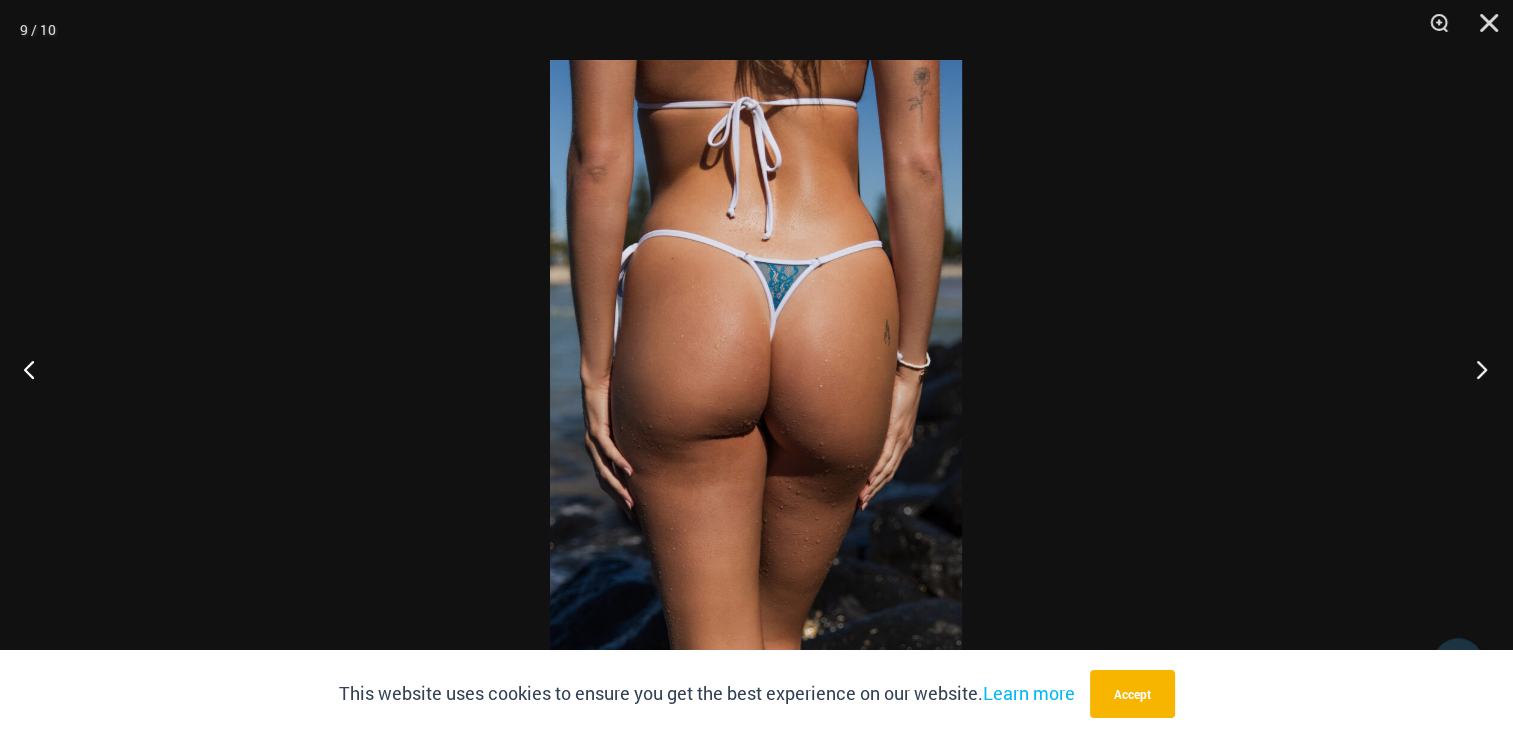 click at bounding box center (1475, 369) 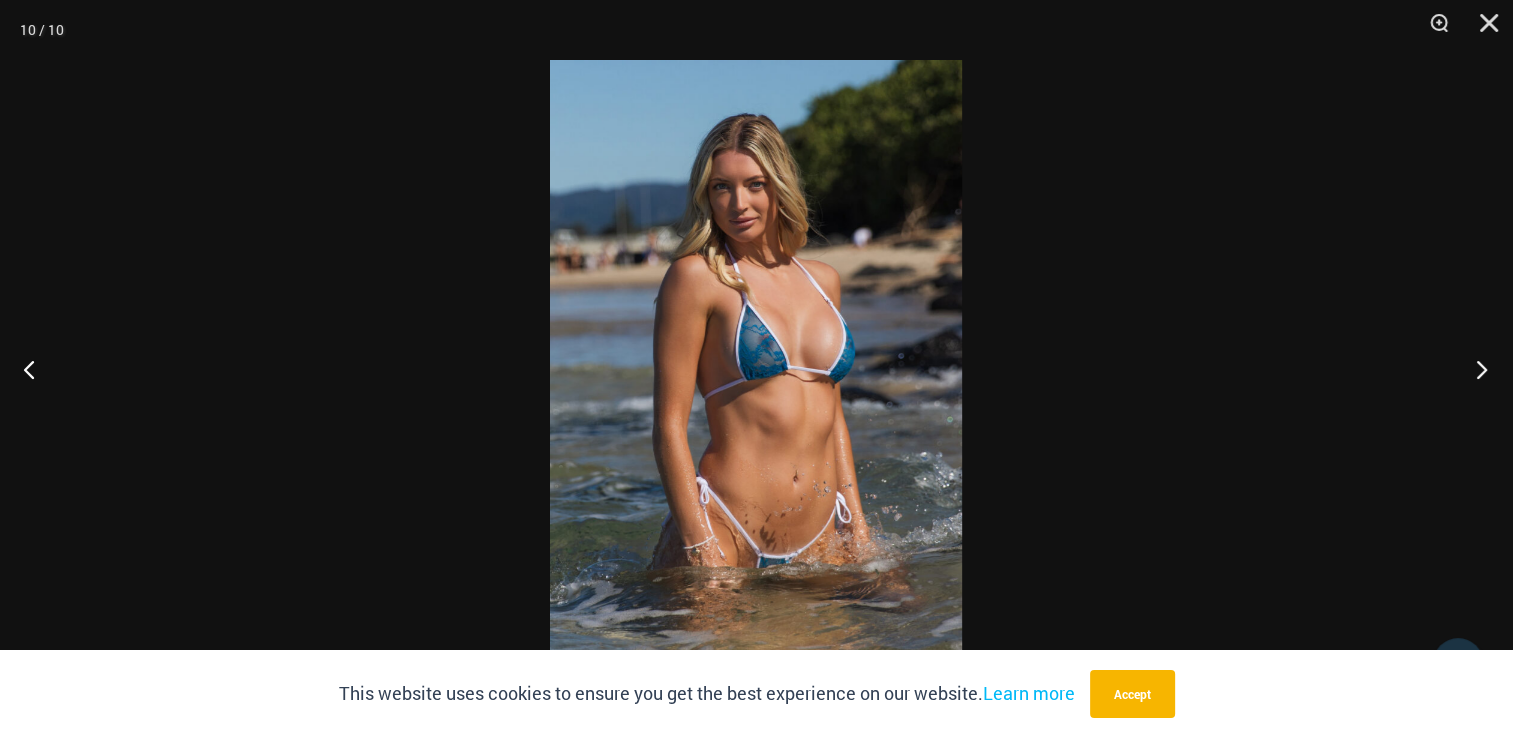 click at bounding box center [1475, 369] 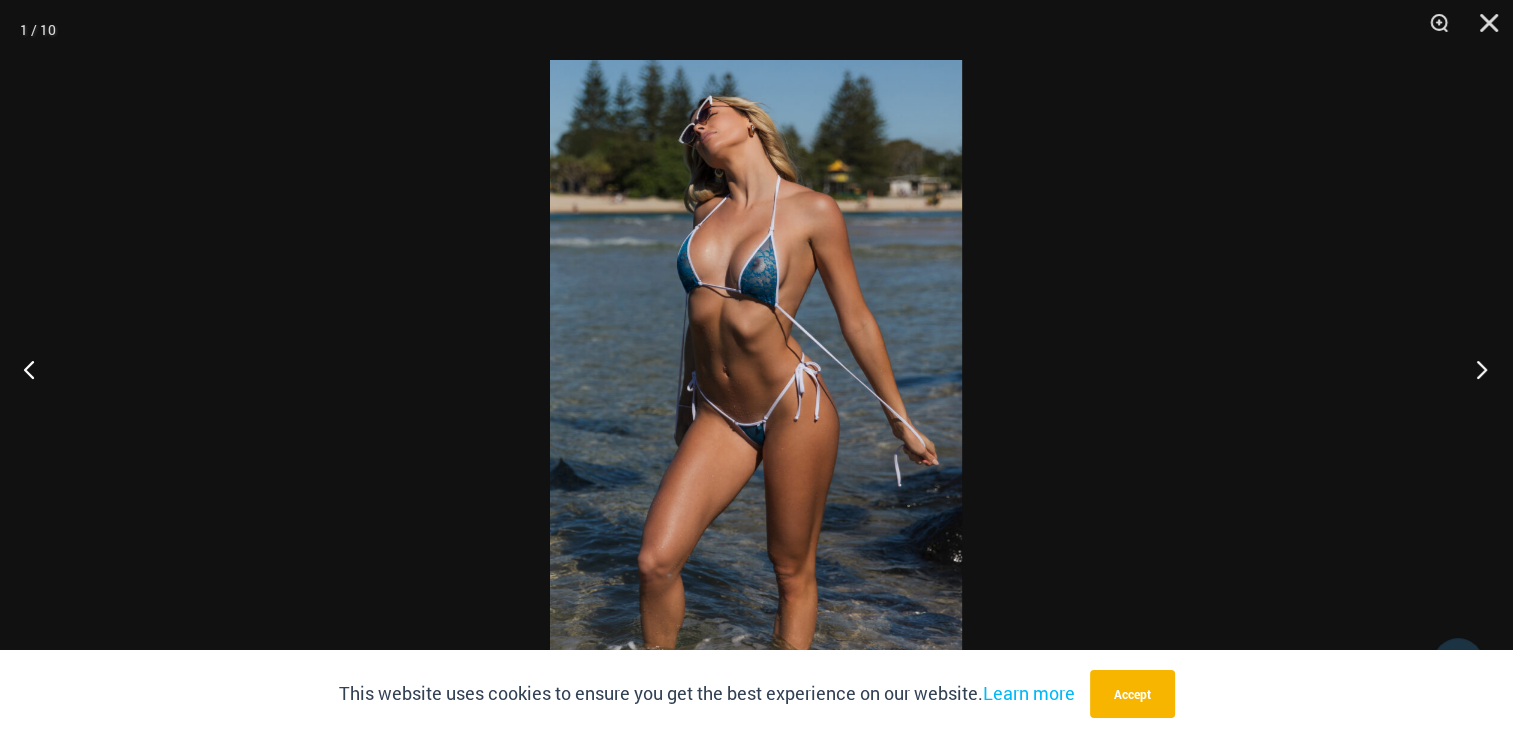 click at bounding box center [1475, 369] 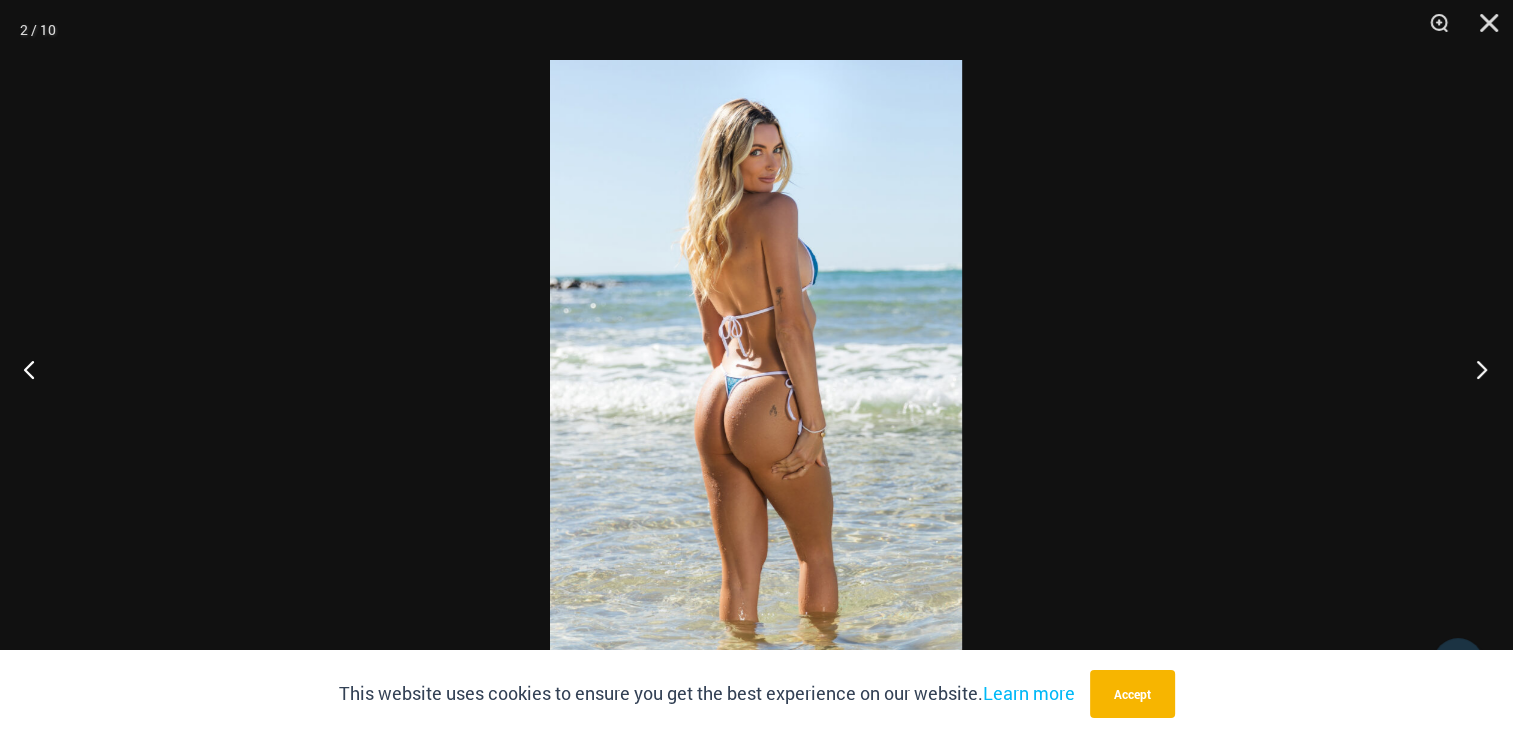 click at bounding box center [1475, 369] 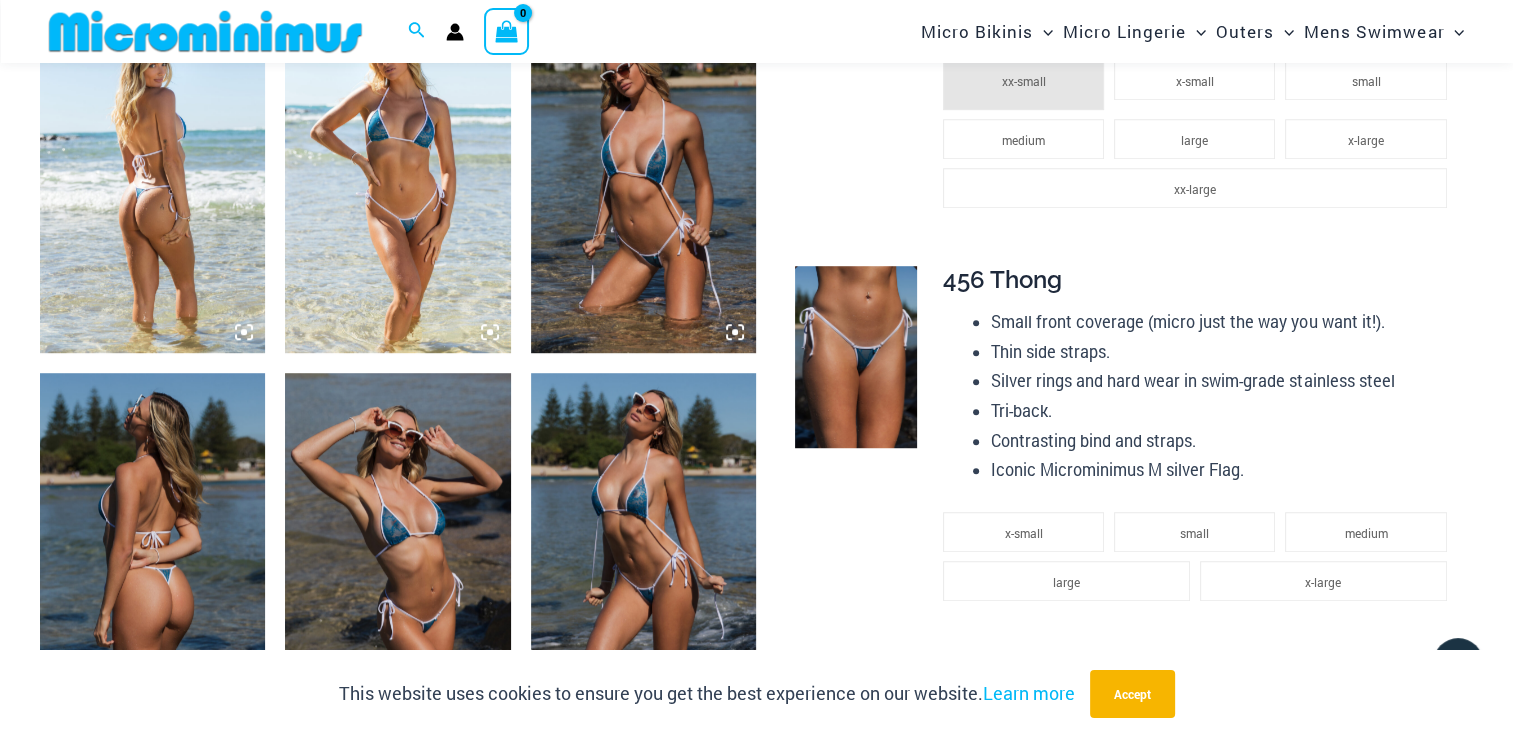 scroll, scrollTop: 1302, scrollLeft: 0, axis: vertical 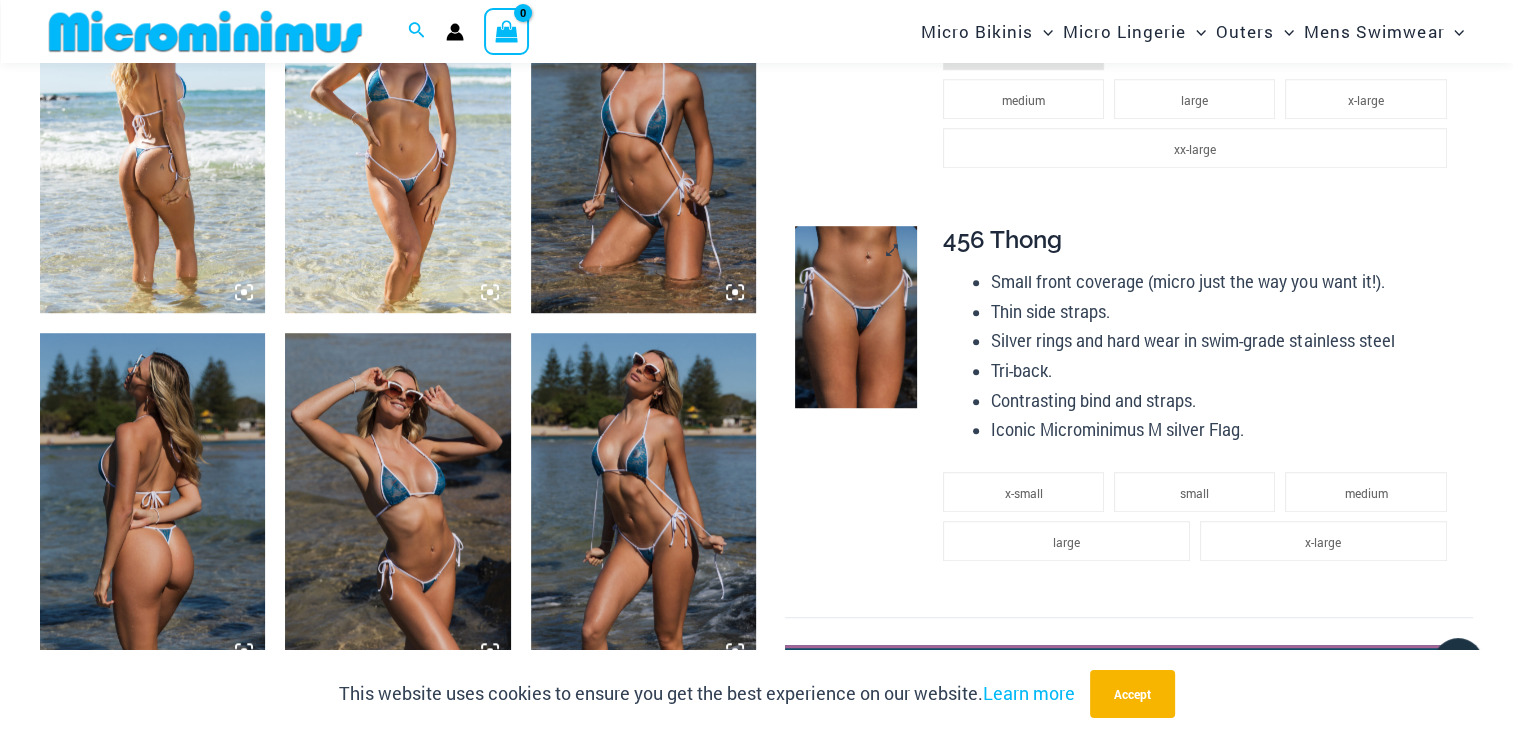 click at bounding box center [855, 317] 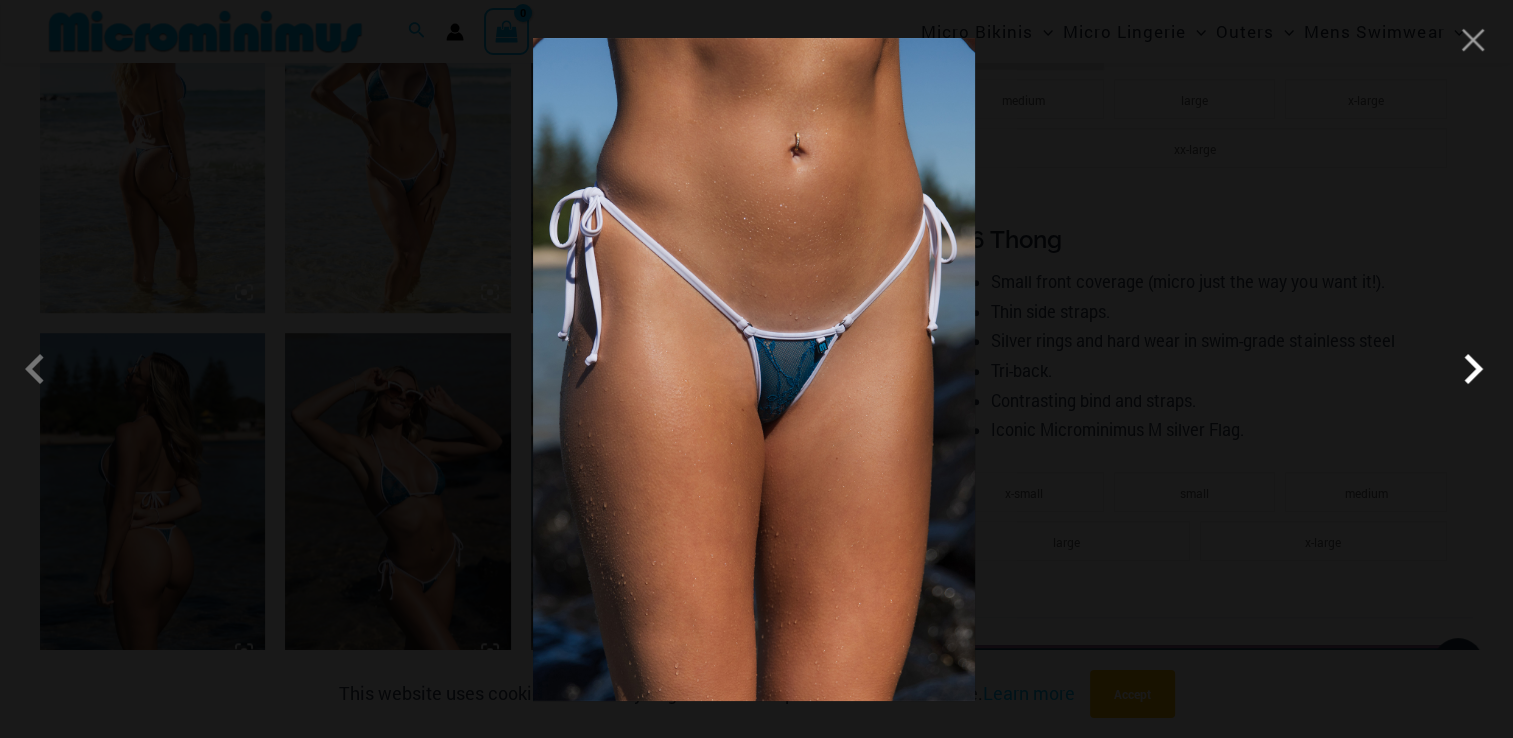 click at bounding box center (1473, 369) 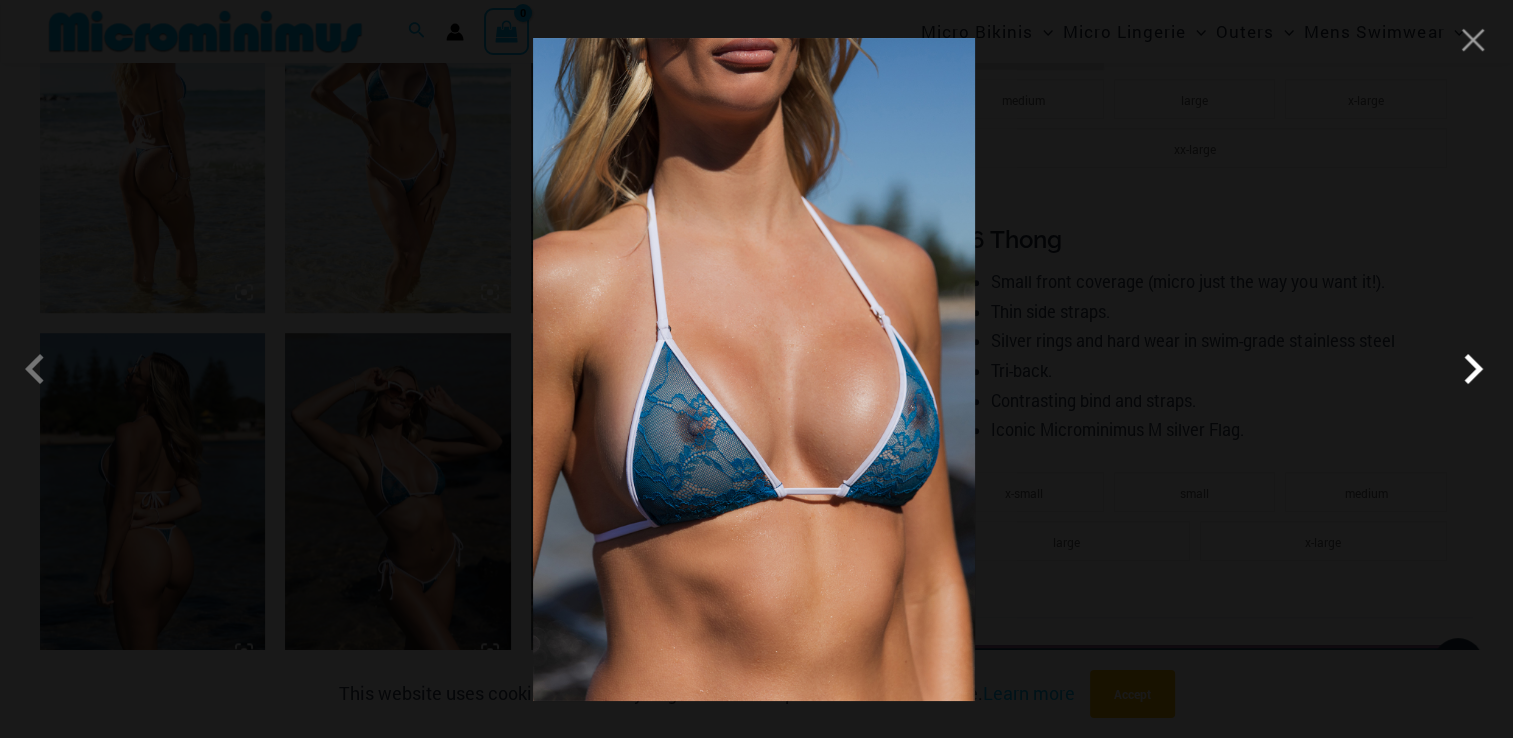 click at bounding box center [1473, 369] 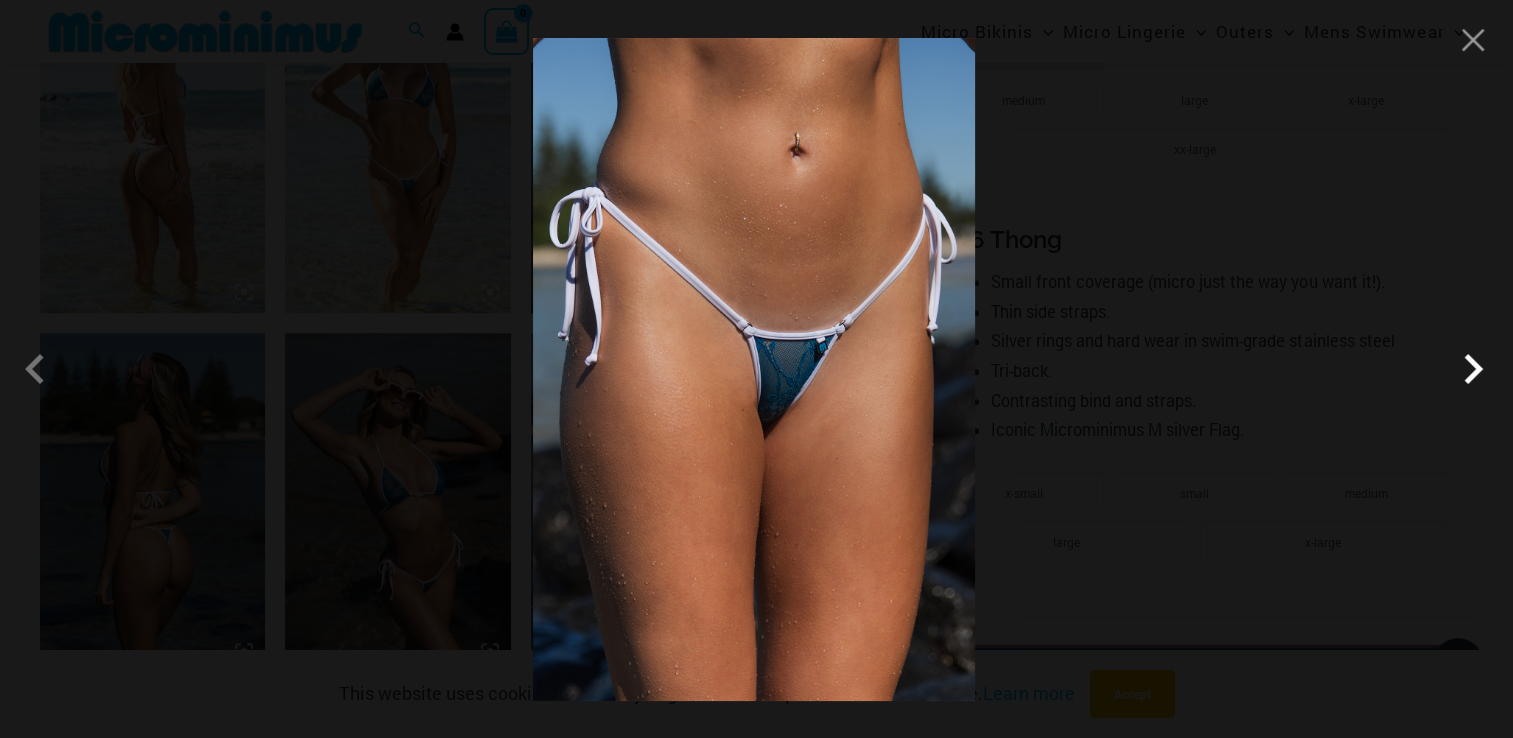 click at bounding box center (1473, 369) 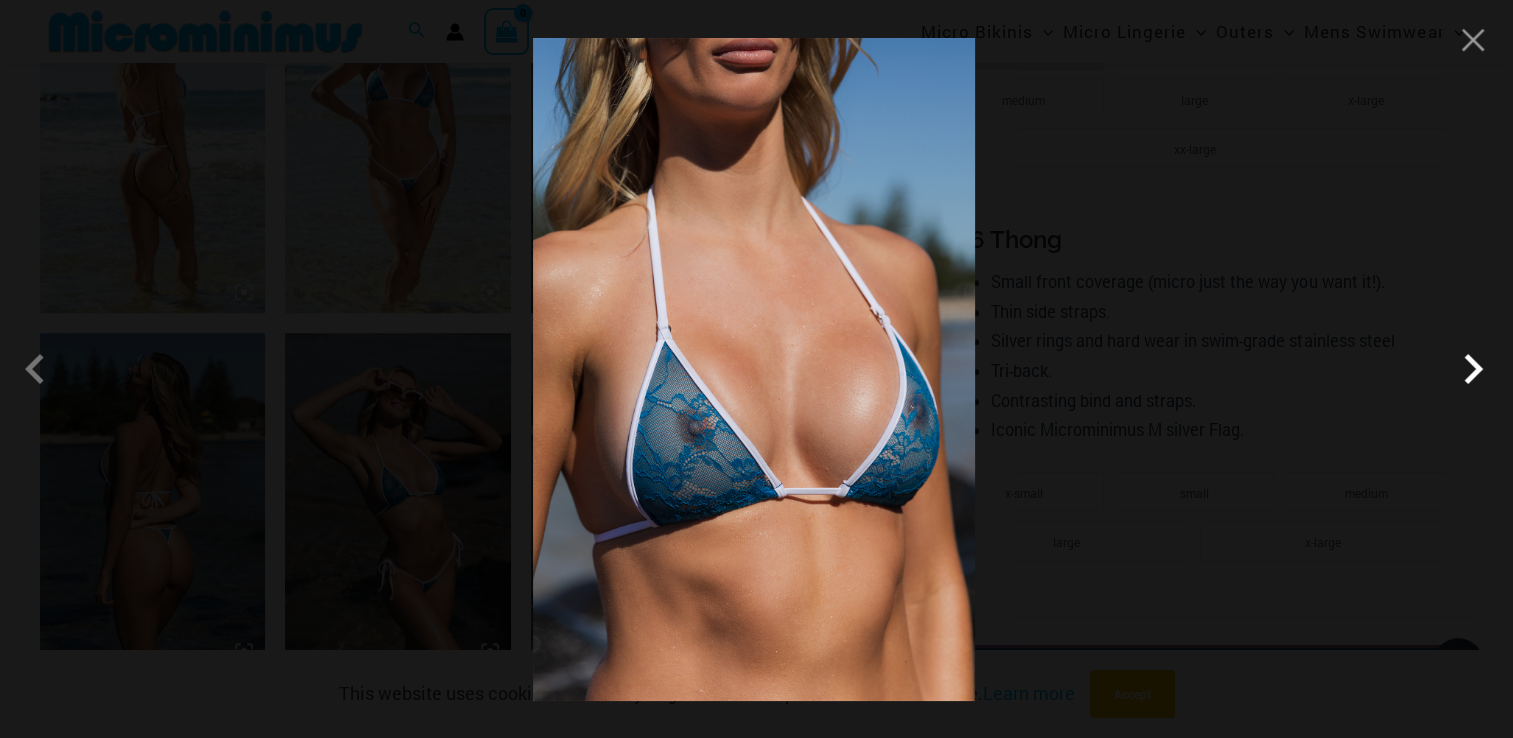 click at bounding box center (1473, 369) 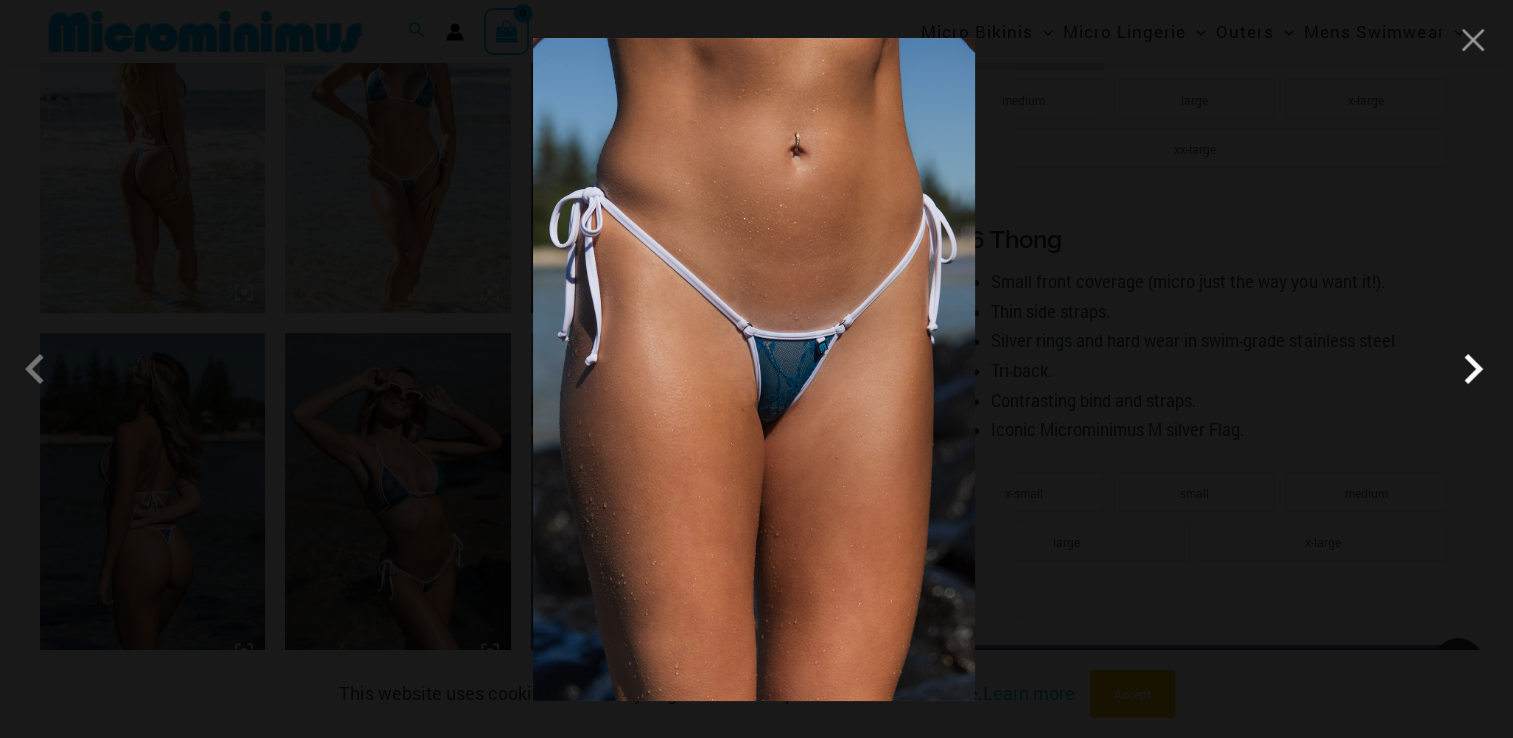 click at bounding box center (1473, 369) 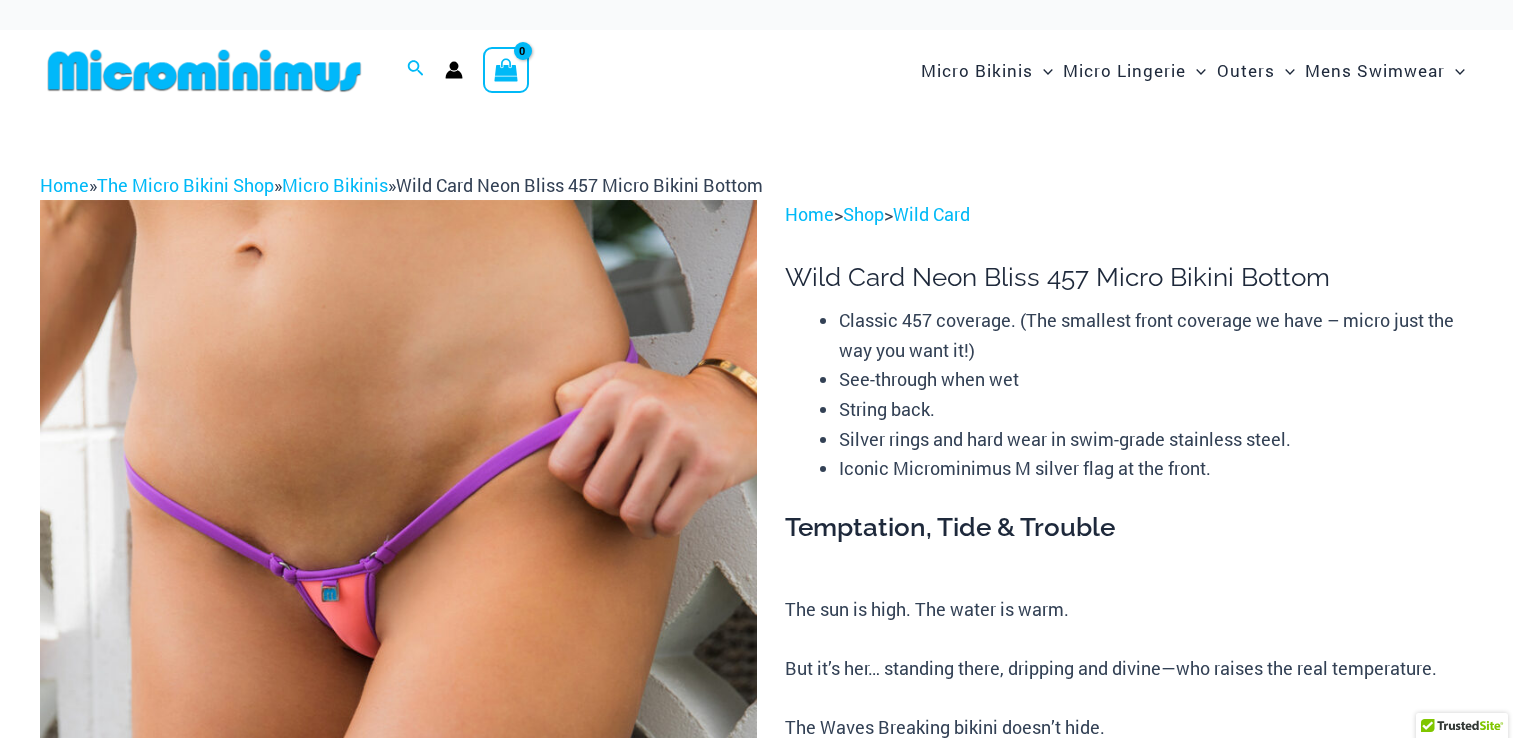 scroll, scrollTop: 0, scrollLeft: 0, axis: both 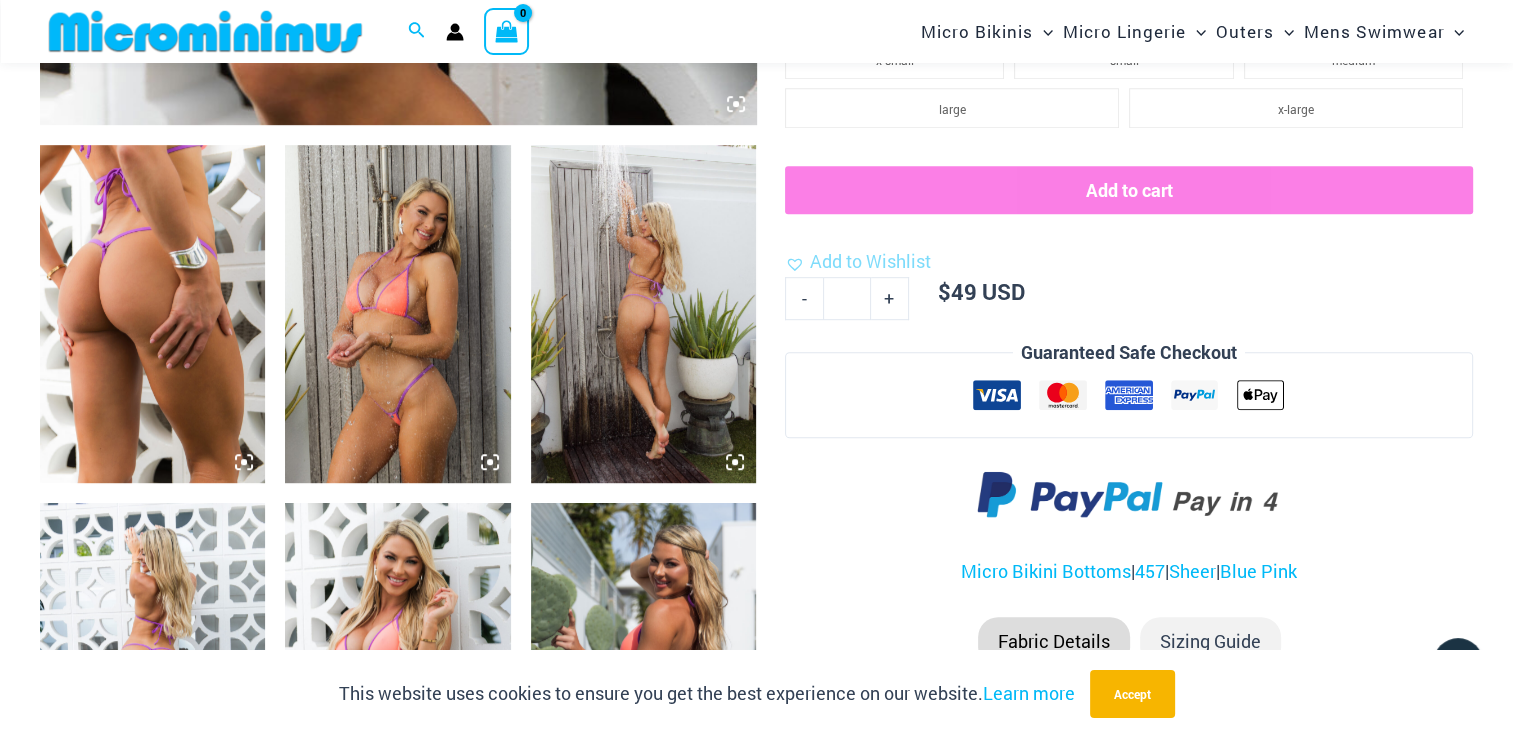 click at bounding box center [152, 314] 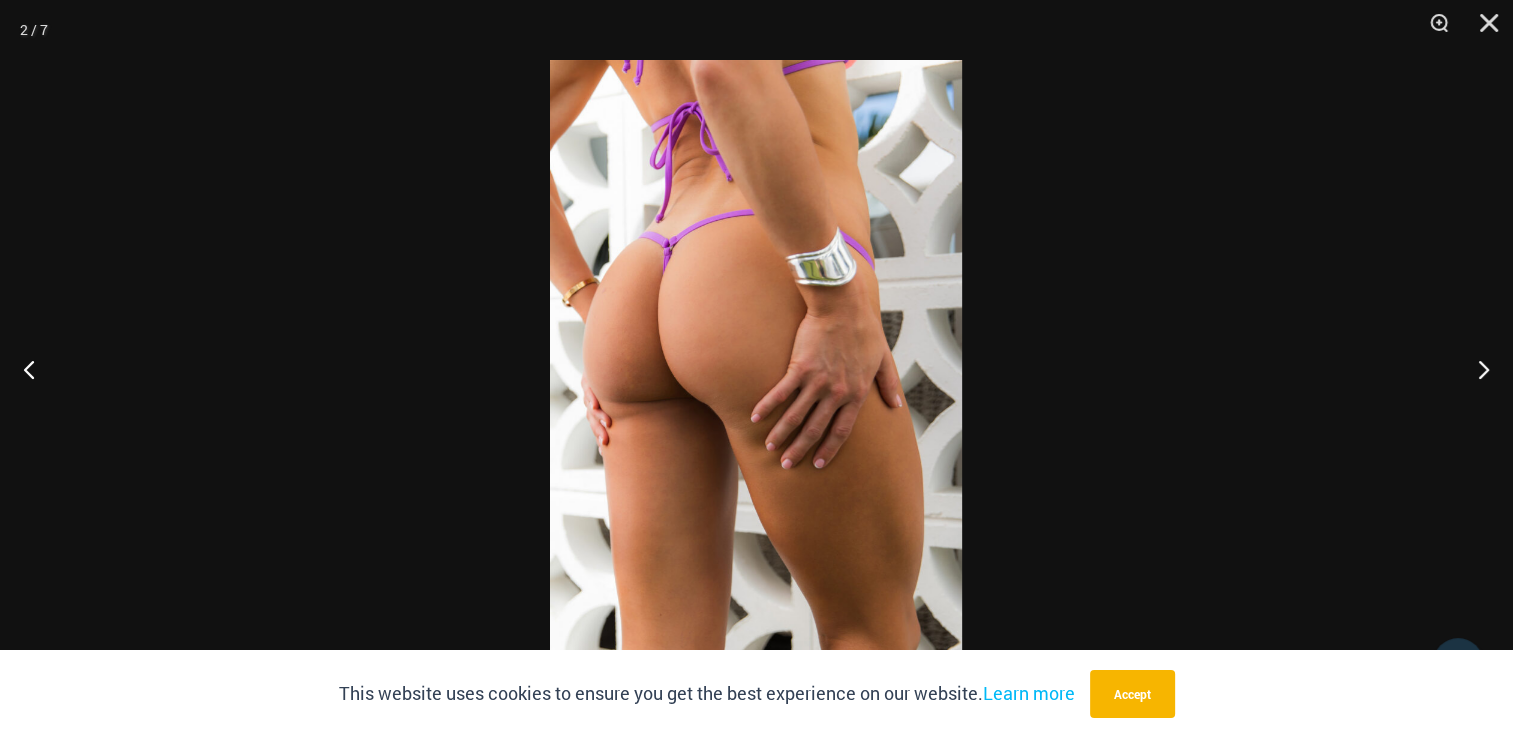 click at bounding box center (756, 369) 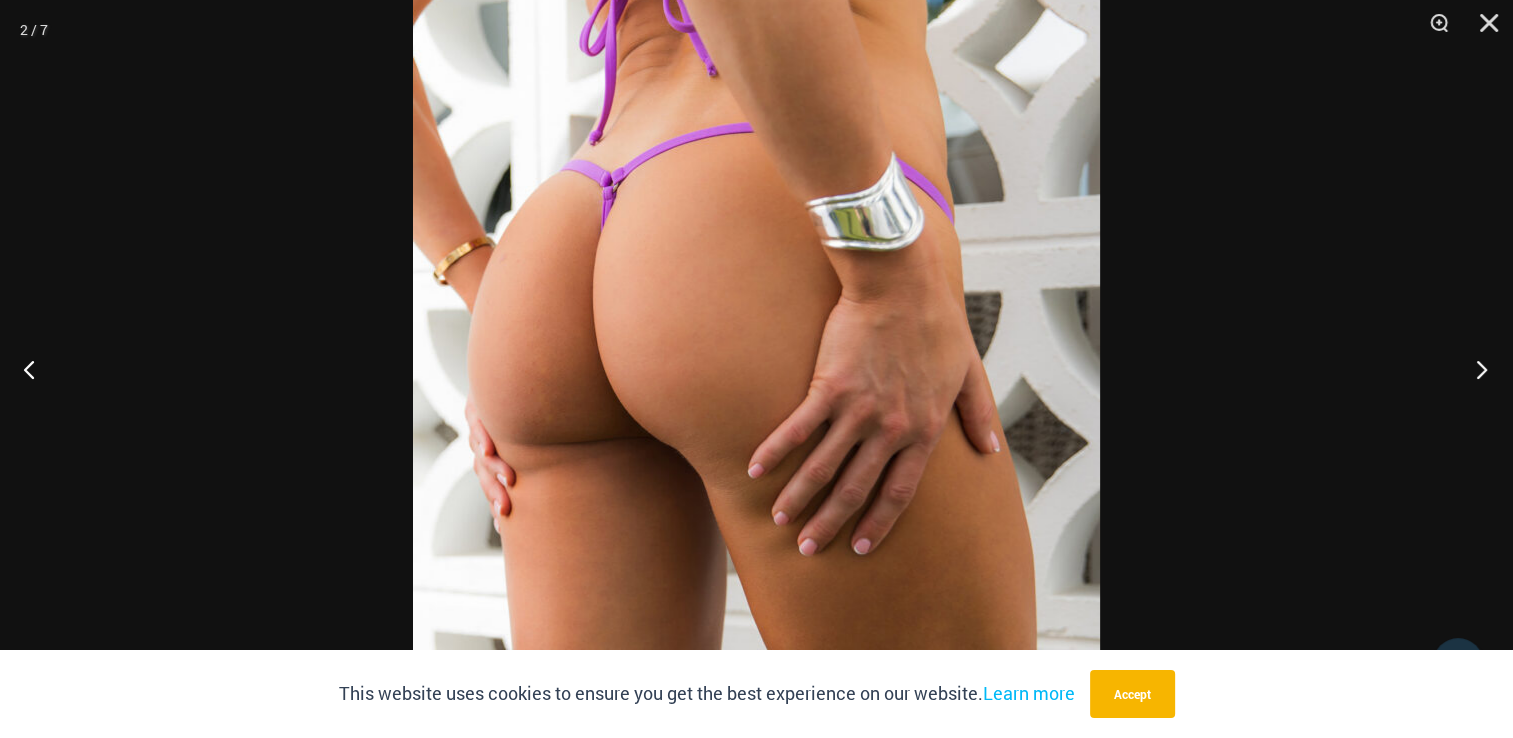 click at bounding box center (1475, 369) 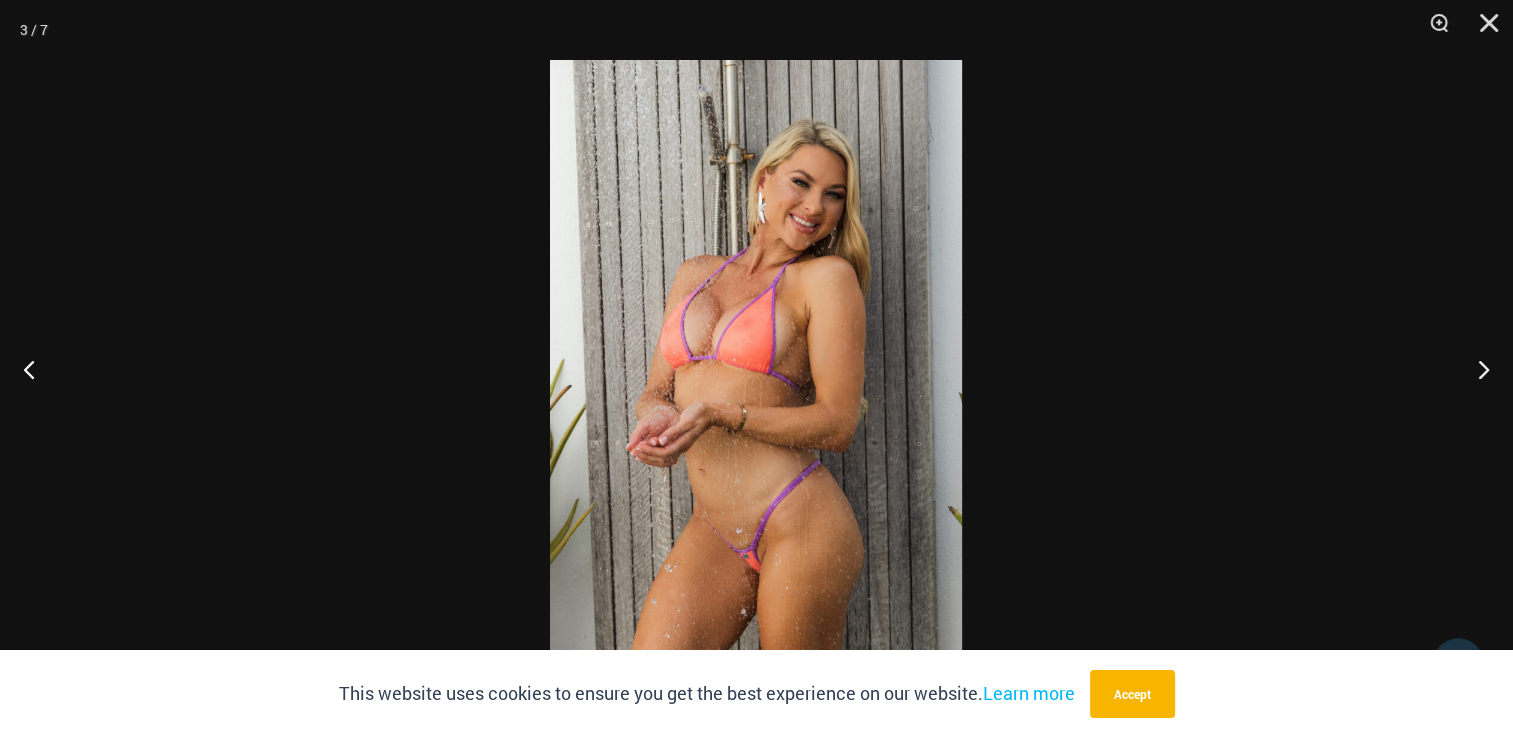 click at bounding box center [756, 369] 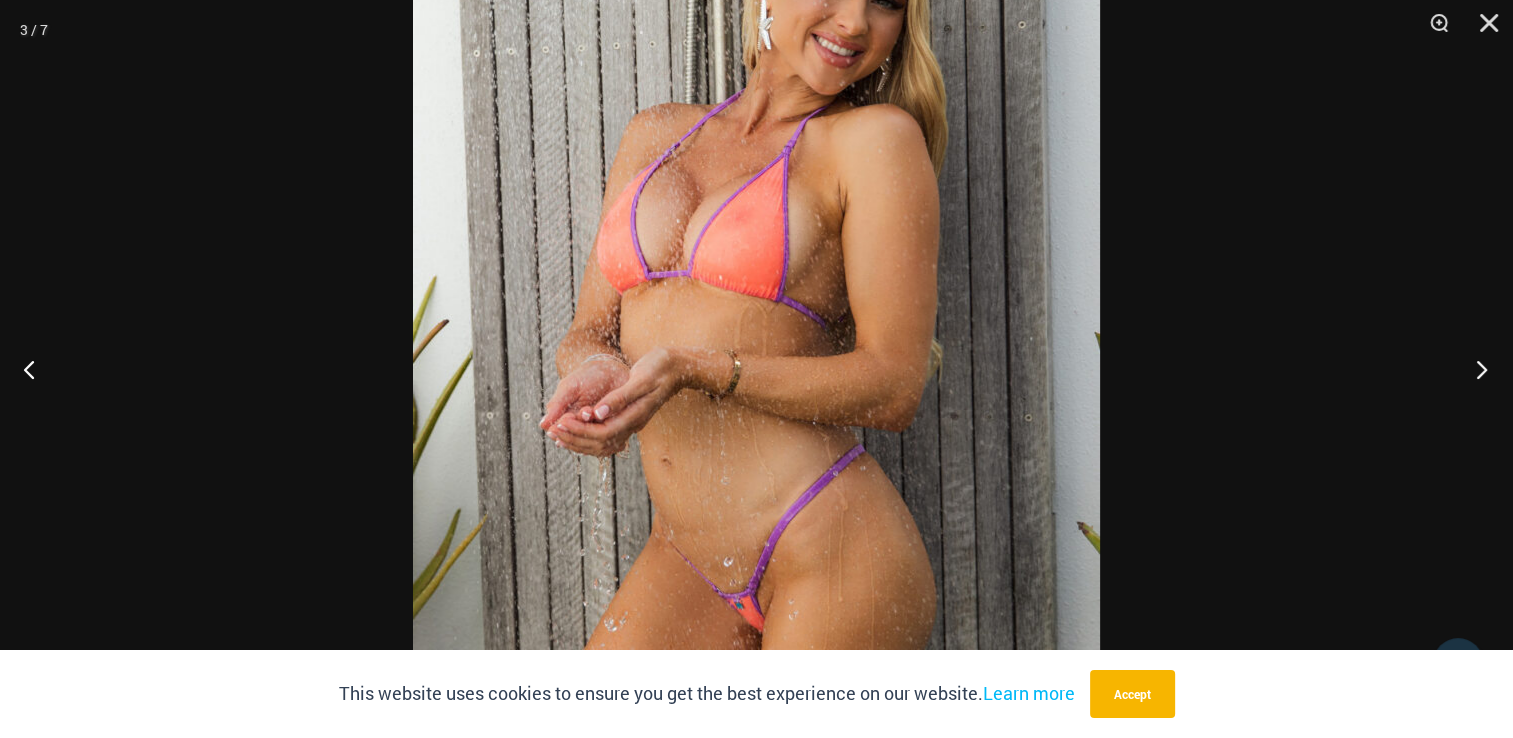 click at bounding box center (1475, 369) 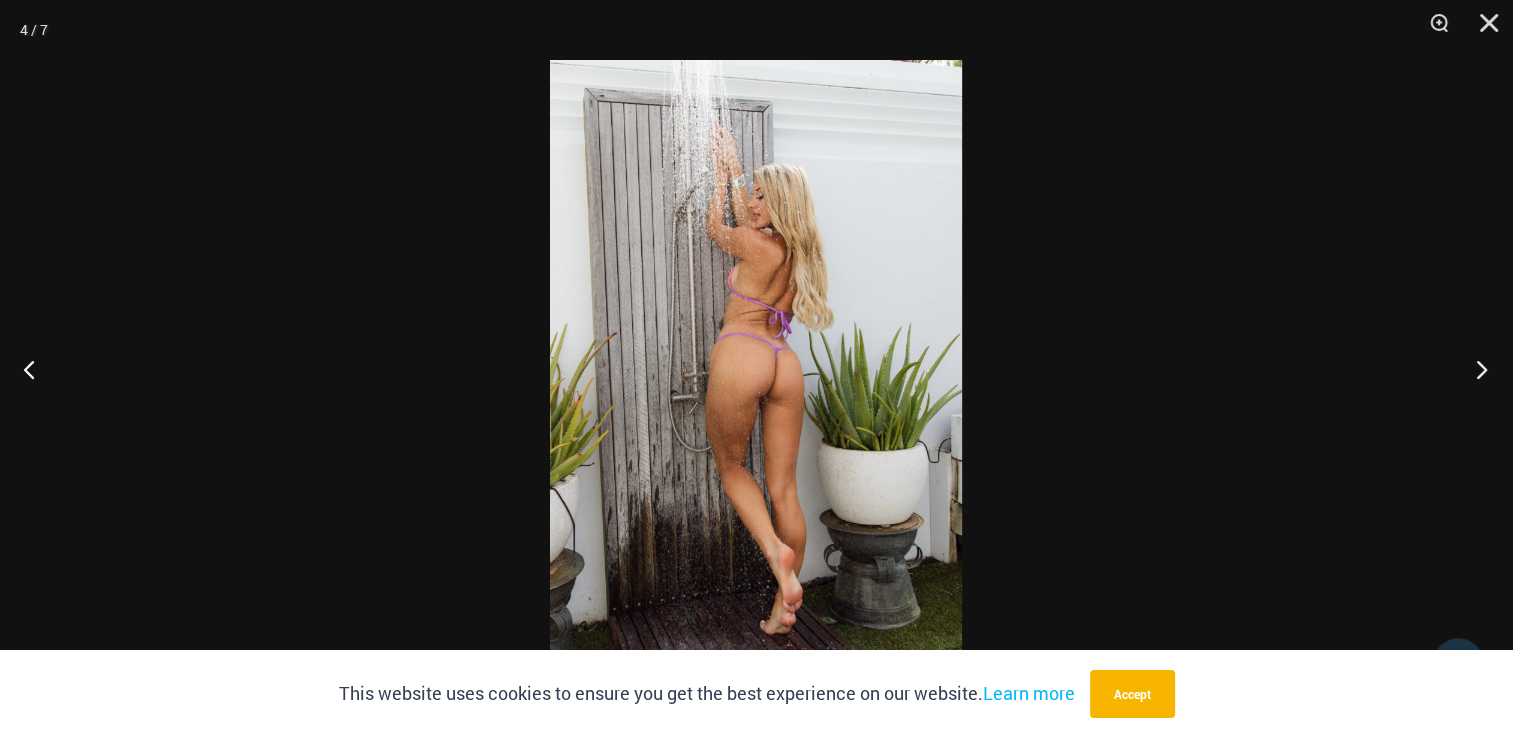 click at bounding box center (1475, 369) 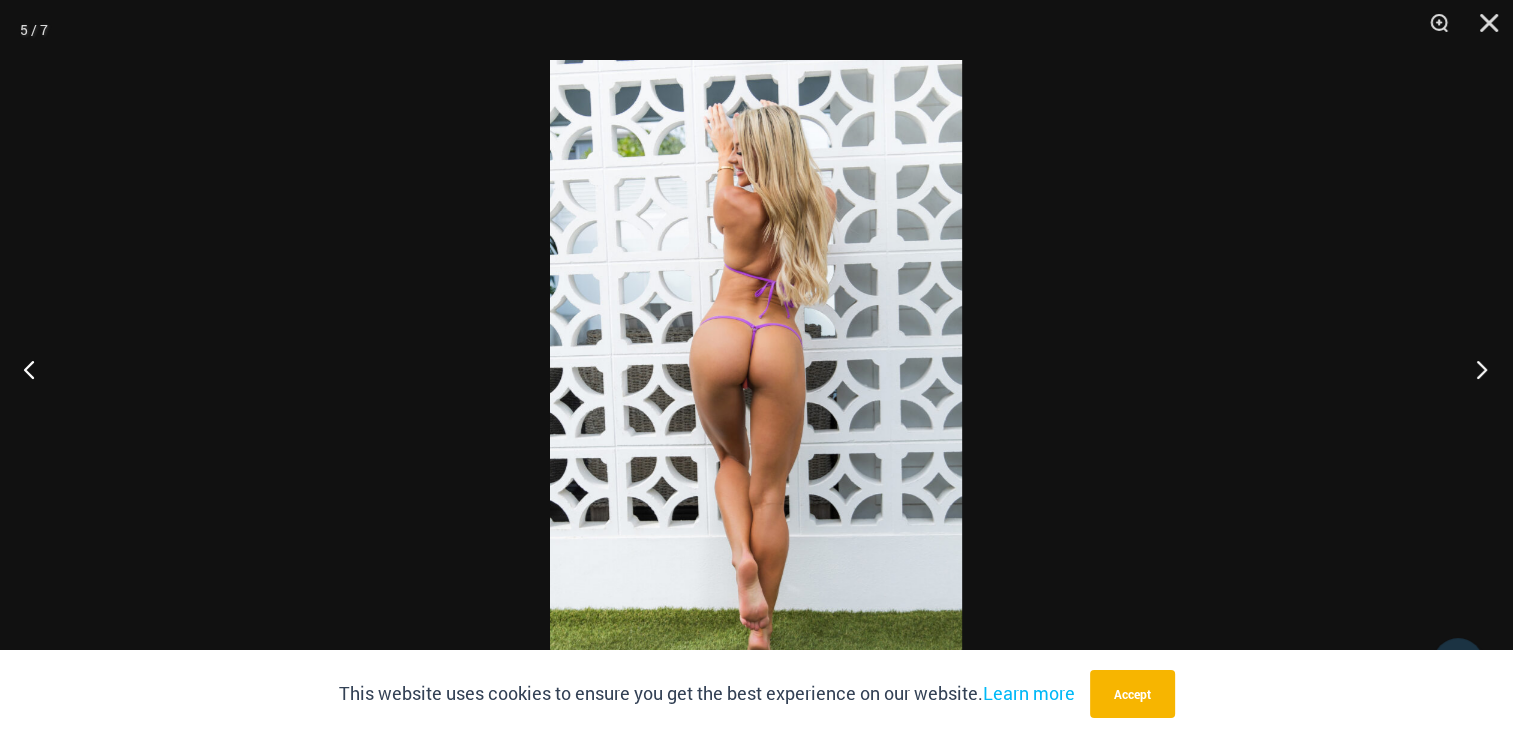 click at bounding box center [1475, 369] 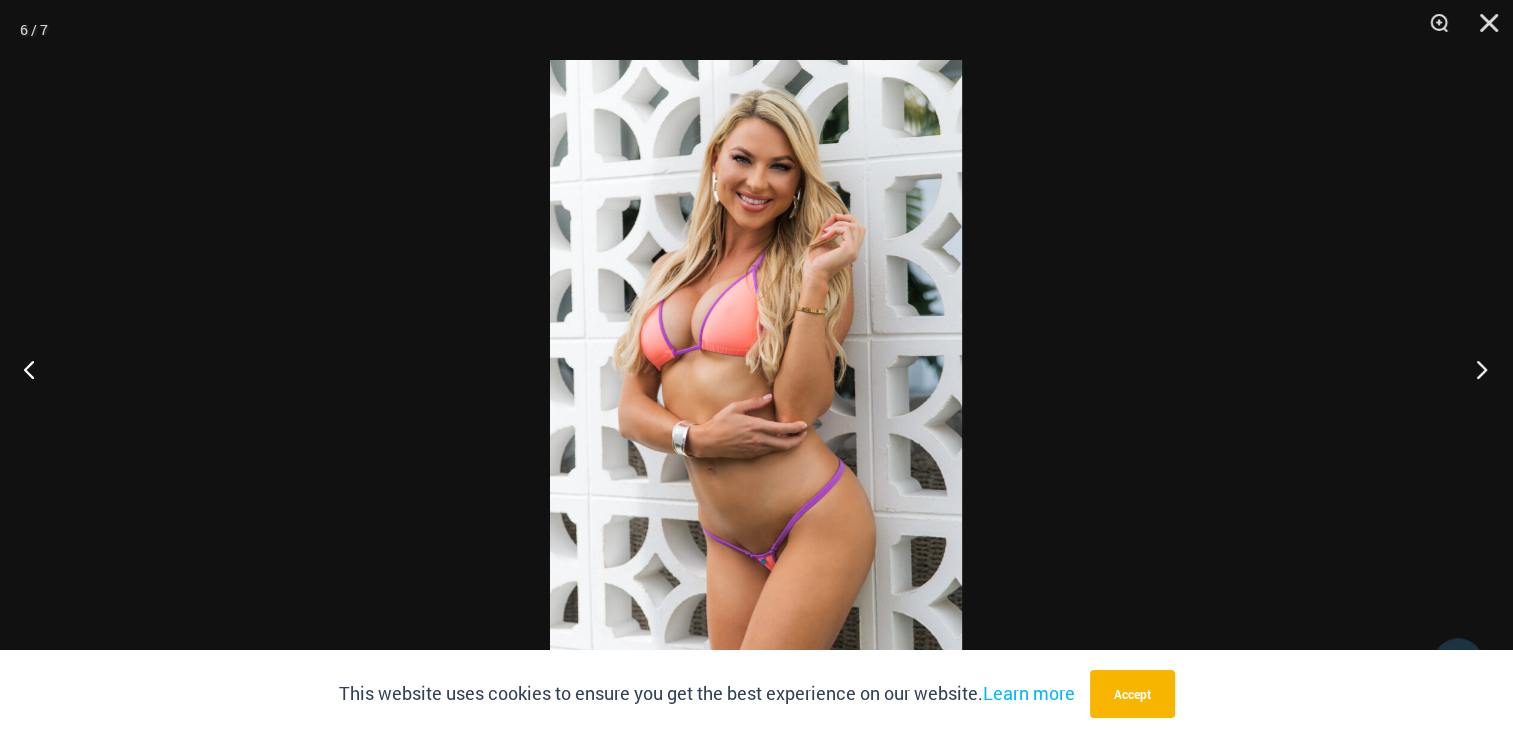 click at bounding box center [1475, 369] 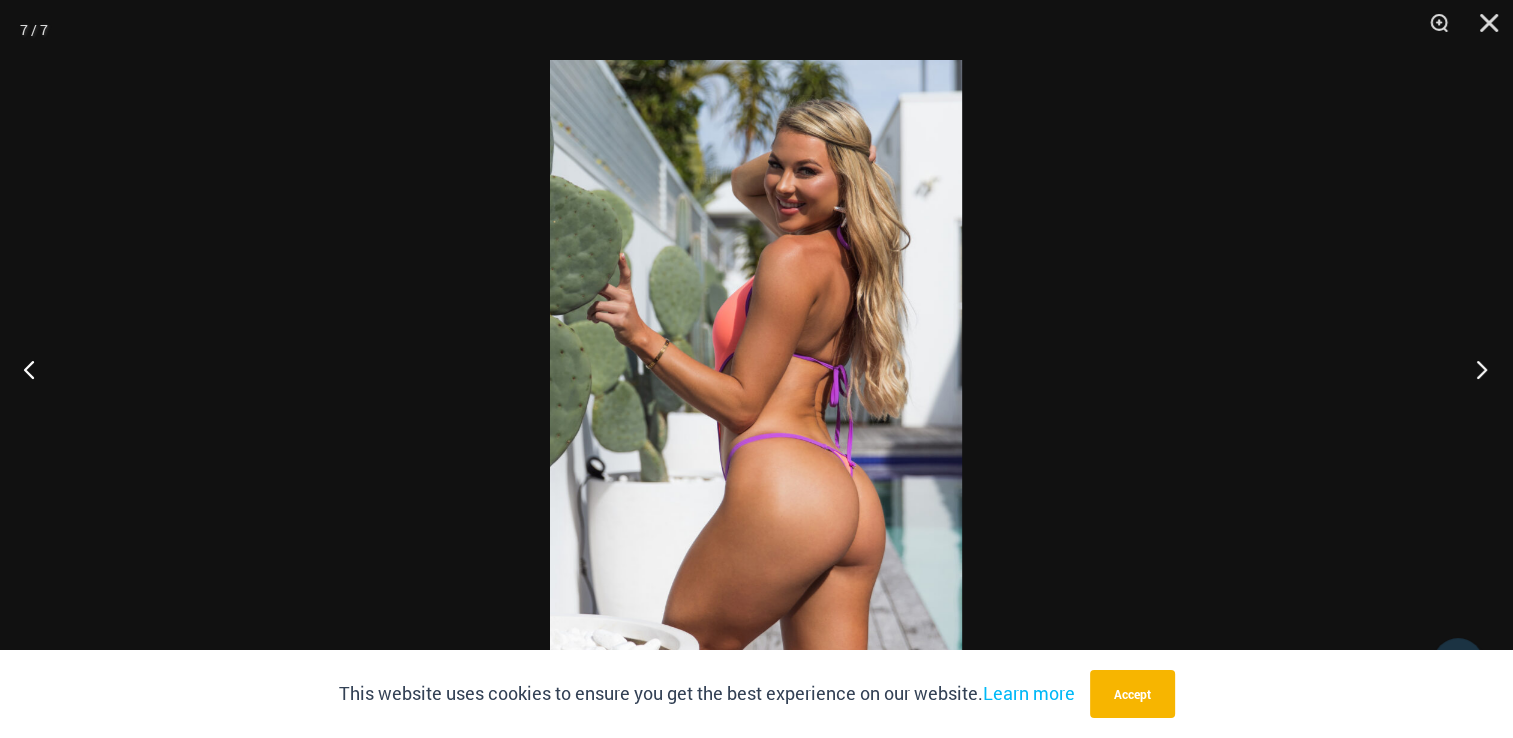 click at bounding box center (1475, 369) 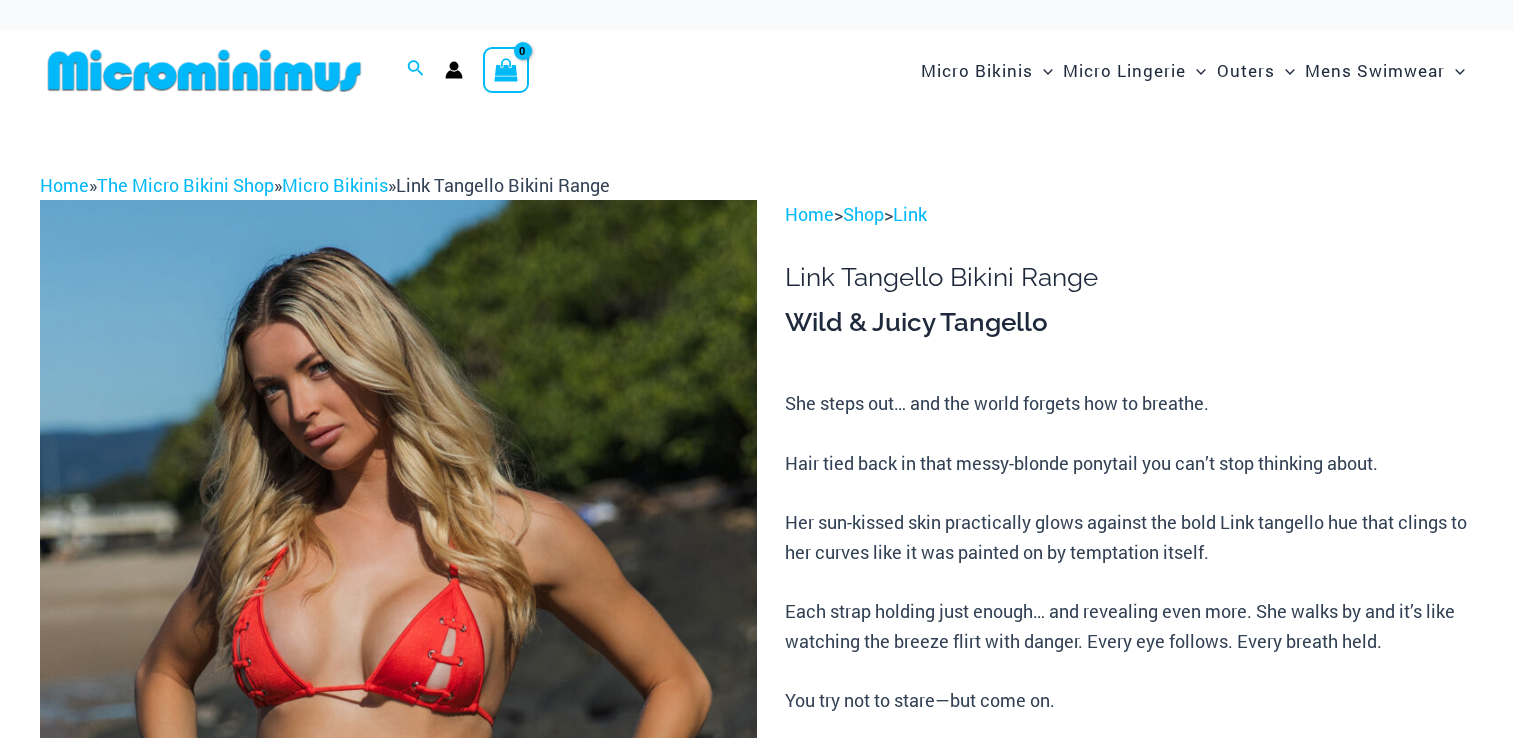 scroll, scrollTop: 0, scrollLeft: 0, axis: both 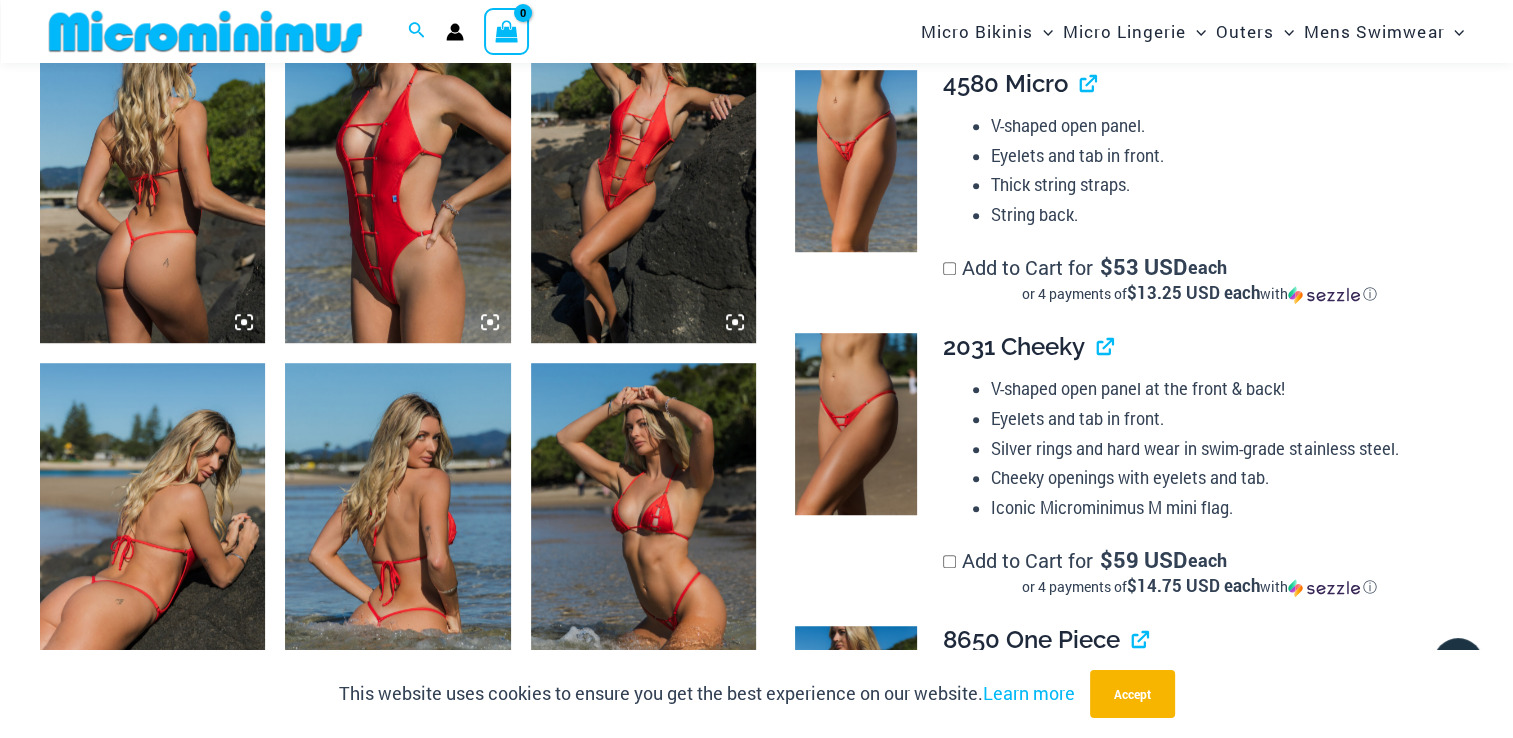 click at bounding box center [152, 174] 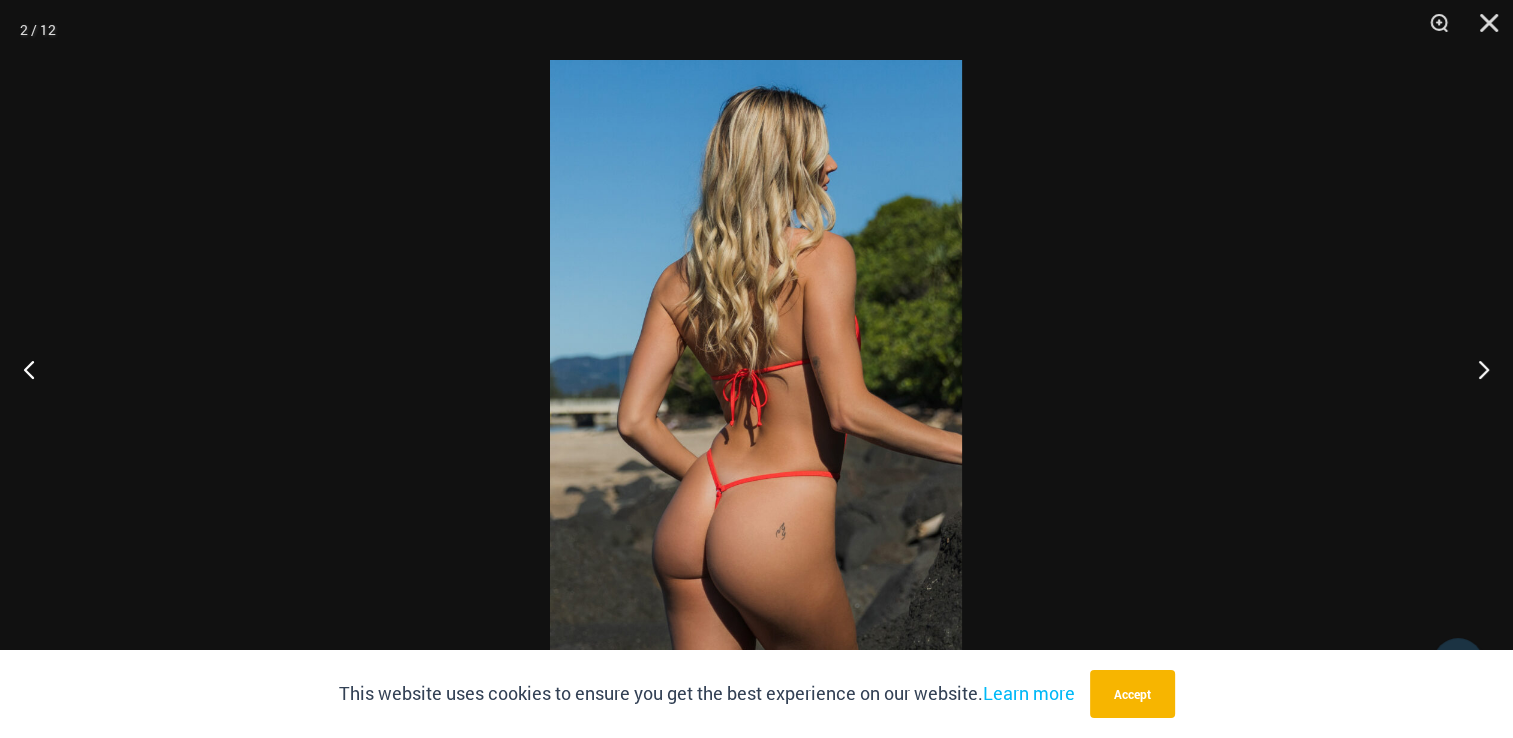 click at bounding box center (756, 369) 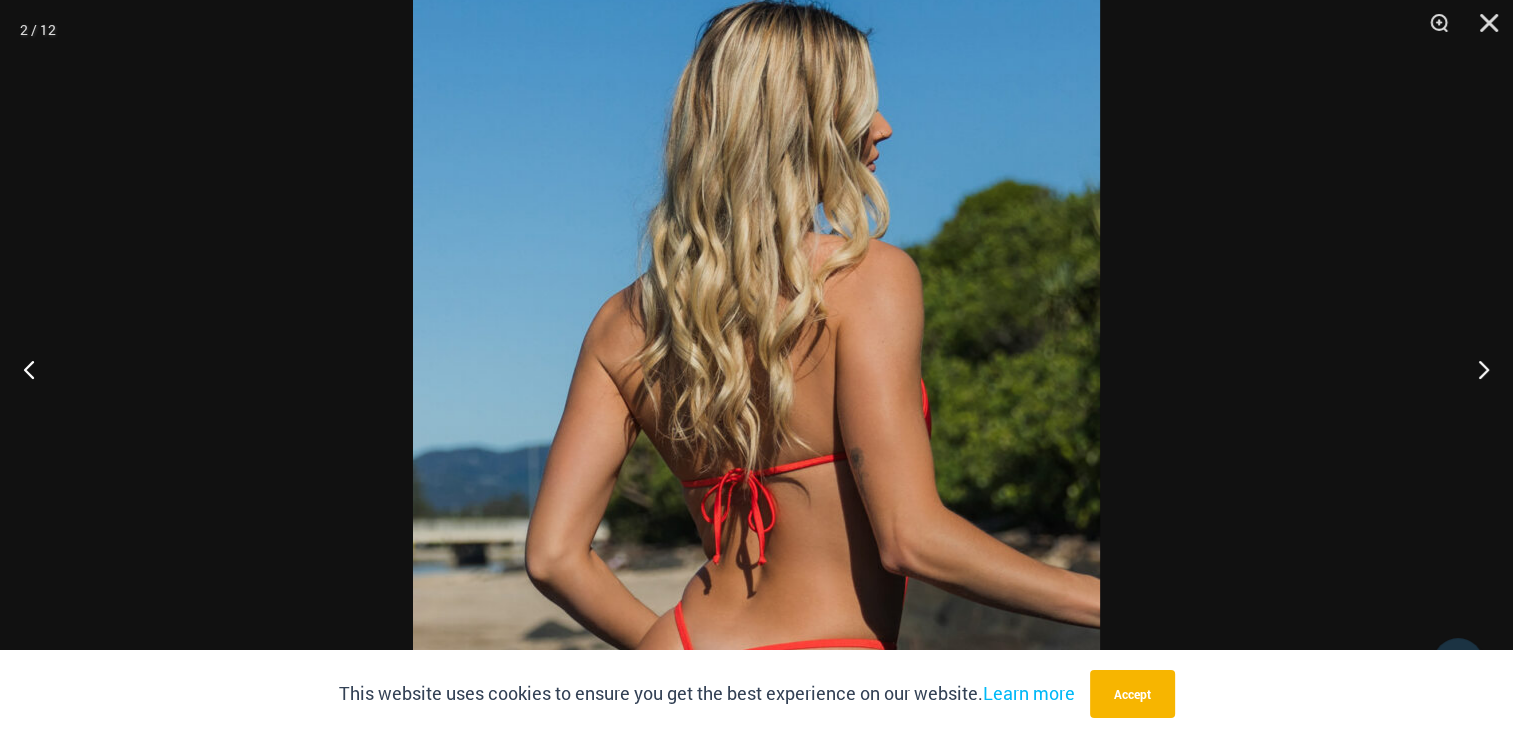 scroll, scrollTop: 1526, scrollLeft: 0, axis: vertical 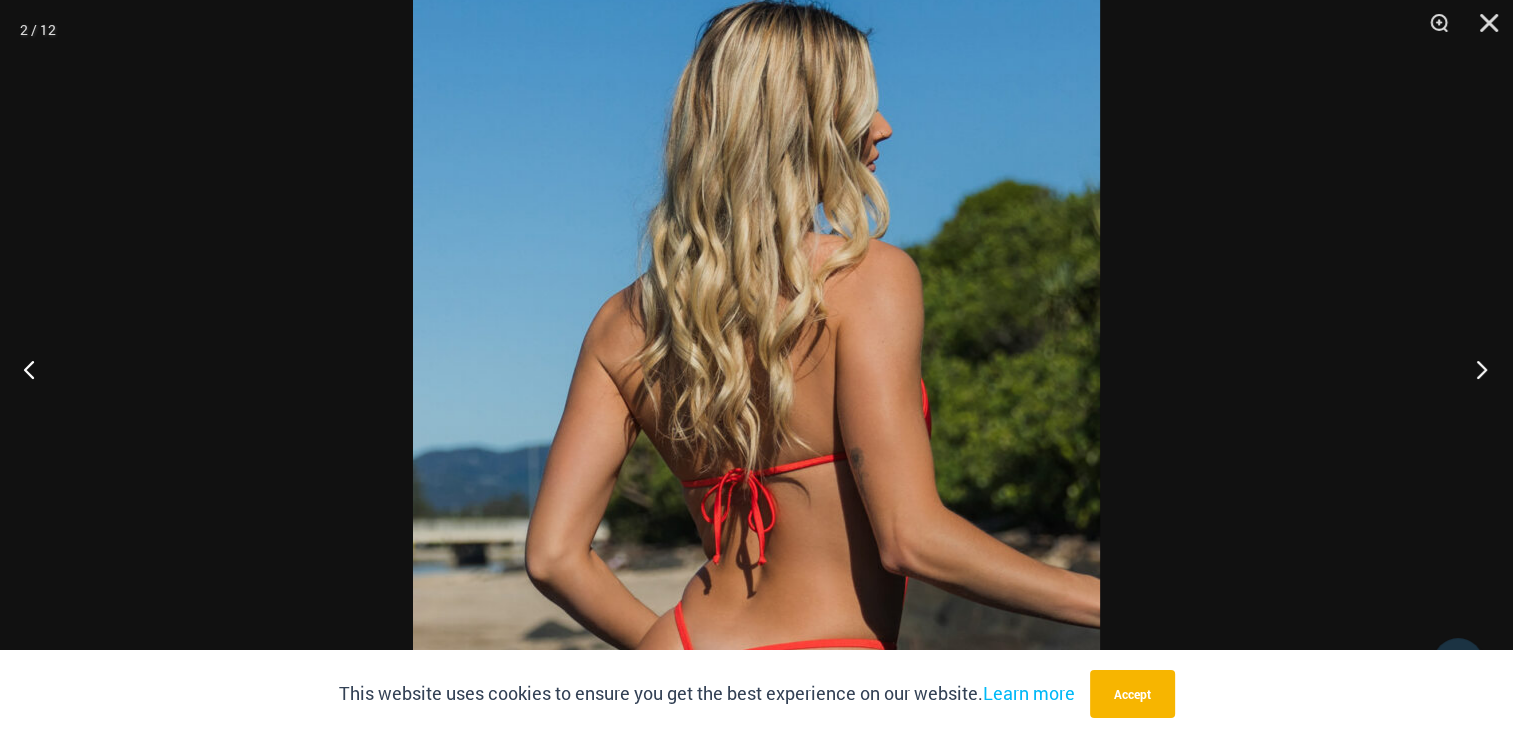 click at bounding box center (1475, 369) 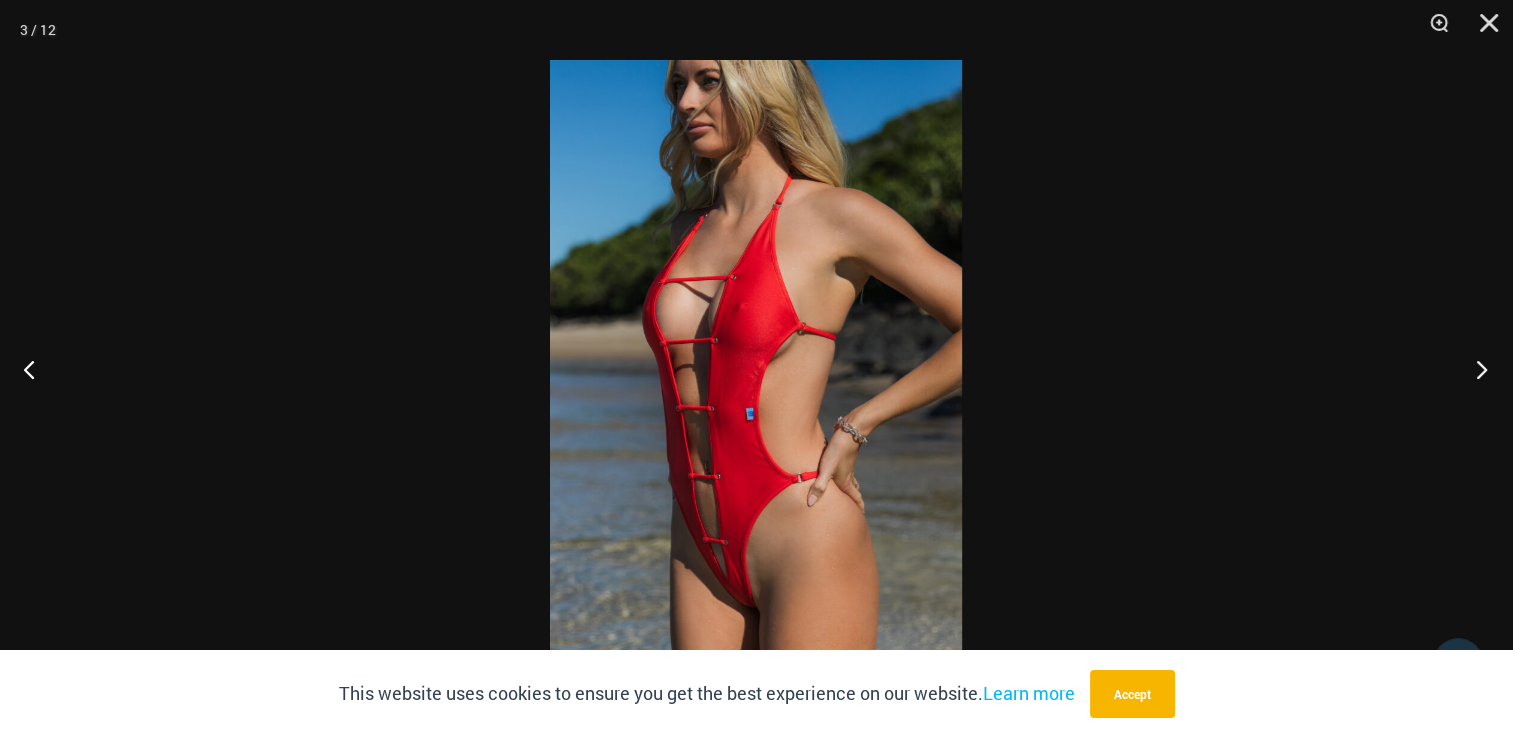 click at bounding box center (1475, 369) 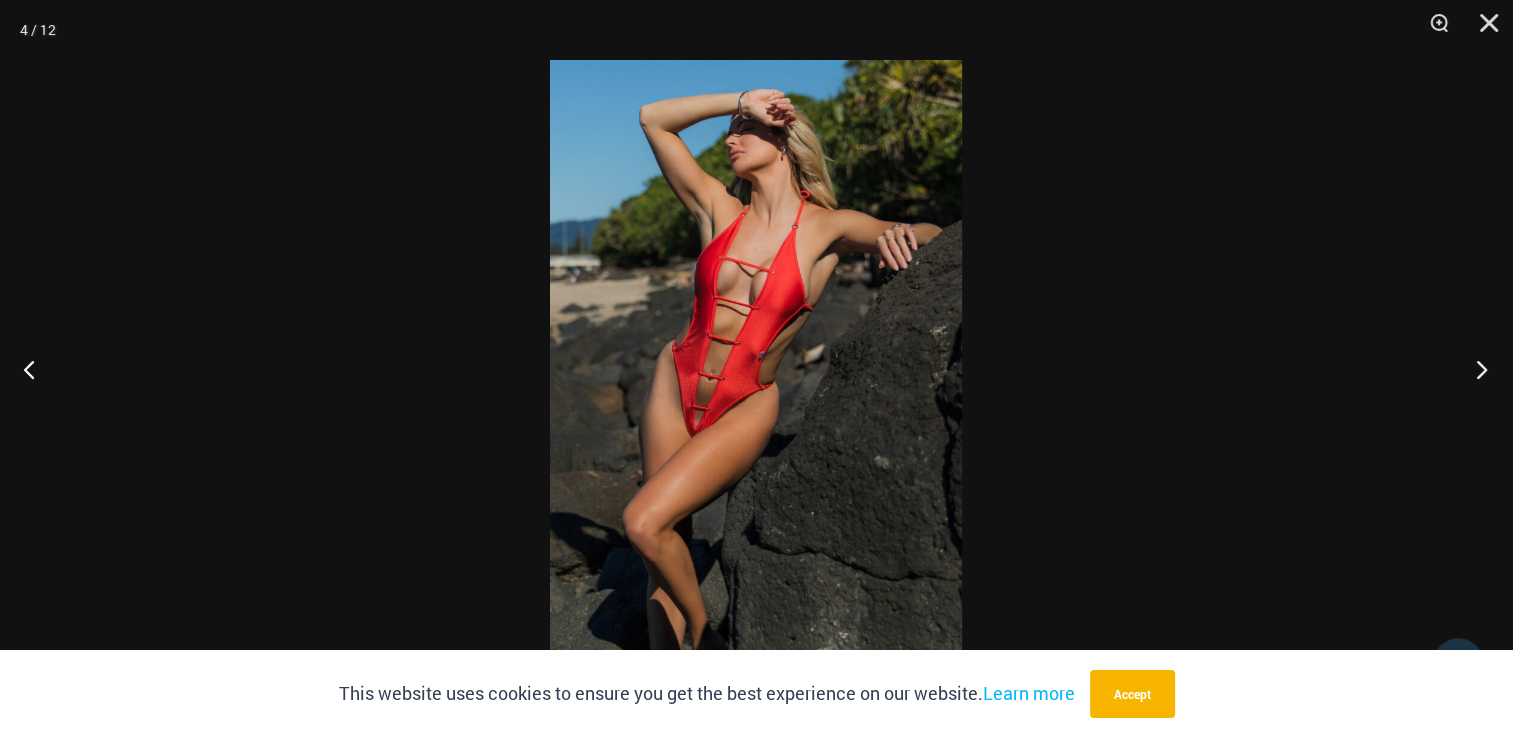 click at bounding box center [1475, 369] 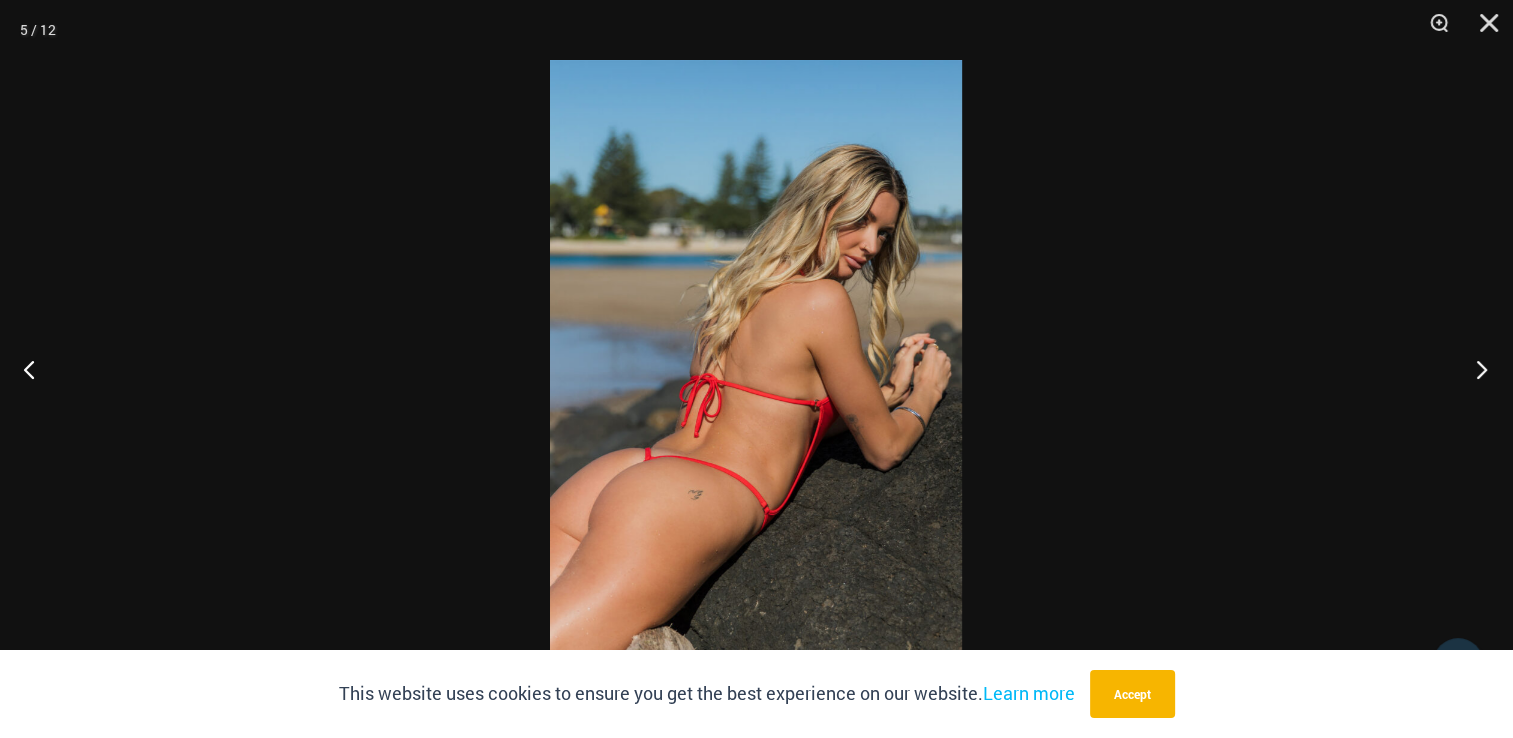 click at bounding box center [1475, 369] 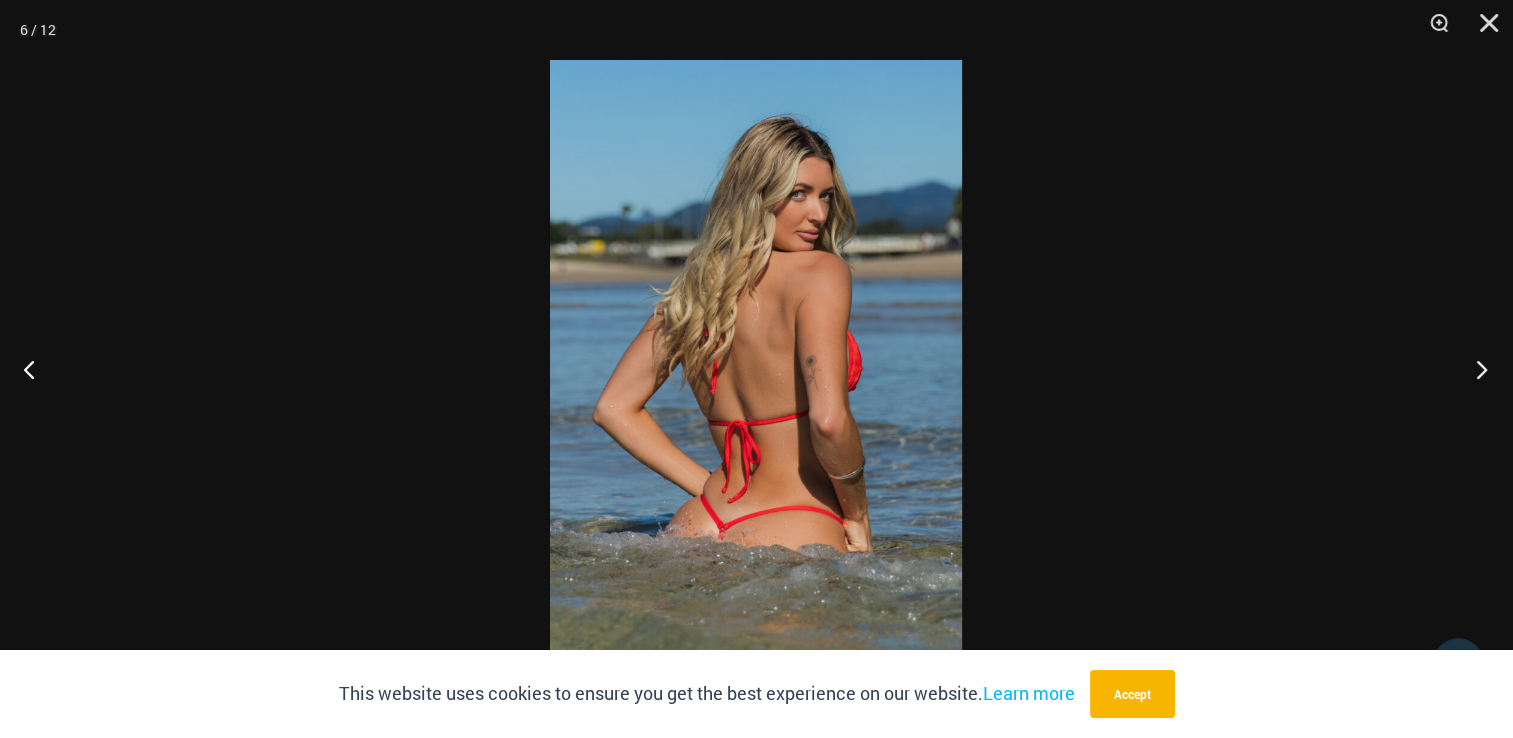 click at bounding box center [1475, 369] 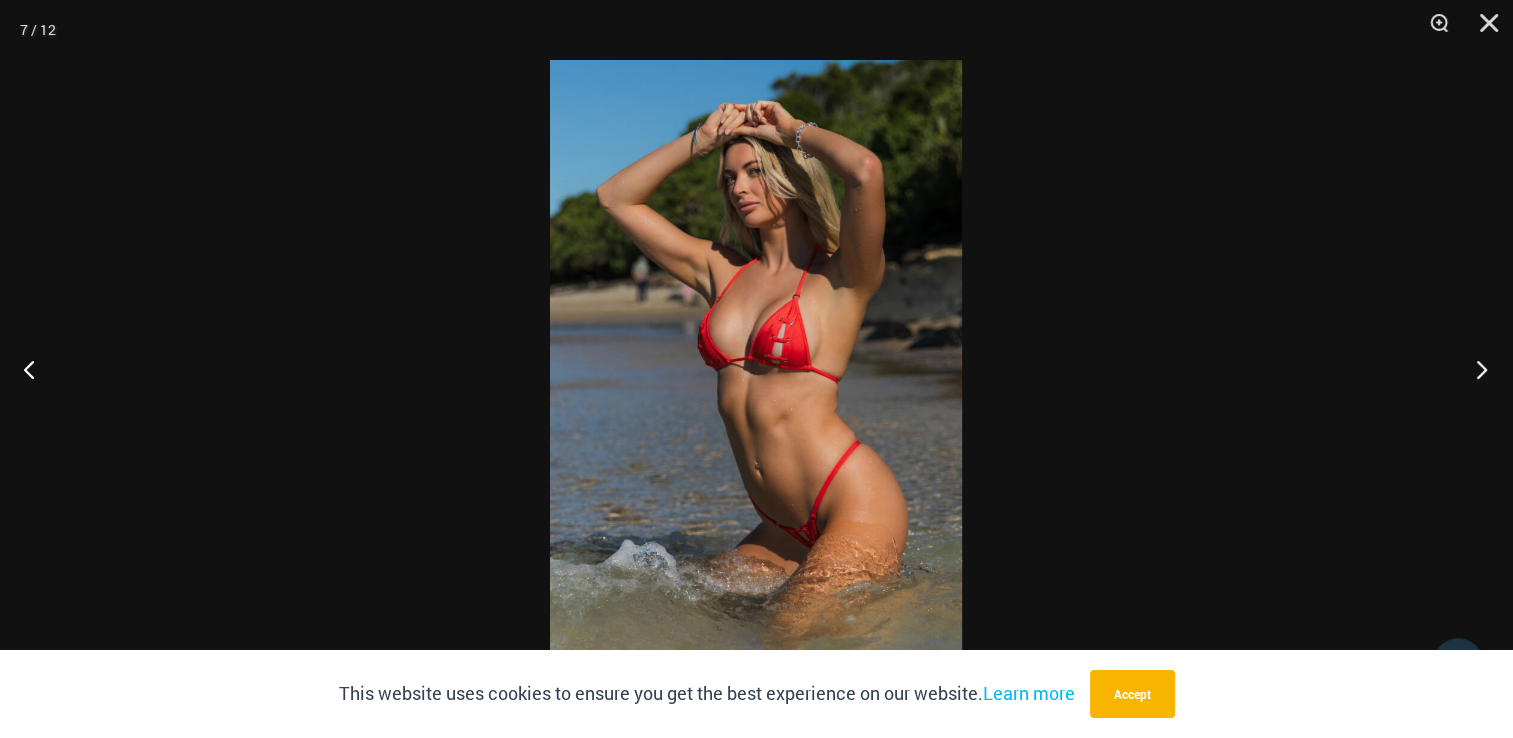 click at bounding box center [1475, 369] 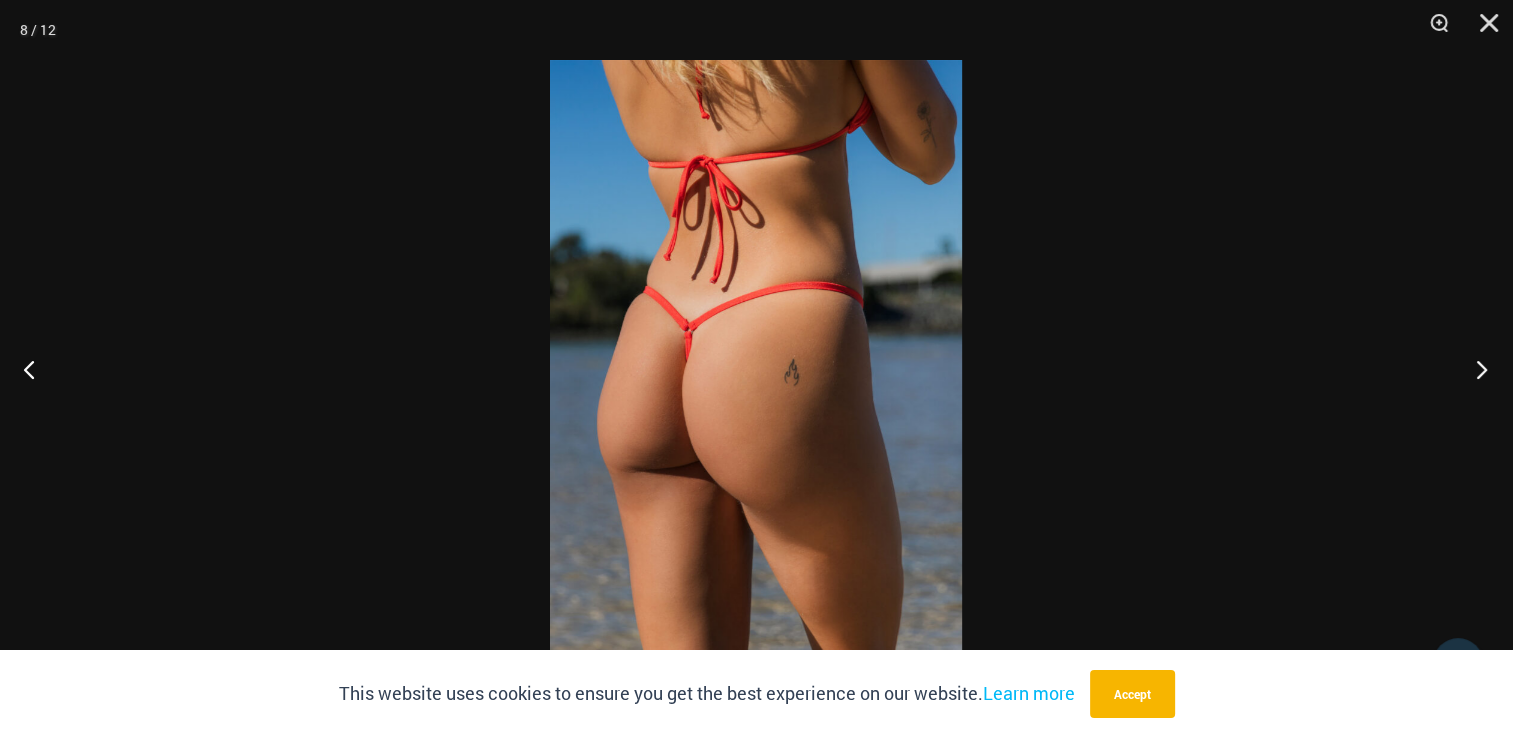 click at bounding box center [1475, 369] 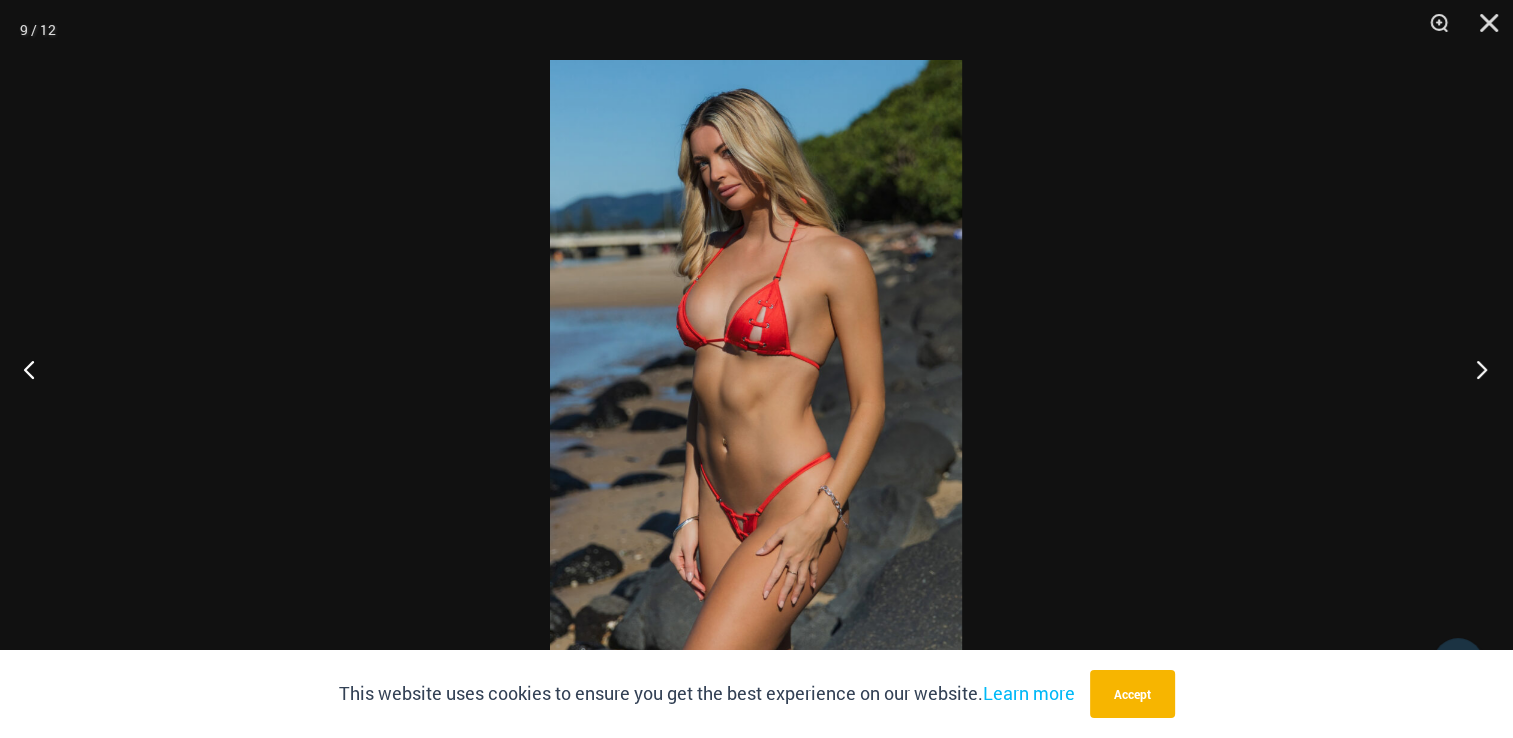 click at bounding box center (1475, 369) 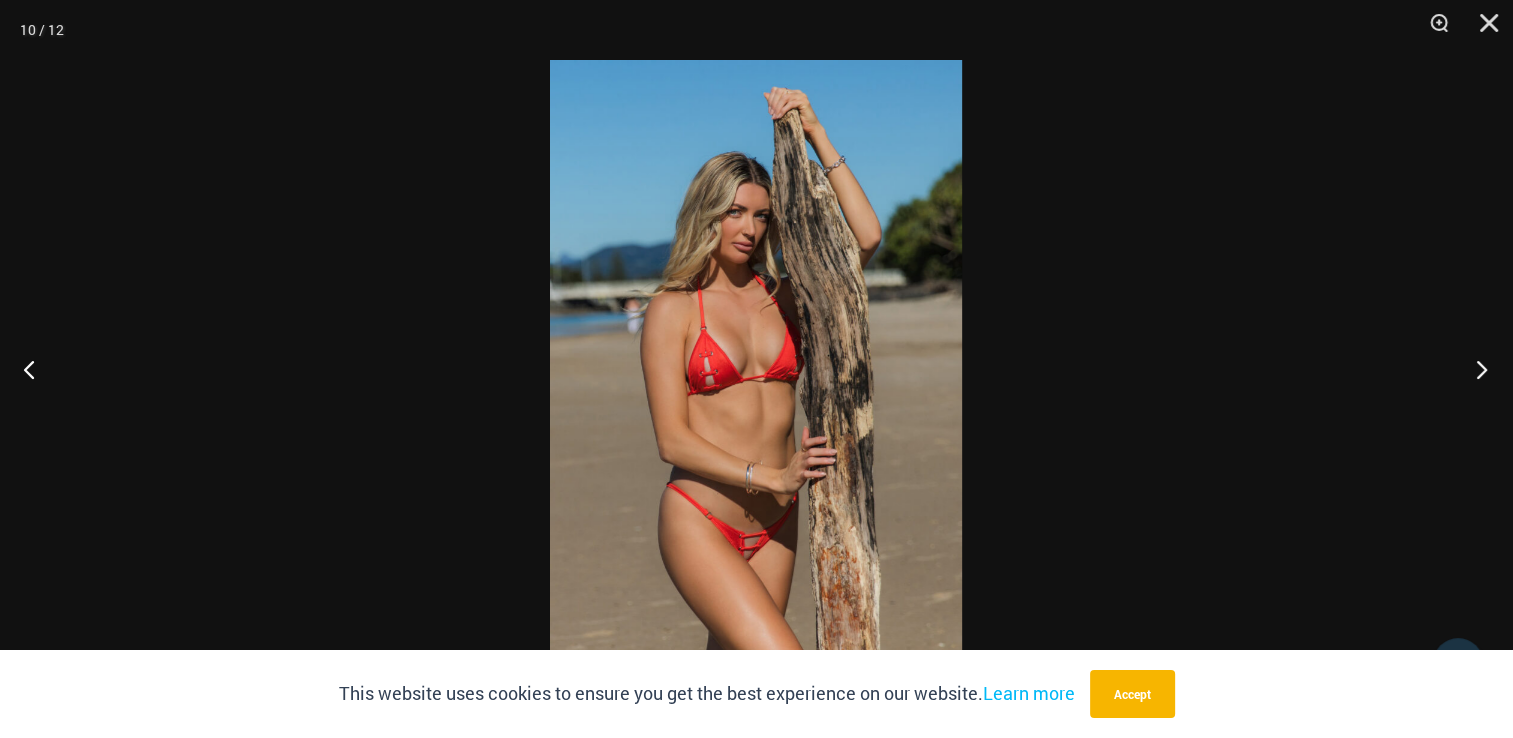 click at bounding box center (1475, 369) 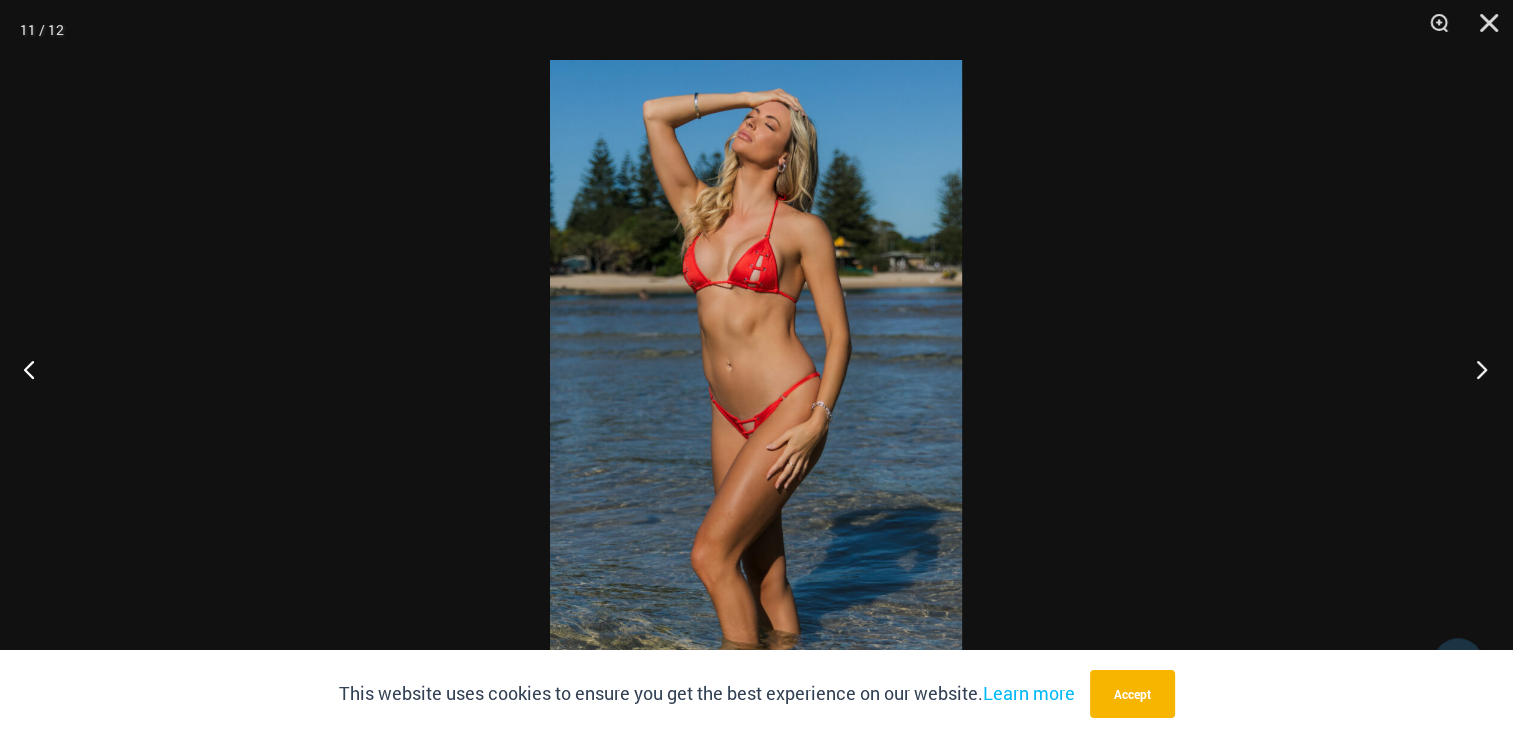 click at bounding box center [1475, 369] 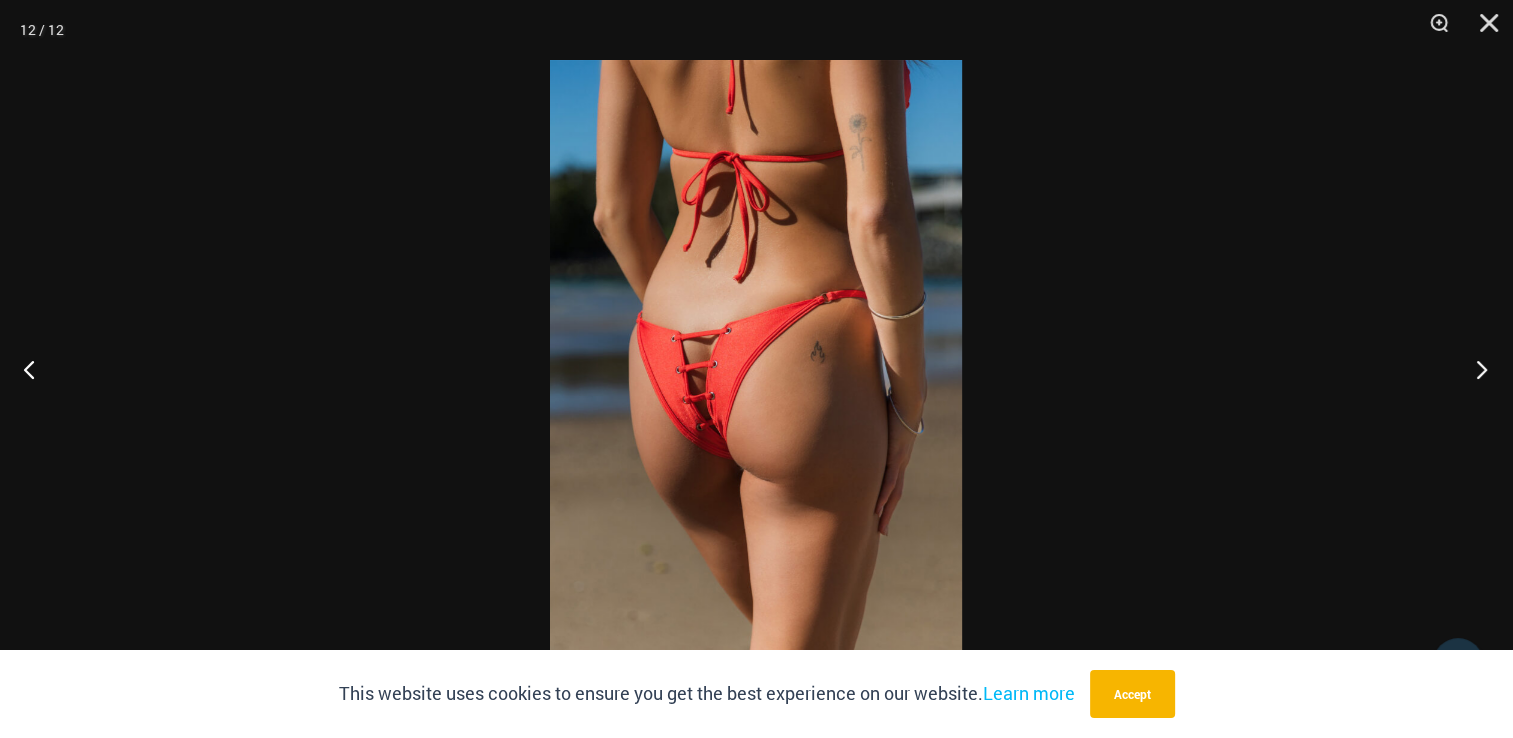 click at bounding box center [1475, 369] 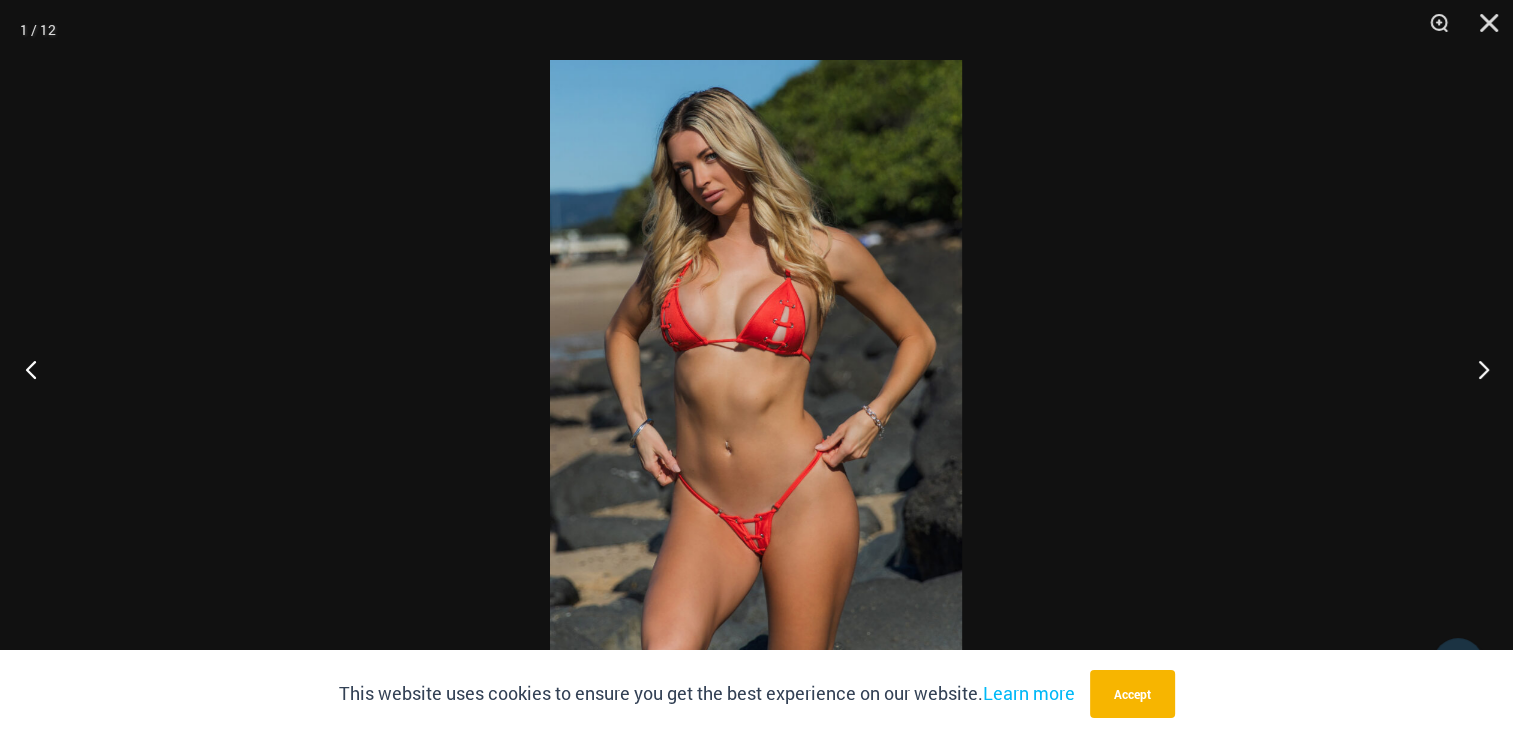 click at bounding box center (37, 369) 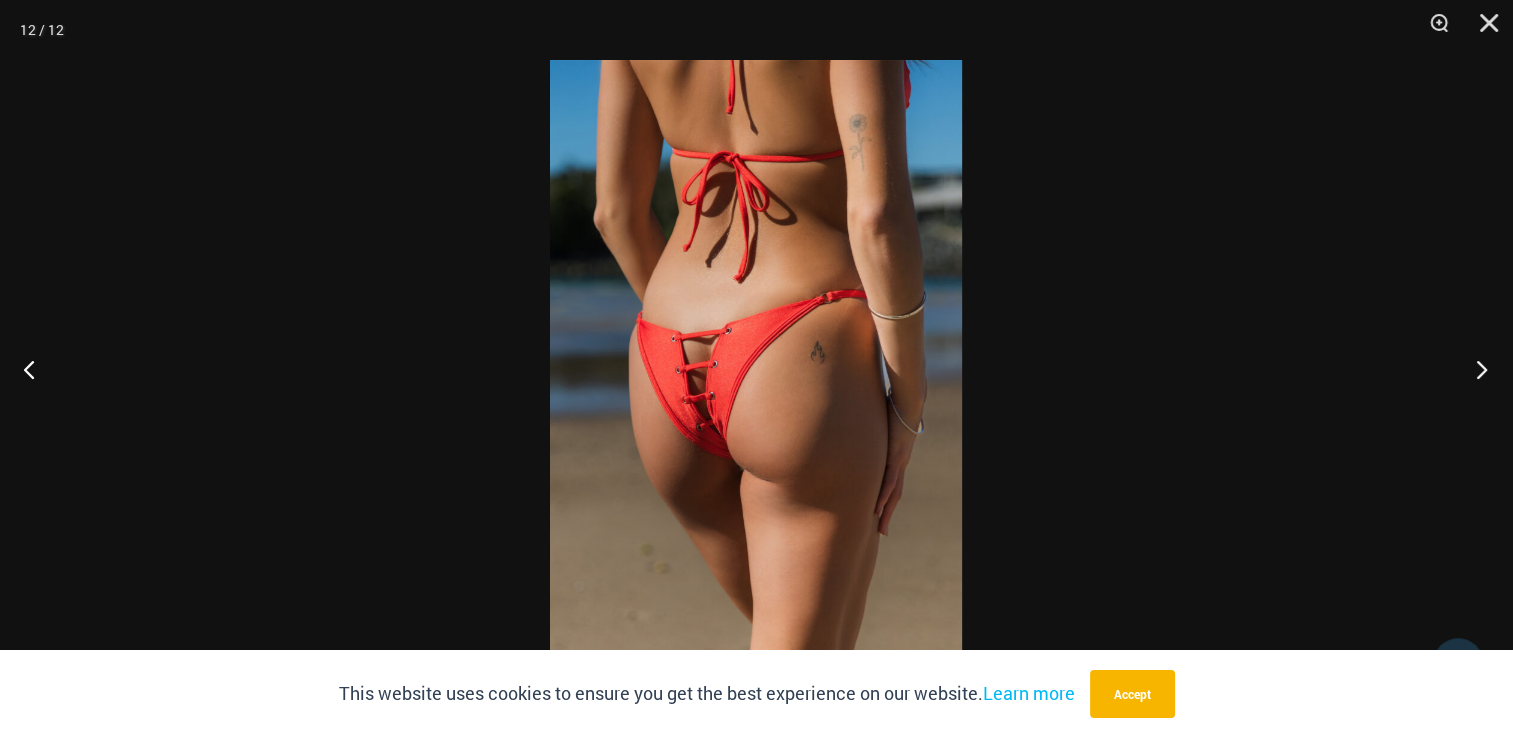 click at bounding box center (1475, 369) 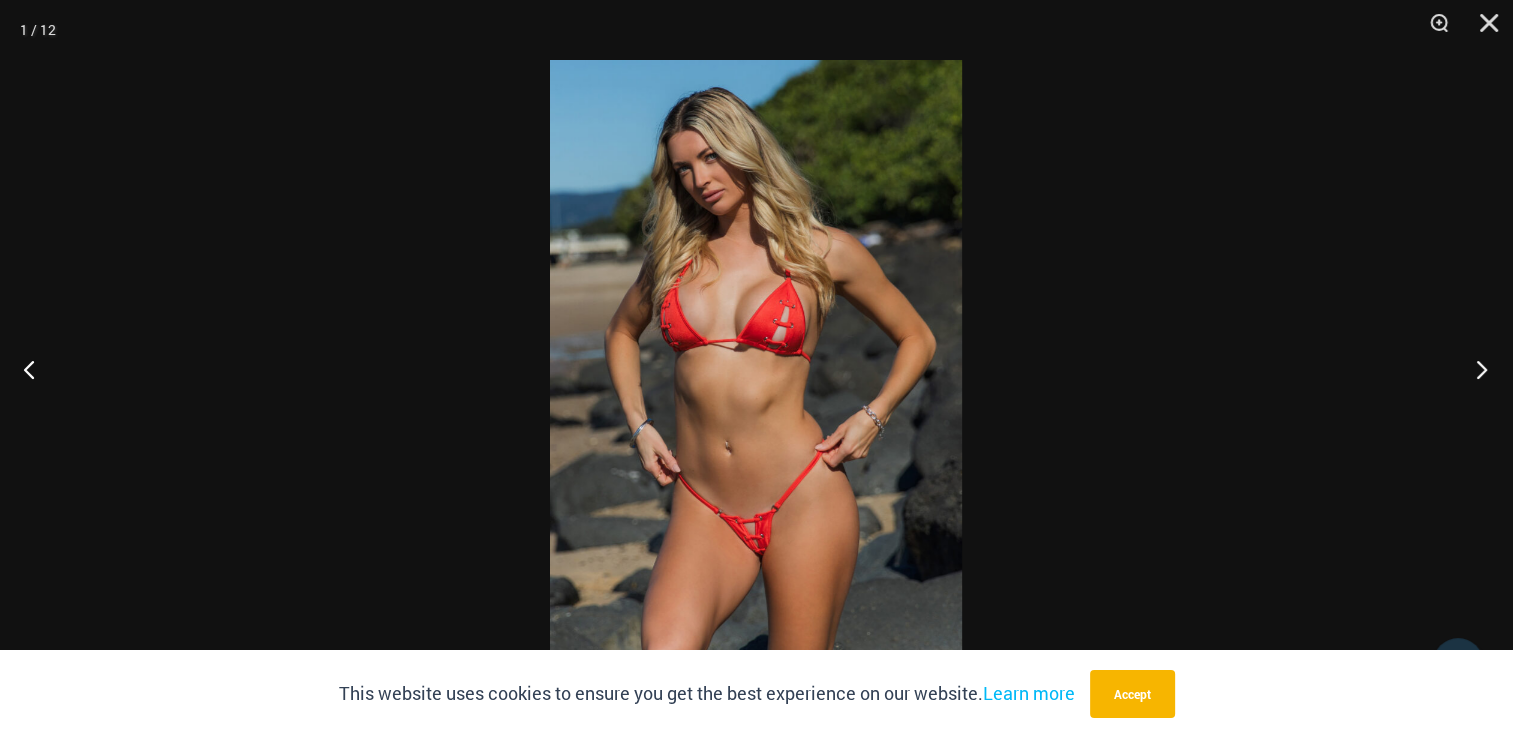 click at bounding box center [1475, 369] 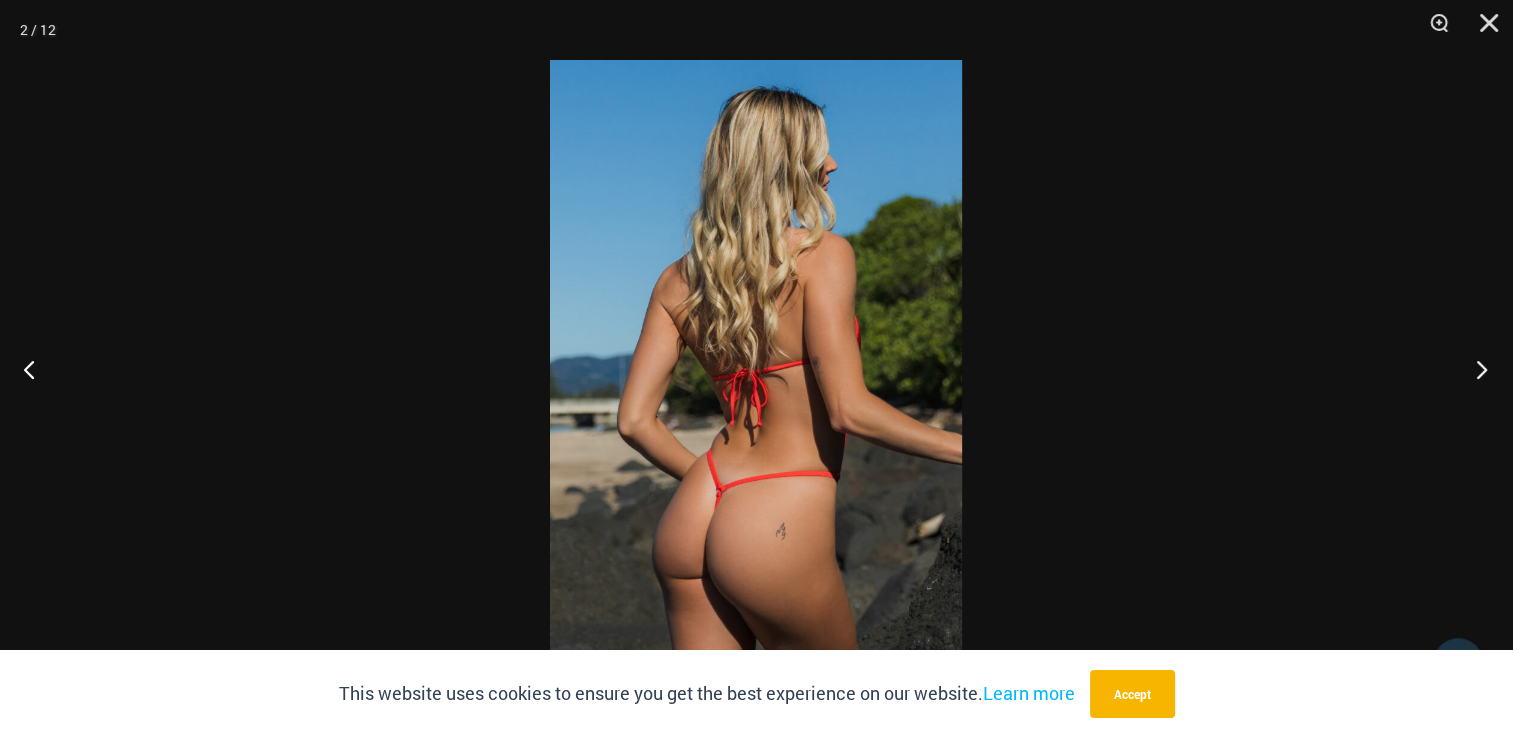 click at bounding box center (1475, 369) 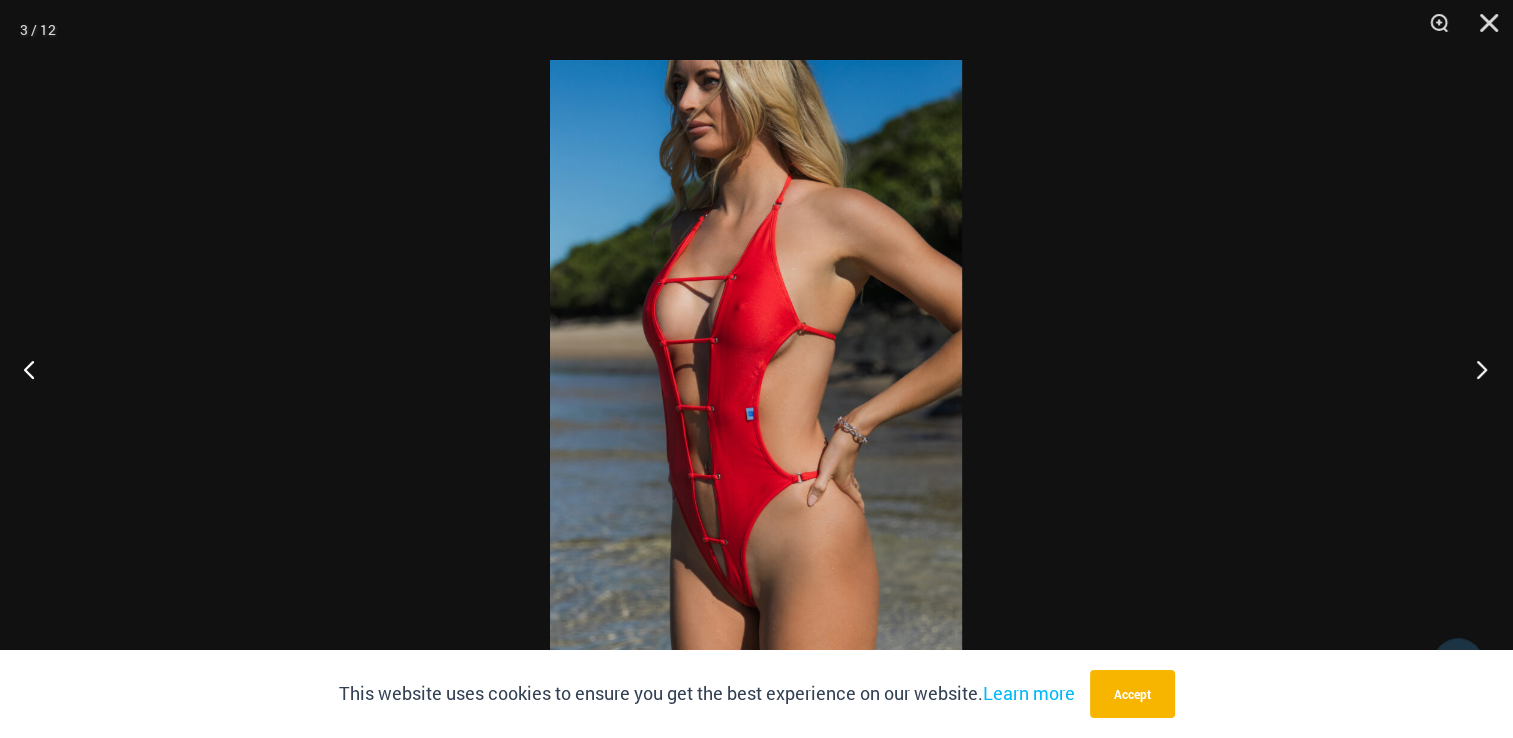 click at bounding box center (1475, 369) 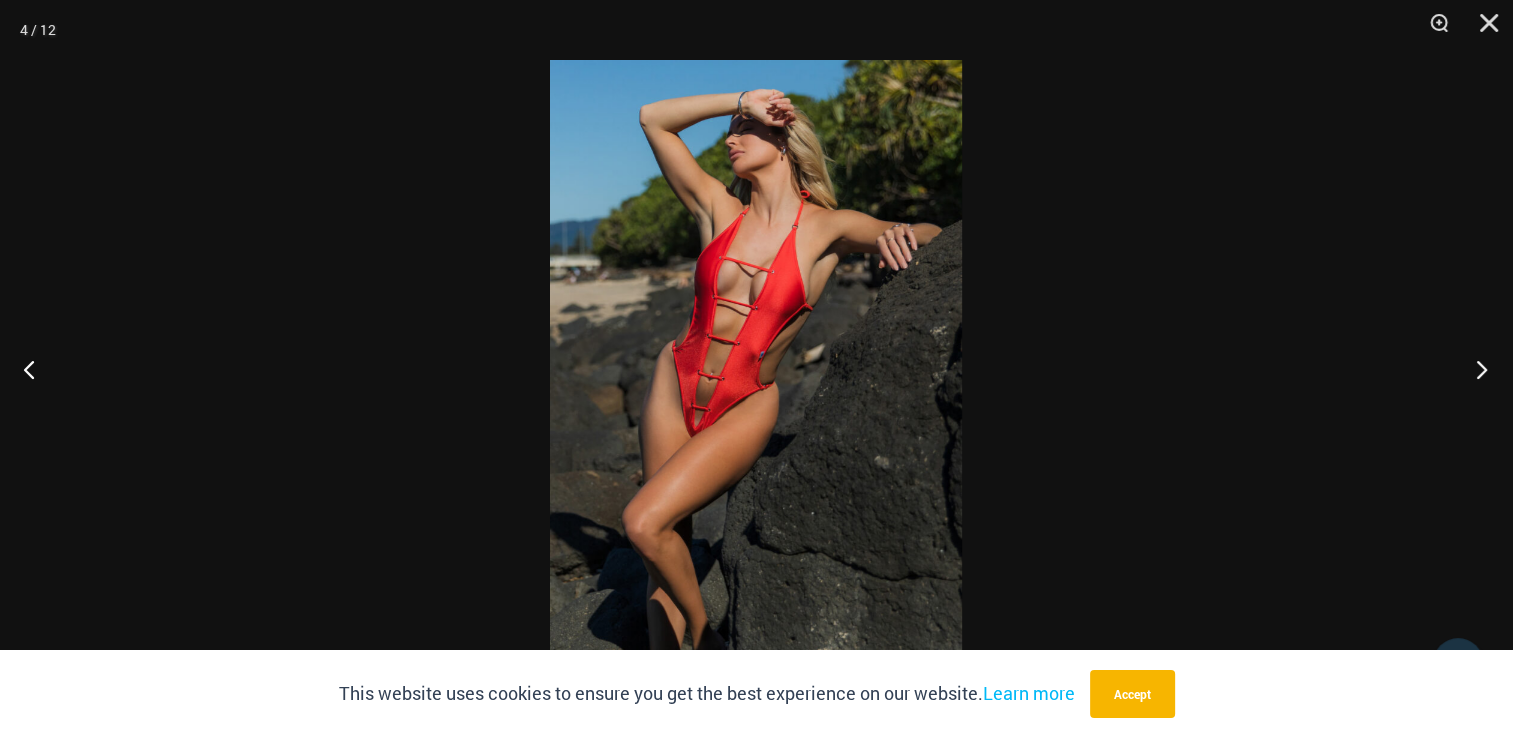click at bounding box center [1475, 369] 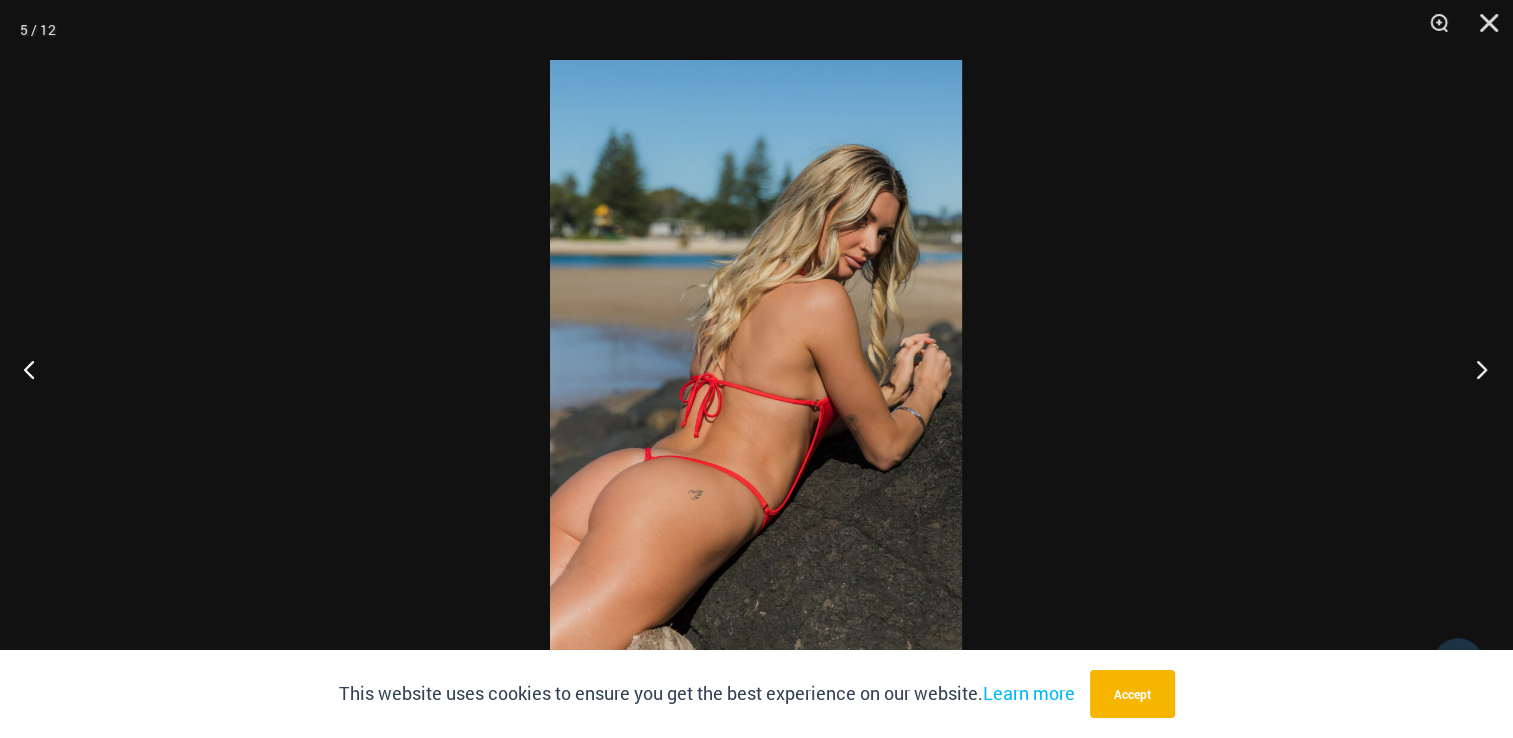 click at bounding box center [1475, 369] 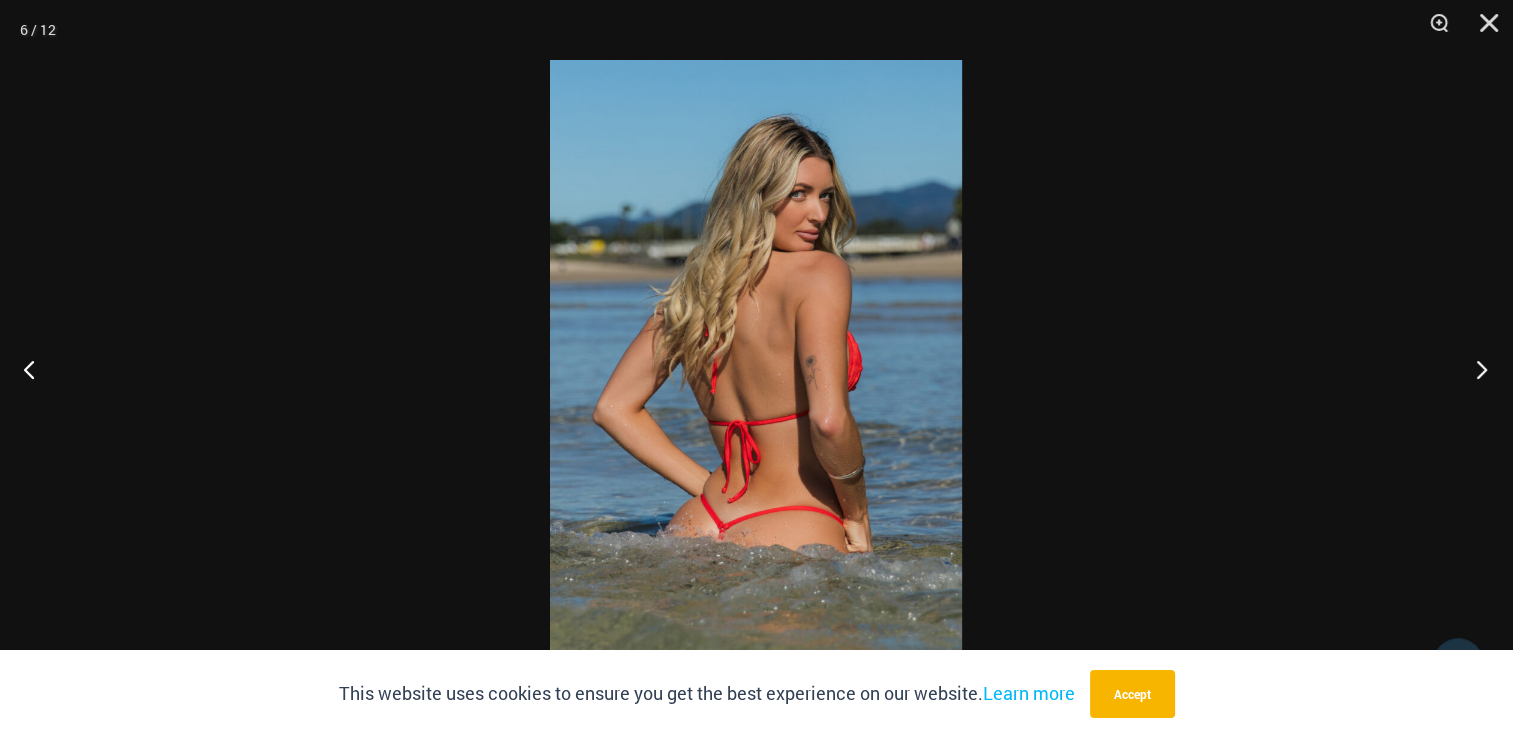 click at bounding box center (1475, 369) 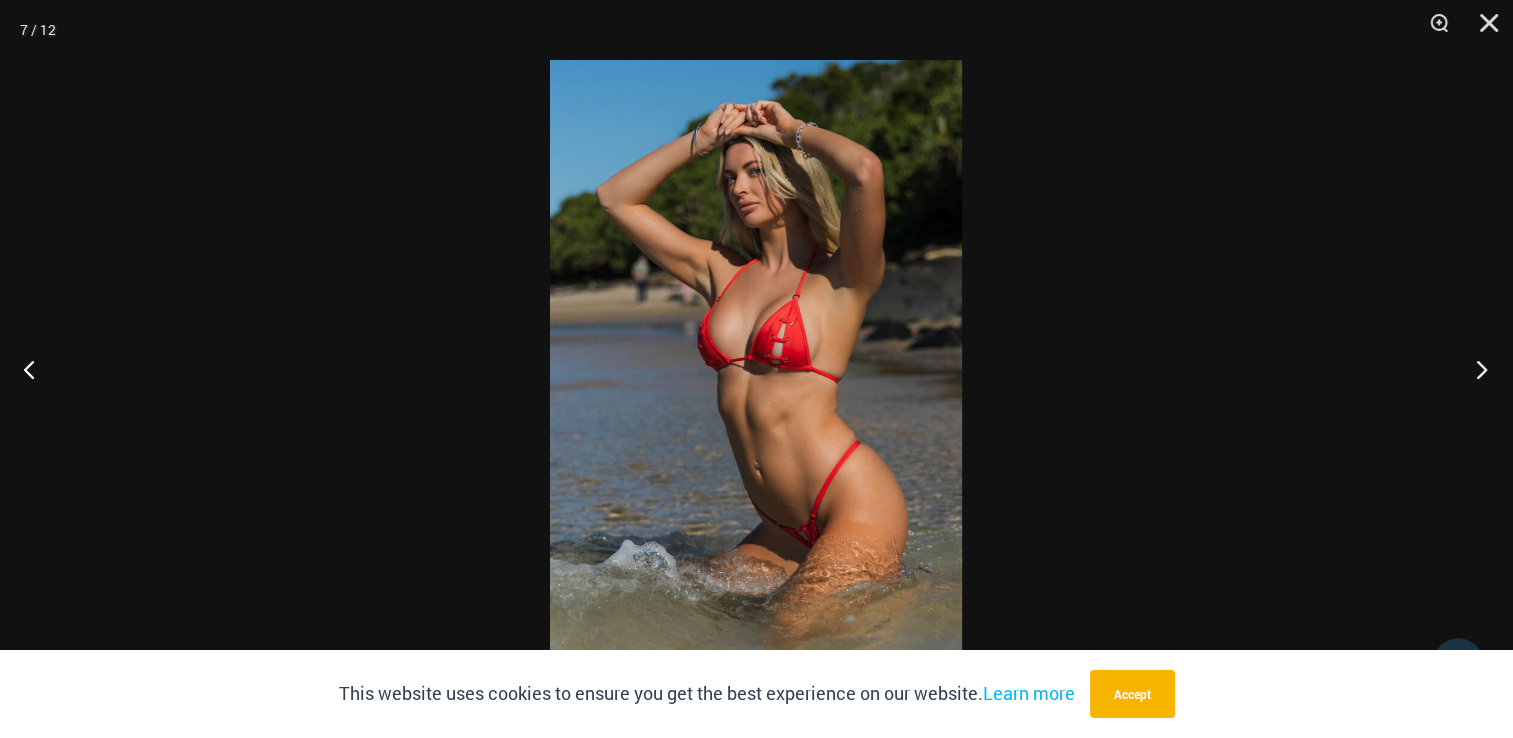 click at bounding box center [1475, 369] 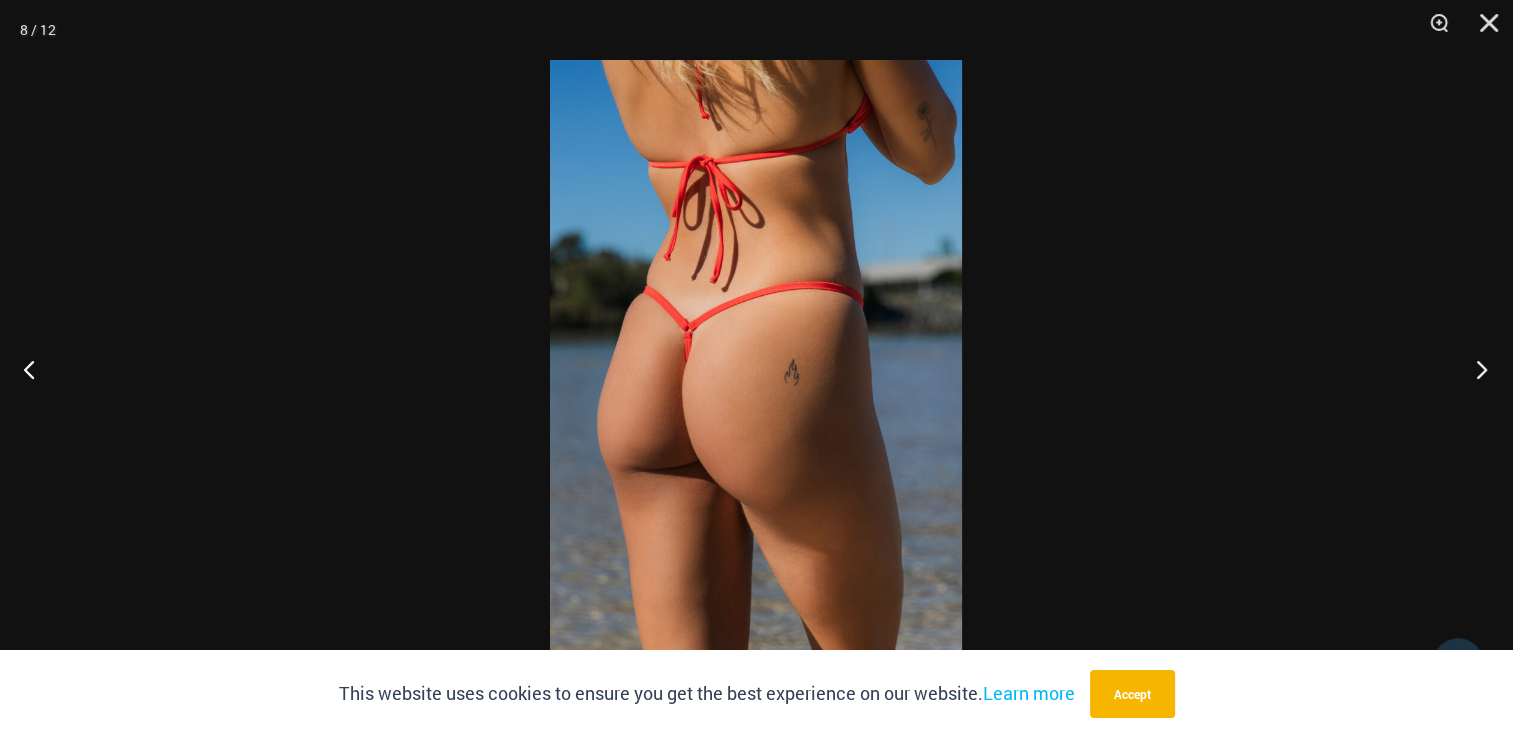 click at bounding box center [1475, 369] 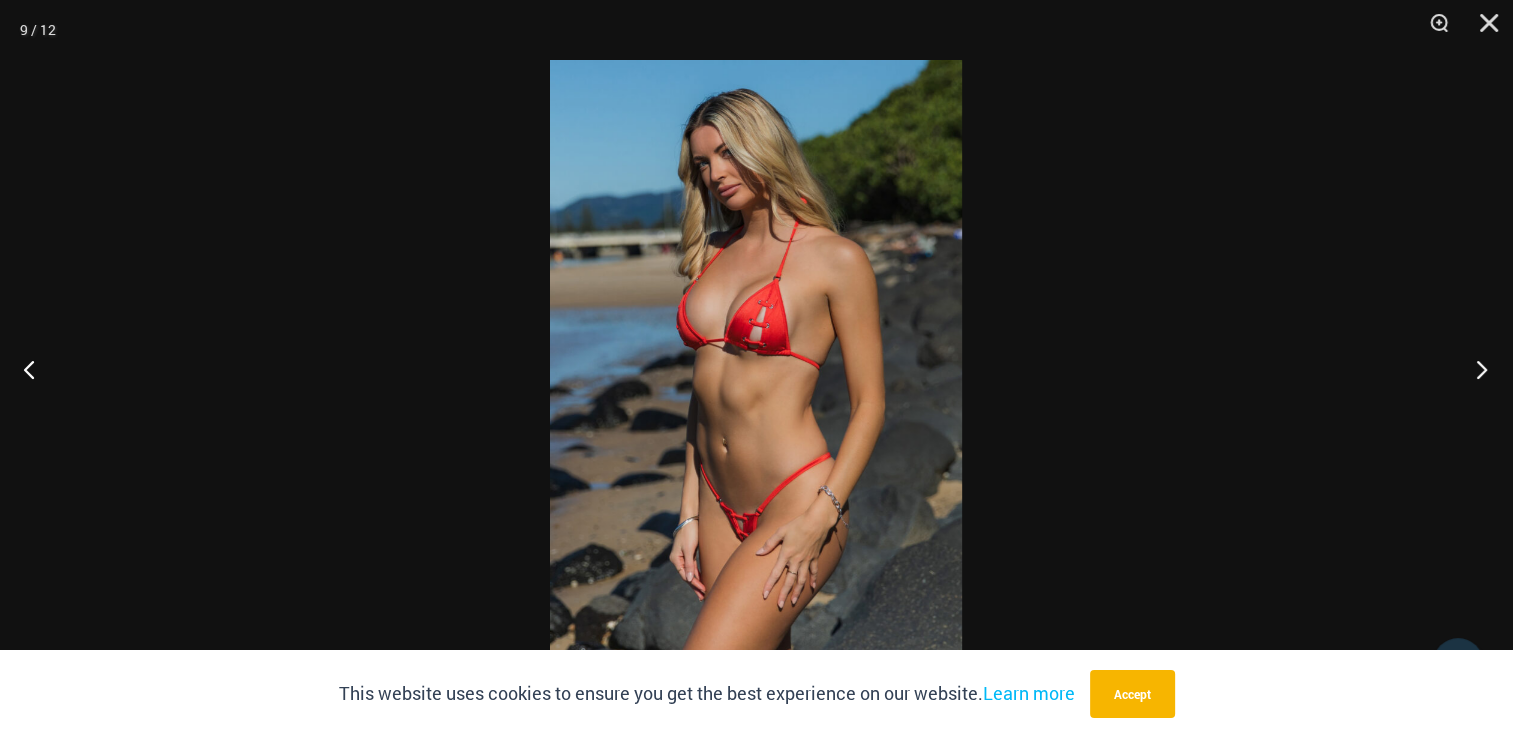 click at bounding box center [1475, 369] 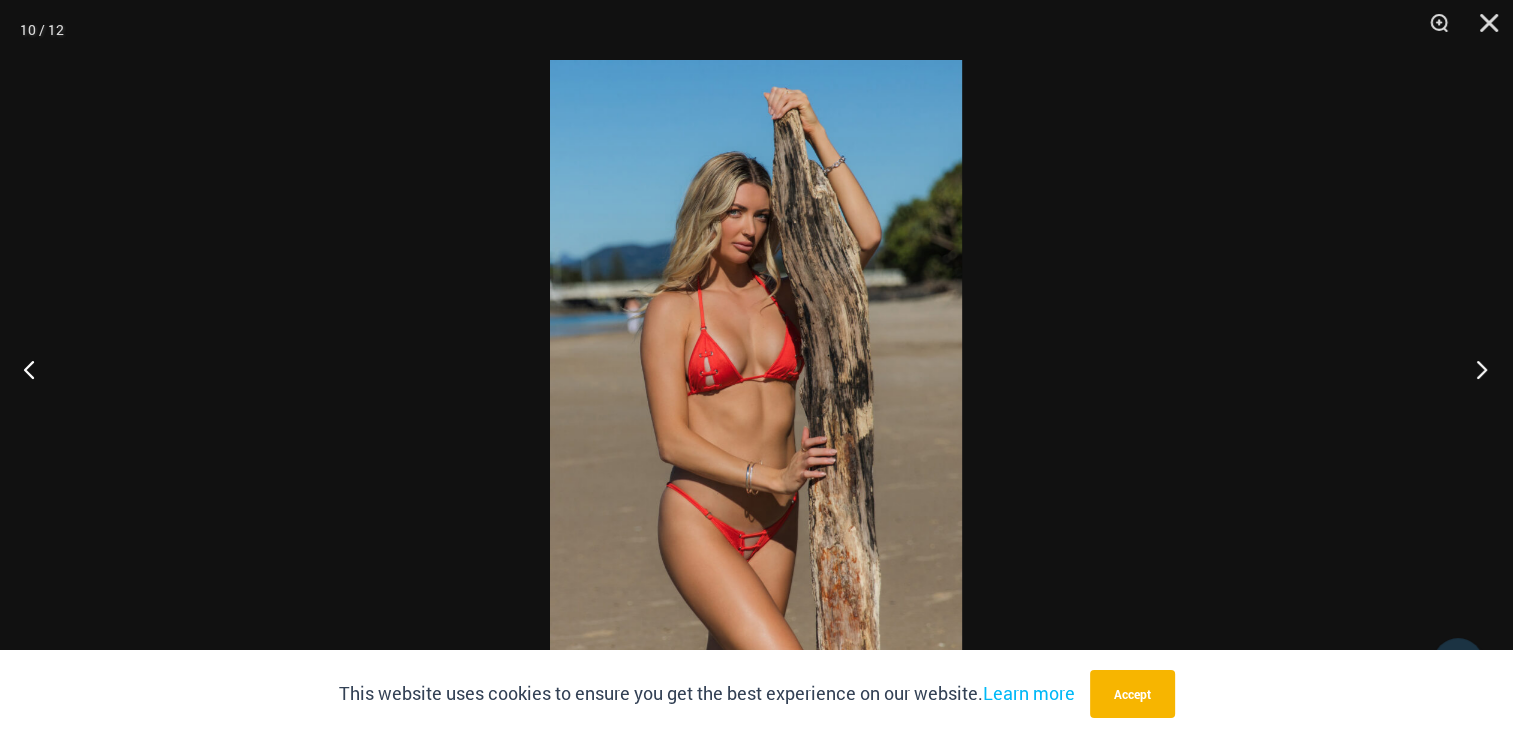 click at bounding box center (1475, 369) 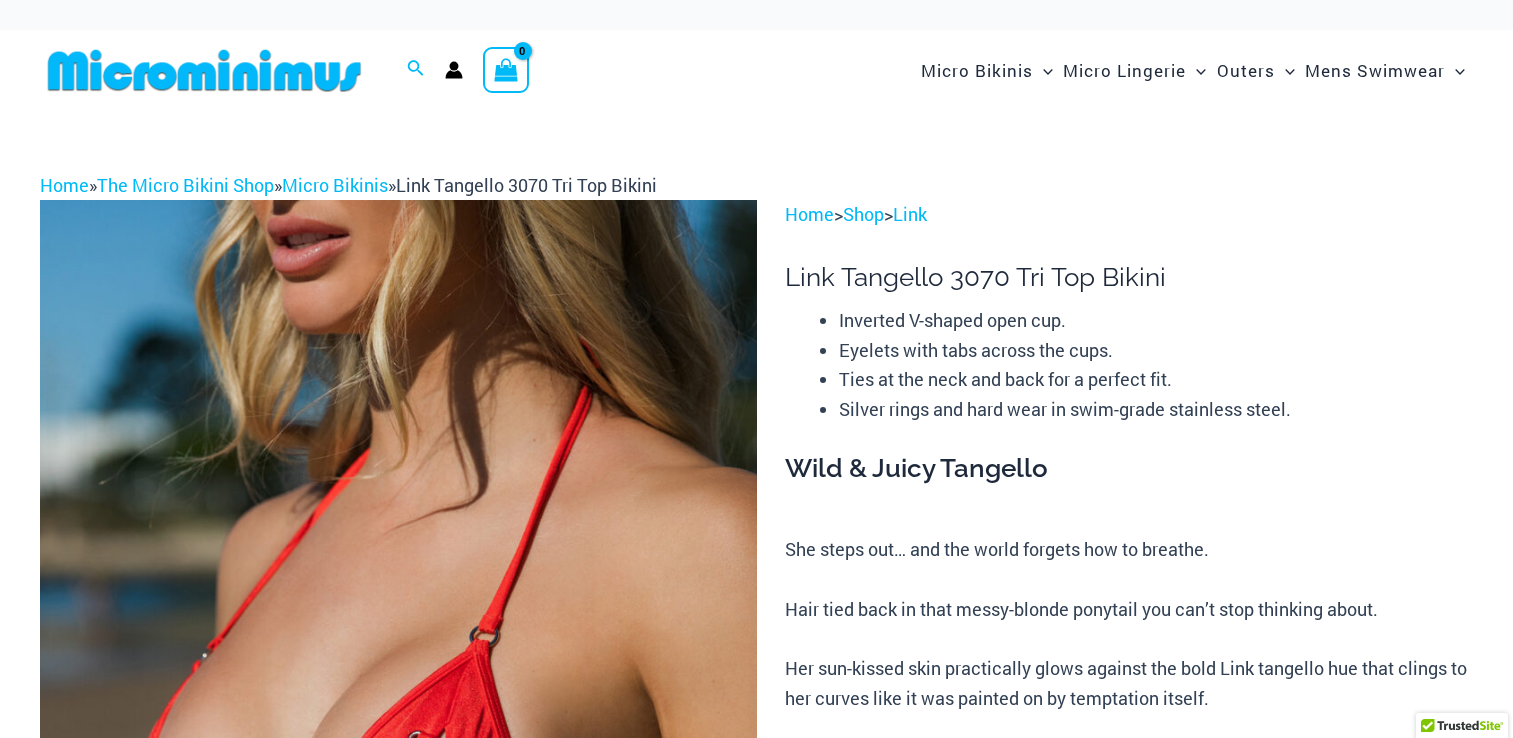 scroll, scrollTop: 0, scrollLeft: 0, axis: both 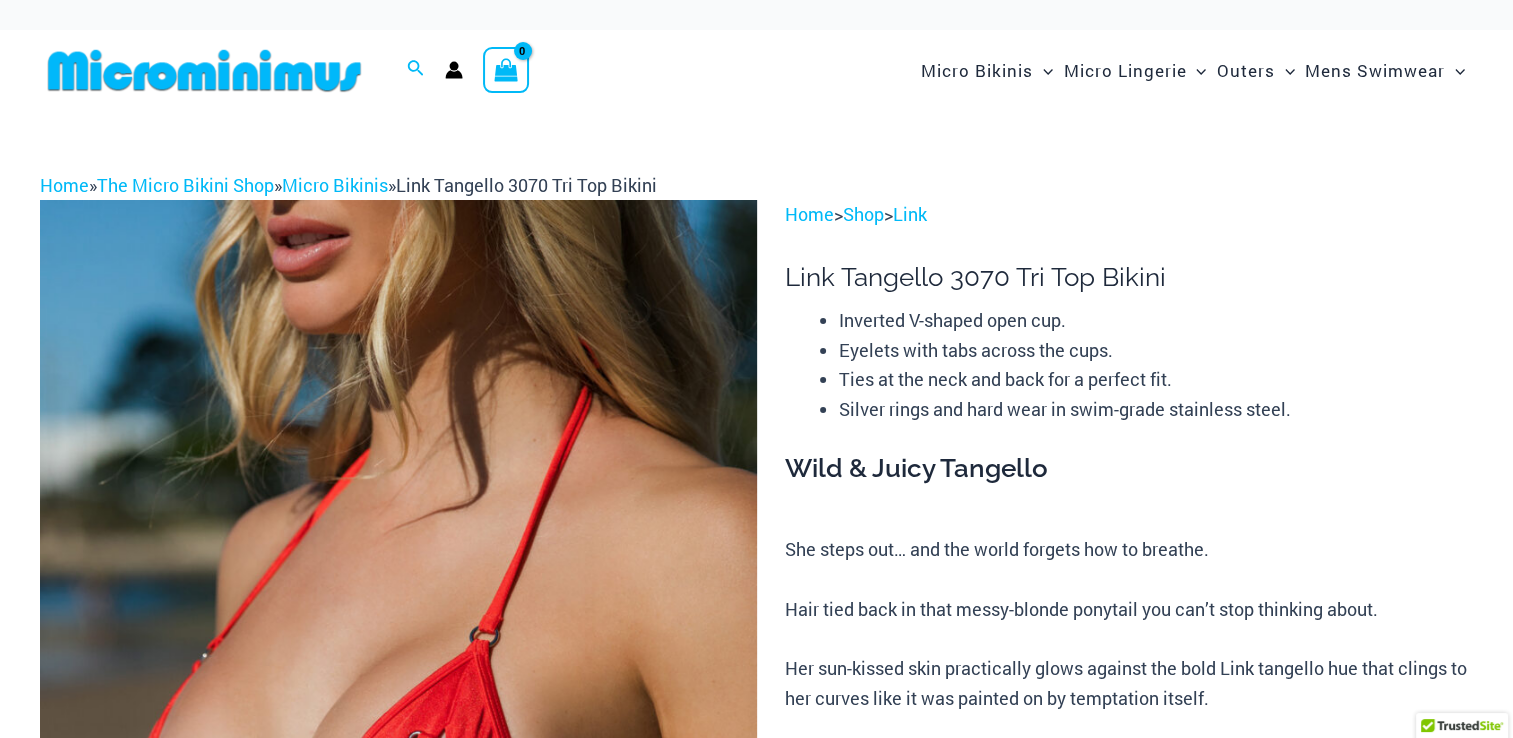 drag, startPoint x: 0, startPoint y: 0, endPoint x: 692, endPoint y: 638, distance: 941.22687 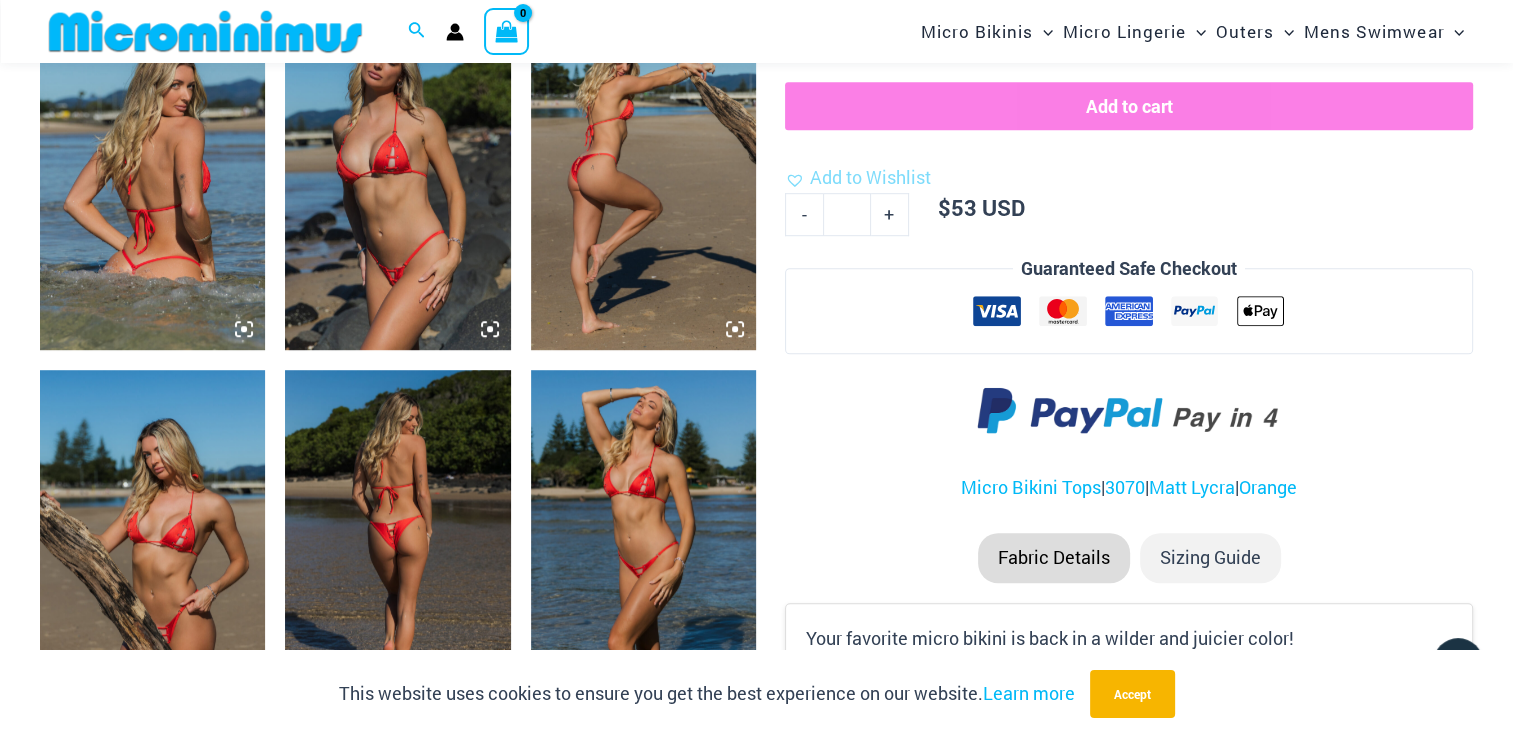 scroll, scrollTop: 1305, scrollLeft: 0, axis: vertical 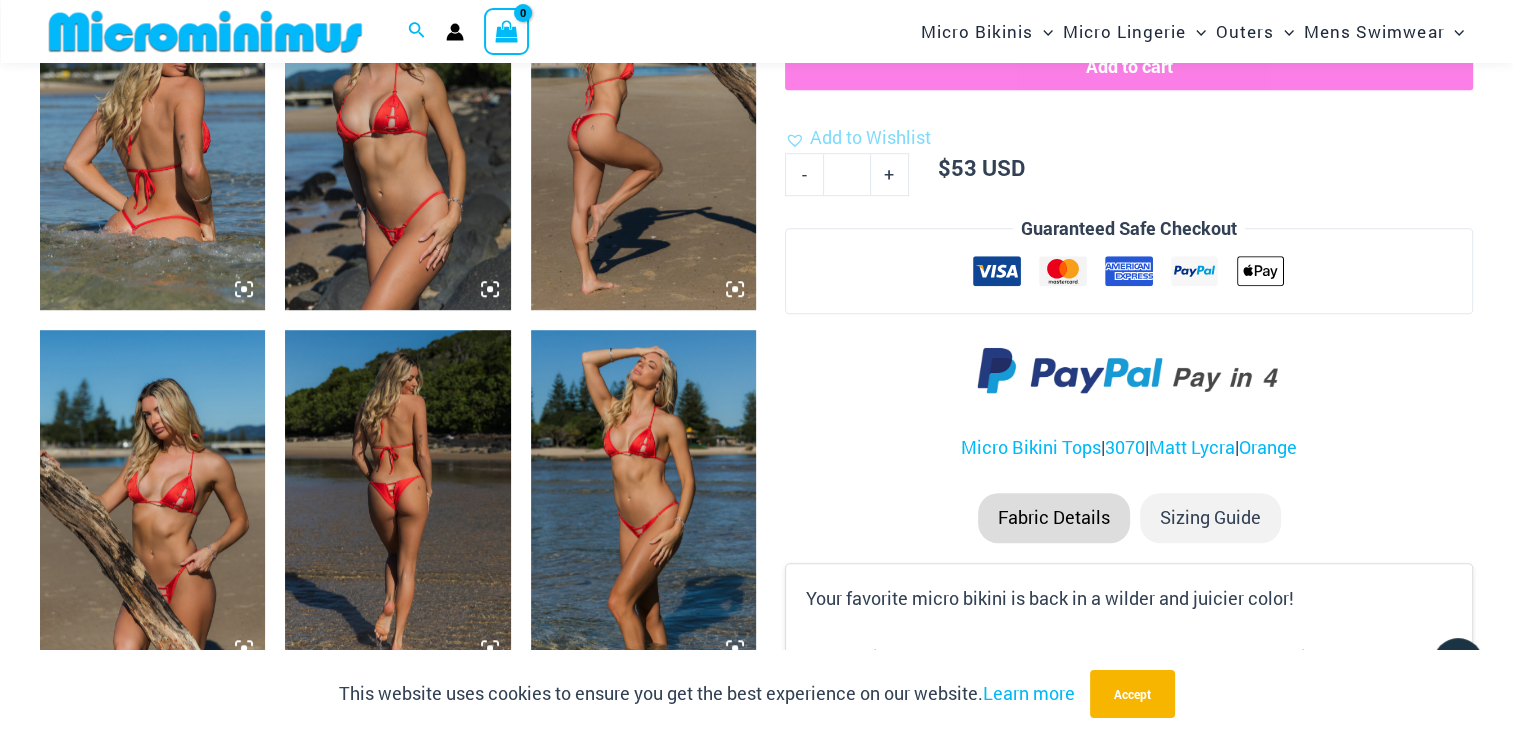 click at bounding box center [152, 499] 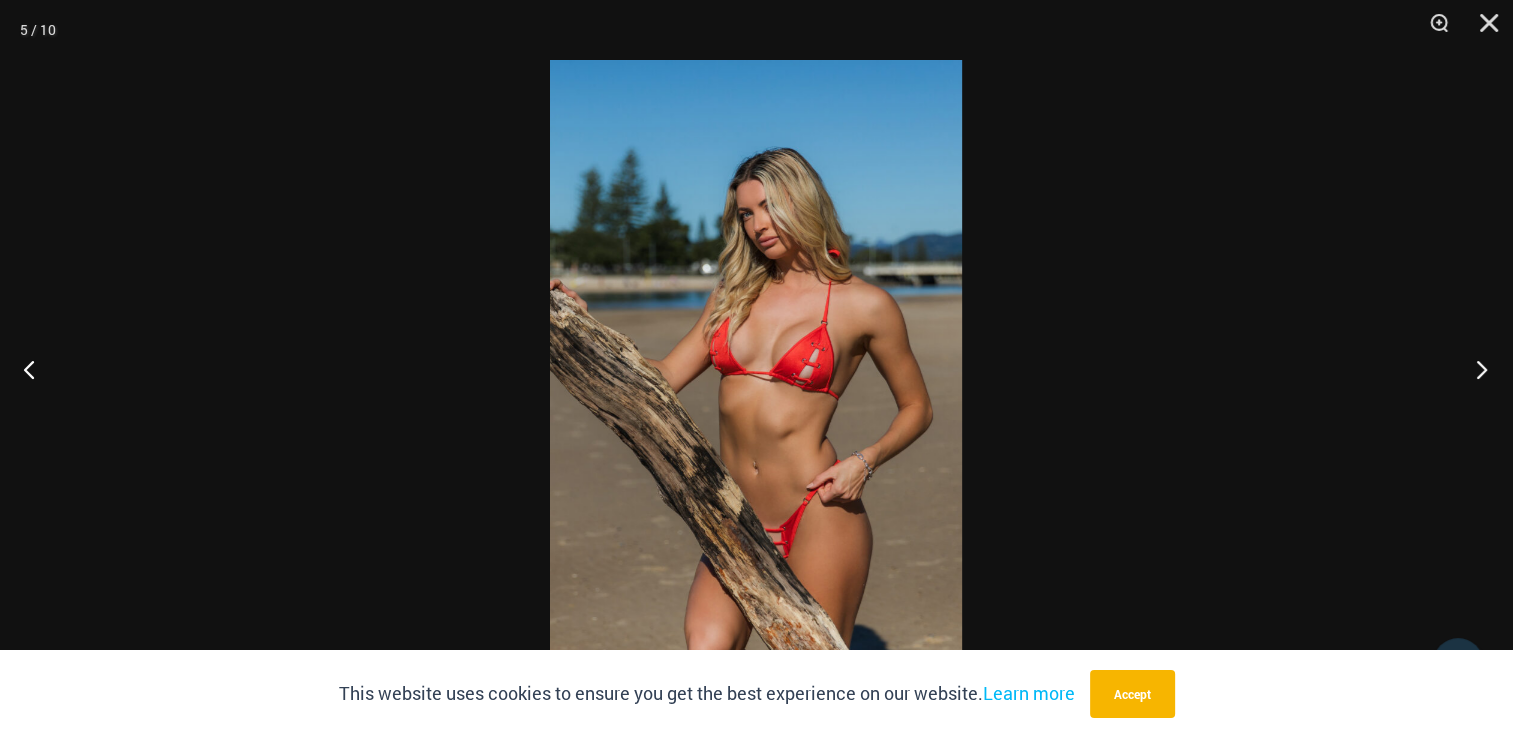 click at bounding box center [1475, 369] 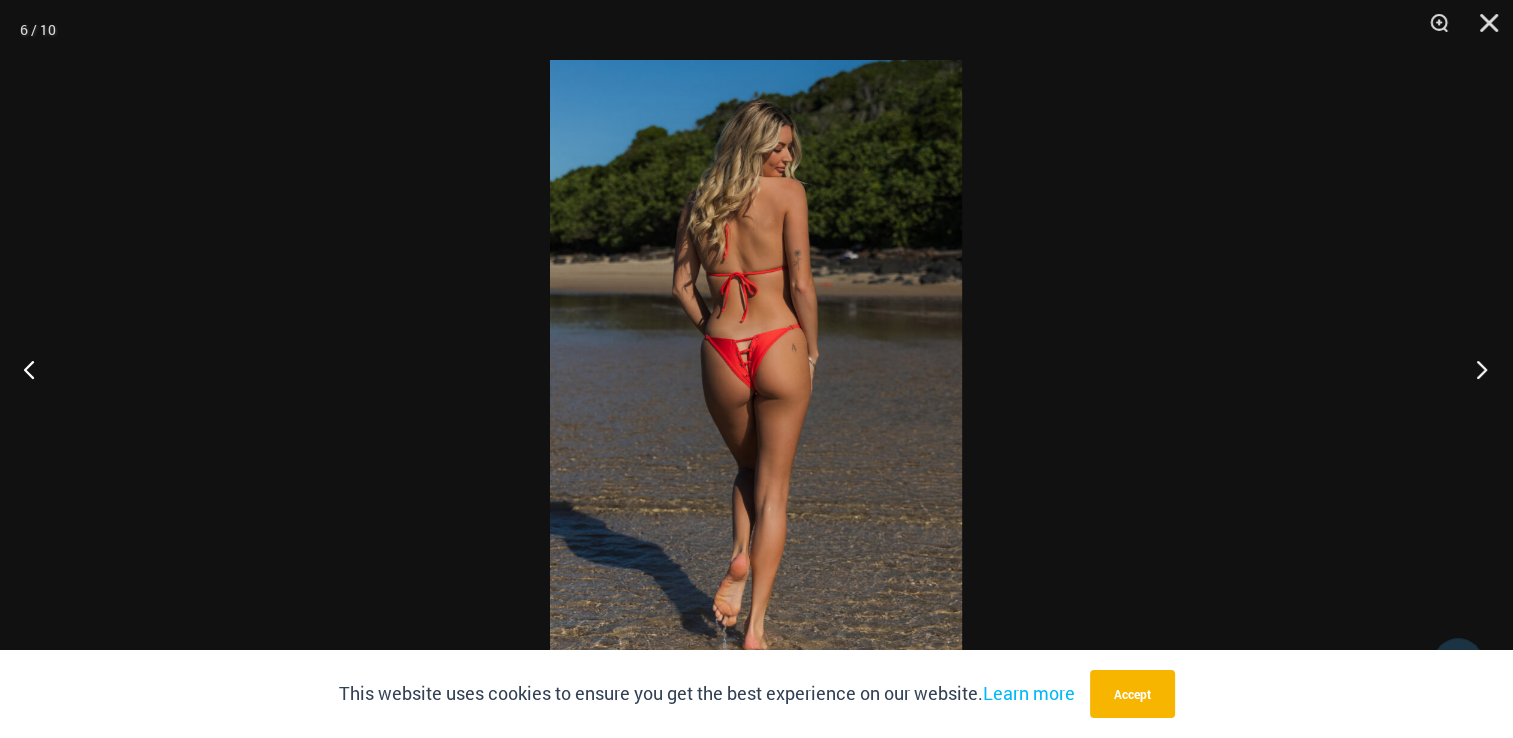 click at bounding box center [1475, 369] 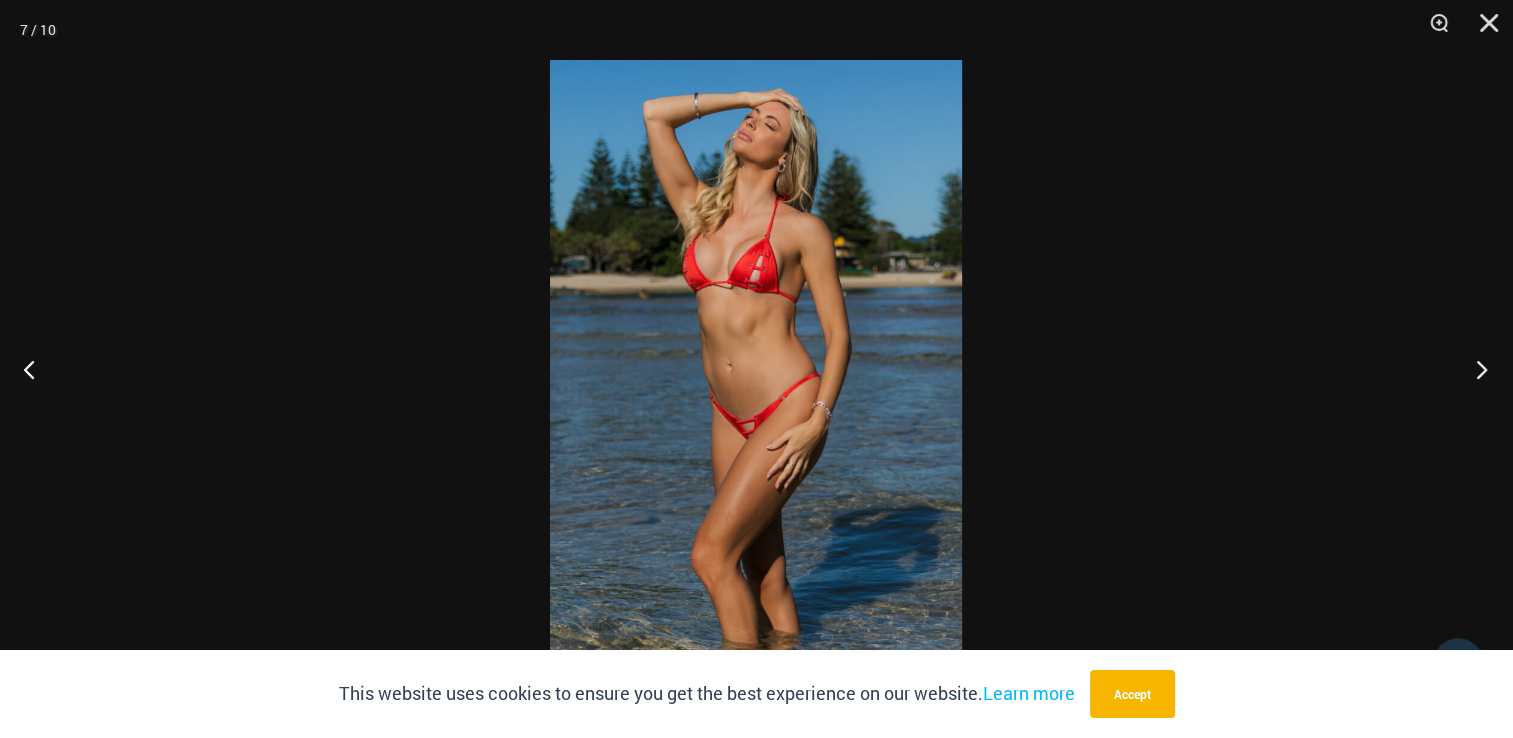 click at bounding box center (1475, 369) 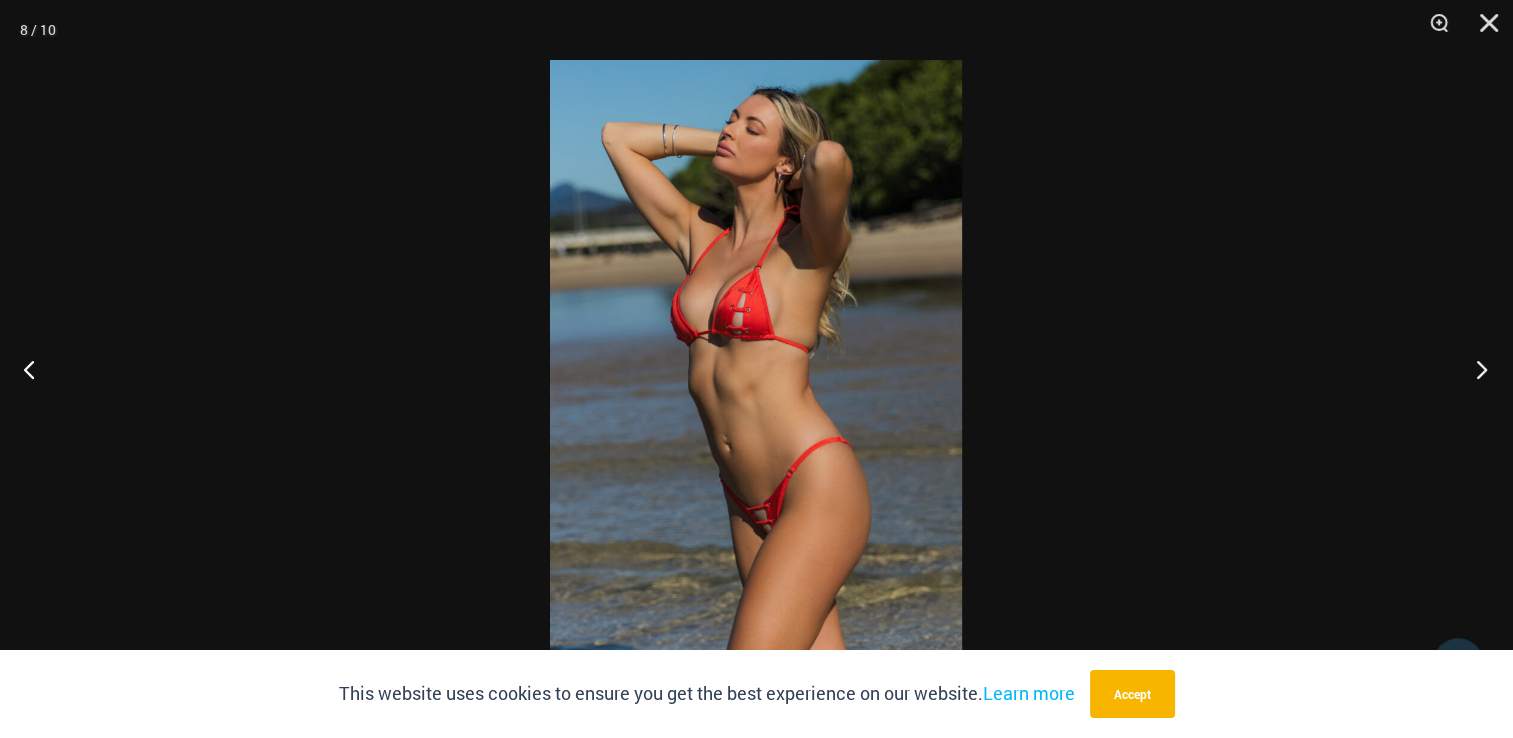 click at bounding box center [1475, 369] 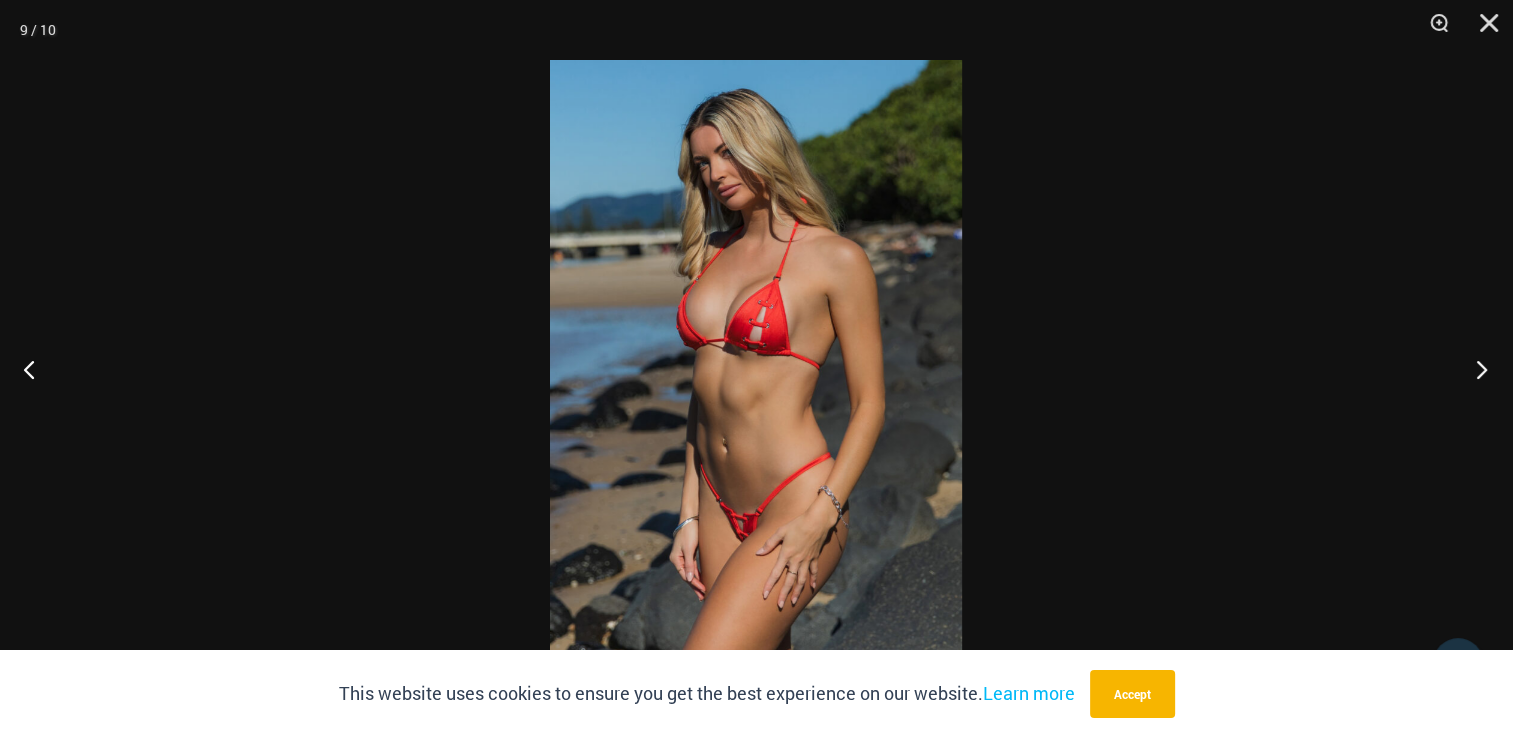 click at bounding box center [1475, 369] 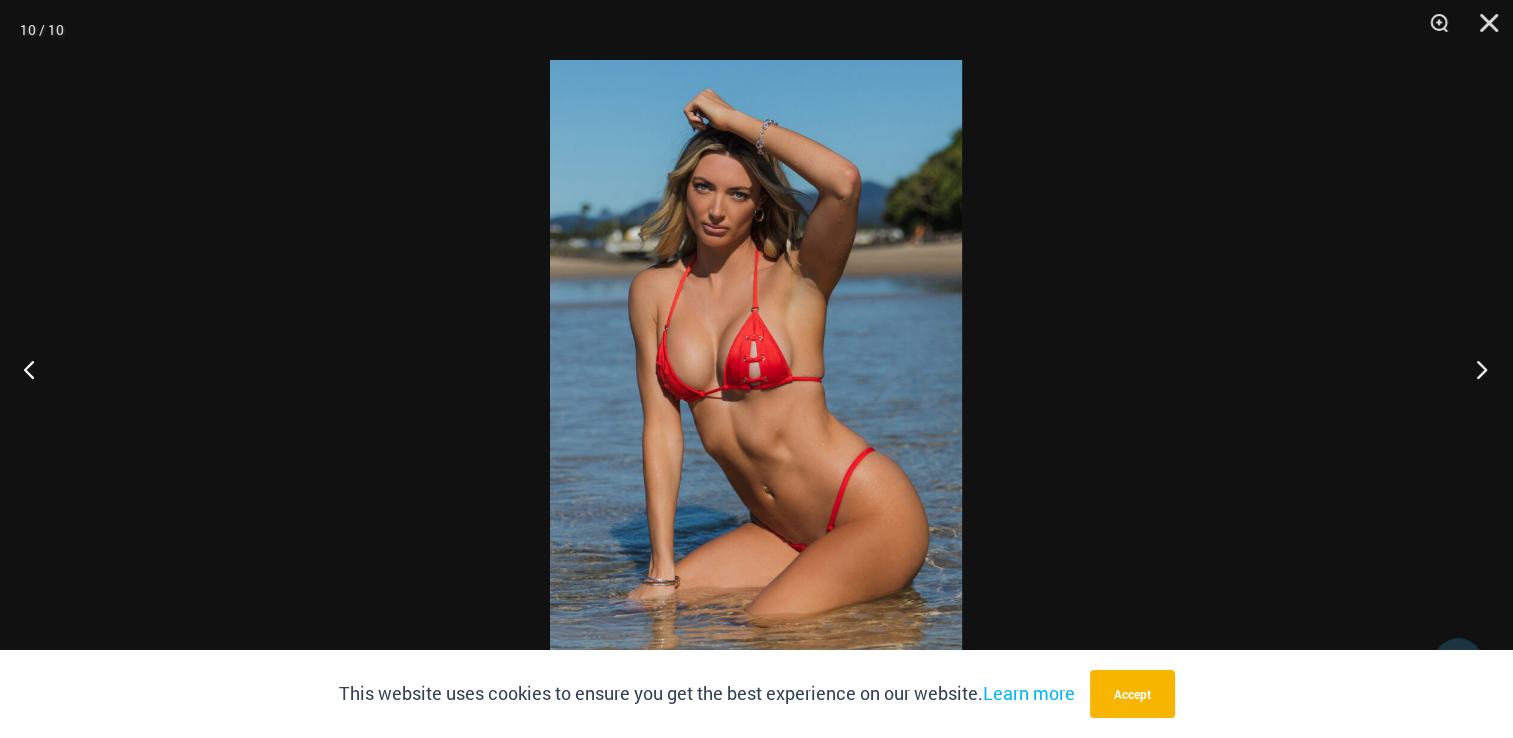 click at bounding box center [1475, 369] 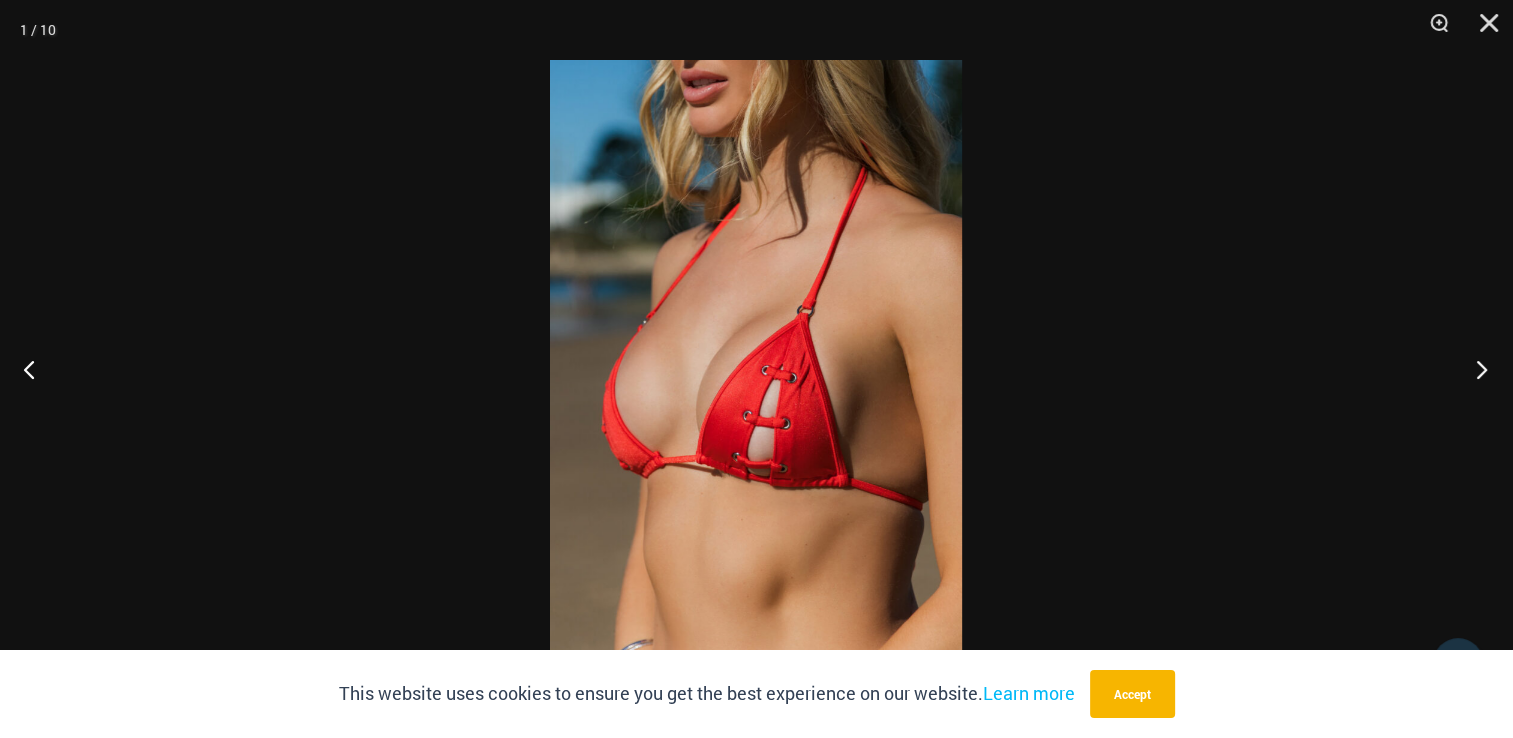 click at bounding box center (1475, 369) 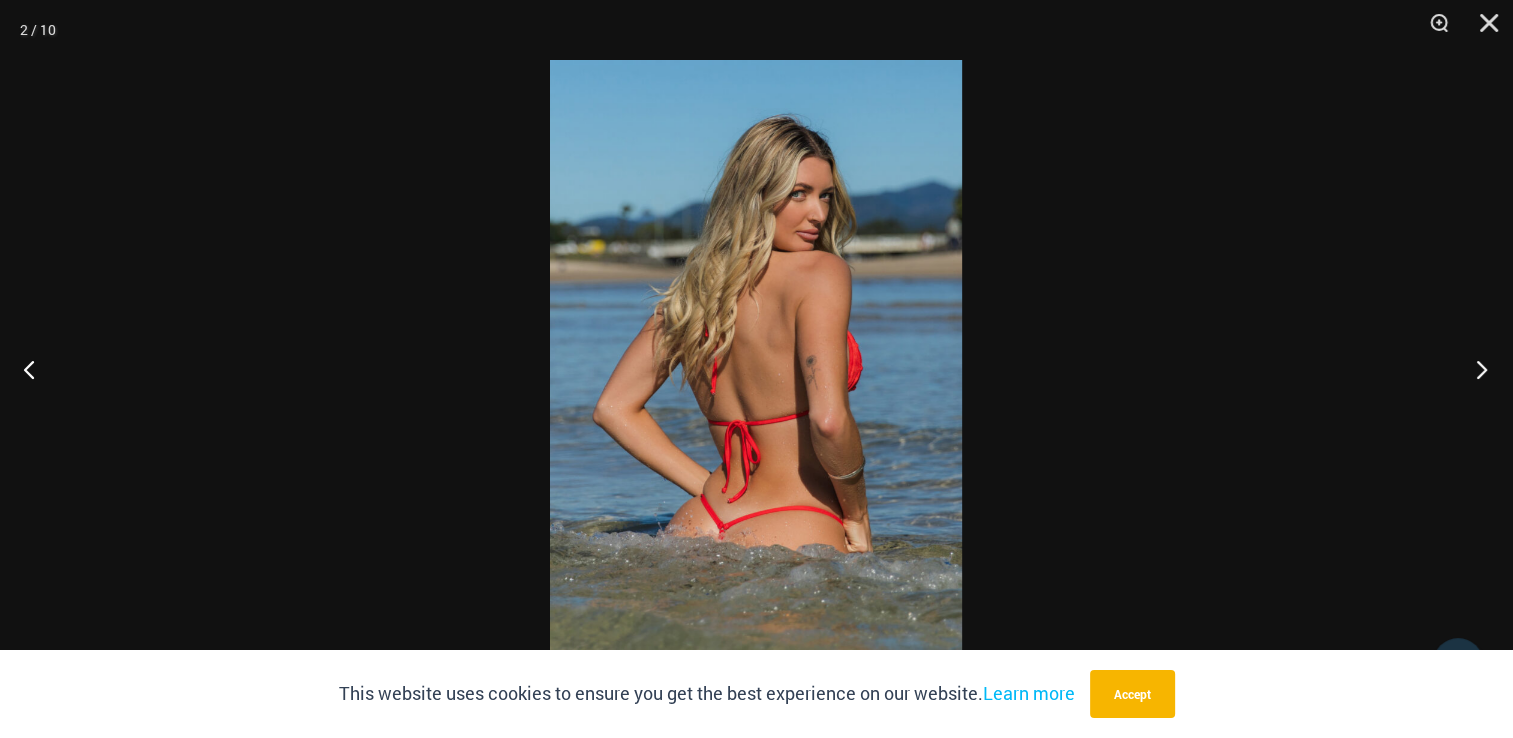click at bounding box center [1475, 369] 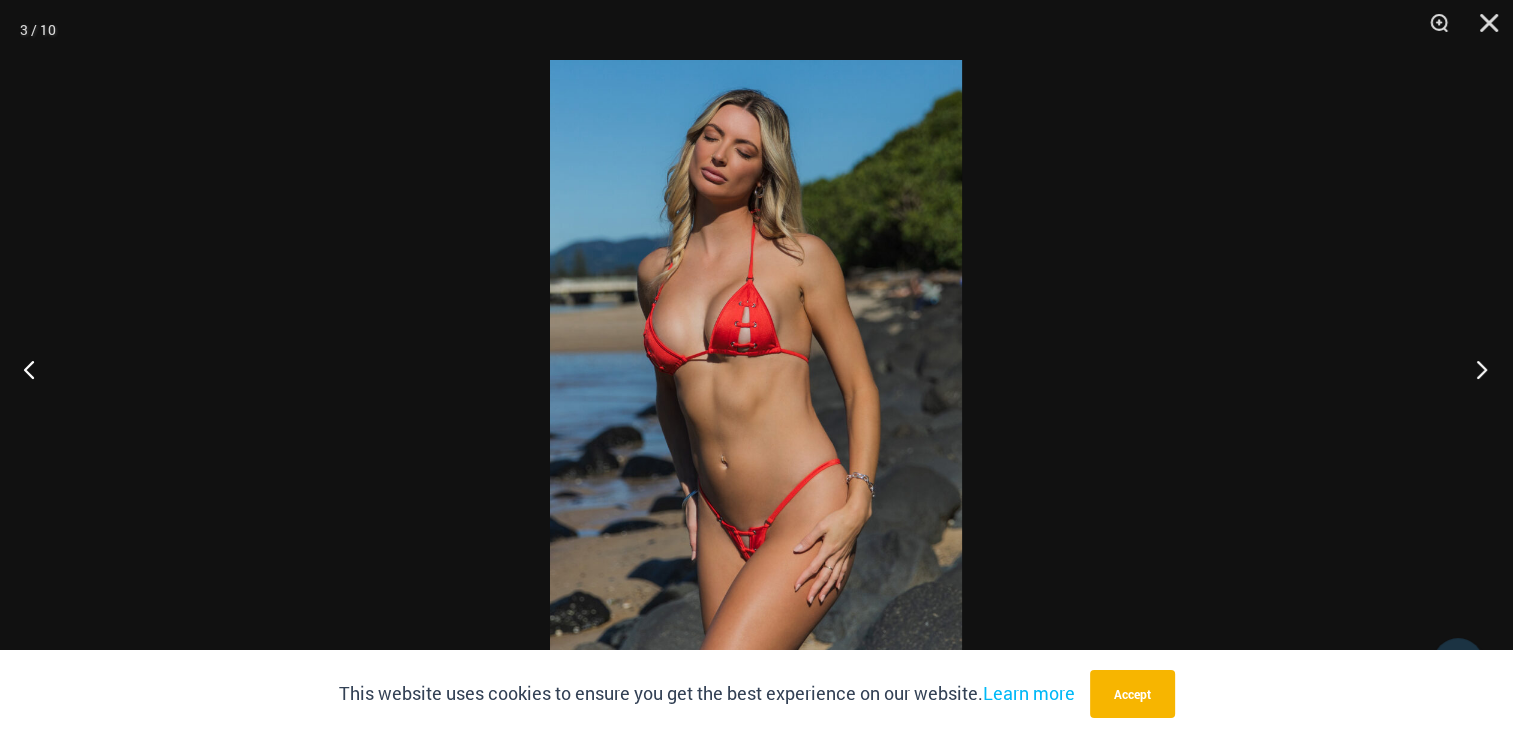 click at bounding box center [1475, 369] 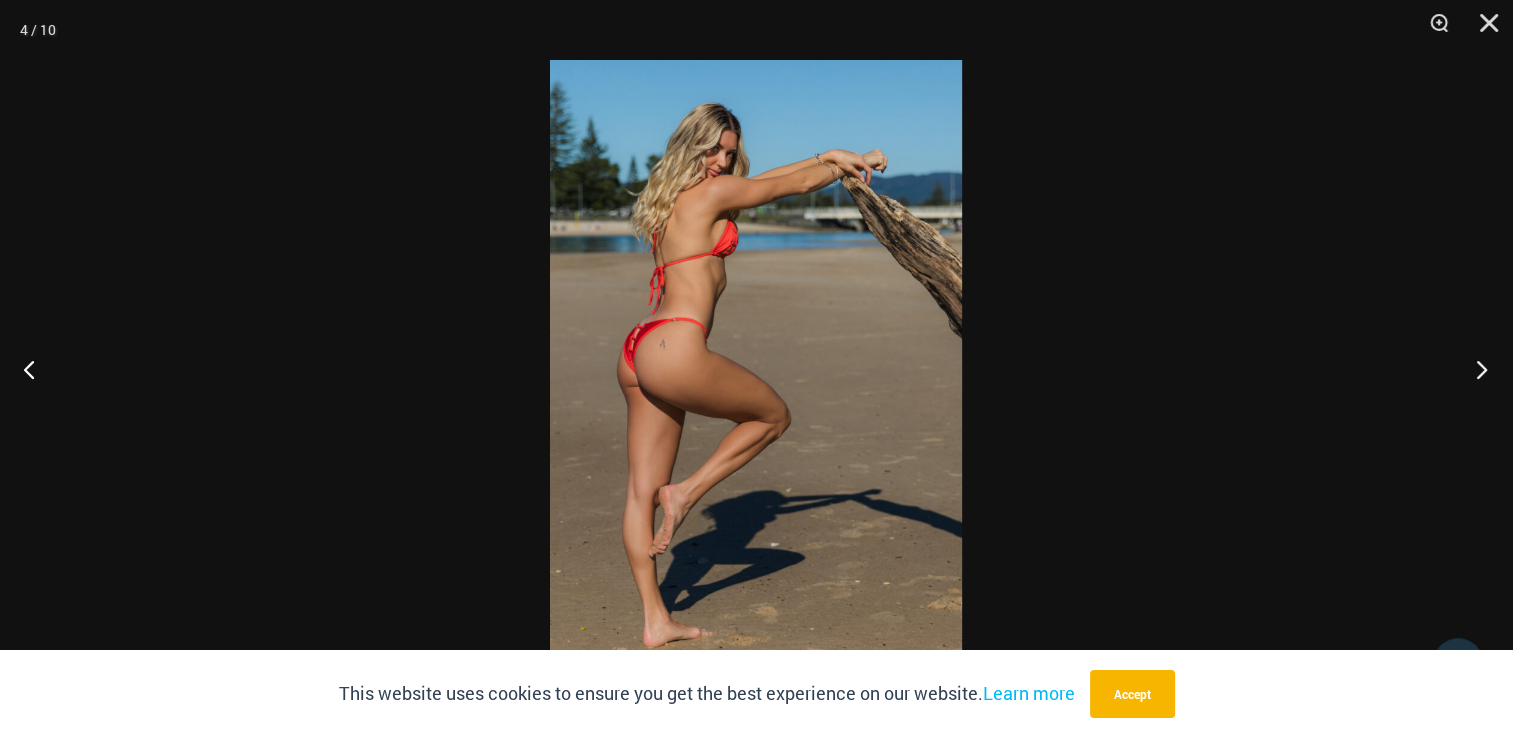click at bounding box center [1475, 369] 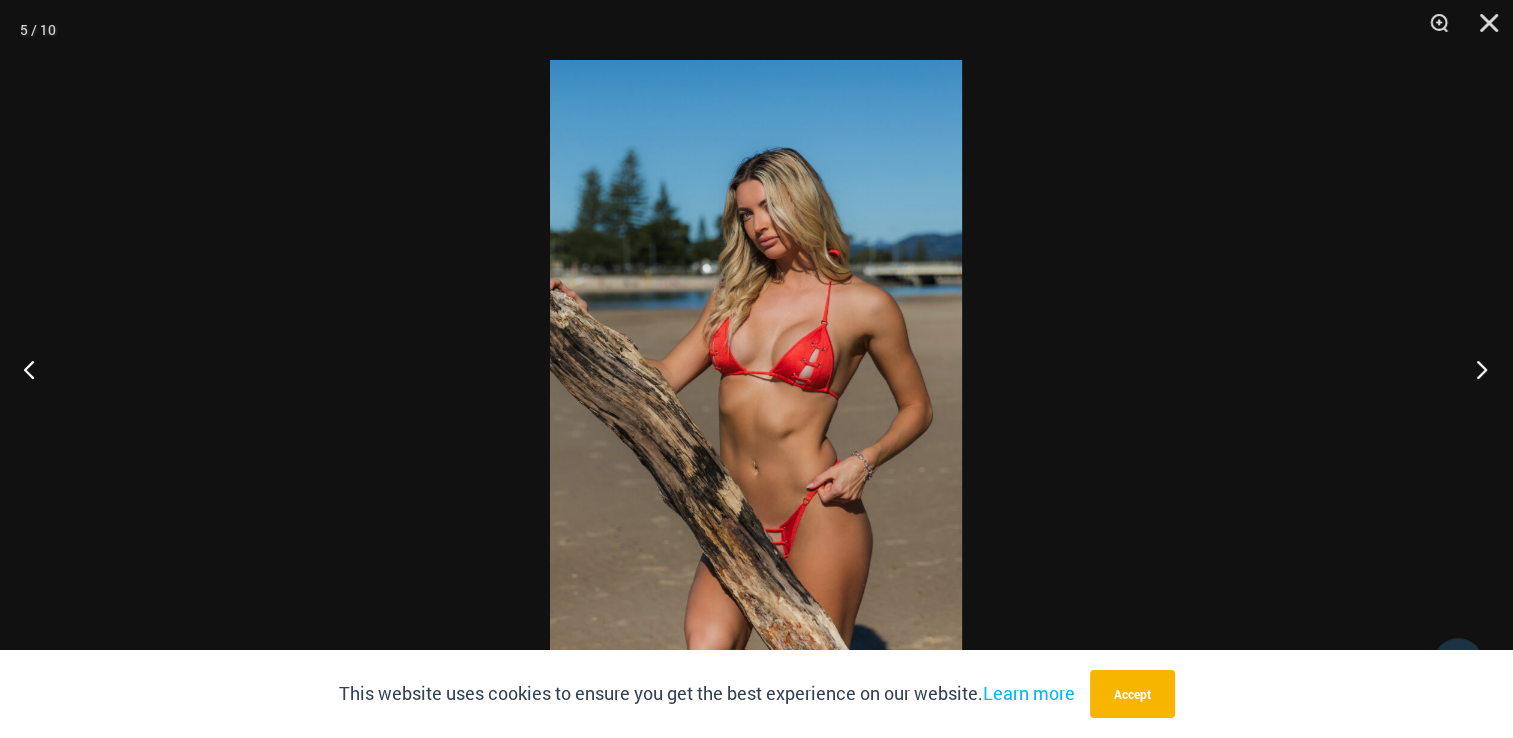 click at bounding box center [1475, 369] 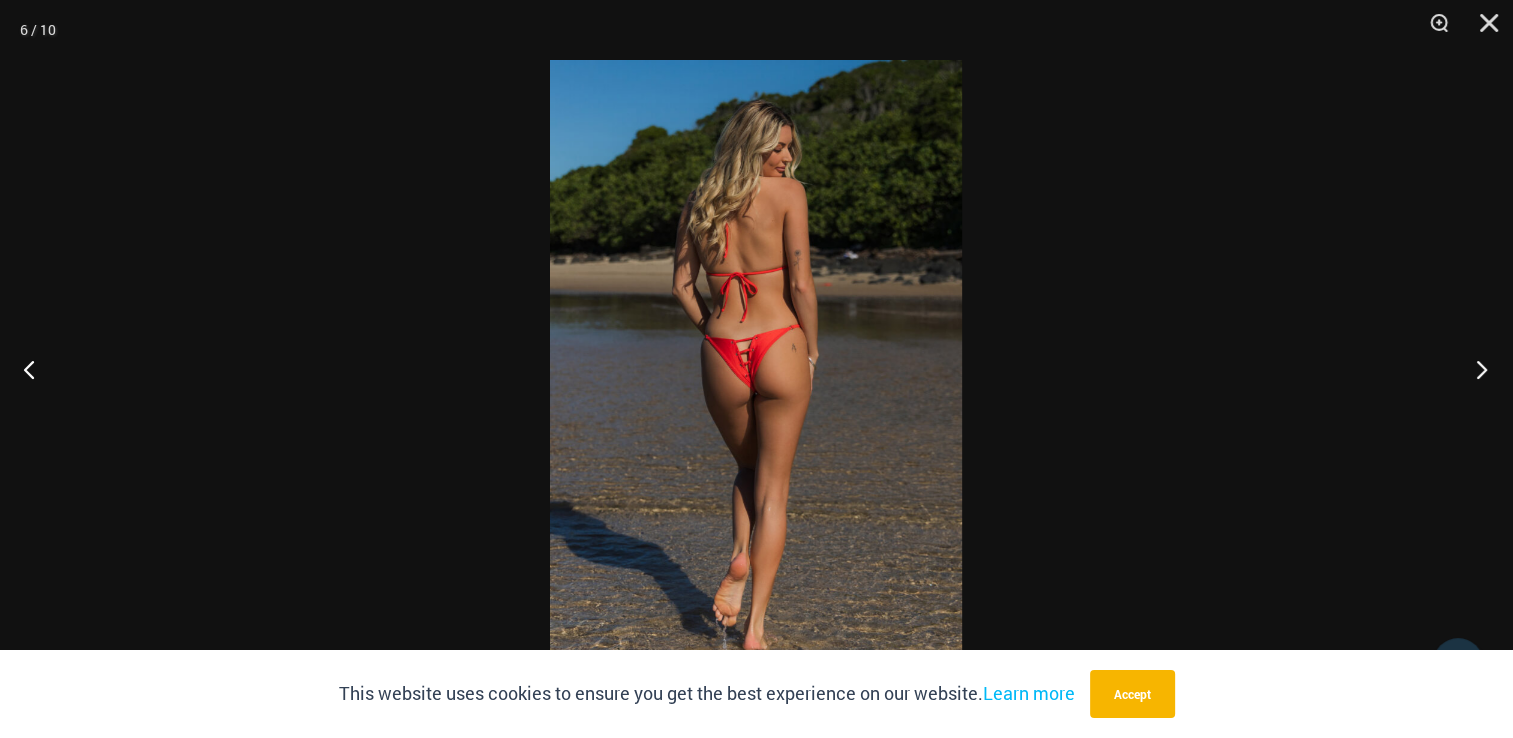 click at bounding box center [1475, 369] 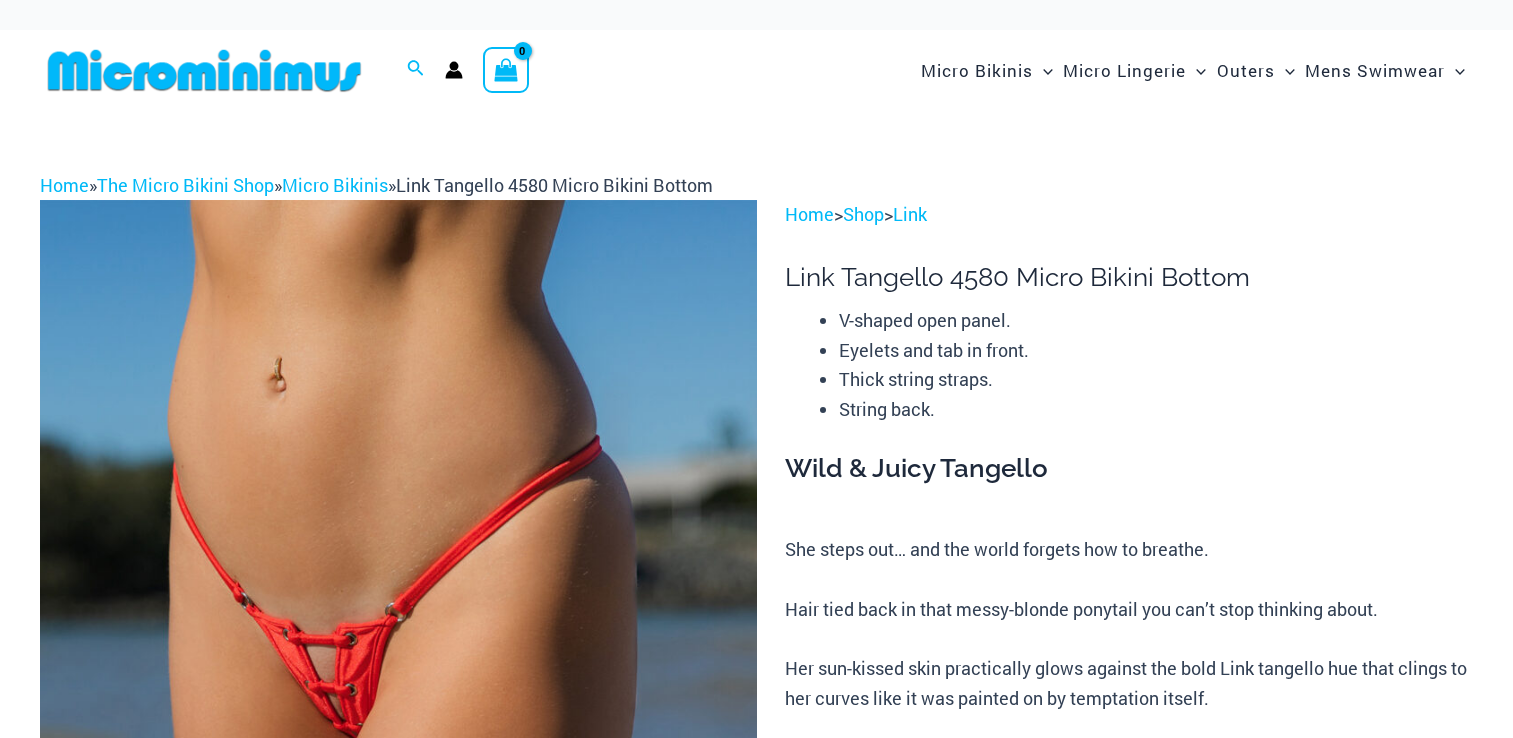 scroll, scrollTop: 0, scrollLeft: 0, axis: both 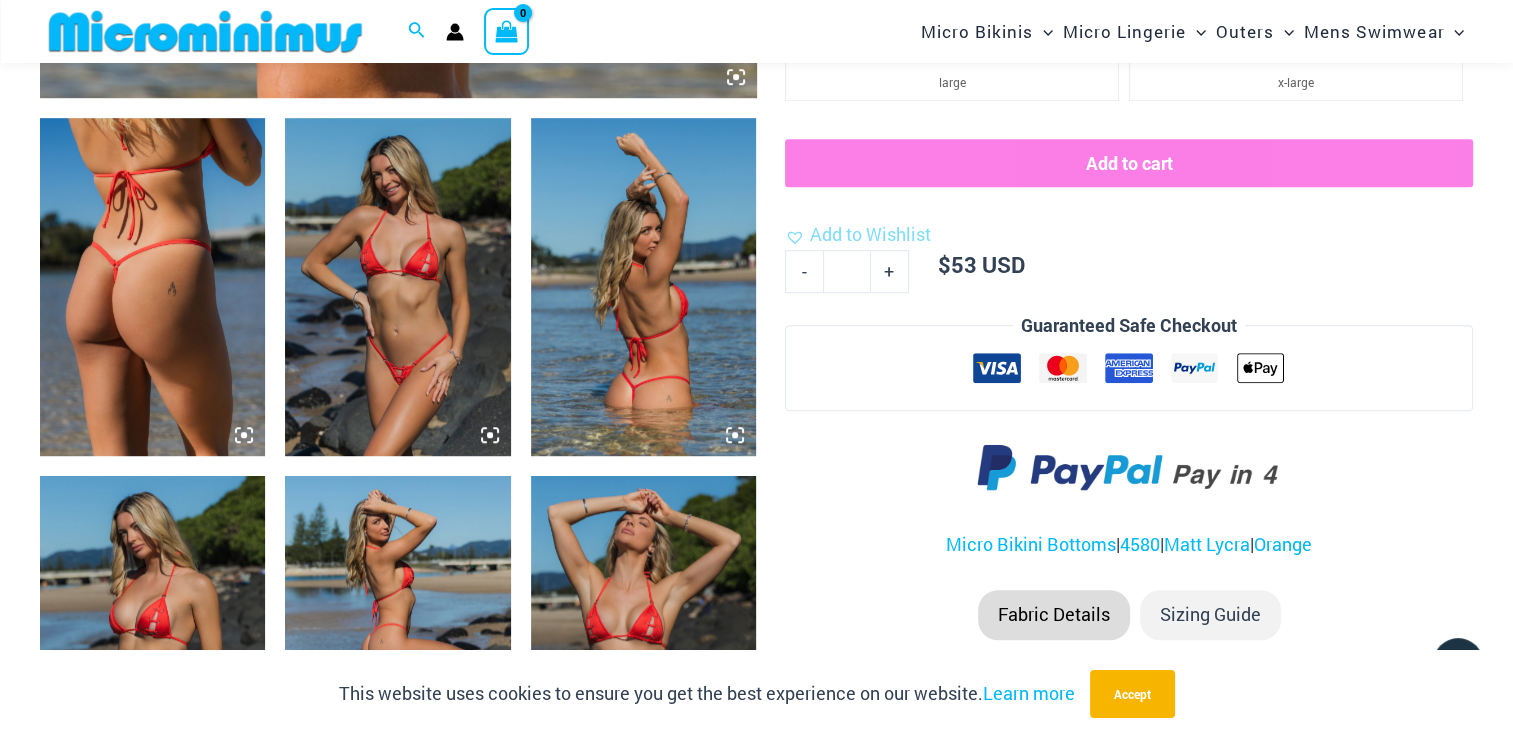 click at bounding box center (152, 287) 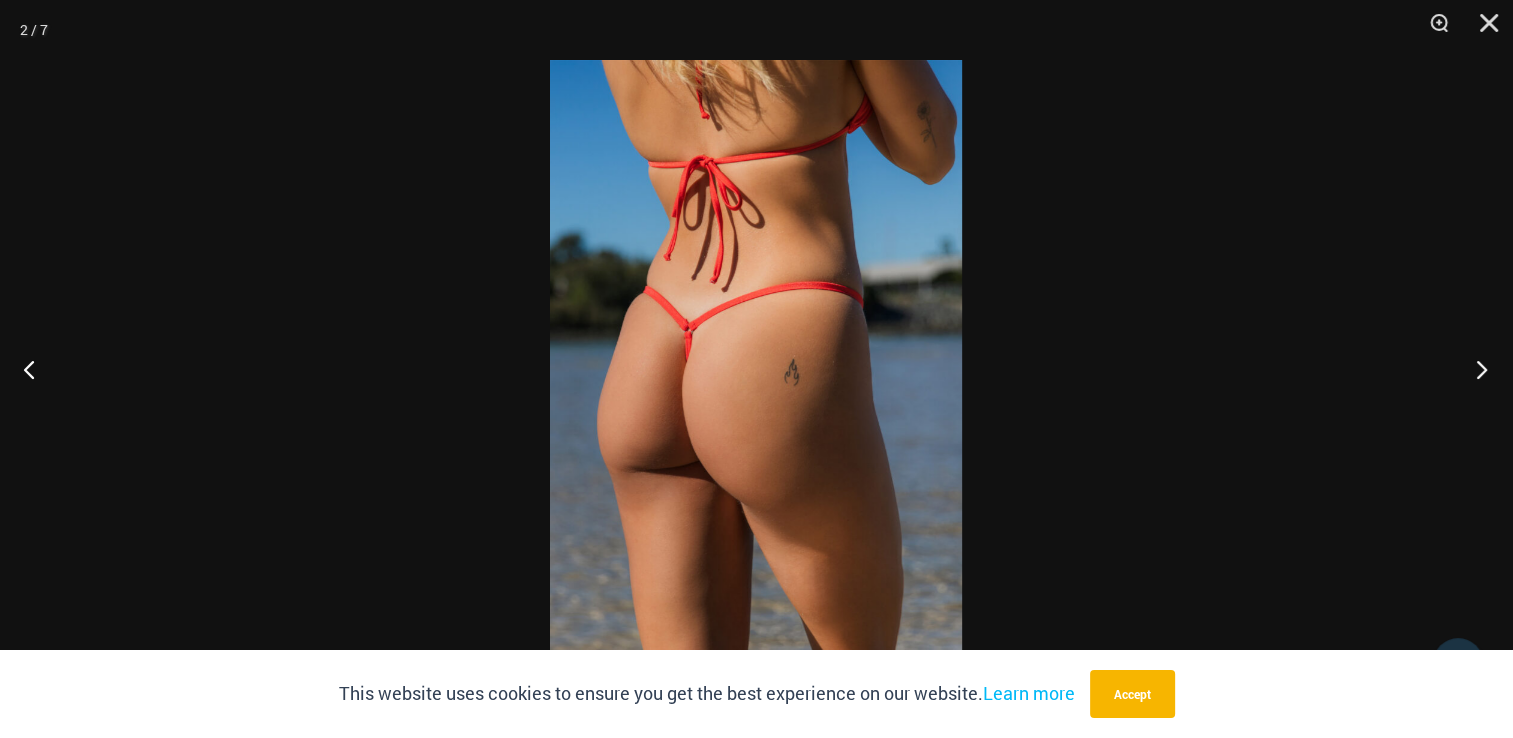 click at bounding box center (1475, 369) 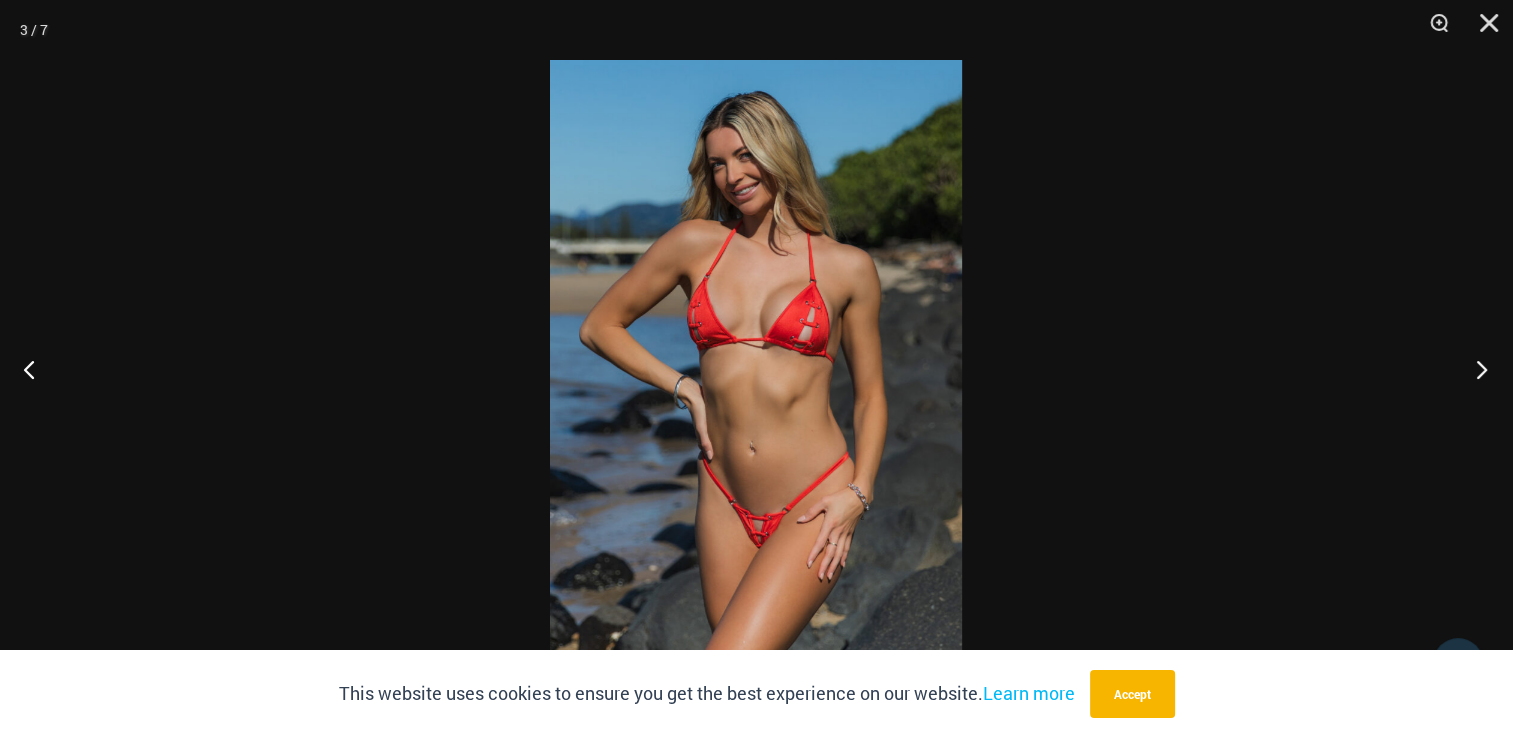 click at bounding box center [1475, 369] 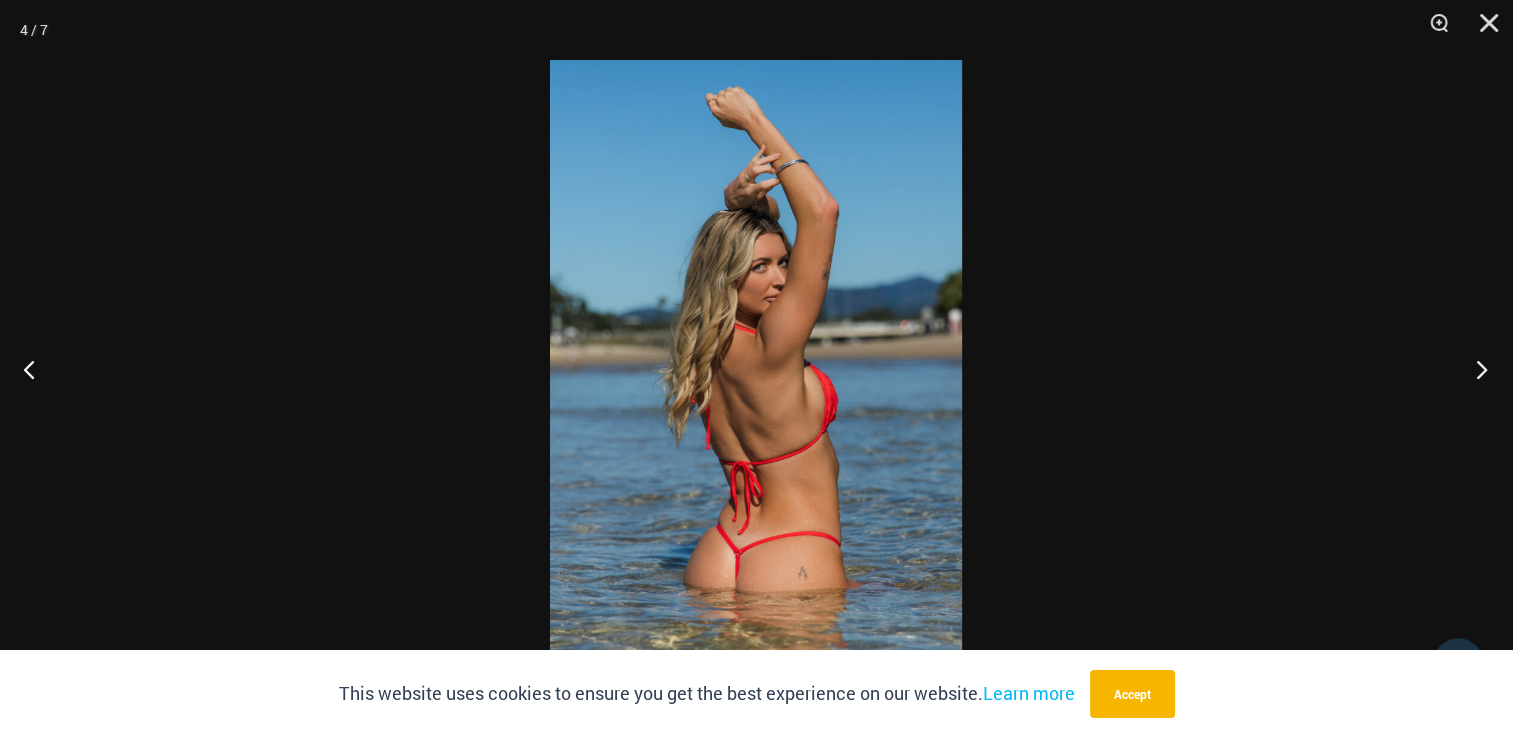 click at bounding box center (1475, 369) 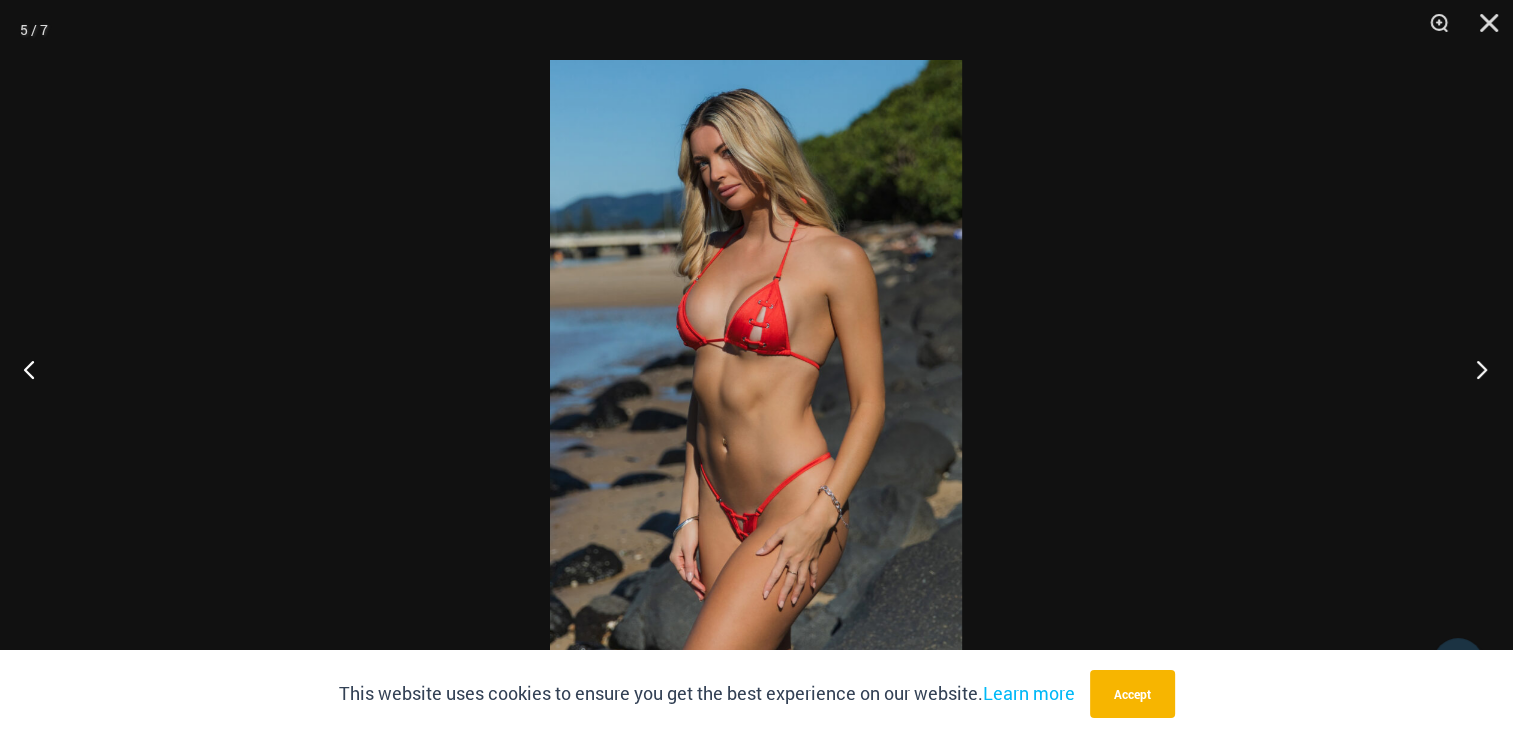 click at bounding box center (1475, 369) 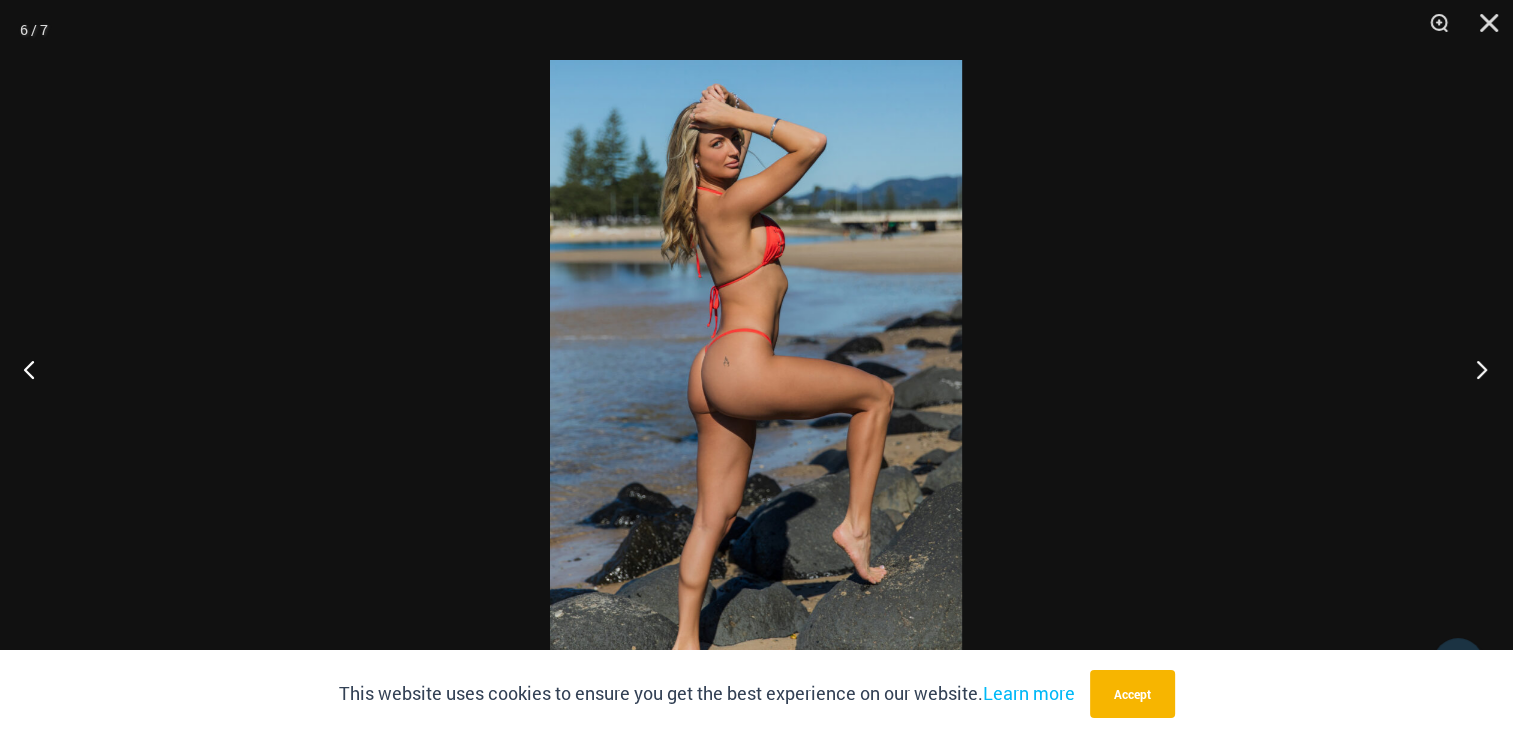 click at bounding box center (1475, 369) 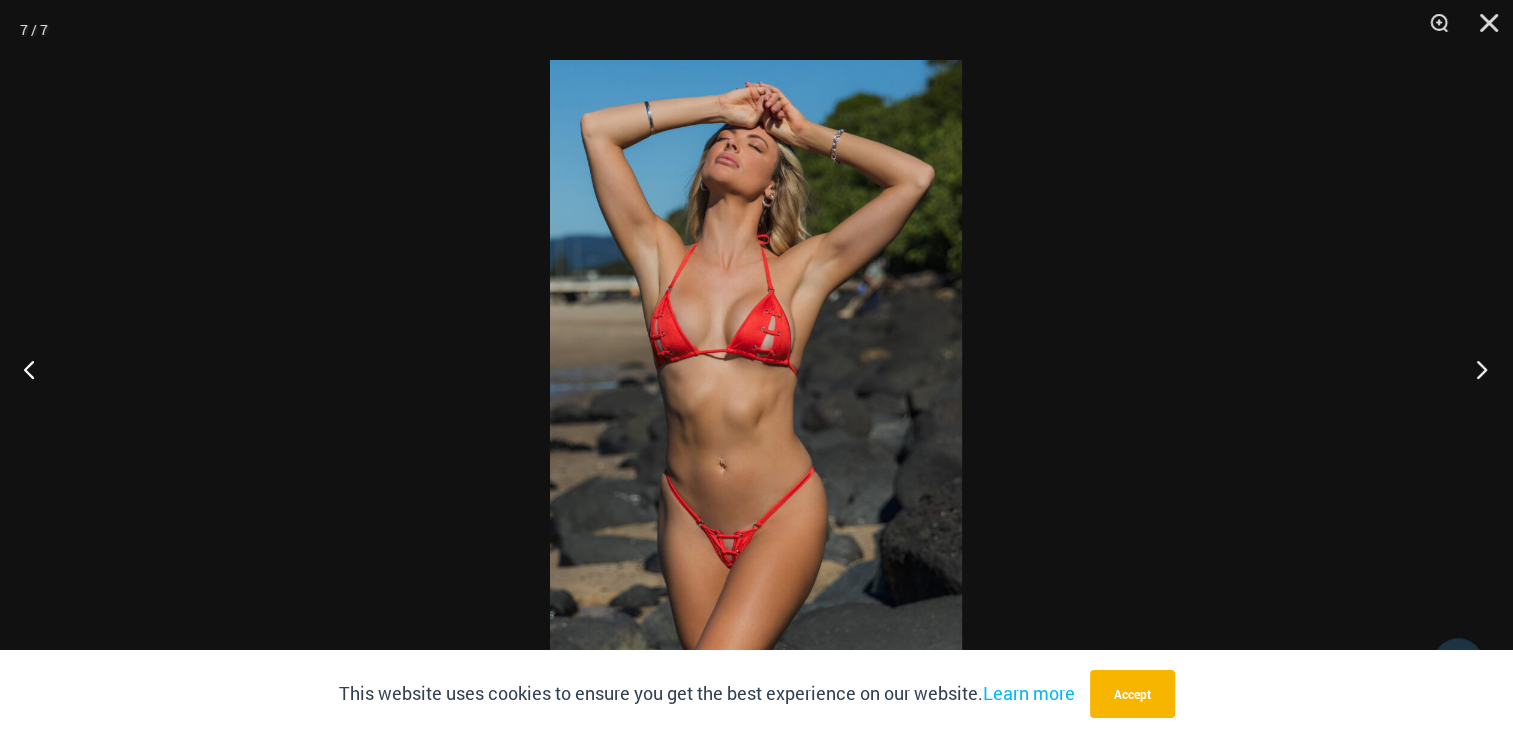 click at bounding box center [1475, 369] 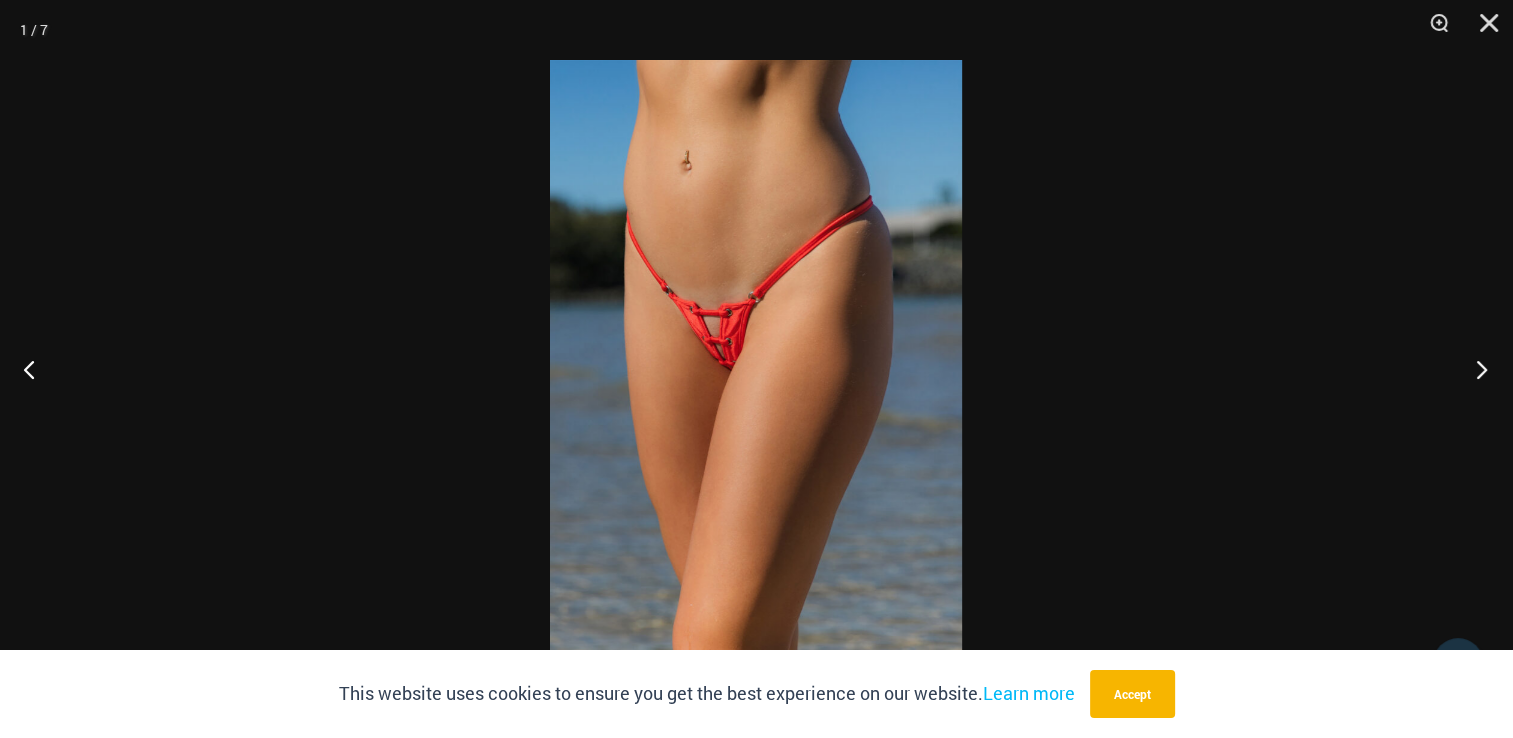 click at bounding box center (1475, 369) 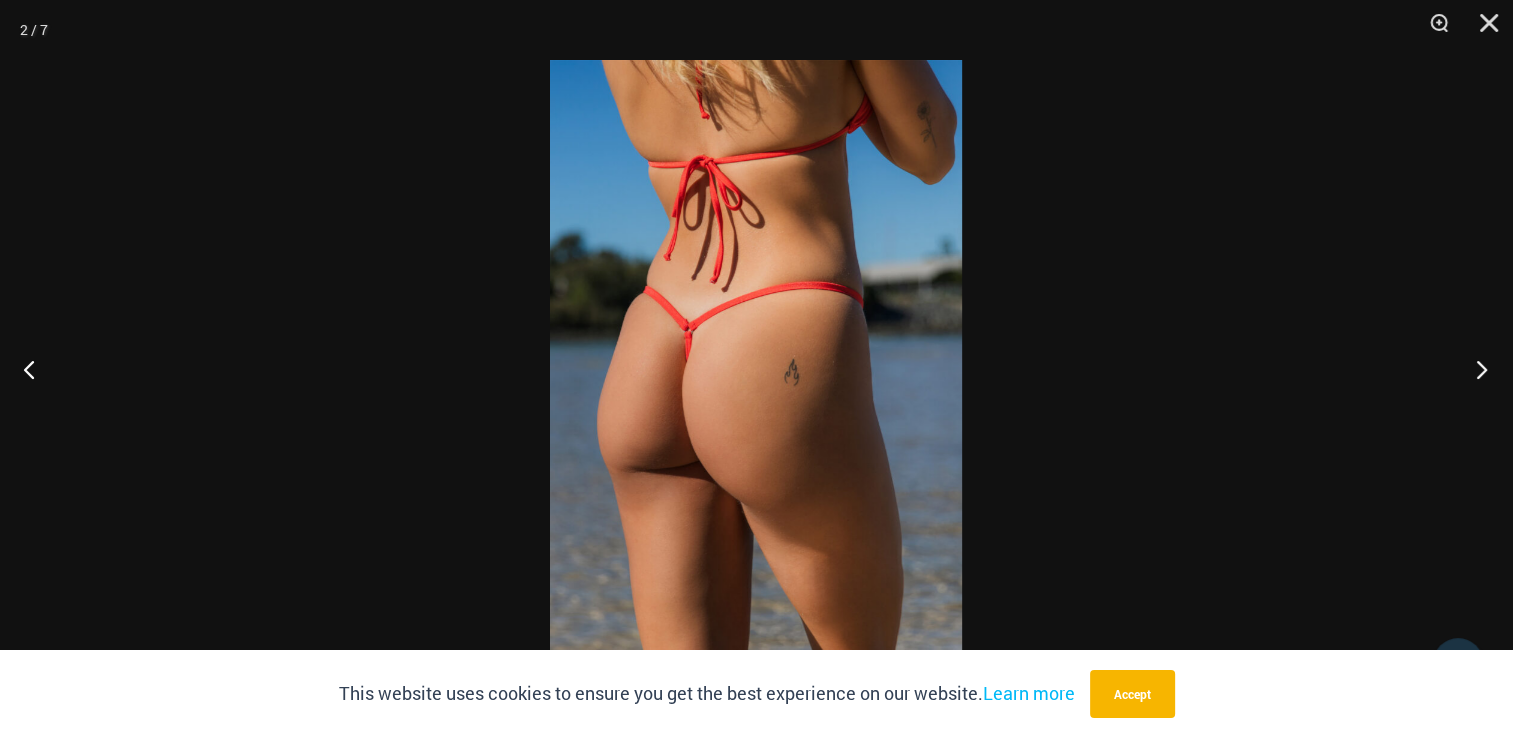 click at bounding box center [1475, 369] 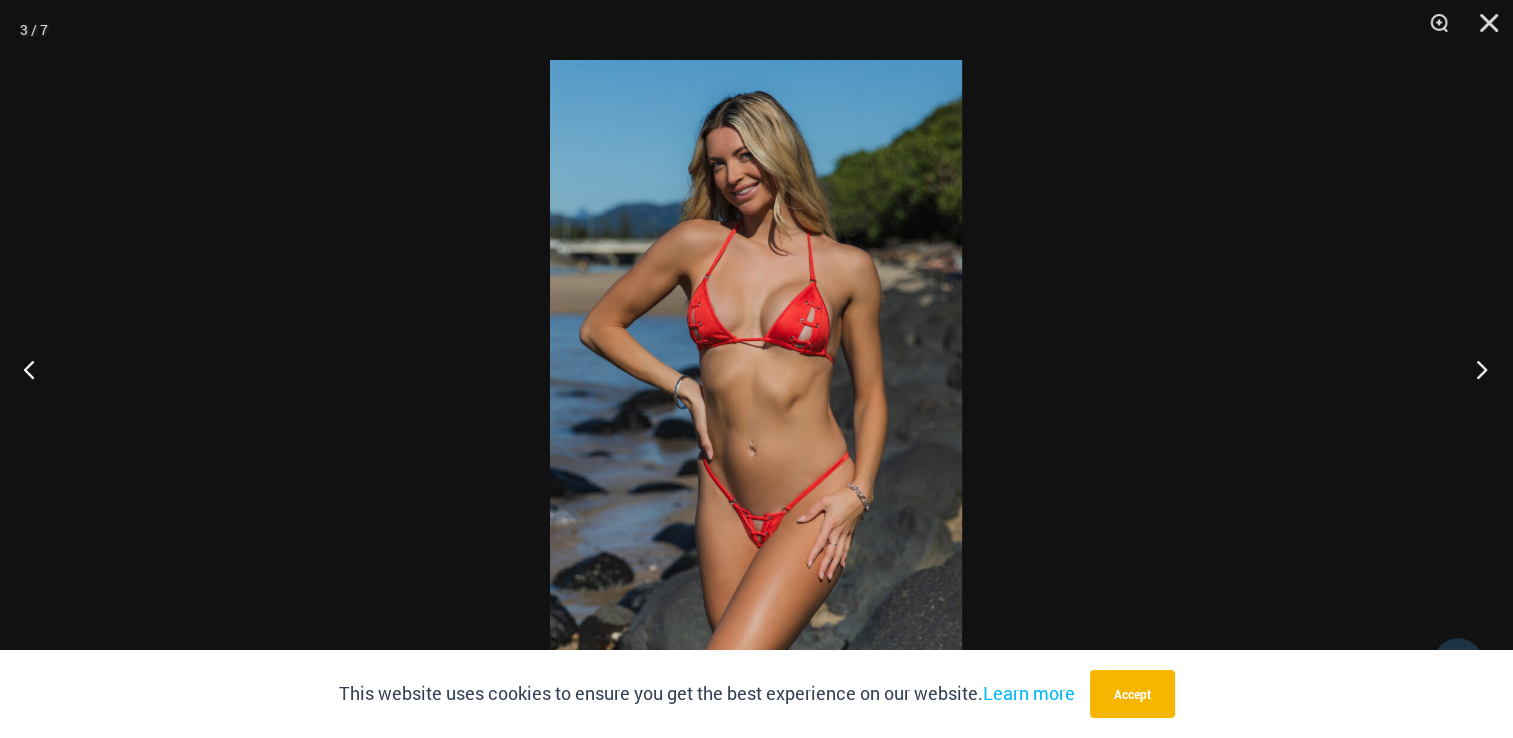 click at bounding box center [1475, 369] 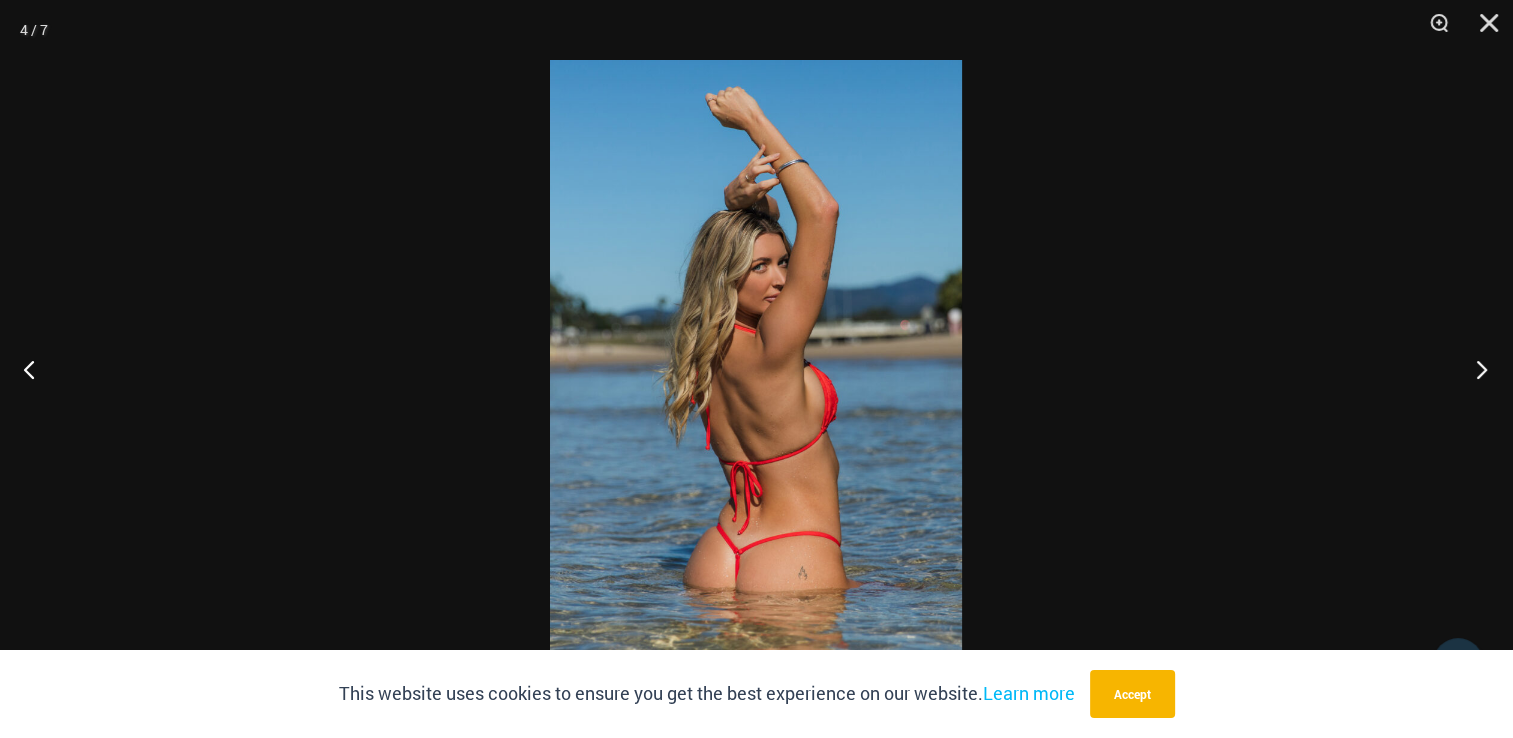 click at bounding box center (1475, 369) 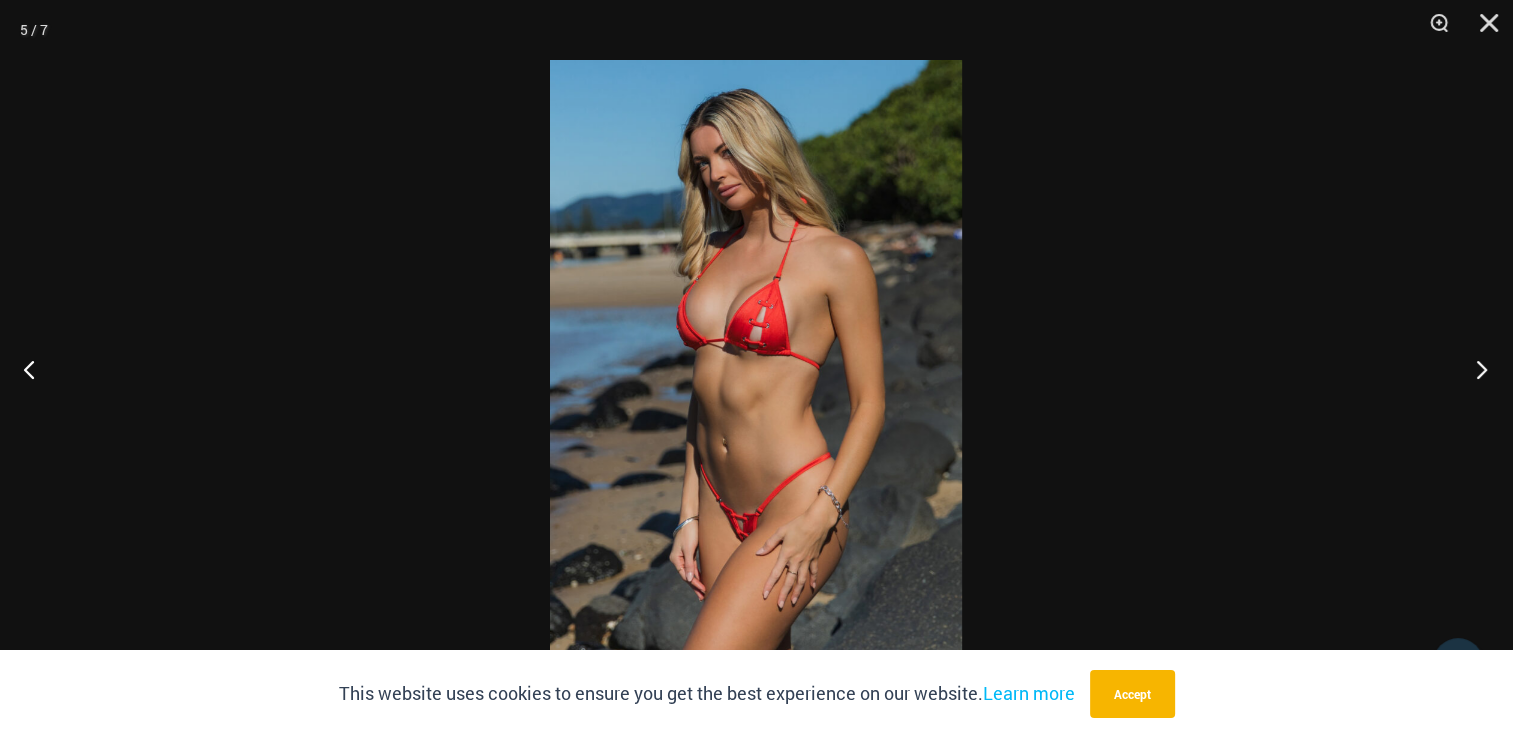 click at bounding box center (1475, 369) 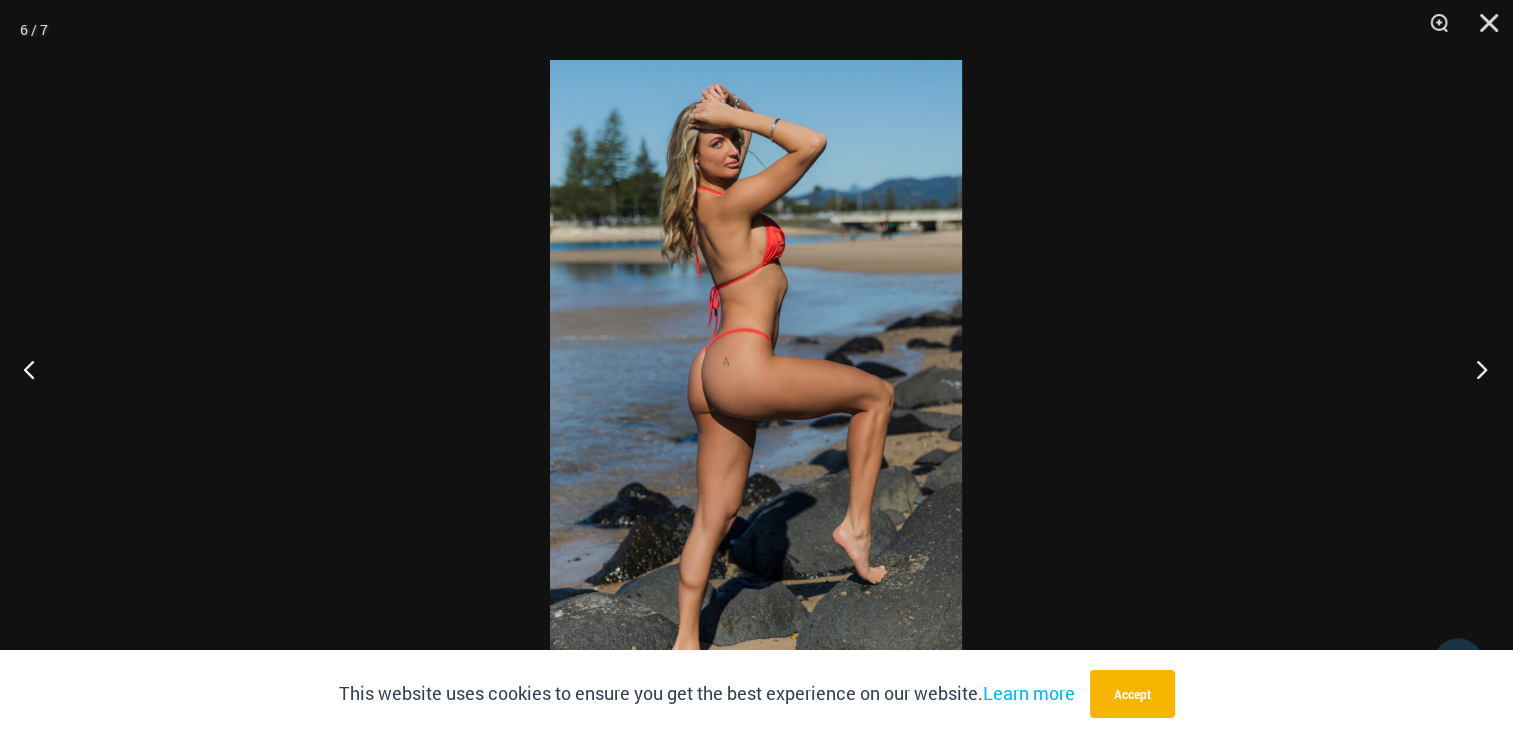 click at bounding box center [1475, 369] 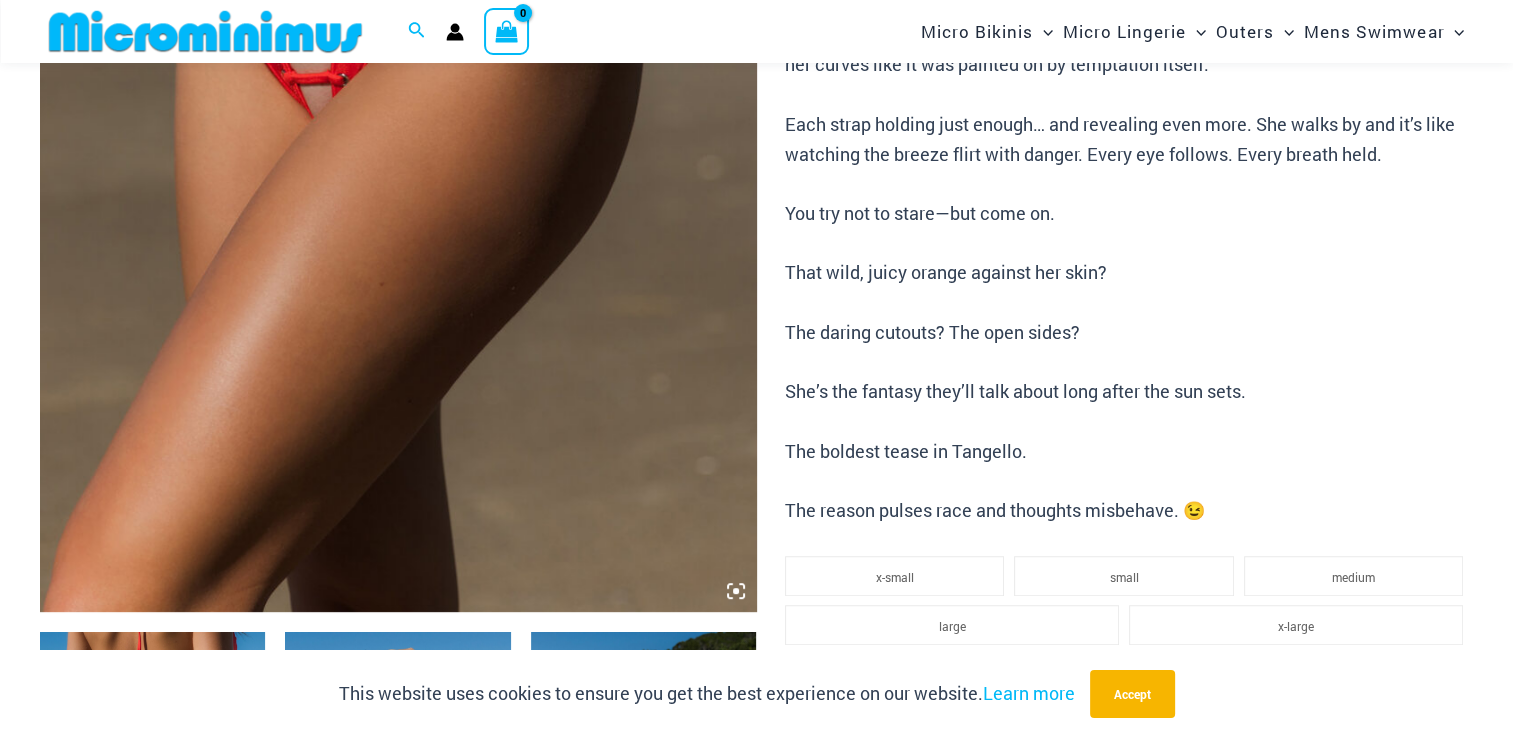 scroll, scrollTop: 1272, scrollLeft: 0, axis: vertical 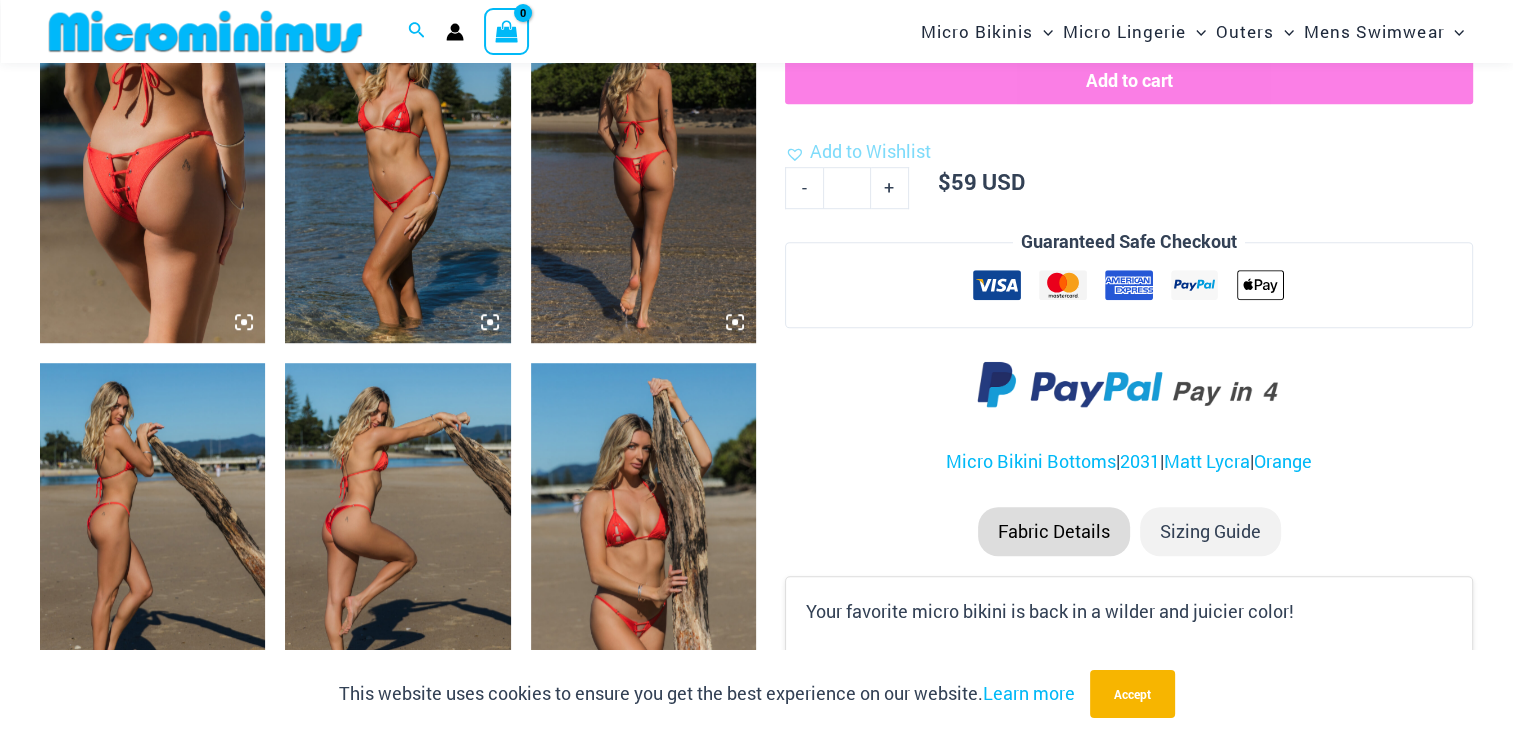click at bounding box center [152, 174] 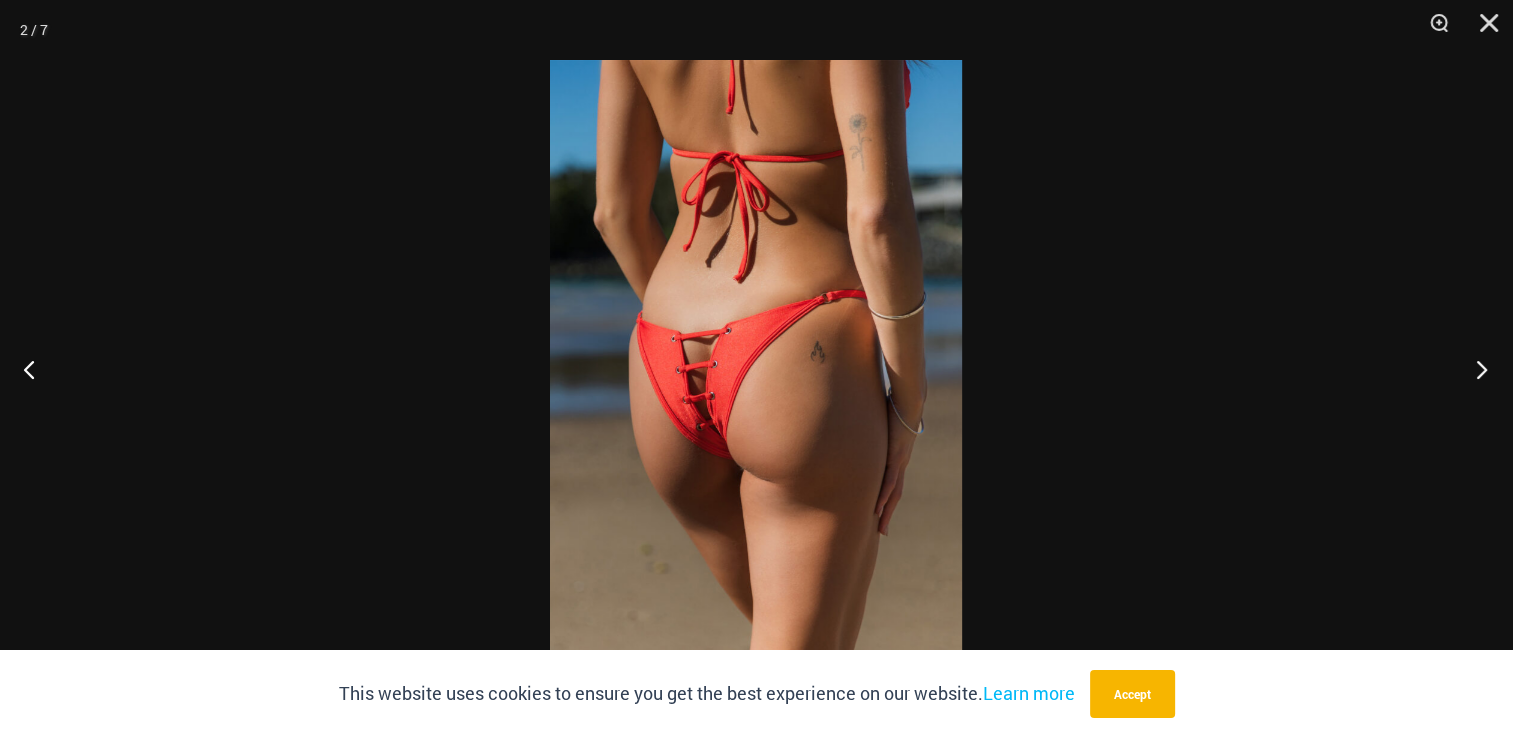 click at bounding box center [1475, 369] 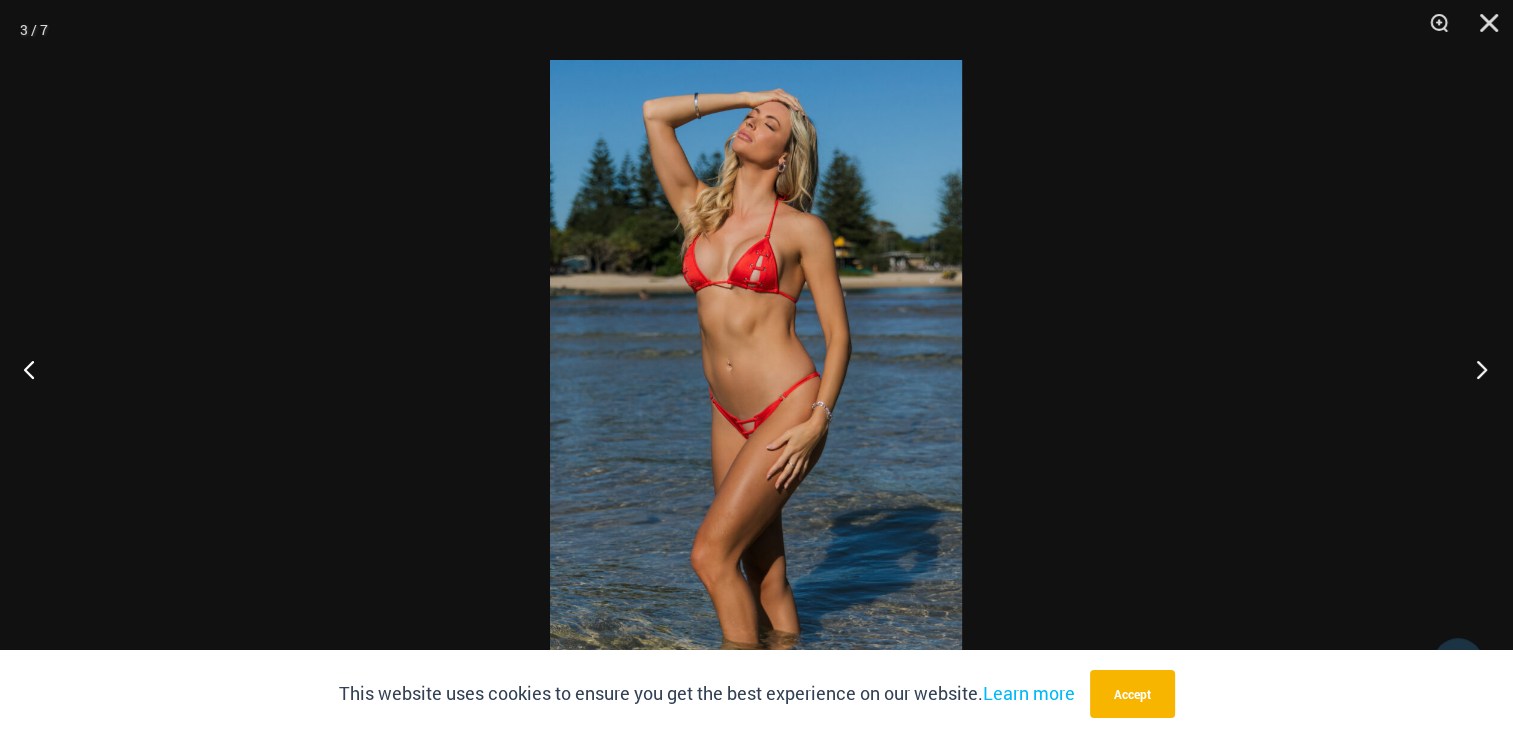 click at bounding box center [1475, 369] 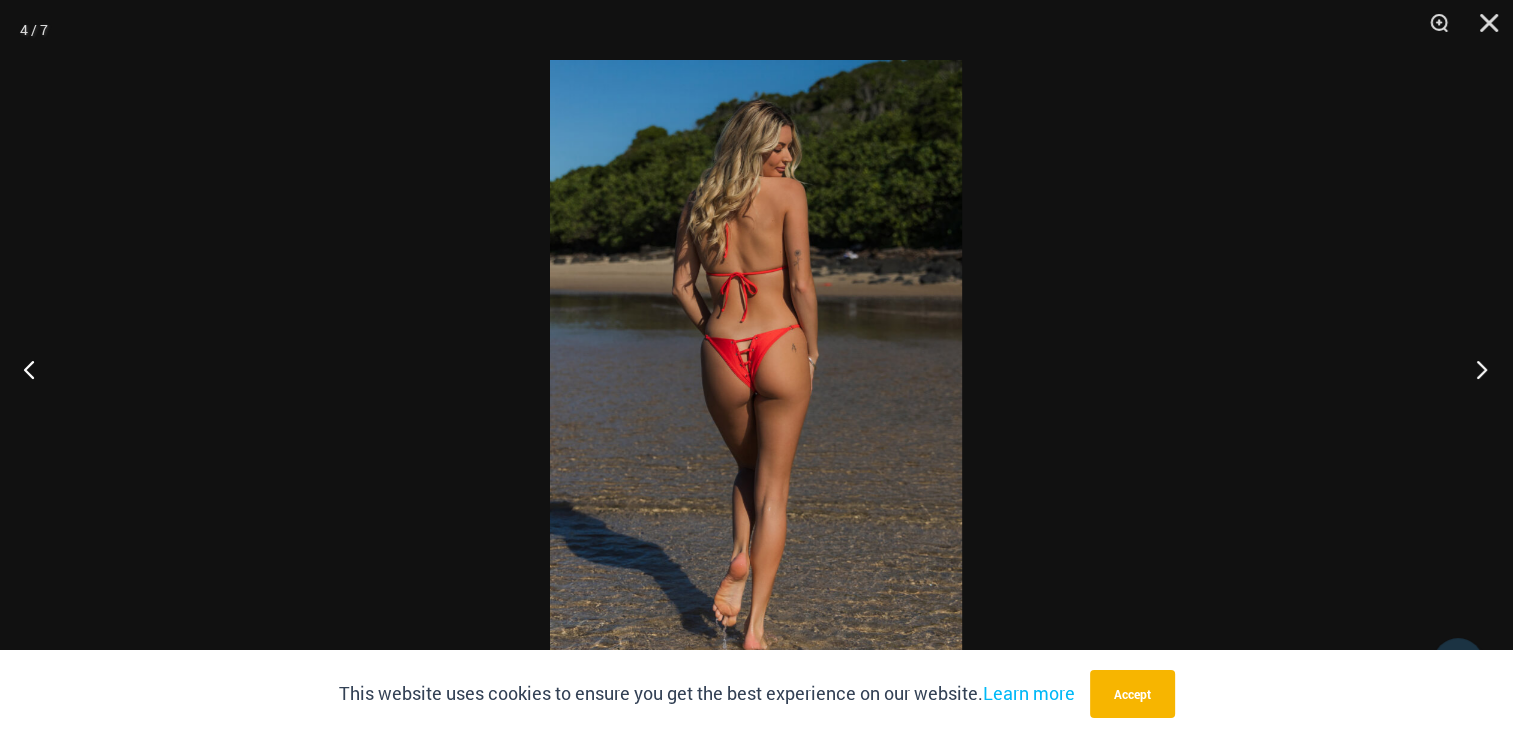 click at bounding box center (1475, 369) 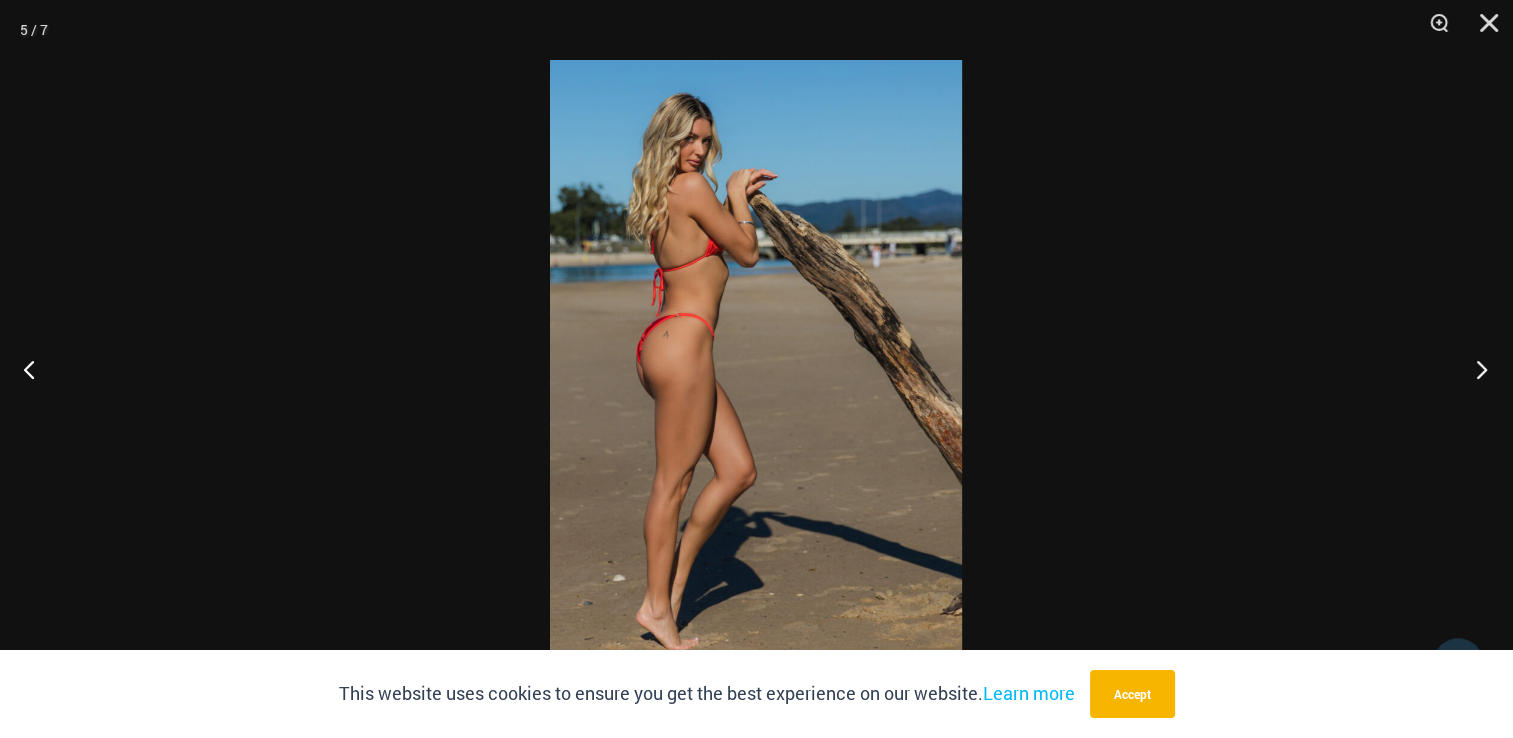 click at bounding box center (1475, 369) 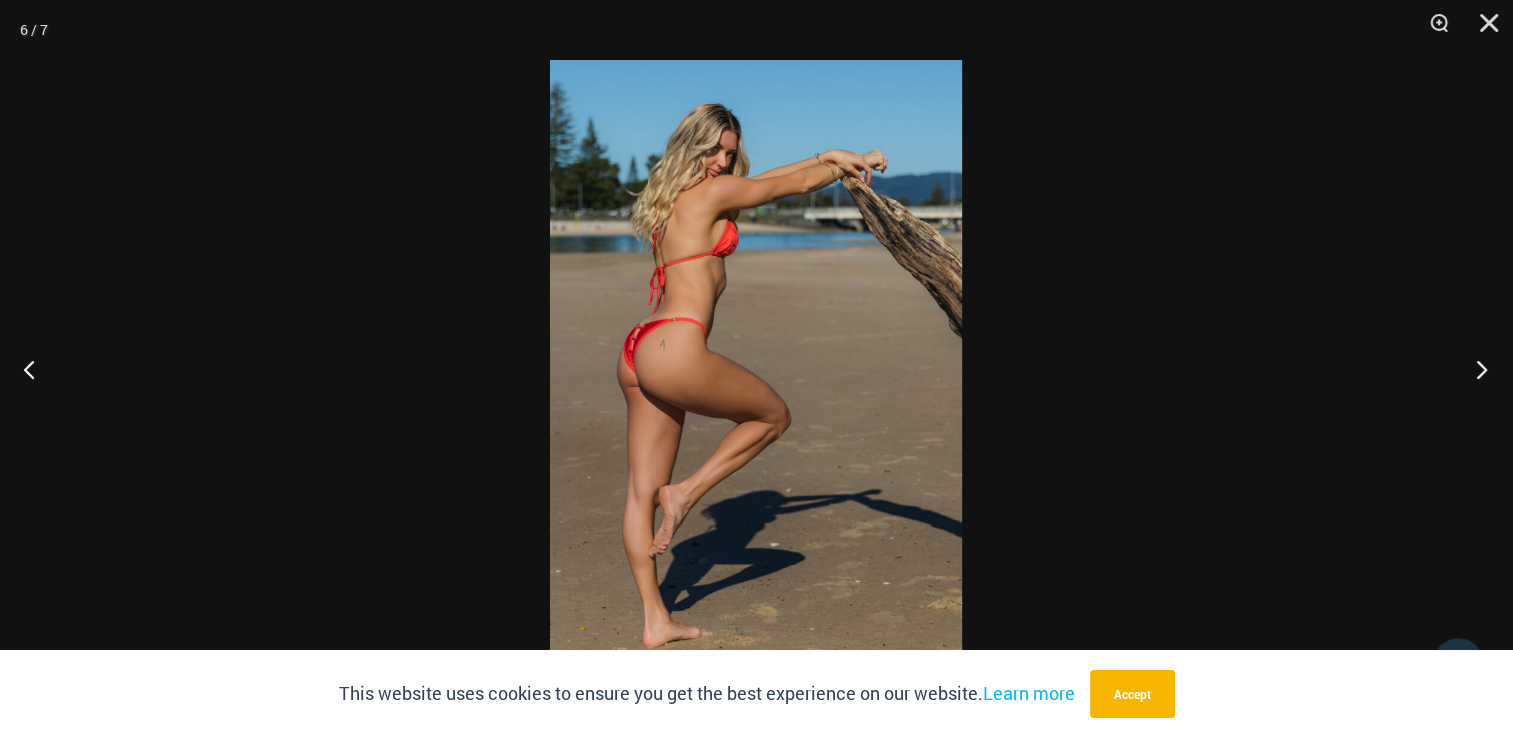 click at bounding box center [1475, 369] 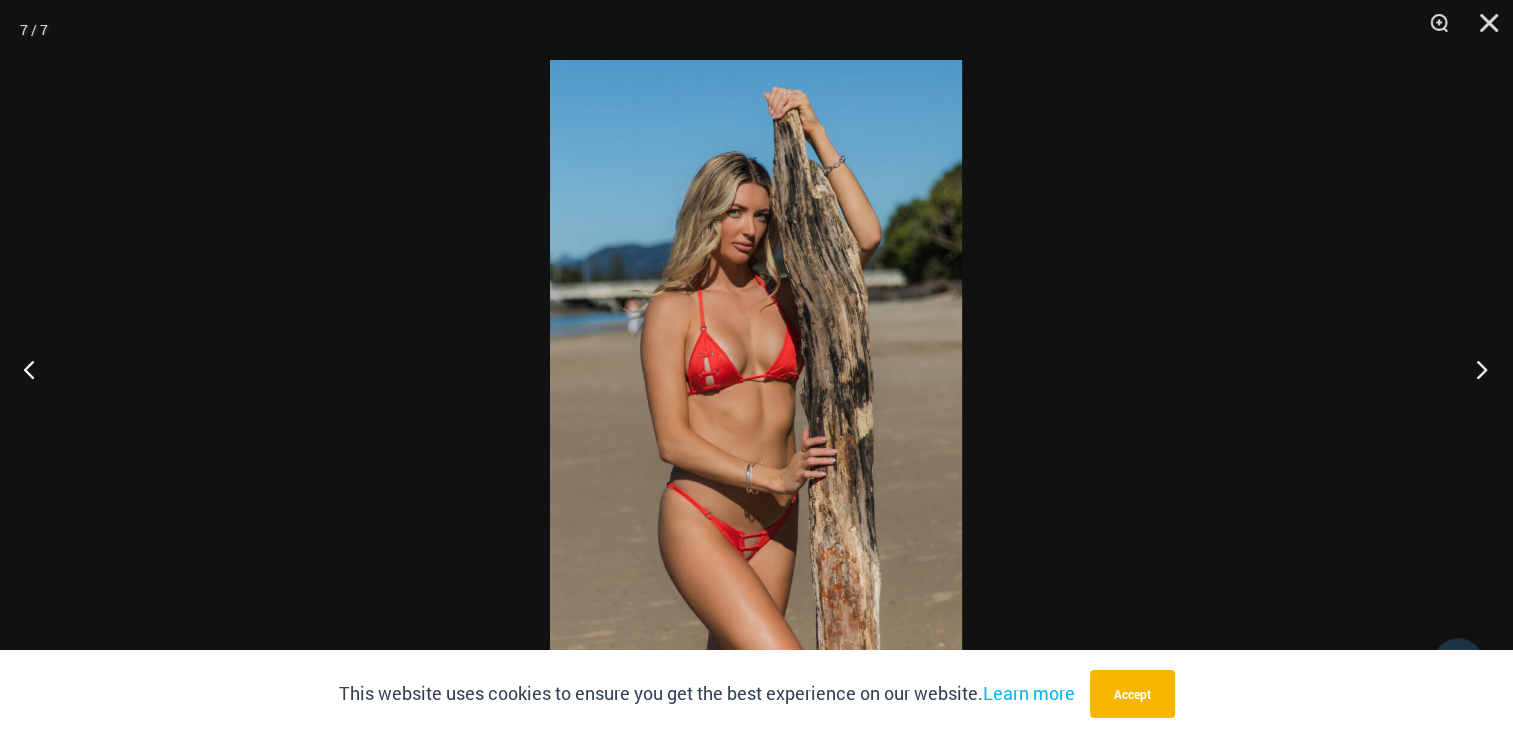 click at bounding box center (1475, 369) 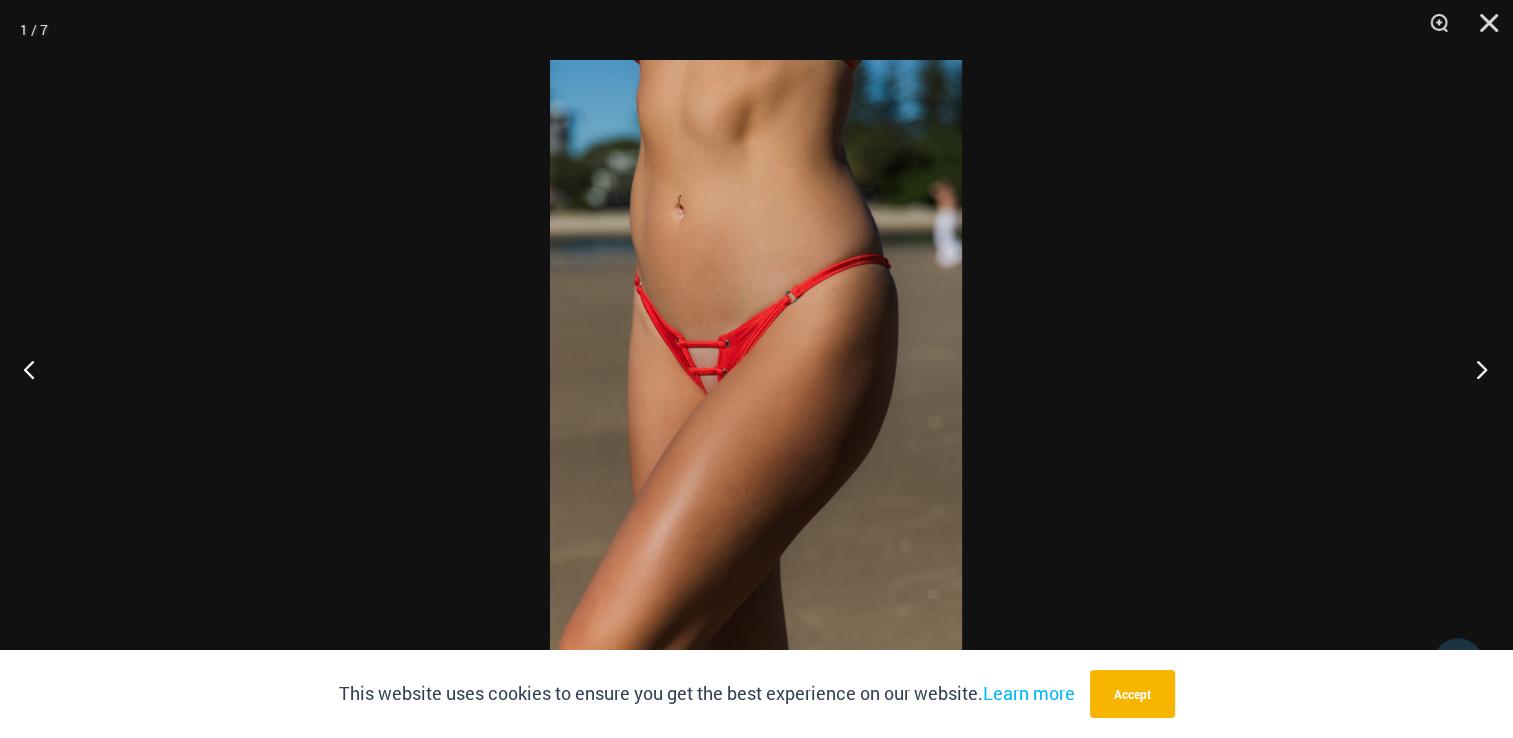 click at bounding box center (1475, 369) 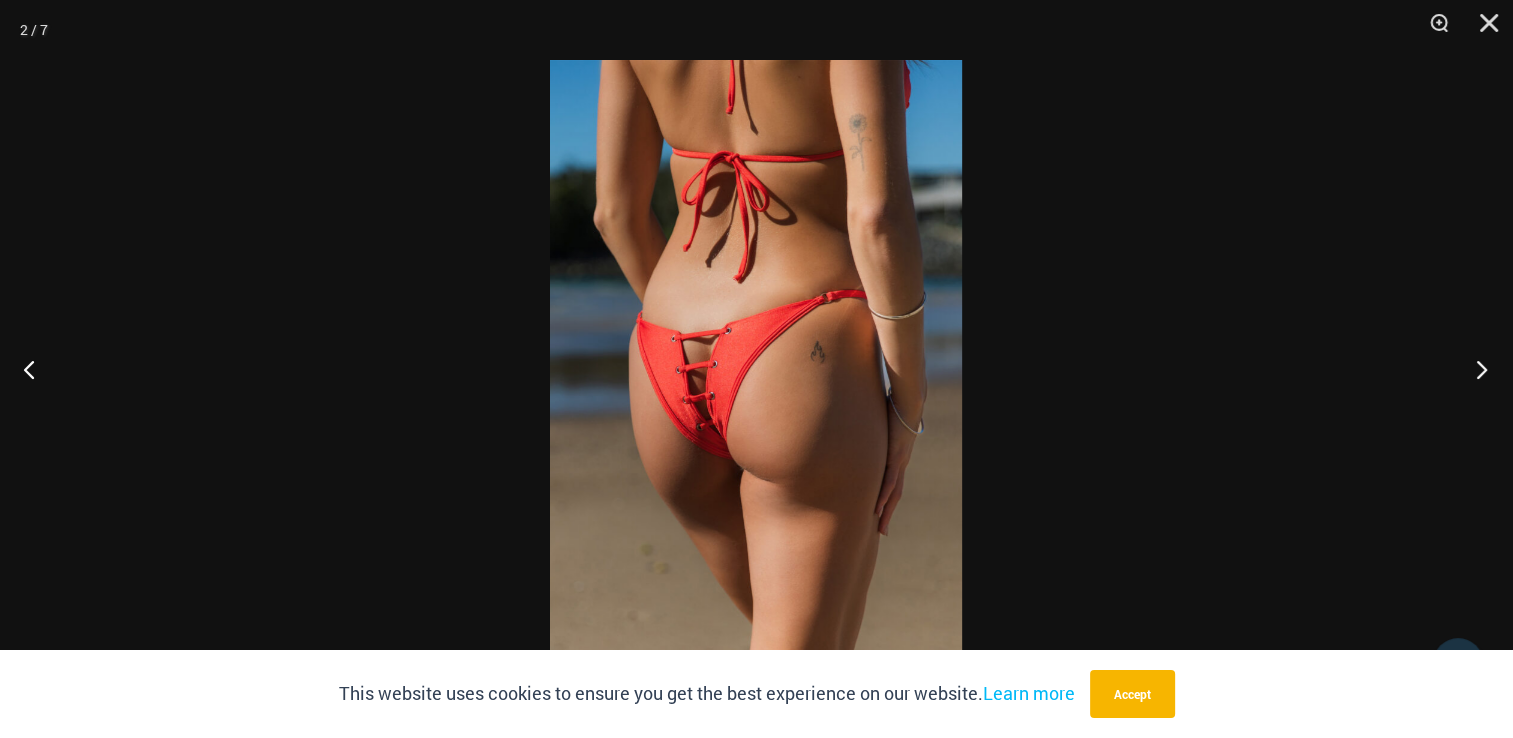 click at bounding box center (1475, 369) 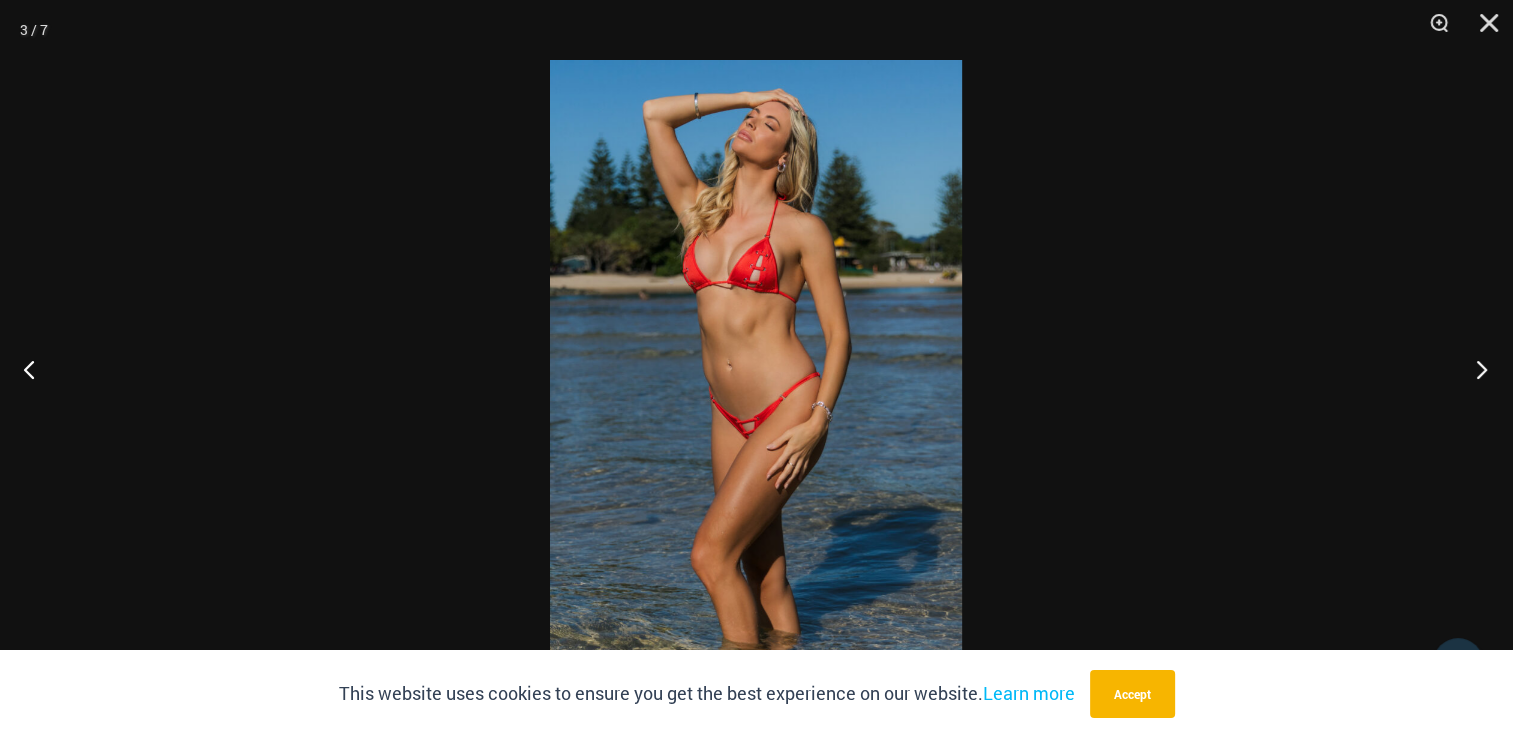 click at bounding box center (1475, 369) 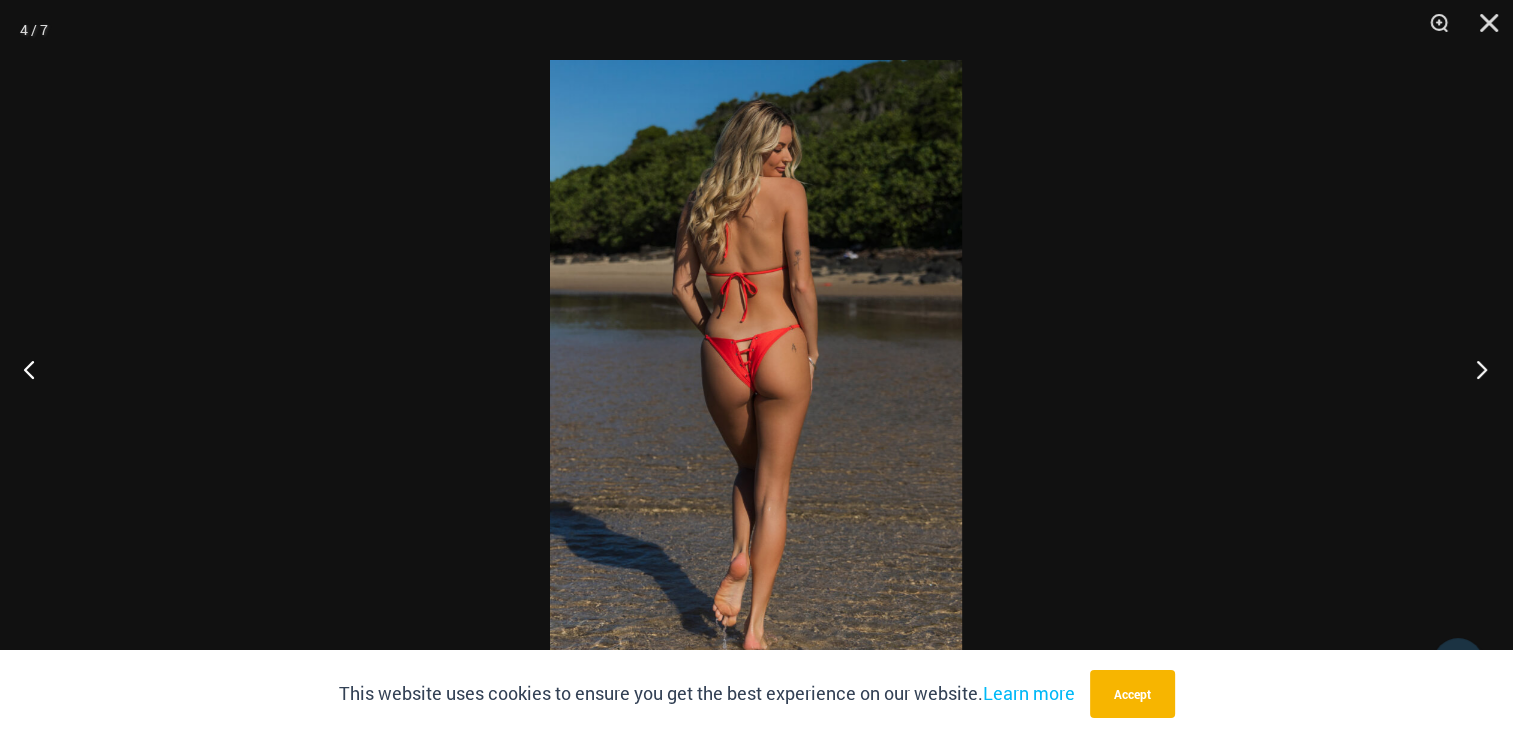 click at bounding box center (1475, 369) 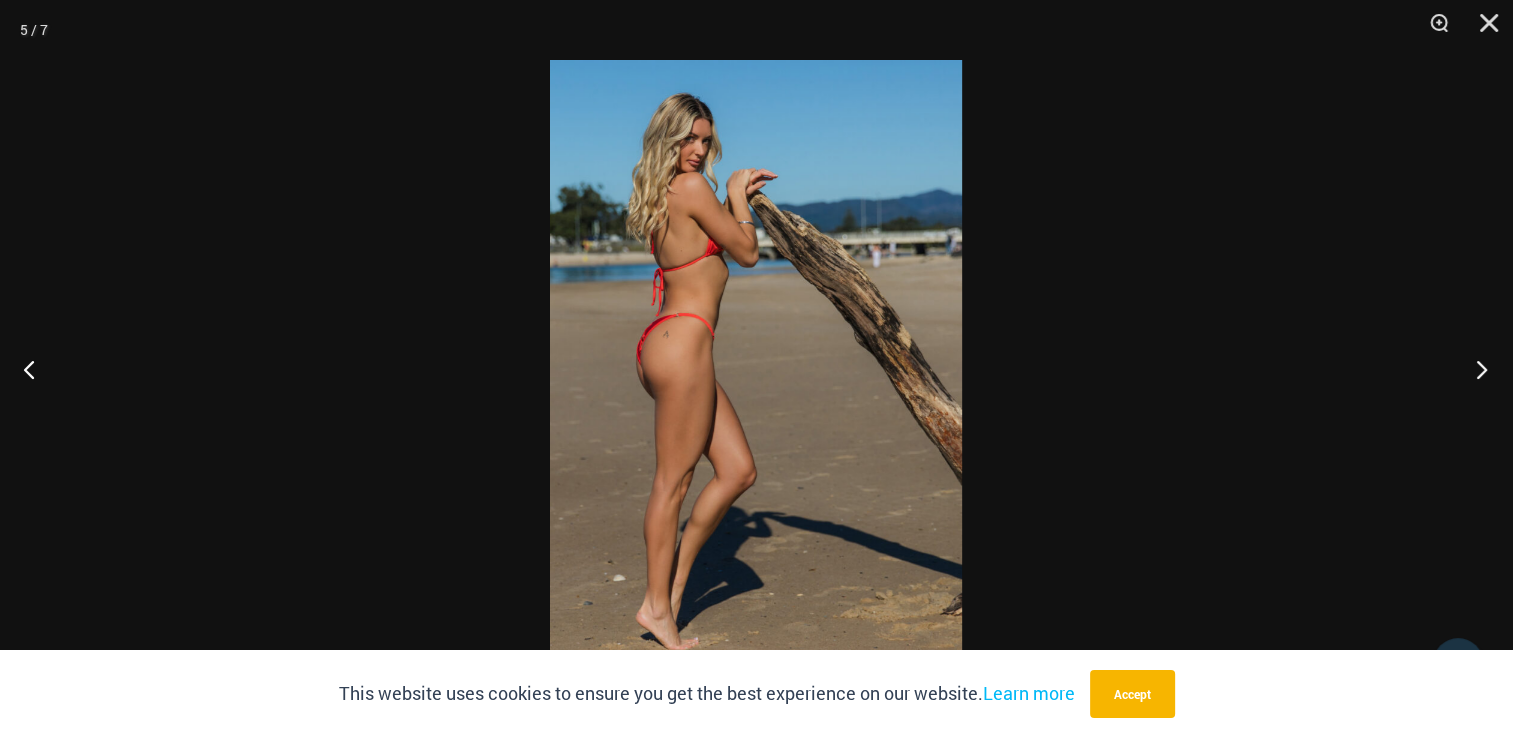 click at bounding box center (1475, 369) 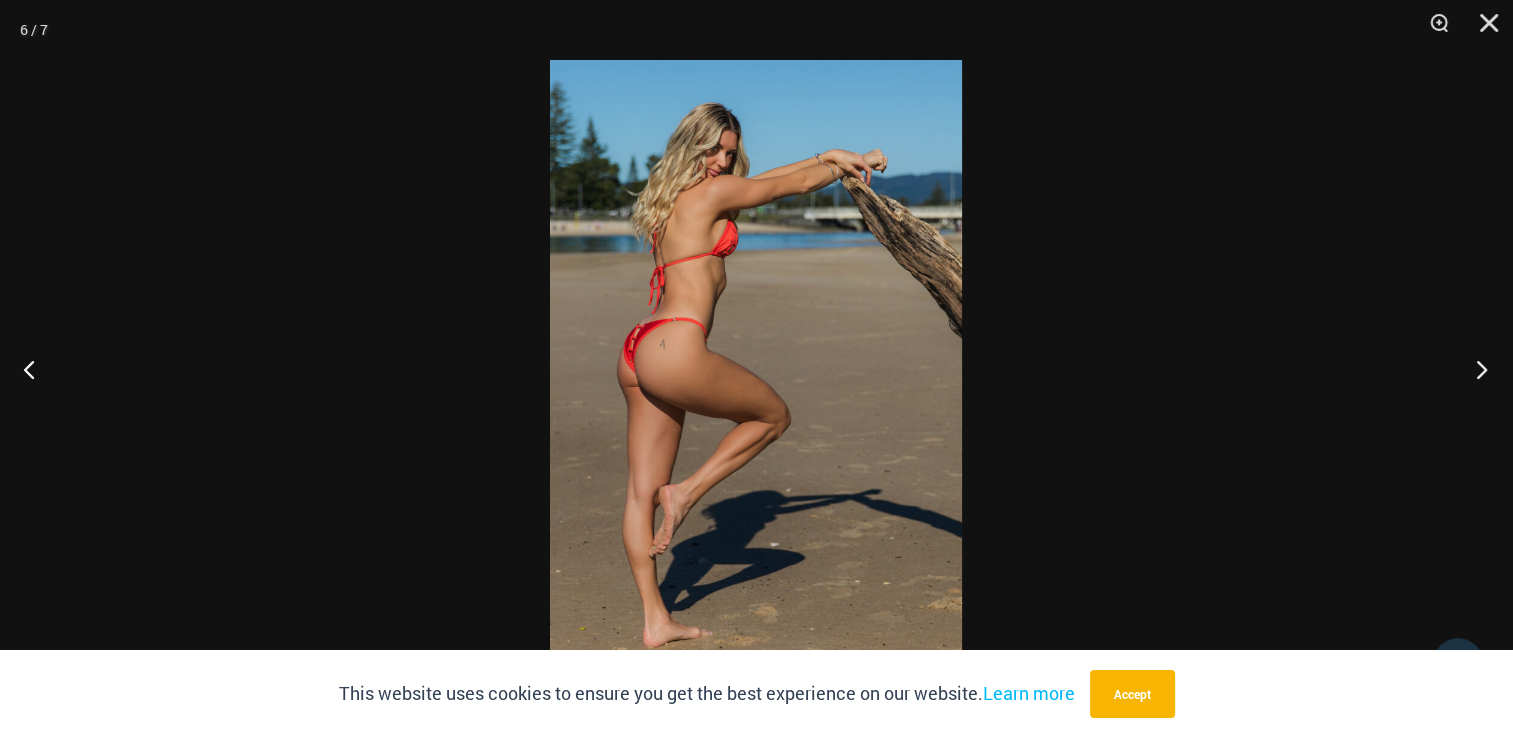 click at bounding box center [1475, 369] 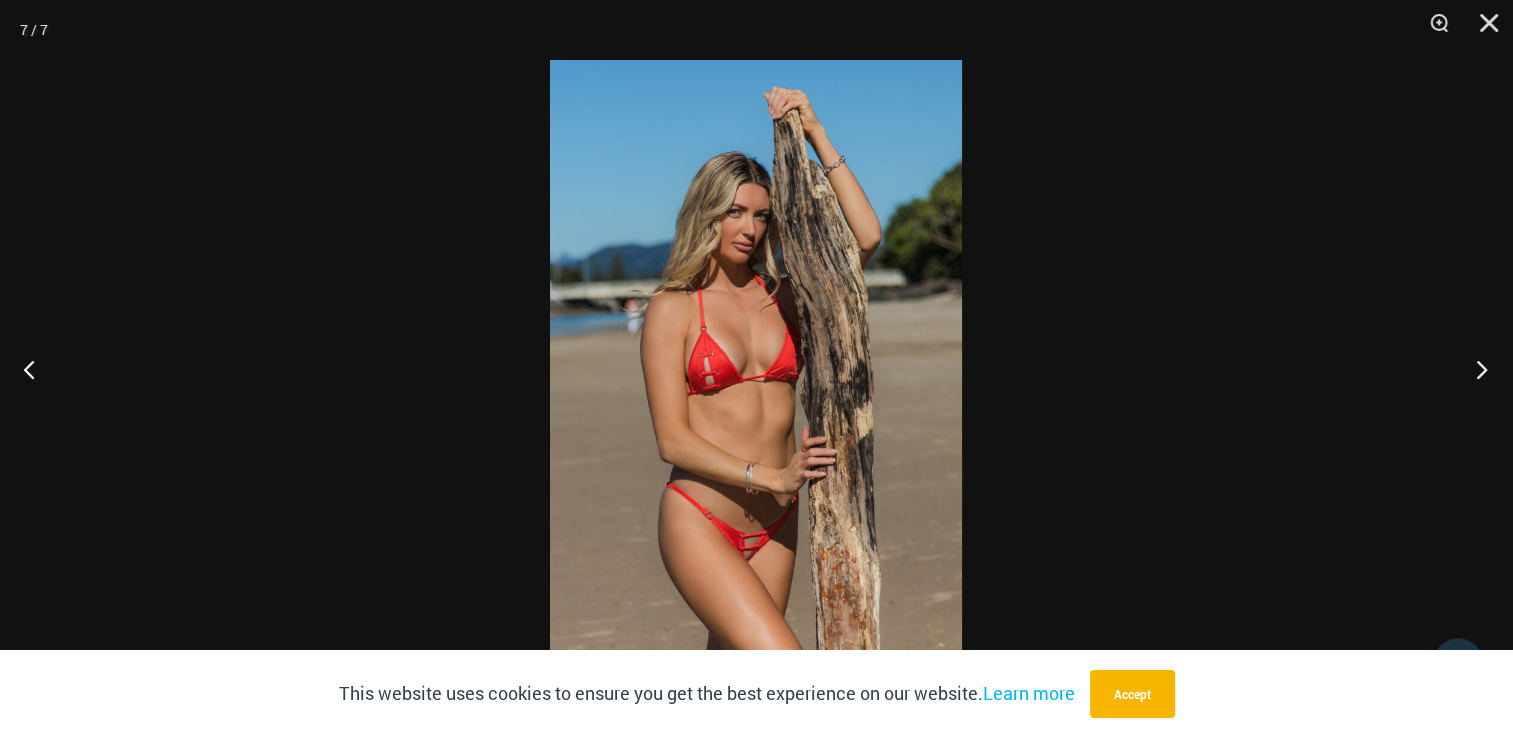 click at bounding box center (1475, 369) 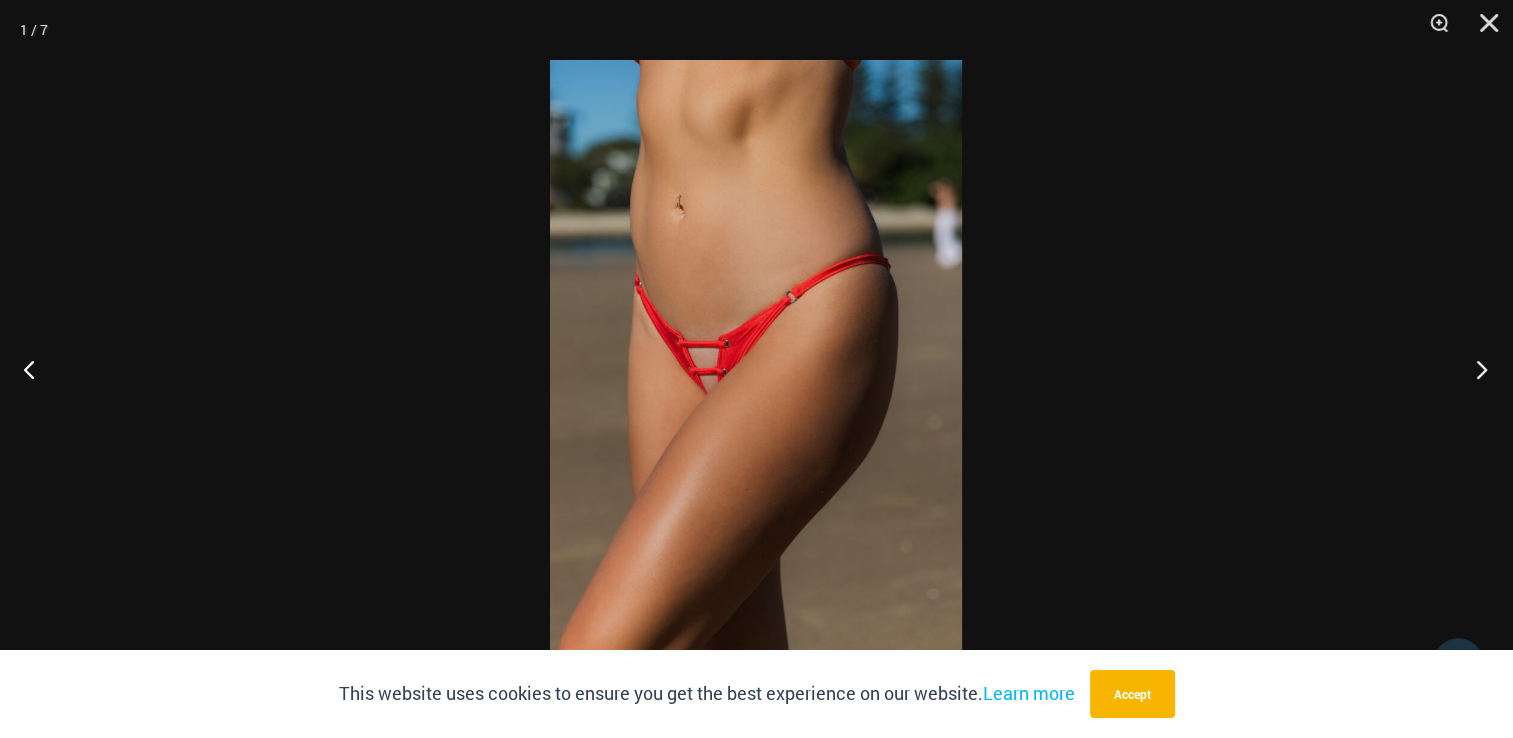 click at bounding box center [1475, 369] 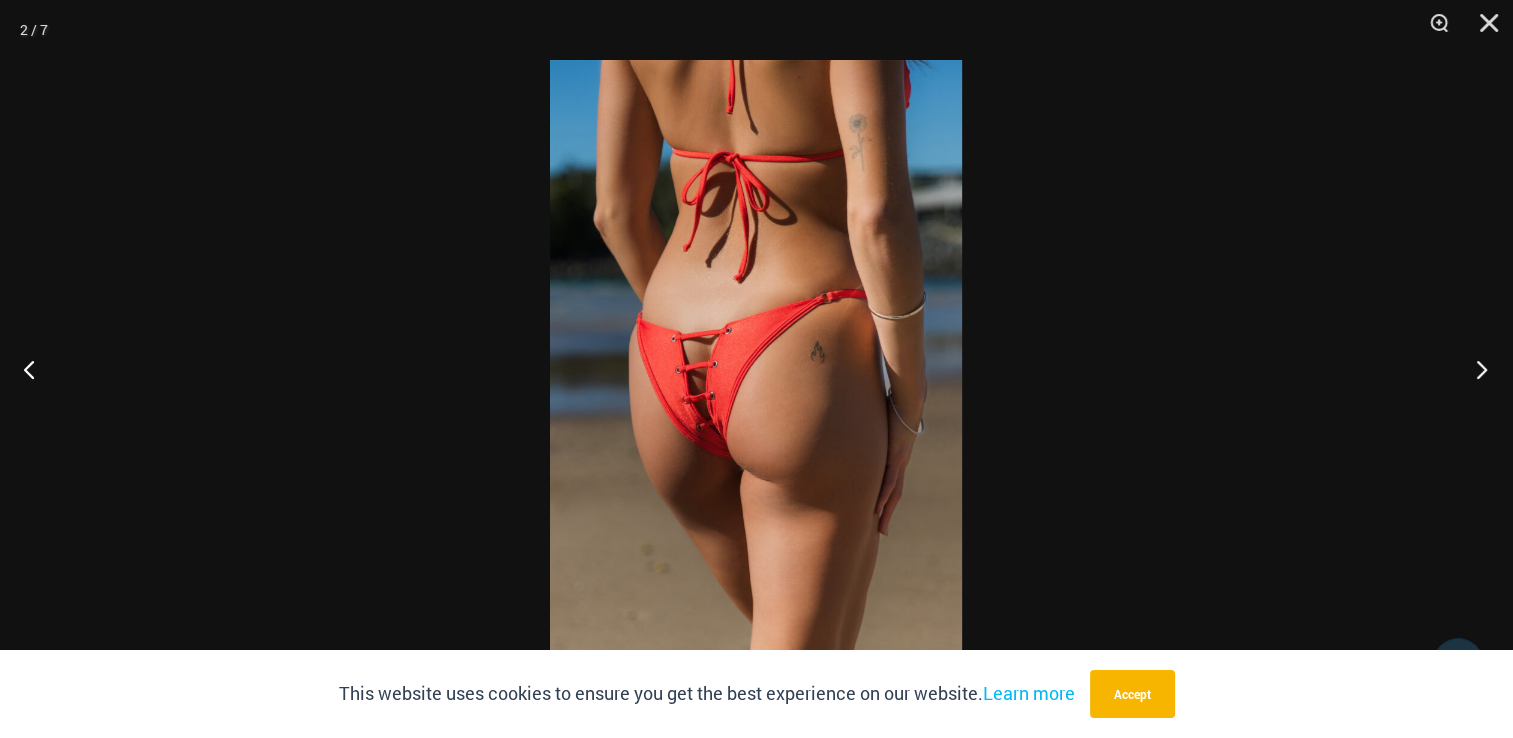 click at bounding box center [1475, 369] 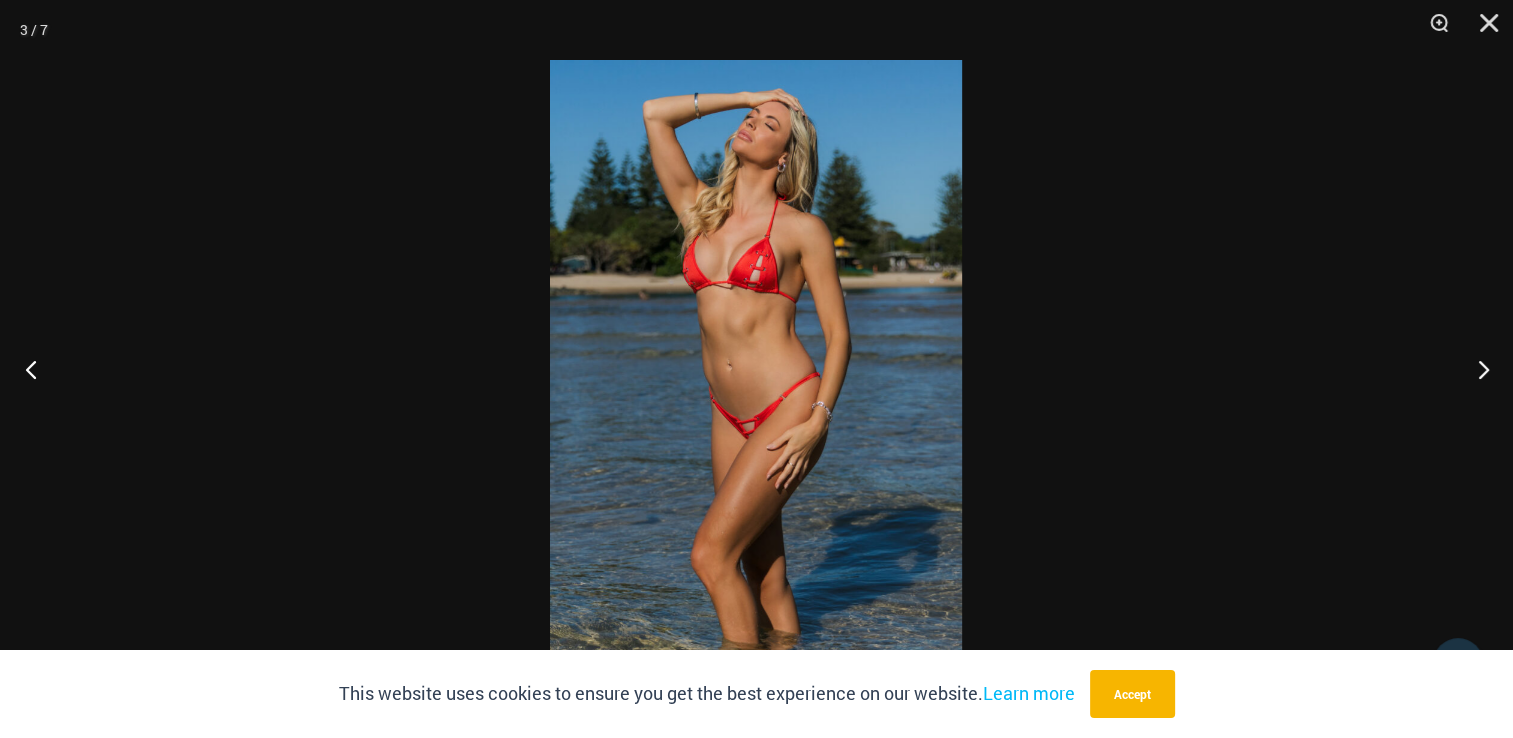 click at bounding box center (37, 369) 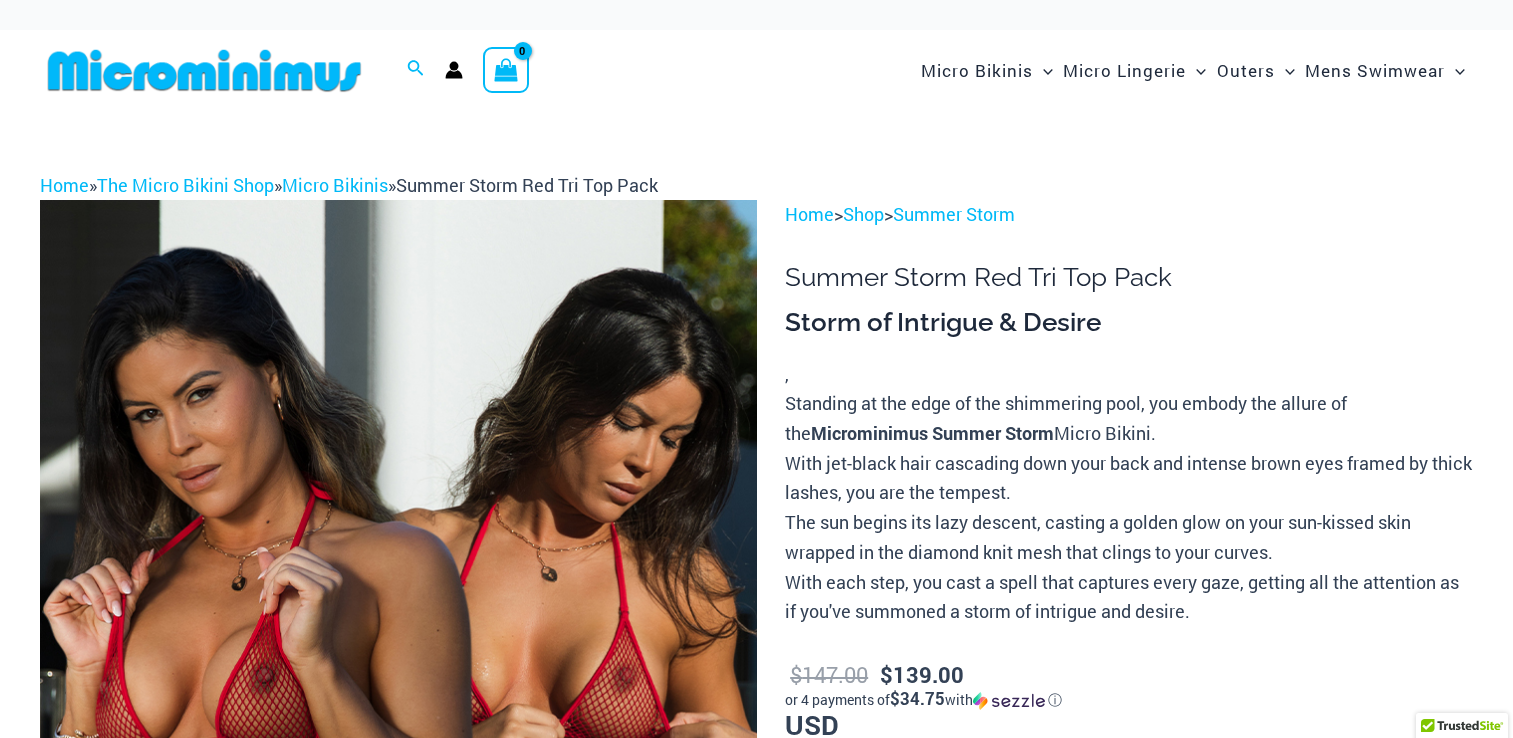 scroll, scrollTop: 0, scrollLeft: 0, axis: both 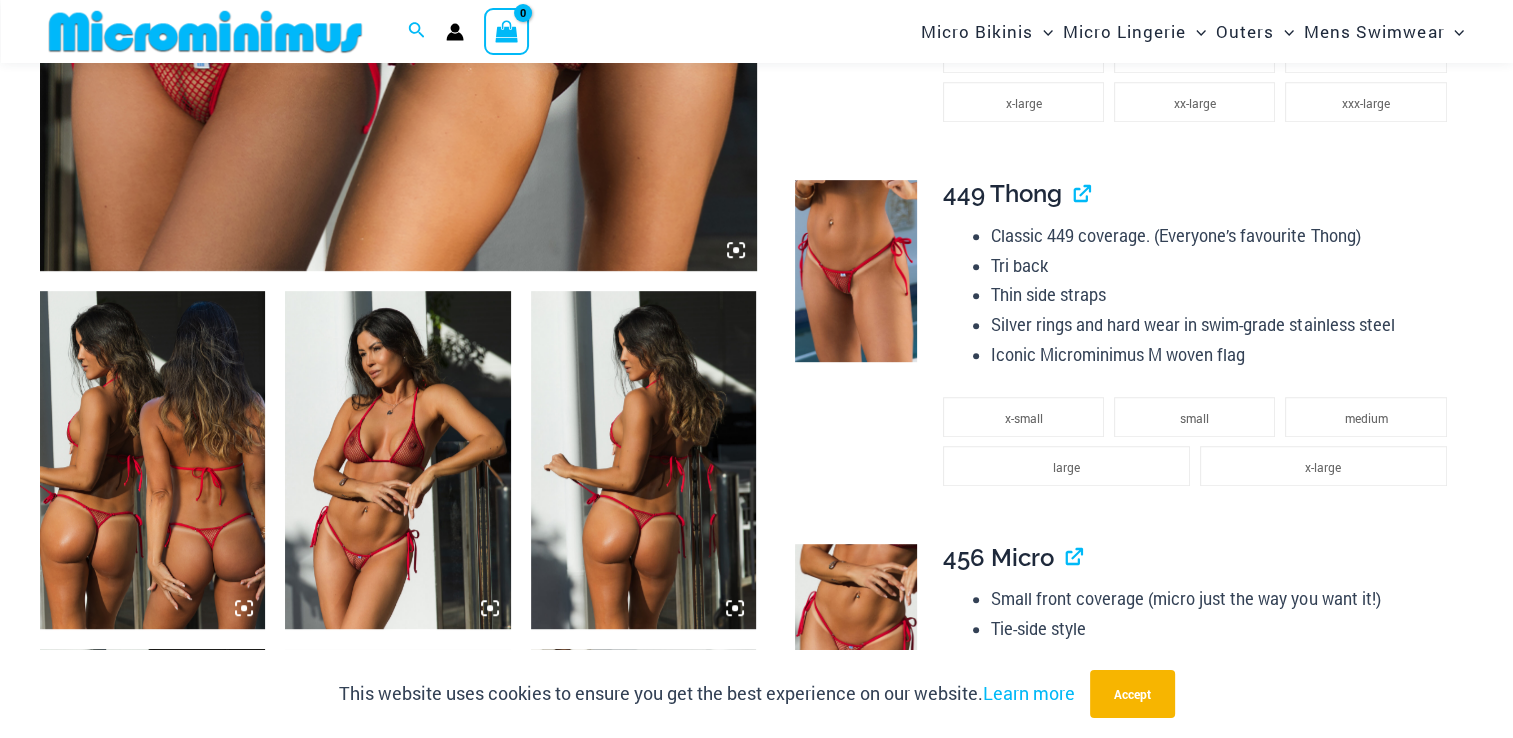 click at bounding box center [152, 460] 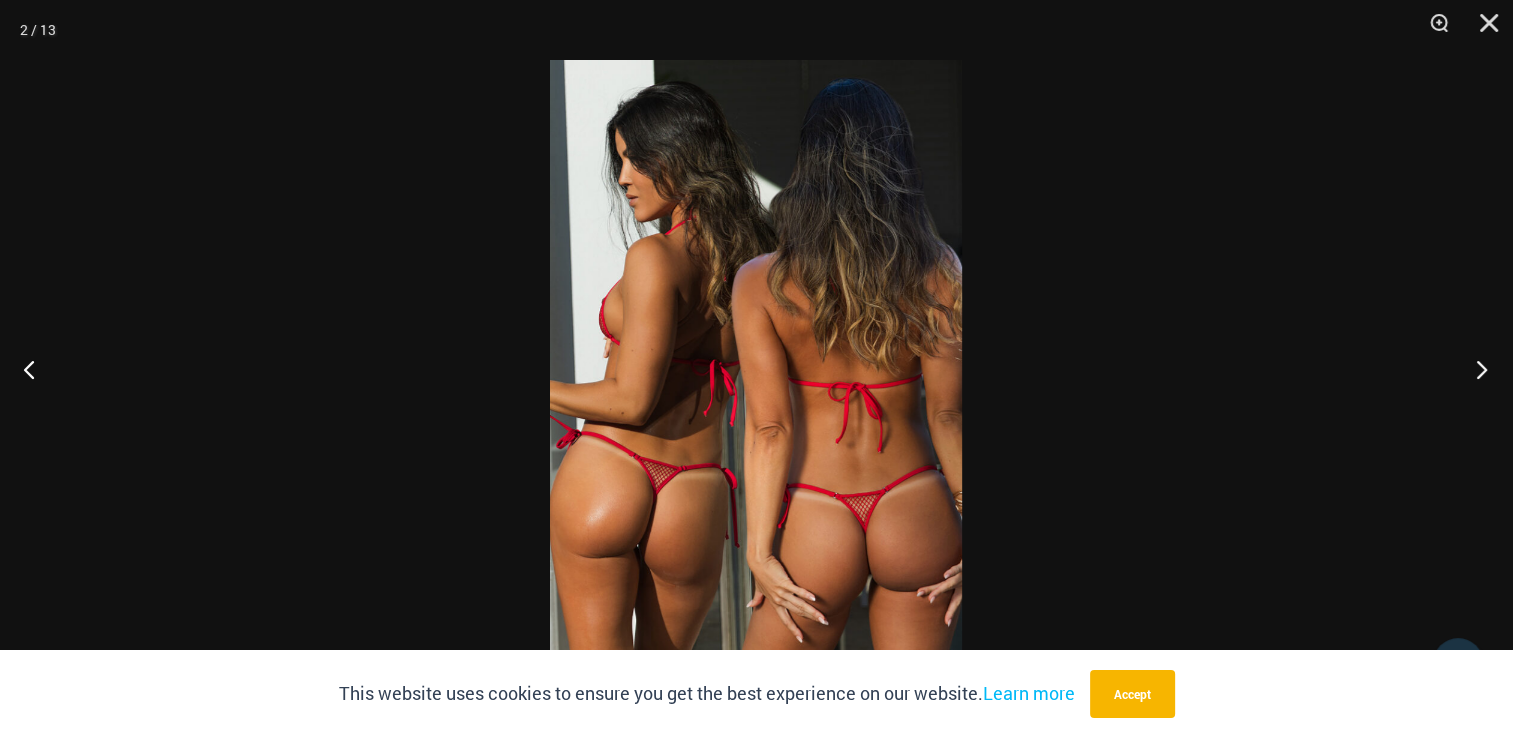 click at bounding box center [1475, 369] 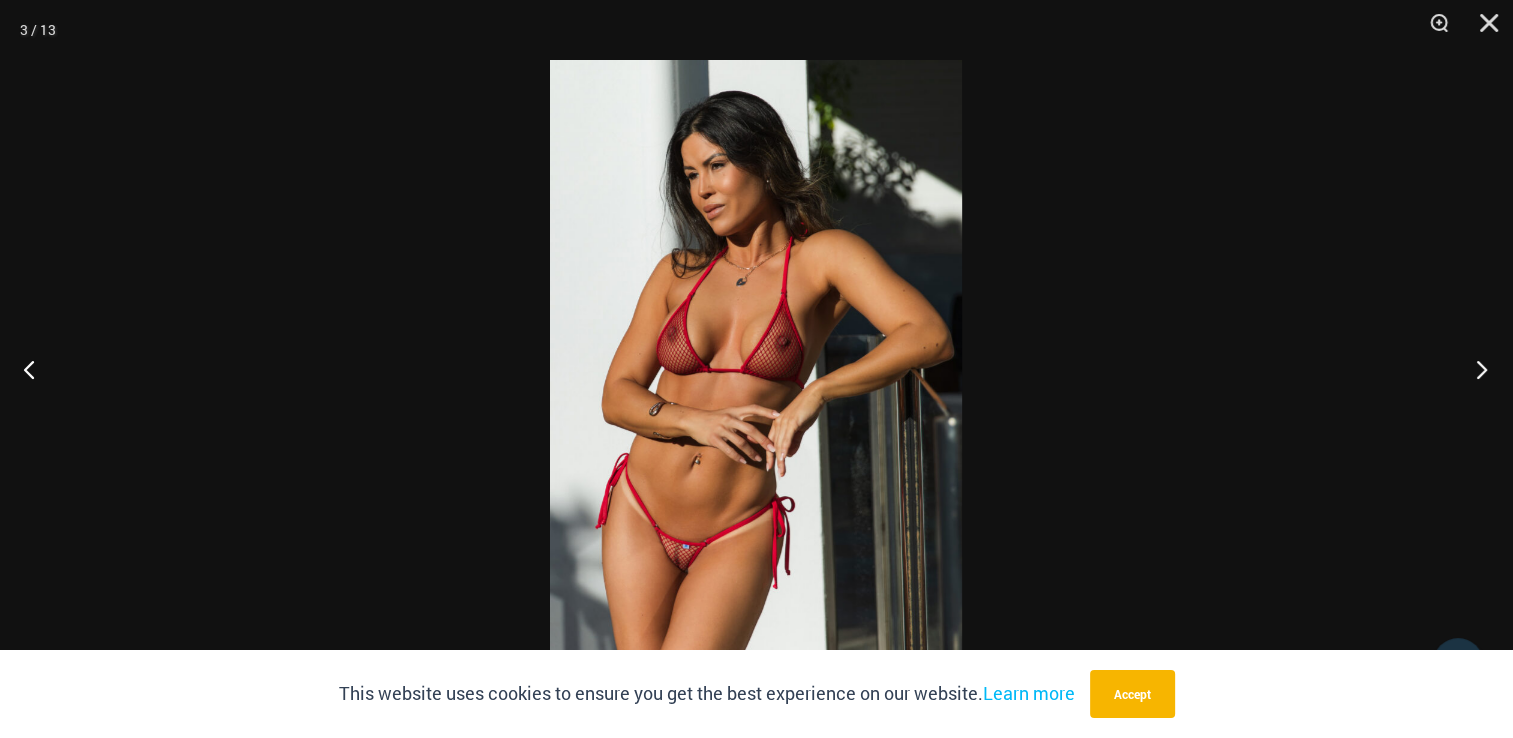 click at bounding box center [1475, 369] 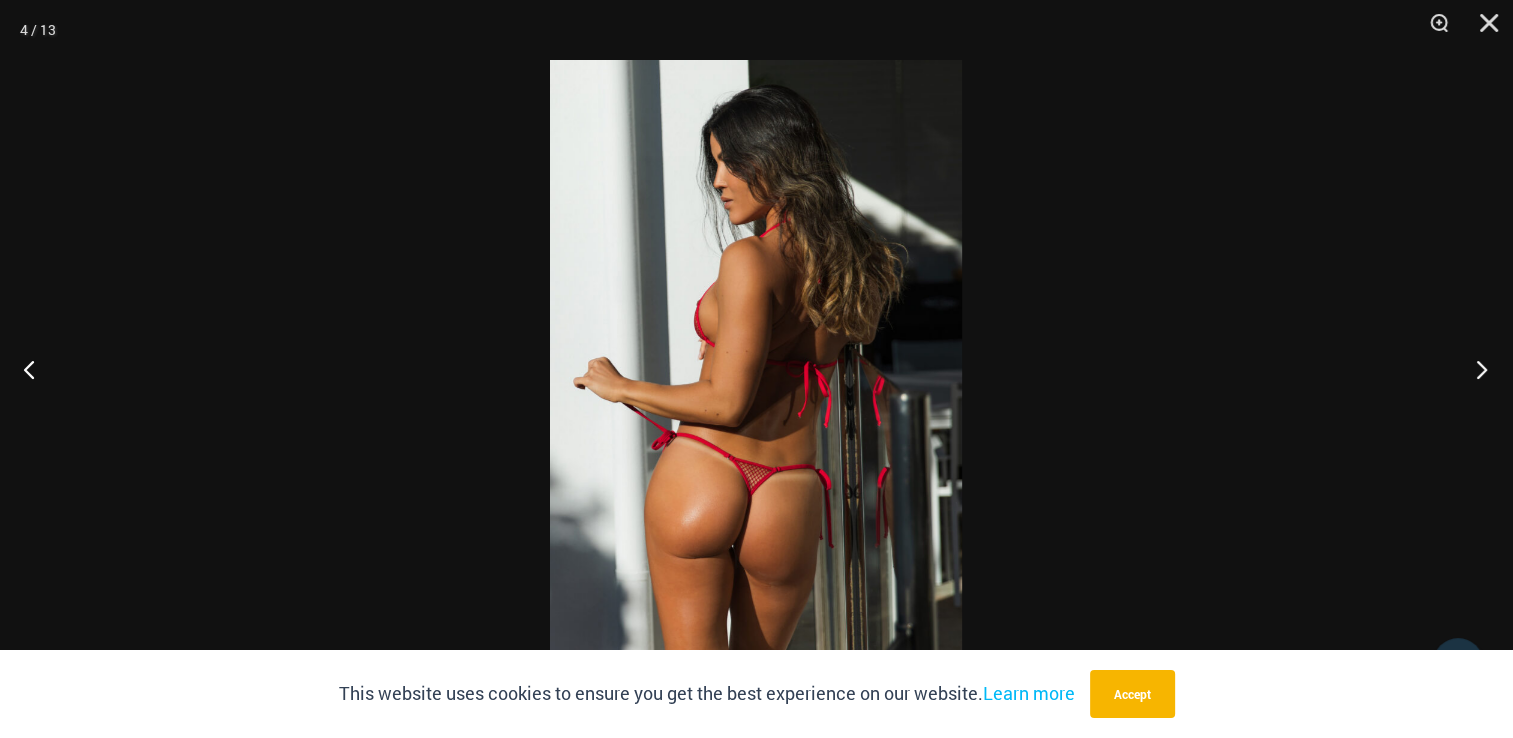 click at bounding box center [1475, 369] 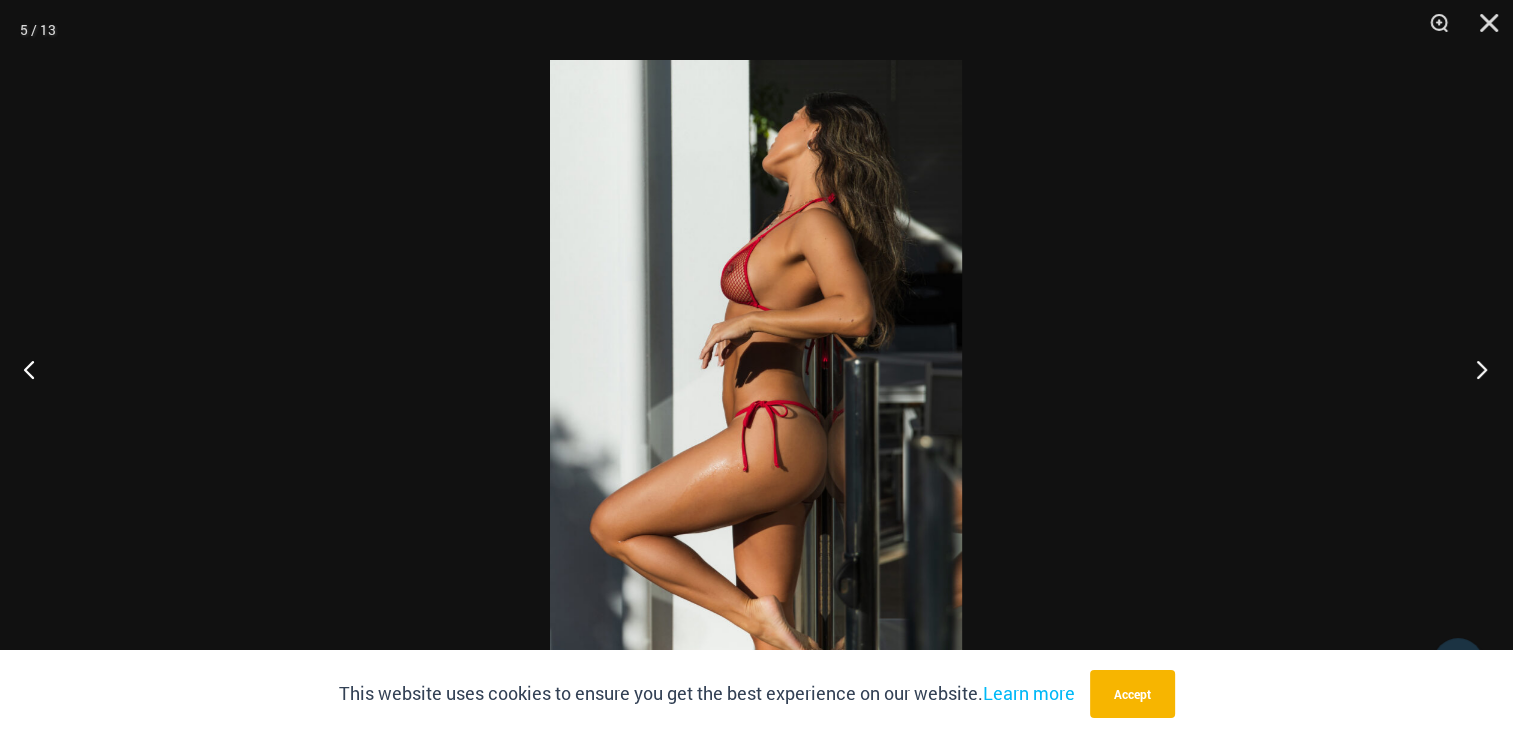 click at bounding box center (1475, 369) 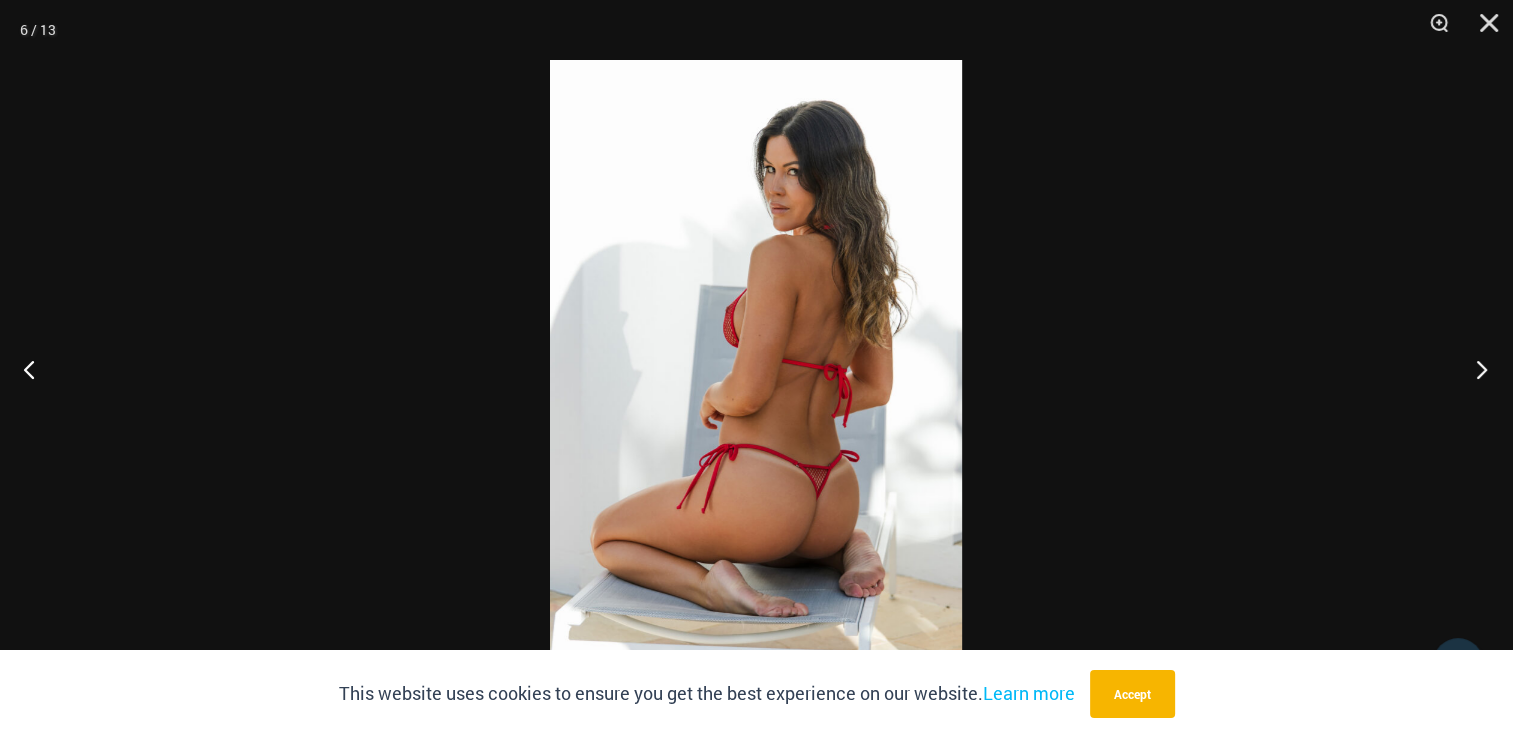 click at bounding box center [1475, 369] 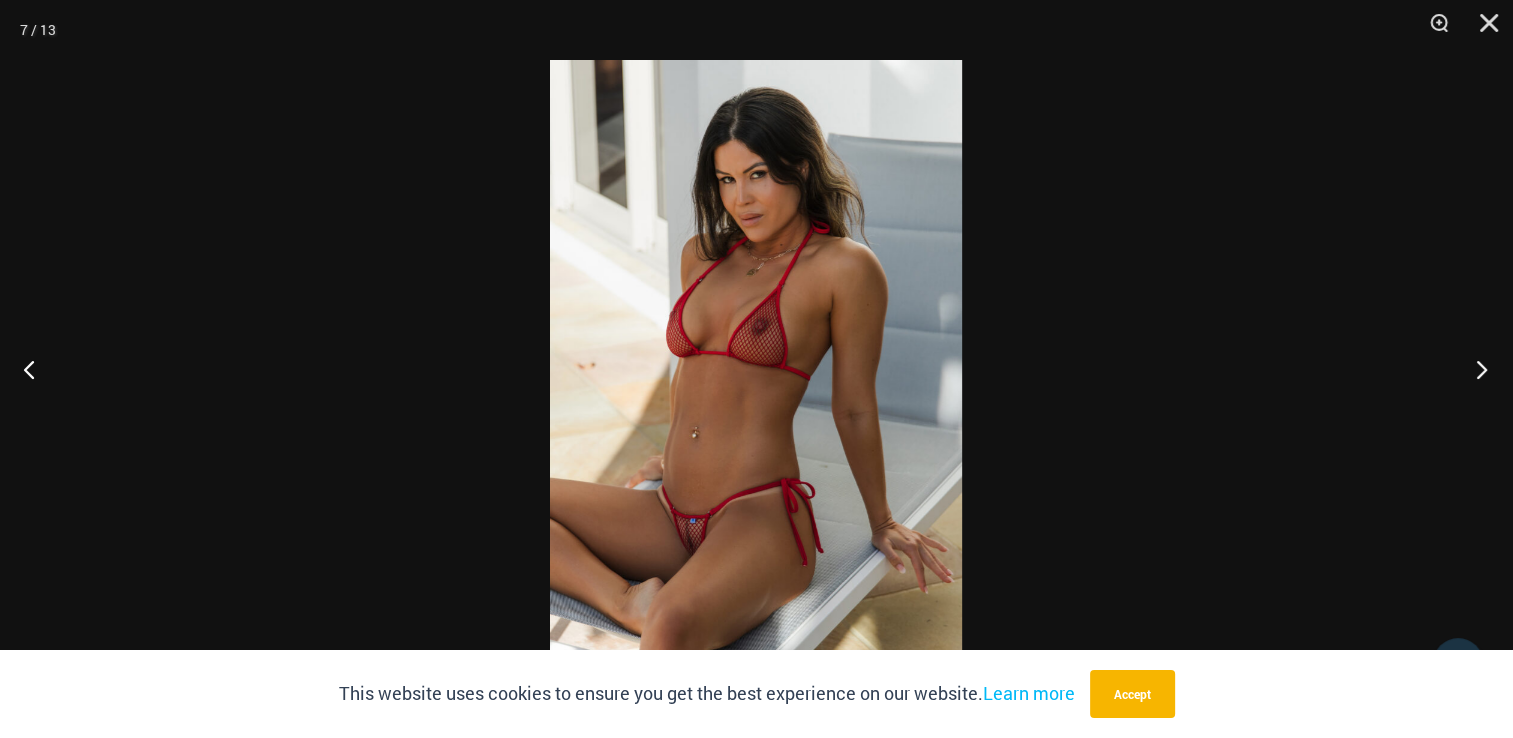 click at bounding box center (1475, 369) 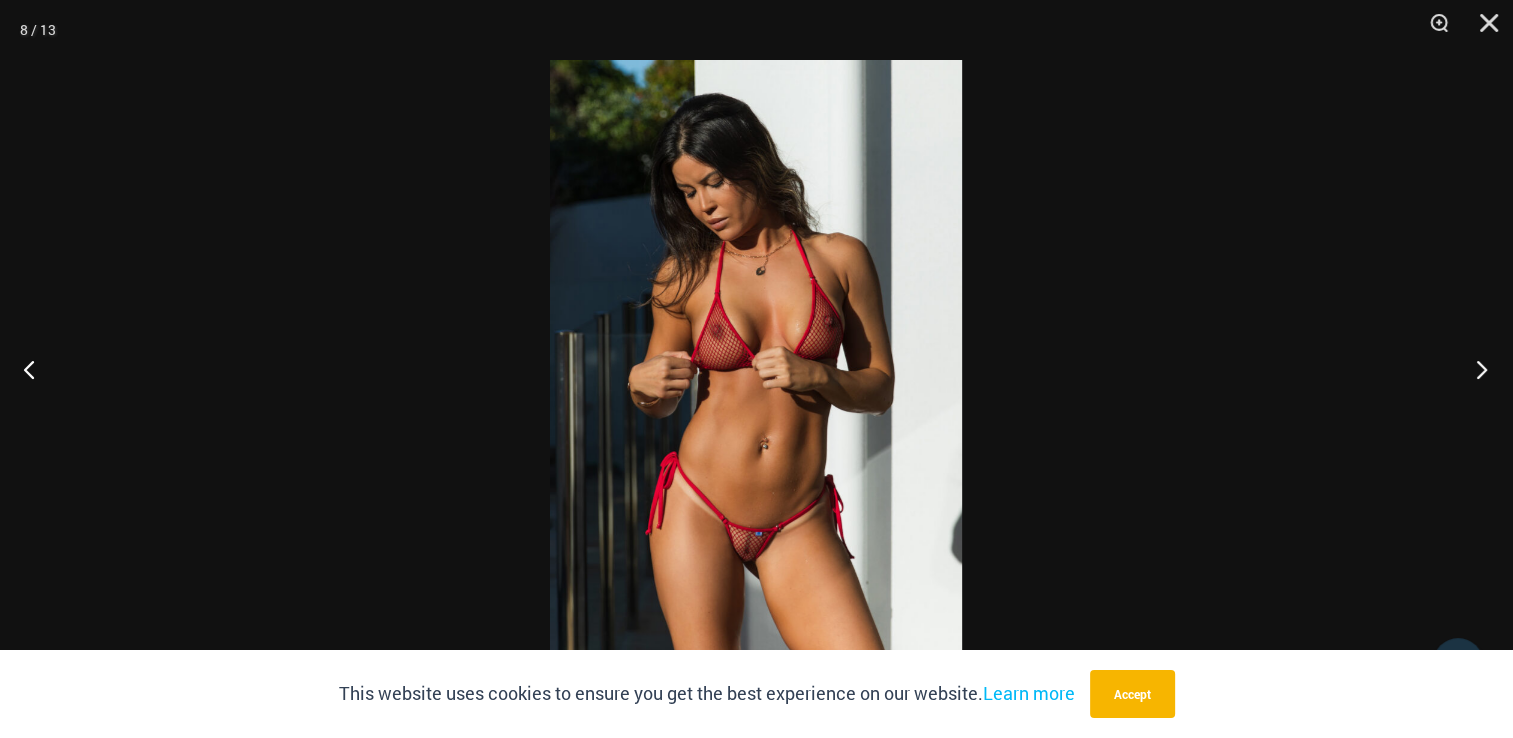 click at bounding box center (1475, 369) 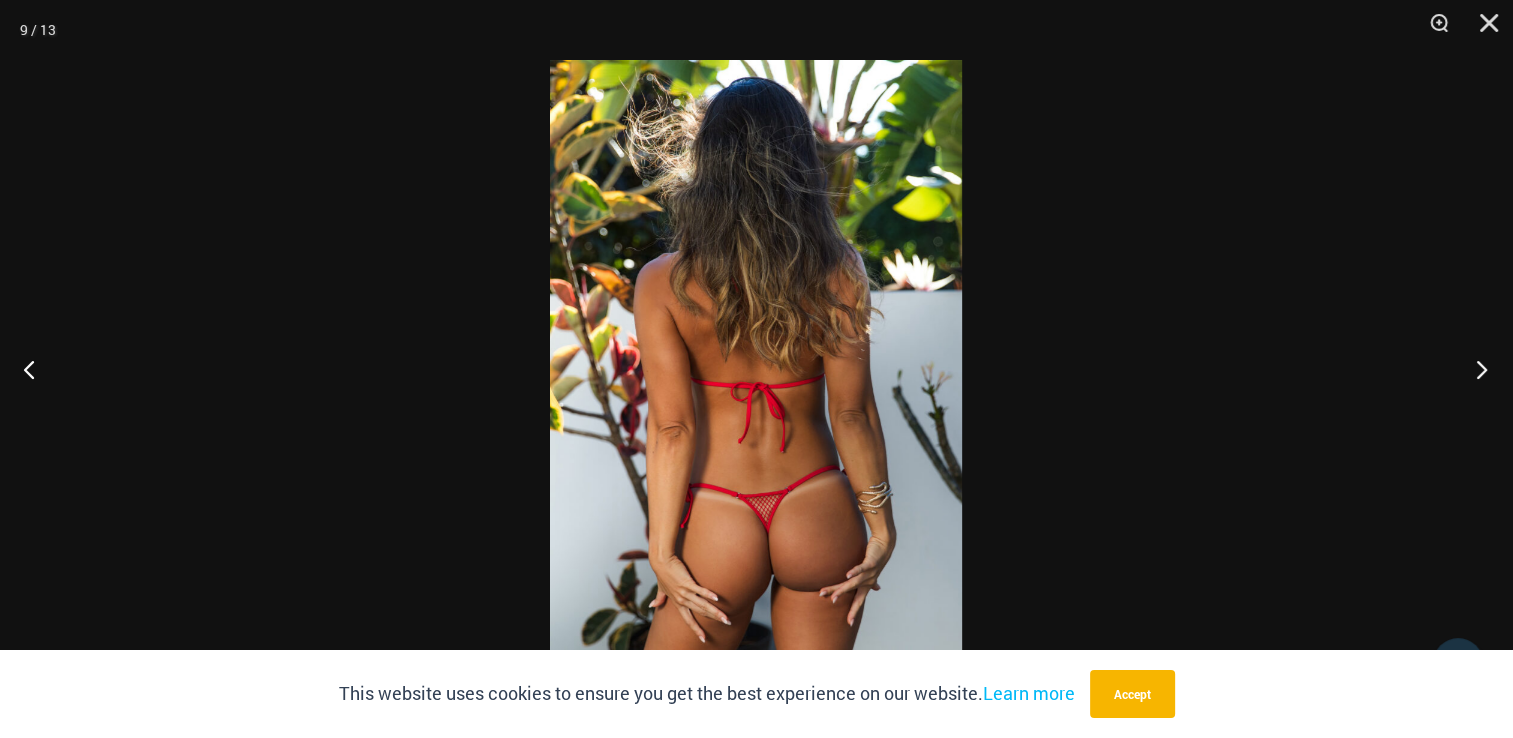click at bounding box center (1475, 369) 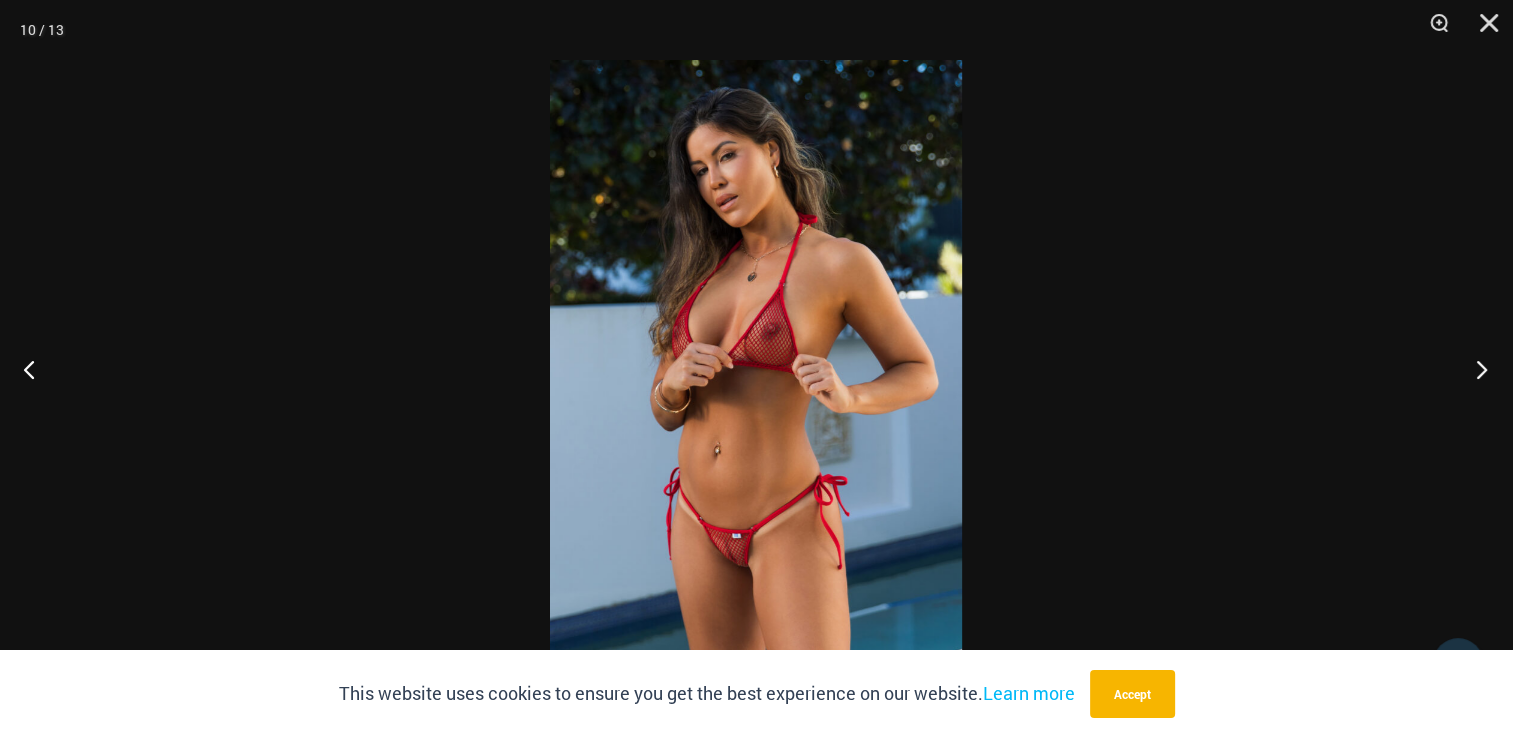 click at bounding box center (1475, 369) 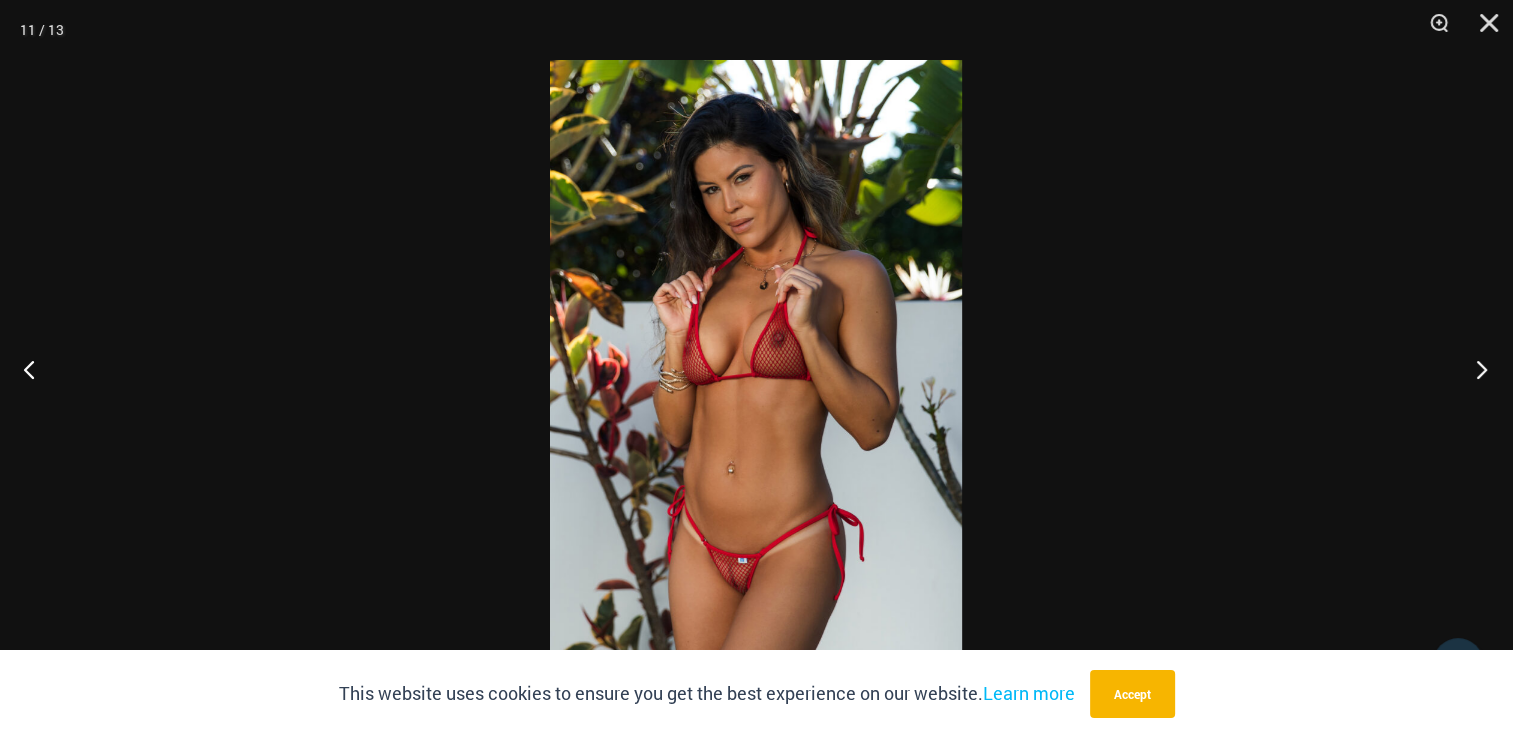 click at bounding box center [1475, 369] 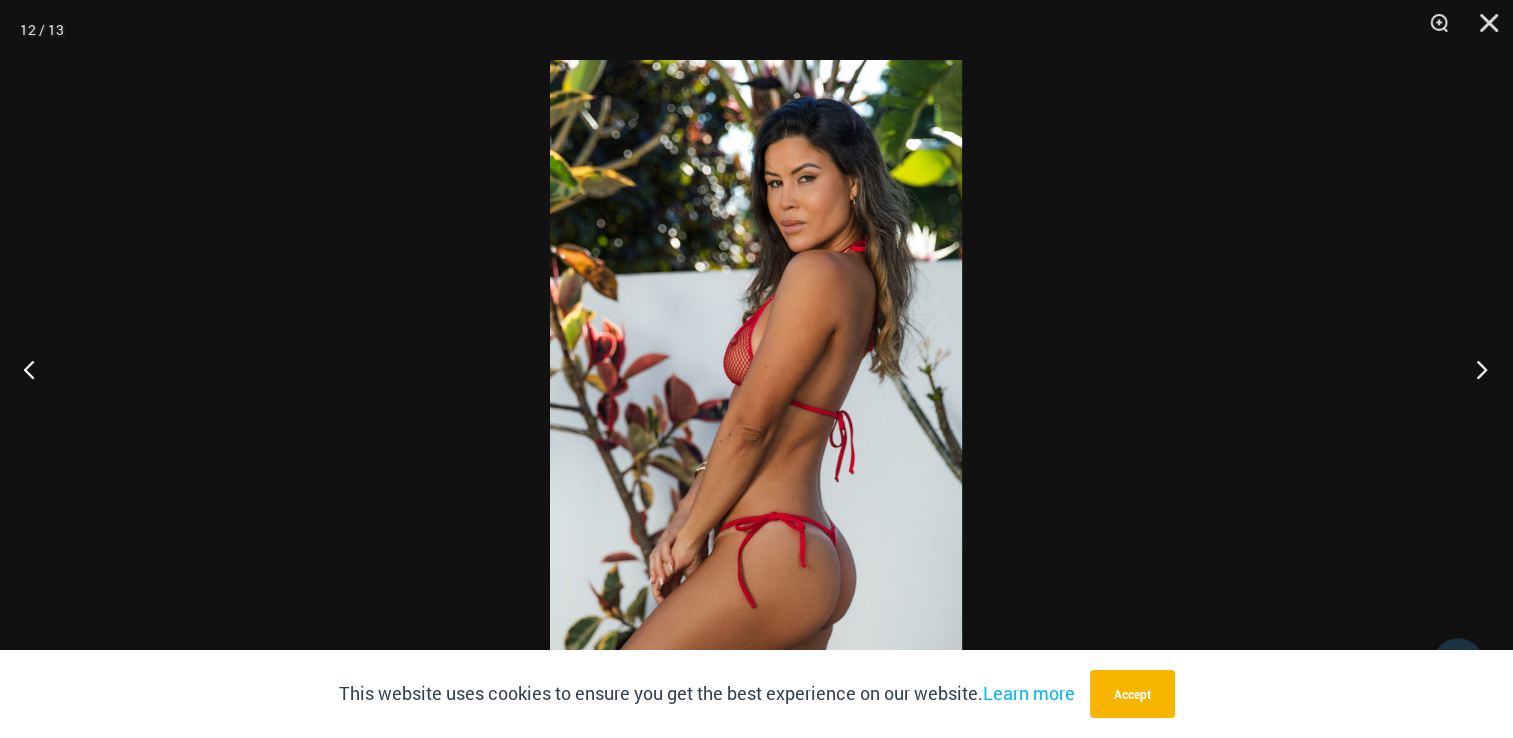 click at bounding box center [1475, 369] 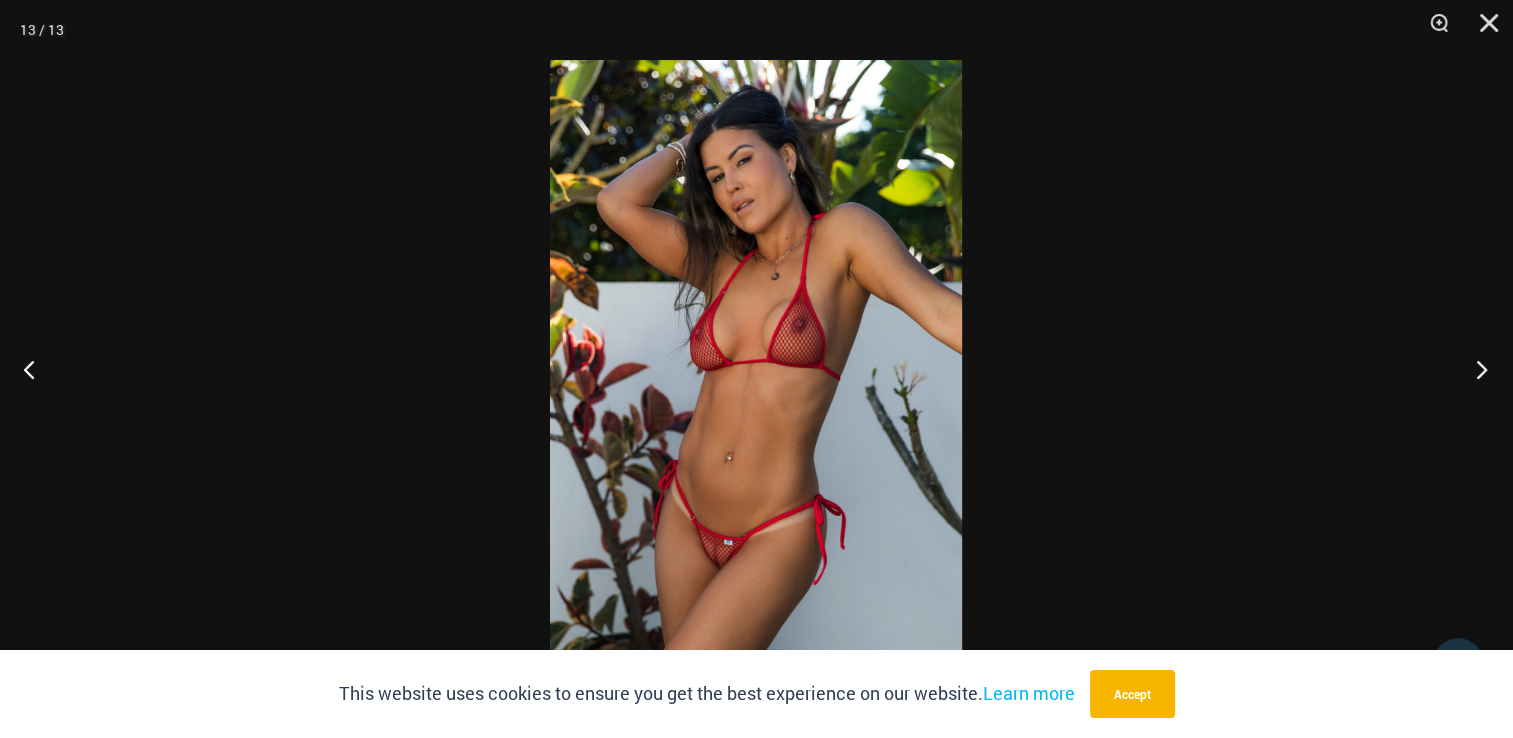 click at bounding box center (1475, 369) 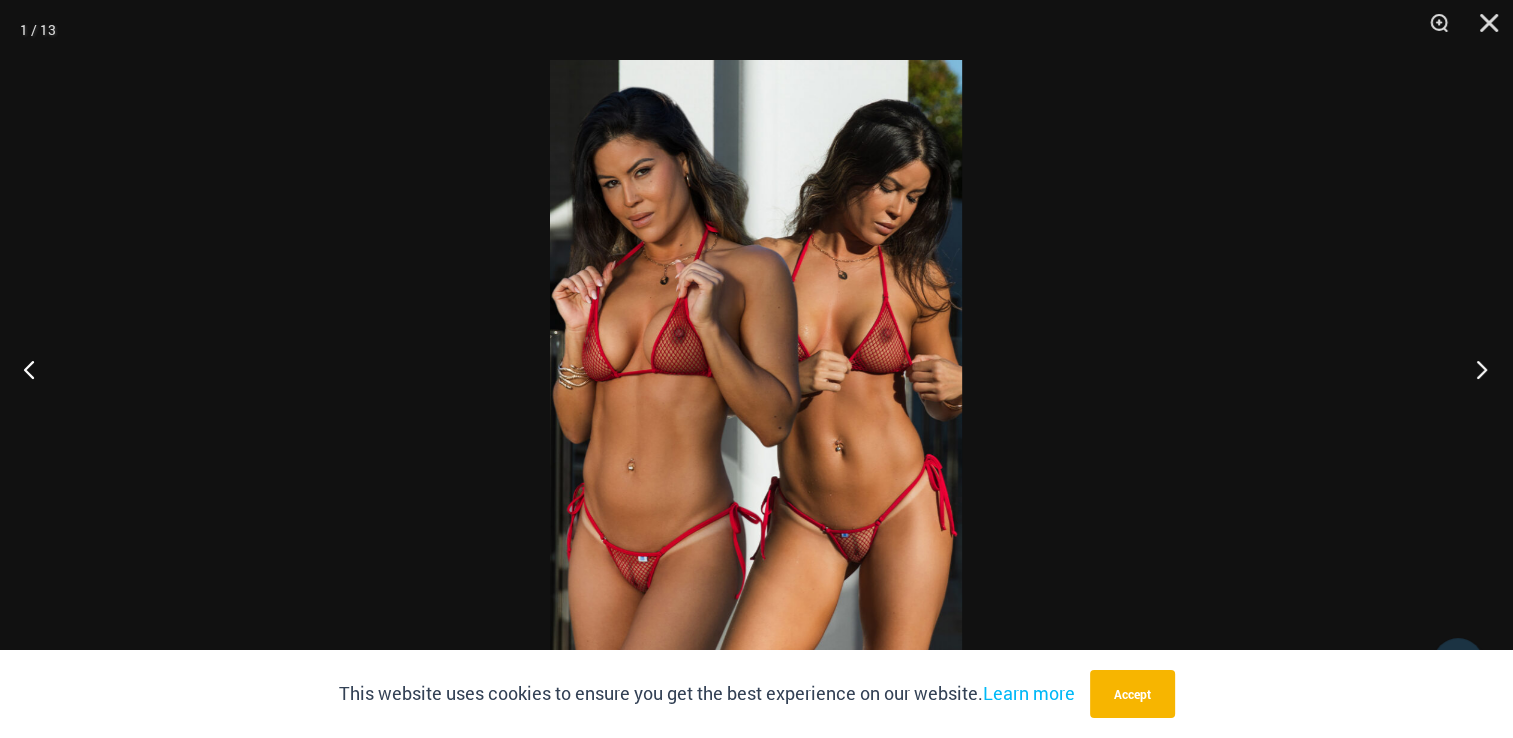 click at bounding box center (1475, 369) 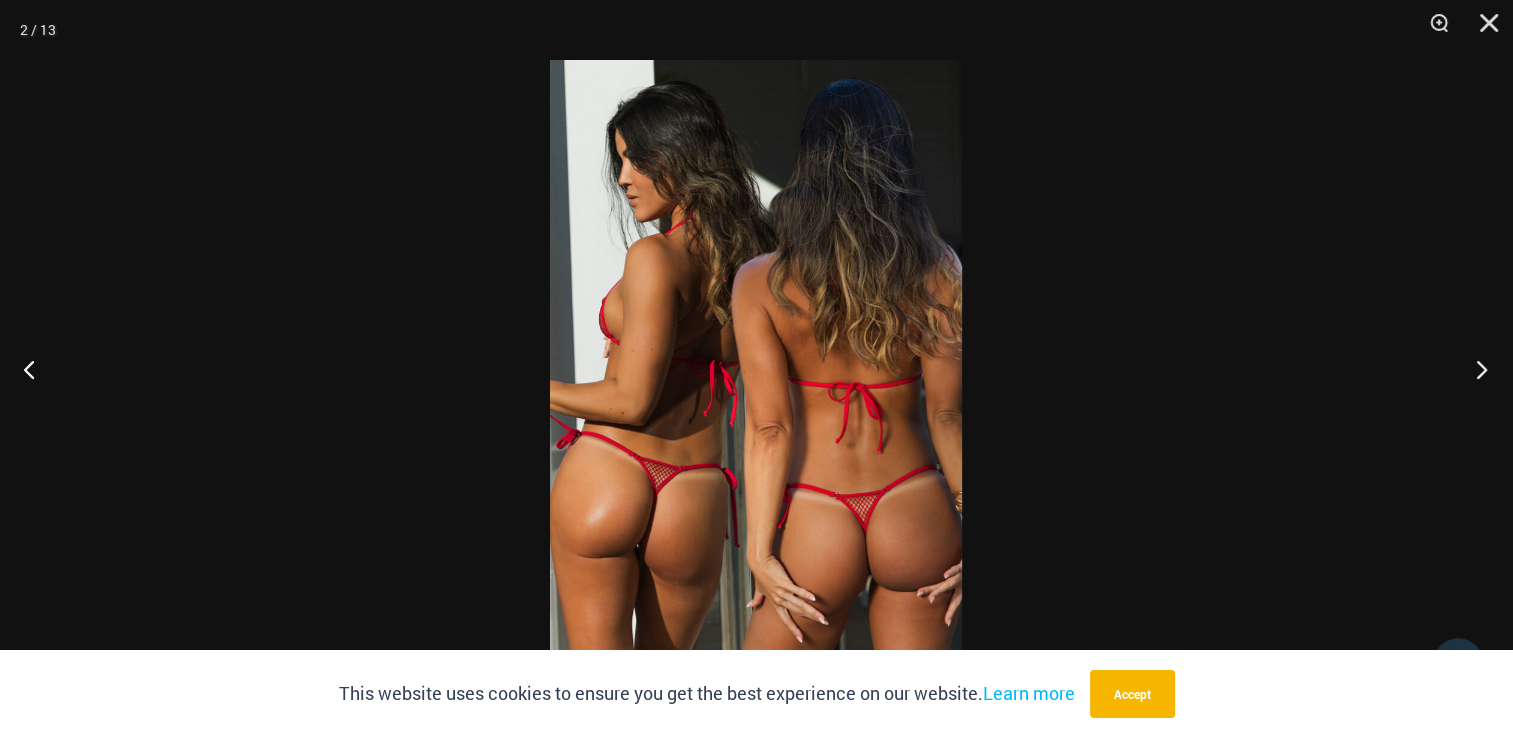 click at bounding box center [1475, 369] 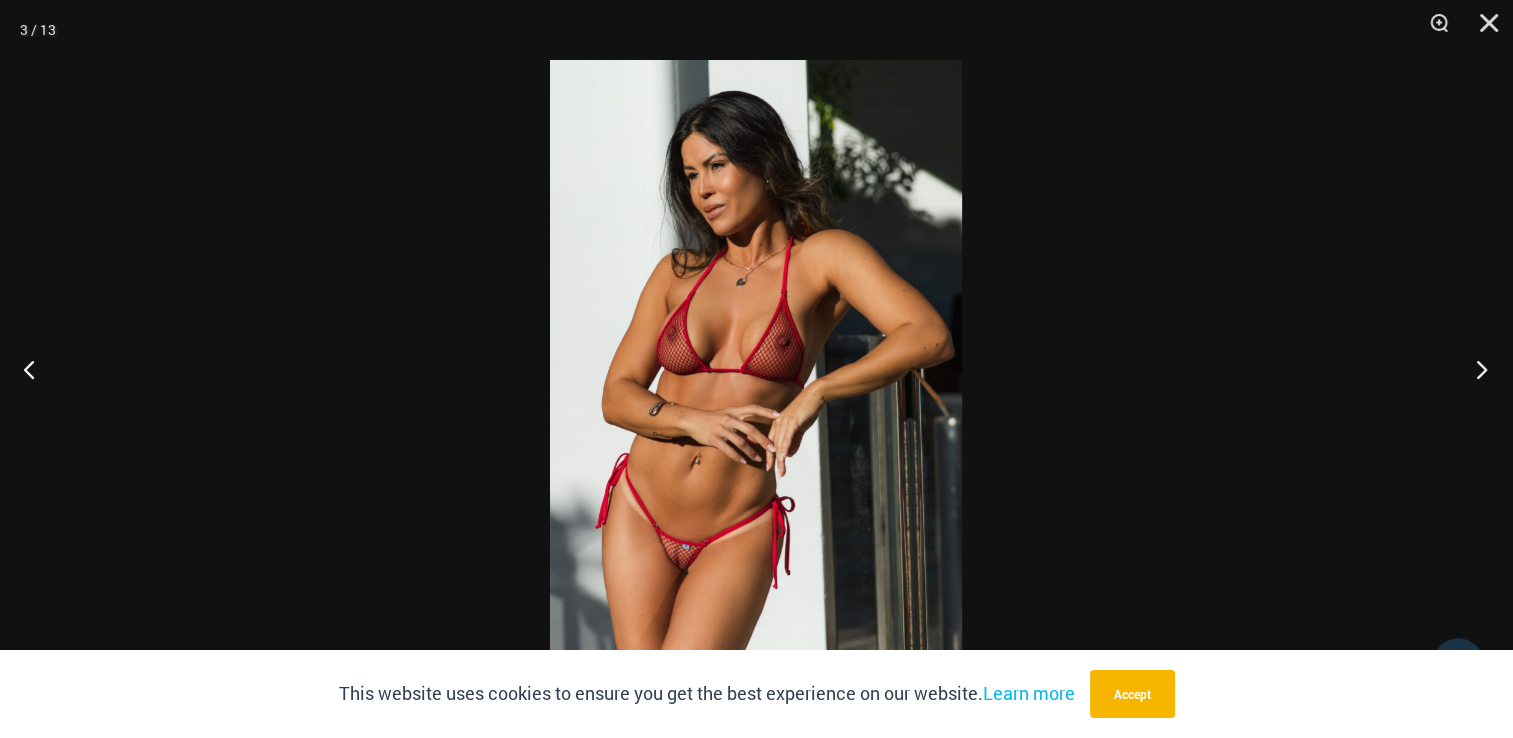 click at bounding box center [1475, 369] 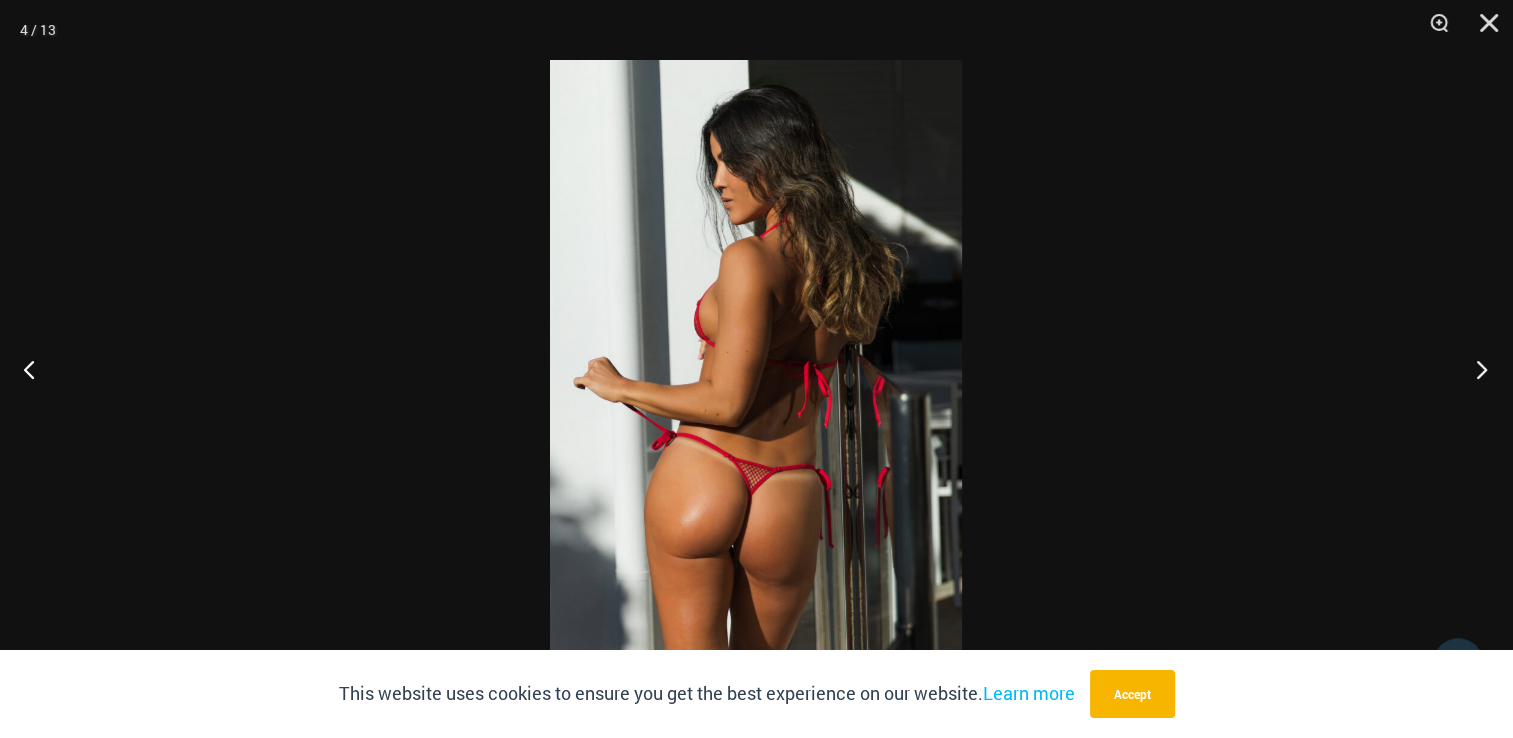 click at bounding box center [1475, 369] 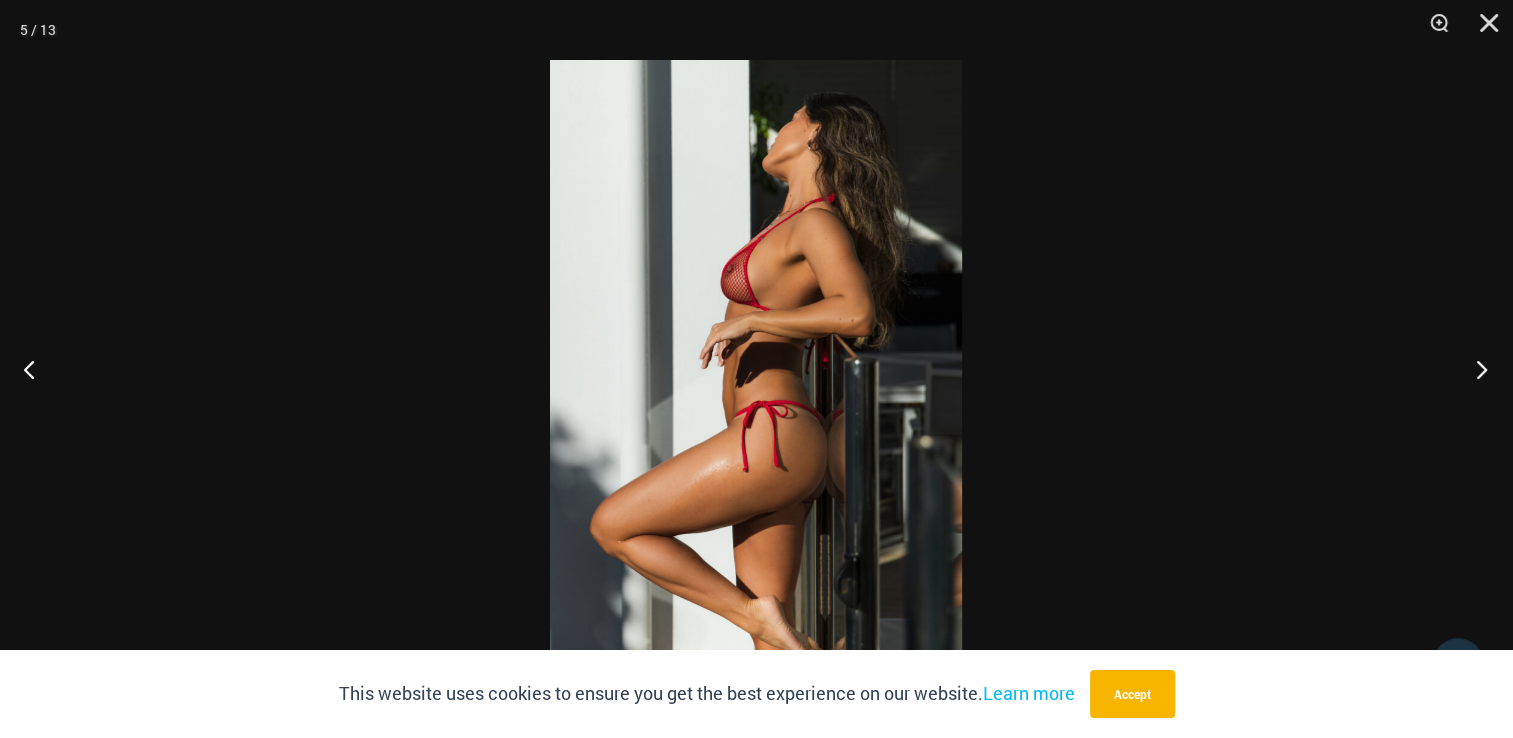 click at bounding box center [1475, 369] 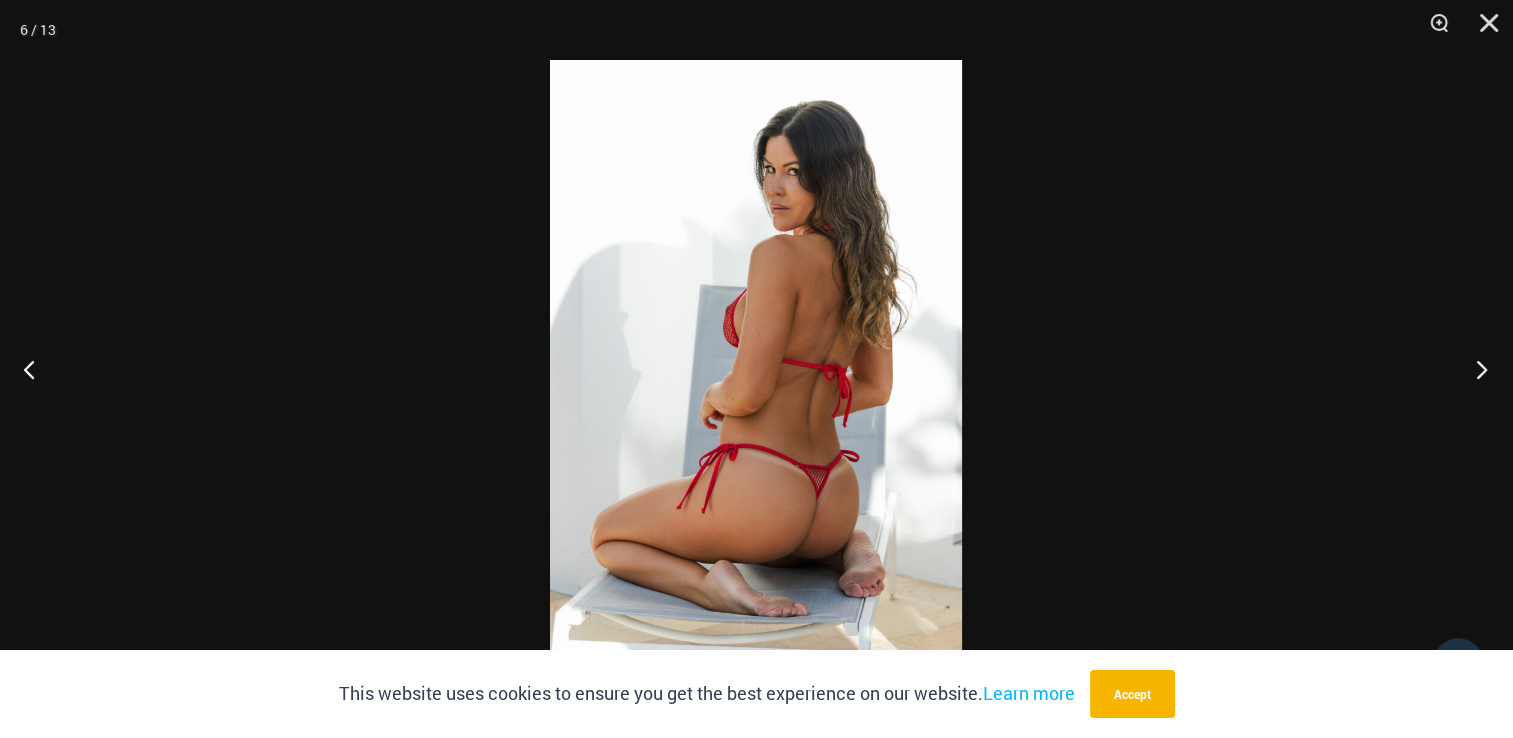 click at bounding box center (1475, 369) 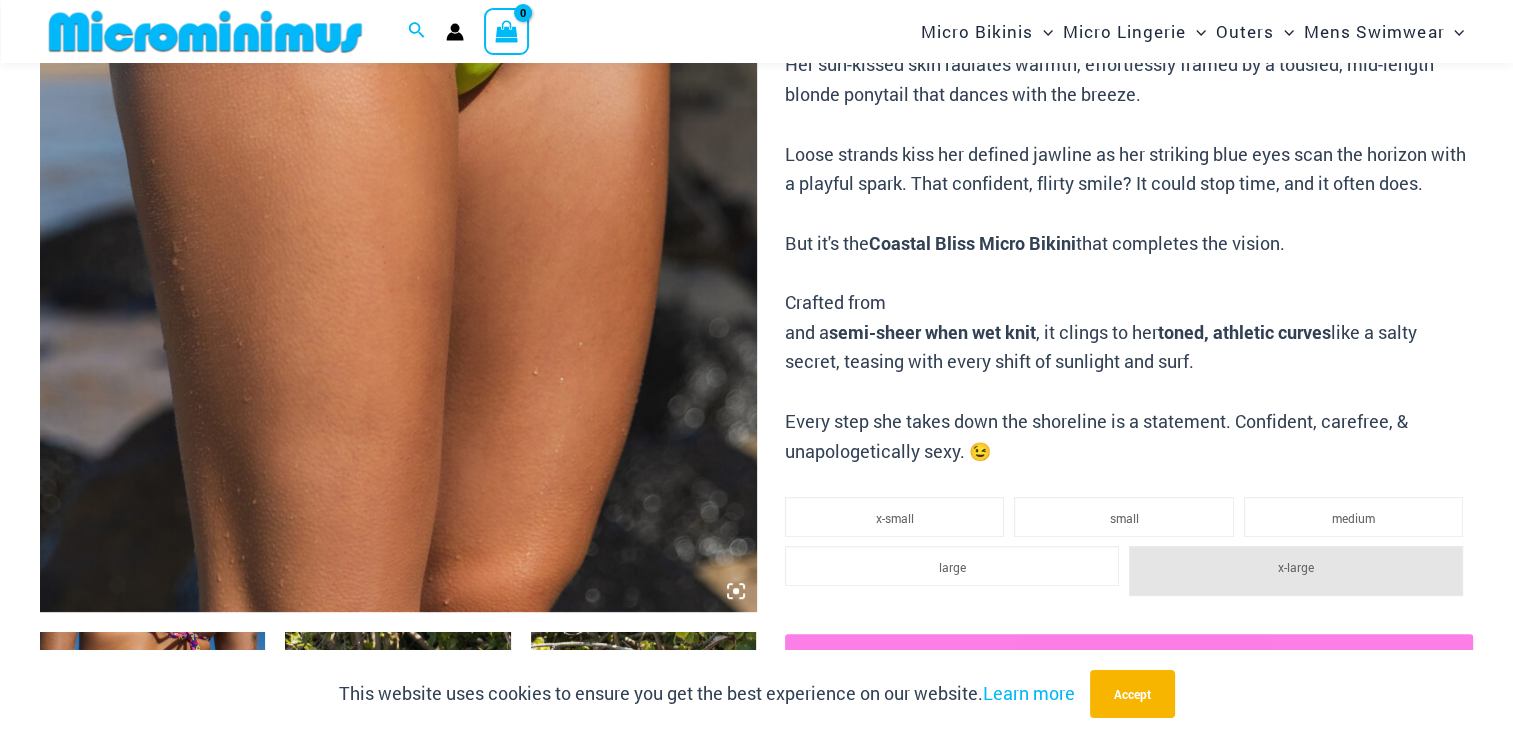 scroll, scrollTop: 1272, scrollLeft: 0, axis: vertical 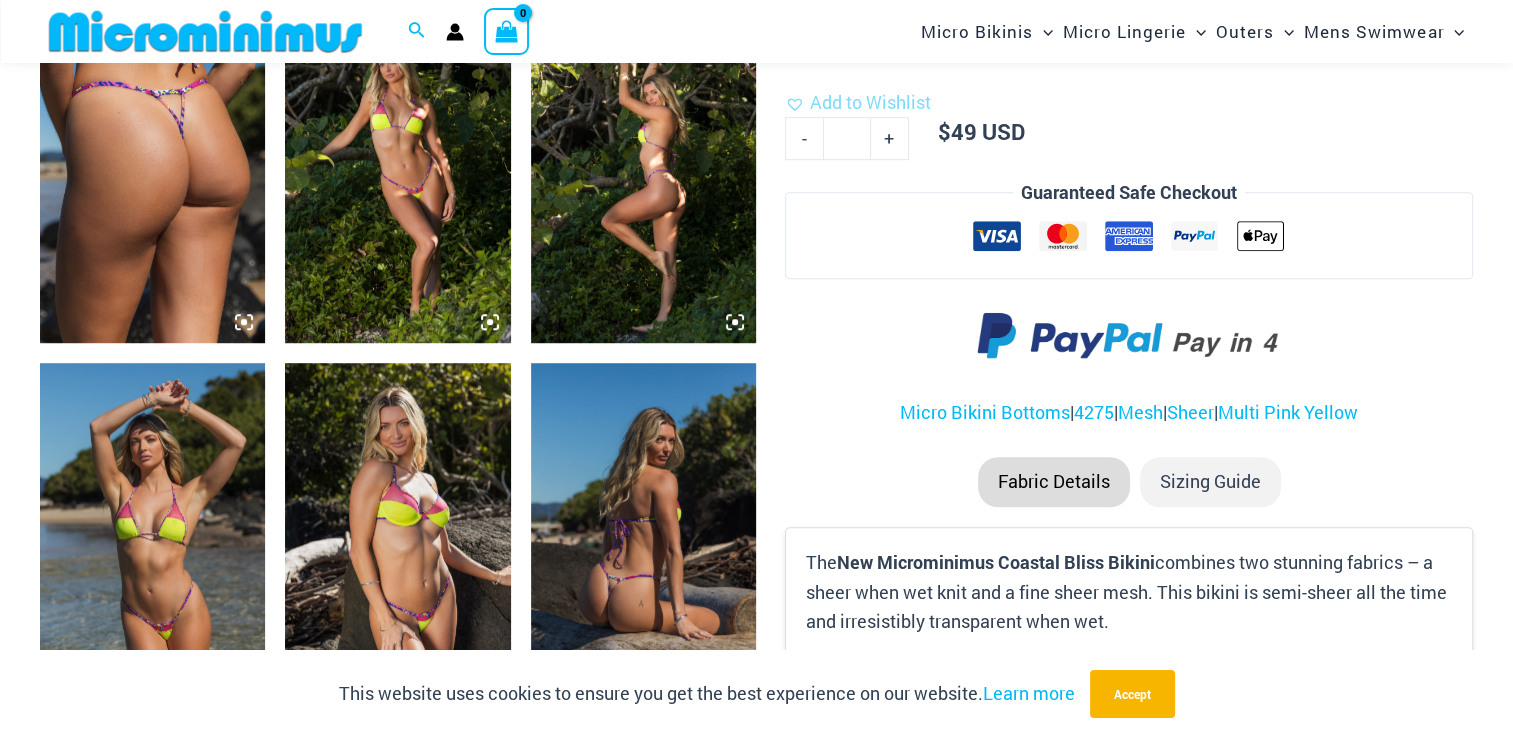 click at bounding box center (152, 174) 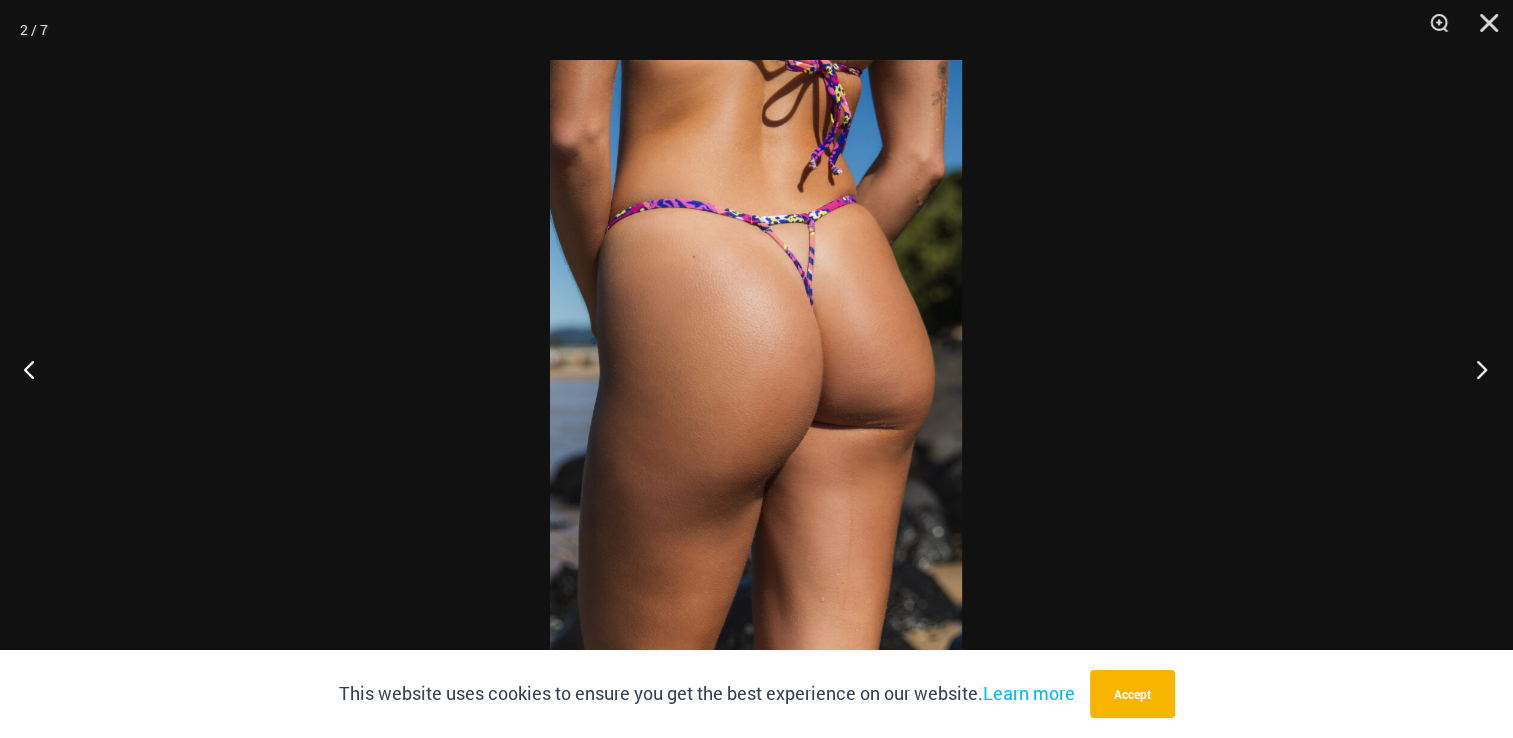 click at bounding box center (1475, 369) 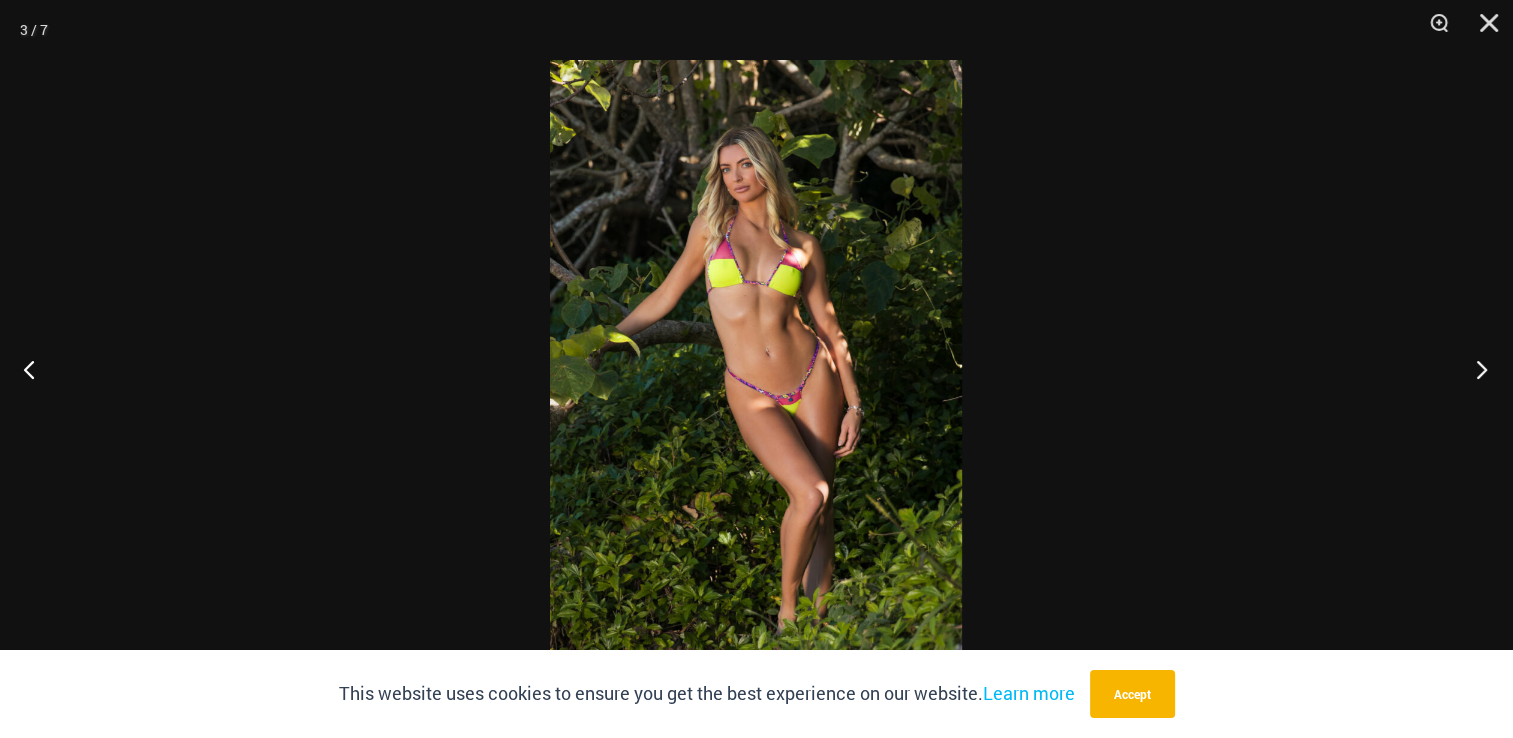 click at bounding box center [1475, 369] 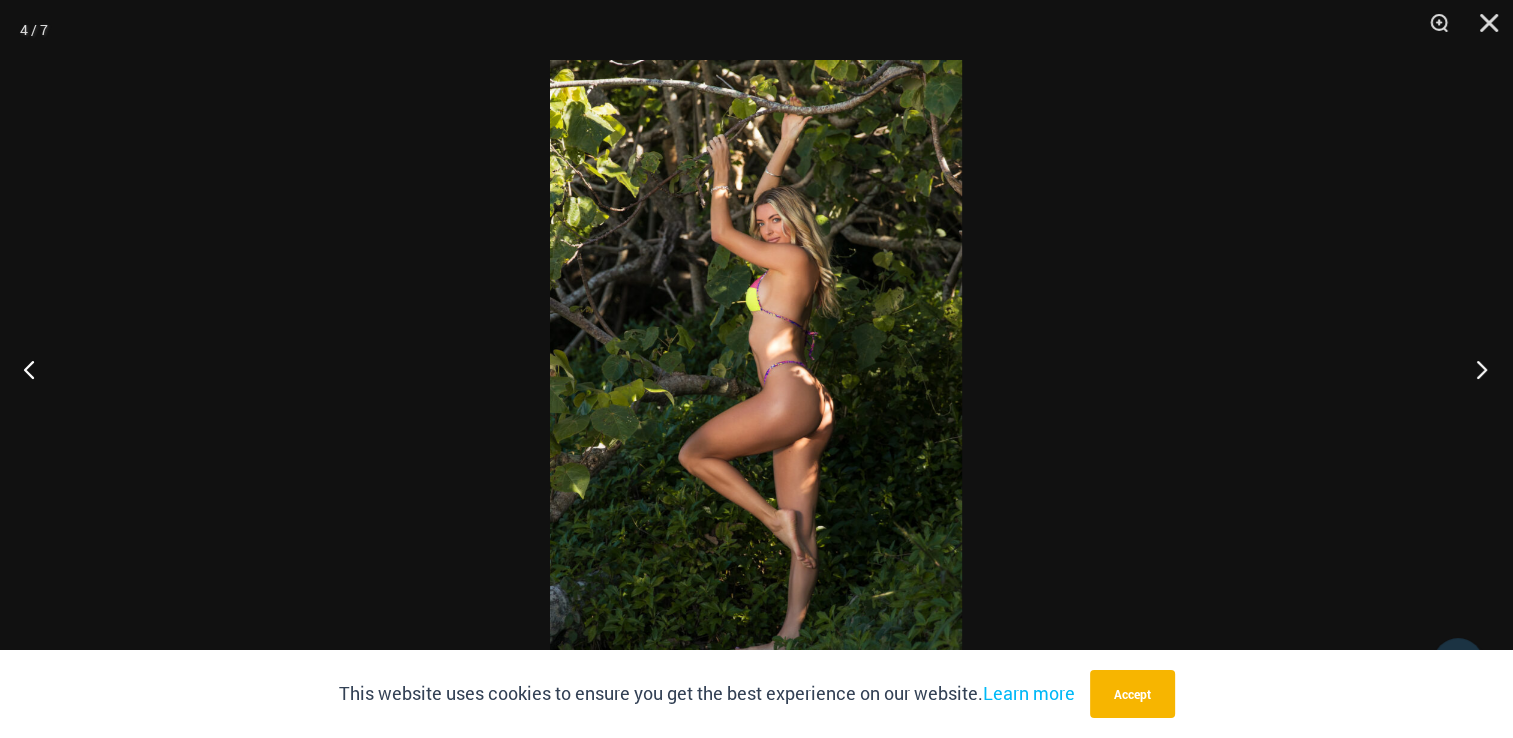 click at bounding box center (1475, 369) 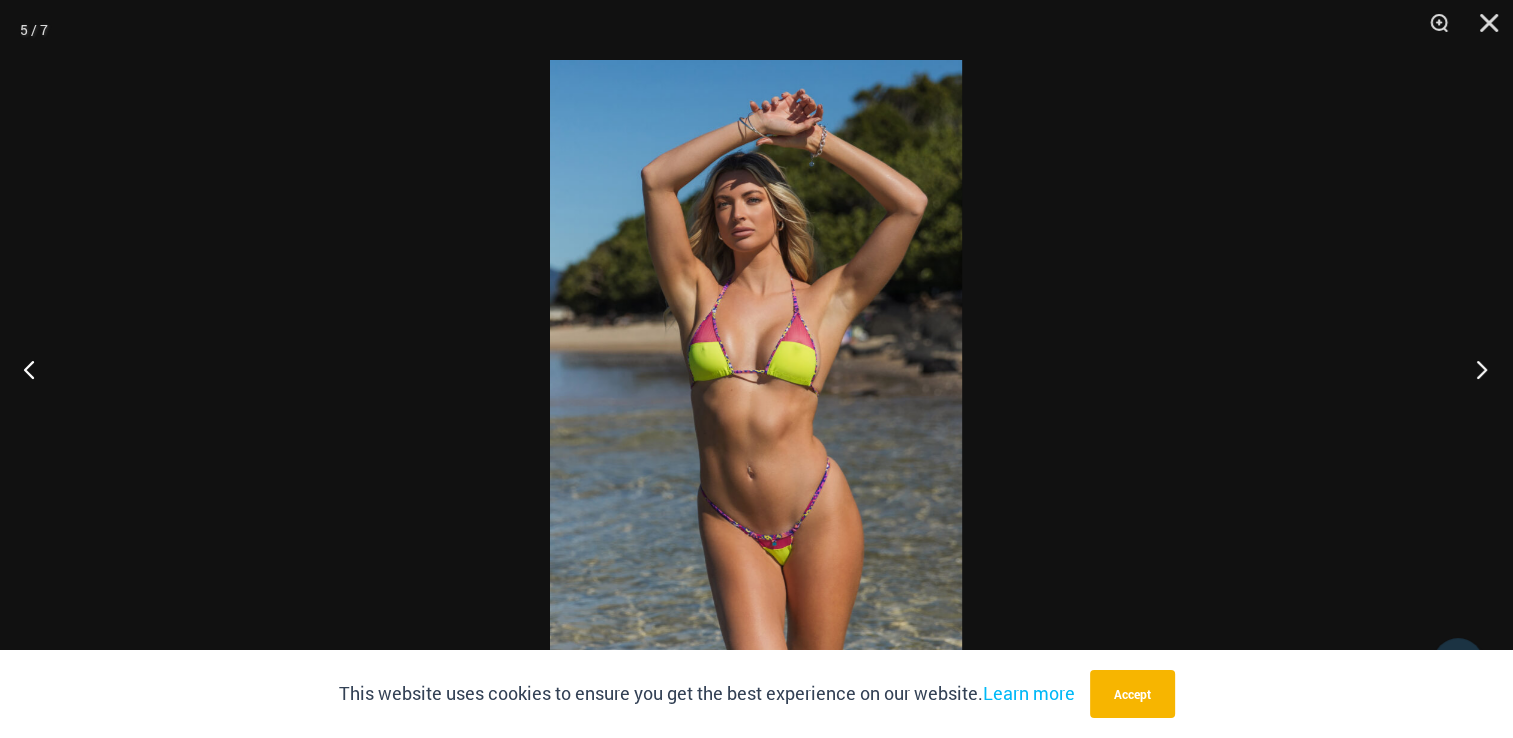 click at bounding box center [1475, 369] 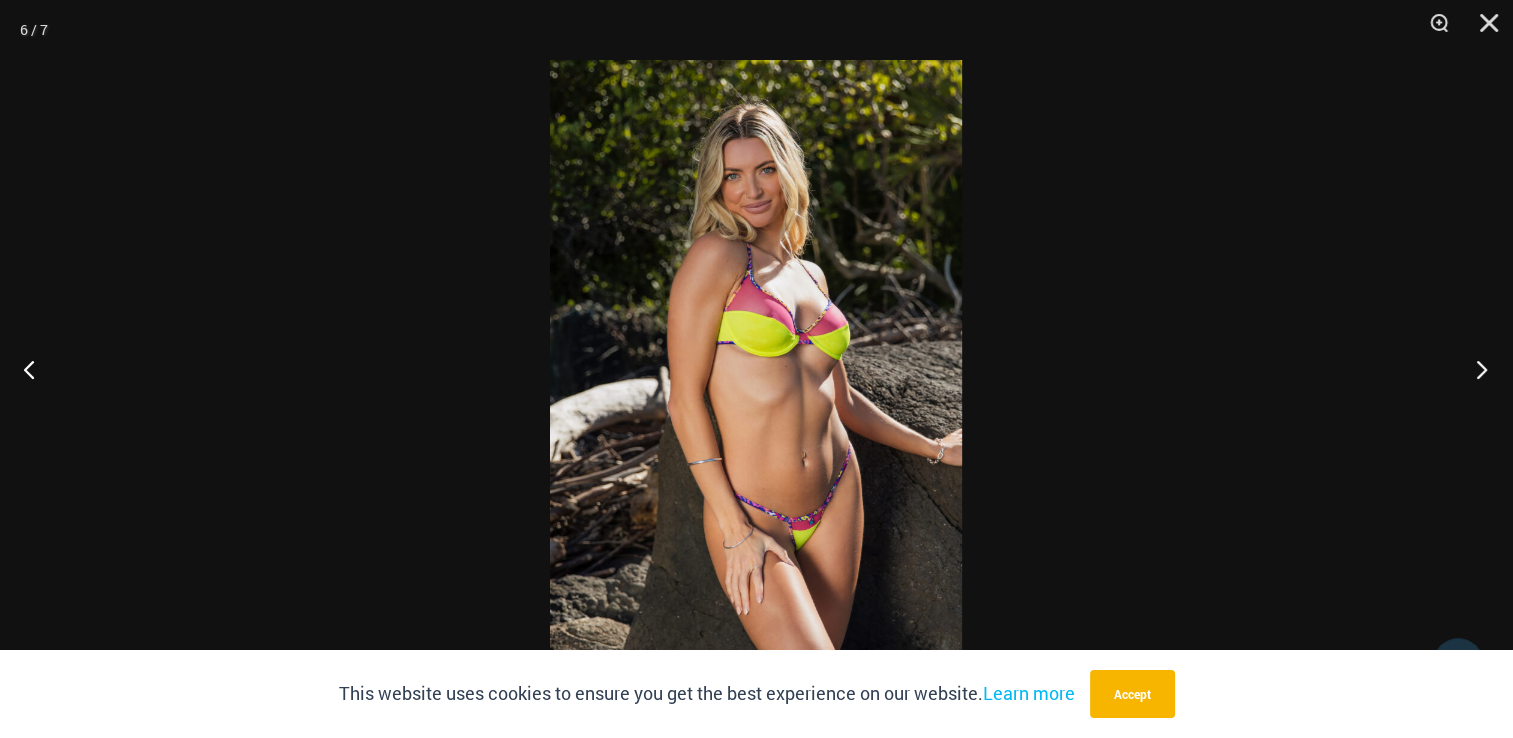 click at bounding box center (1475, 369) 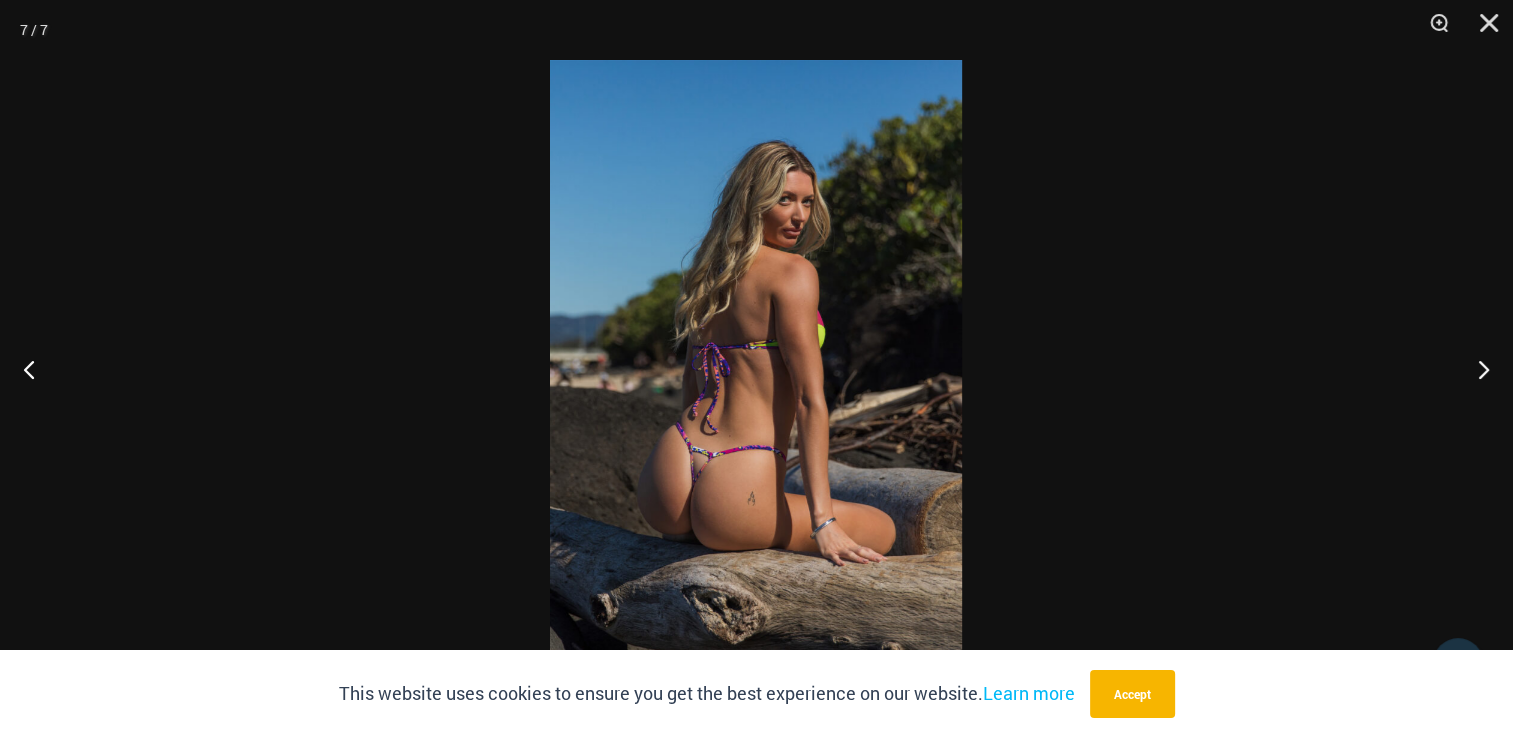 click at bounding box center (756, 369) 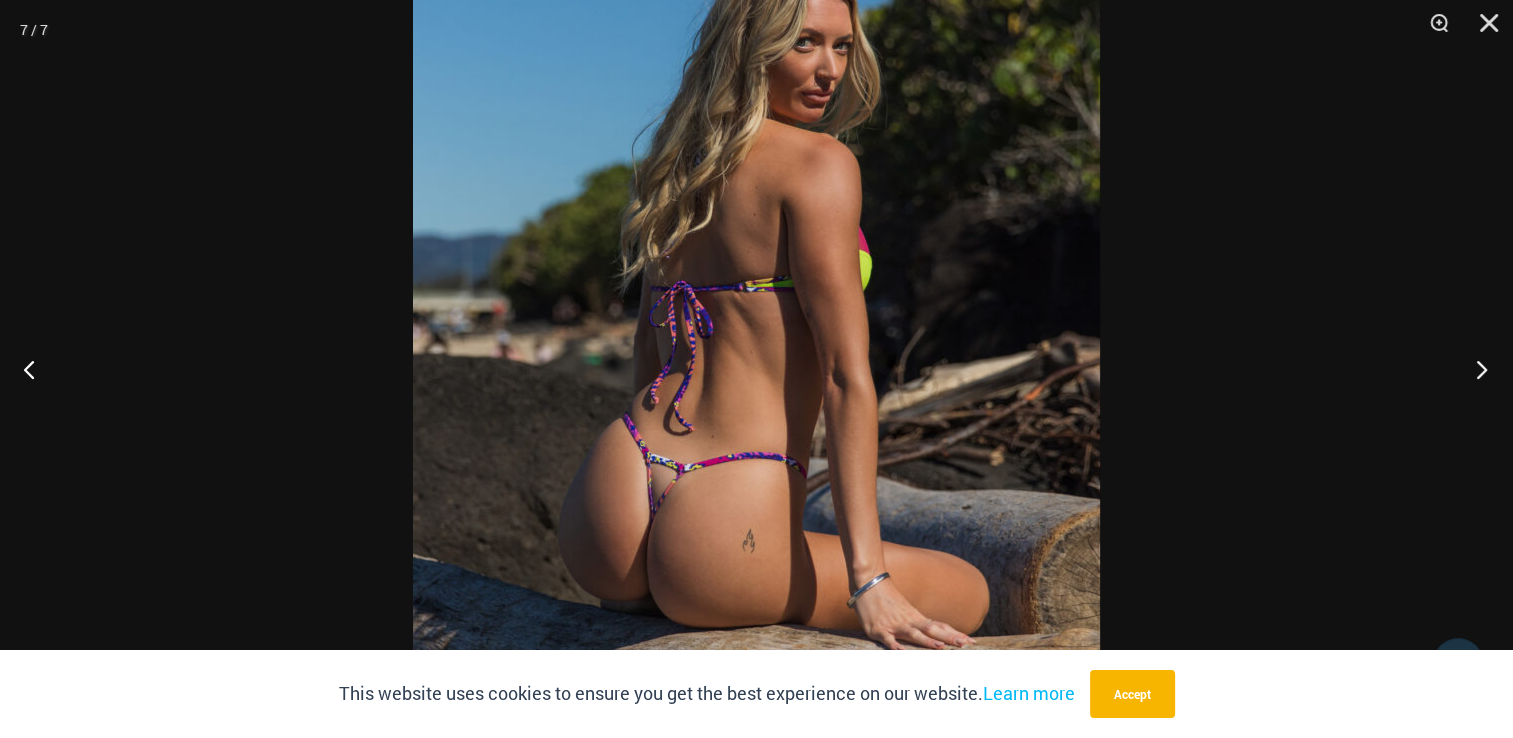 click at bounding box center (1475, 369) 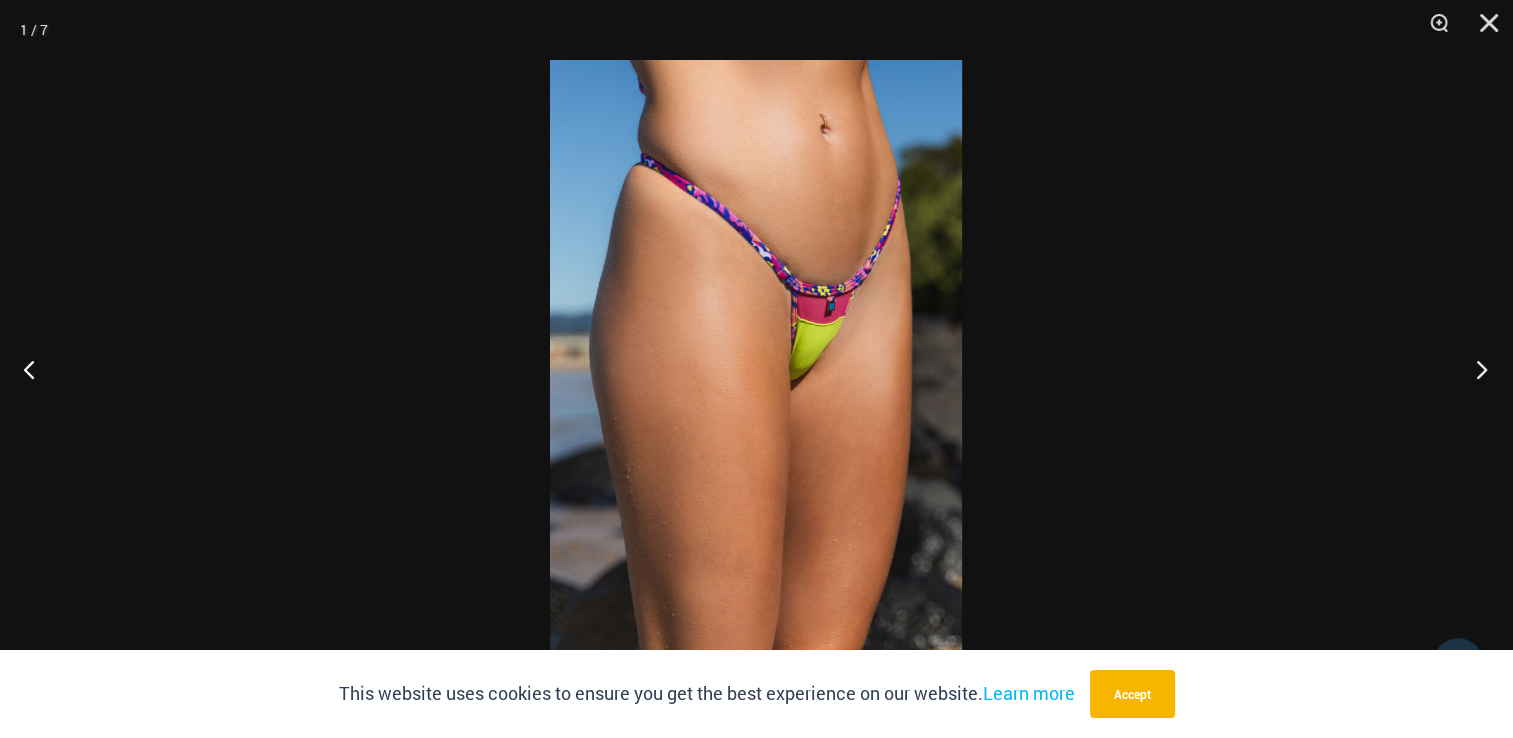 click at bounding box center (1475, 369) 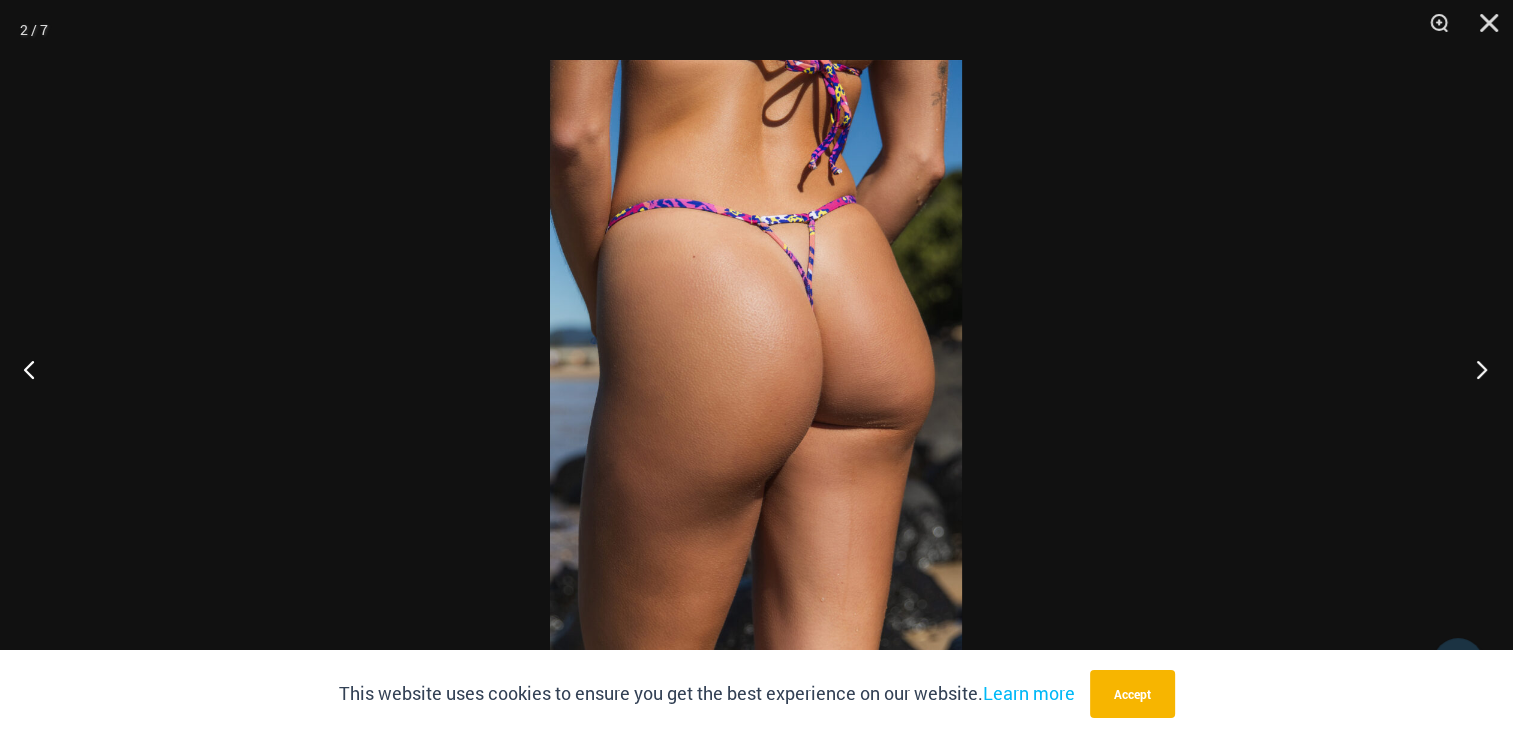 click at bounding box center [1475, 369] 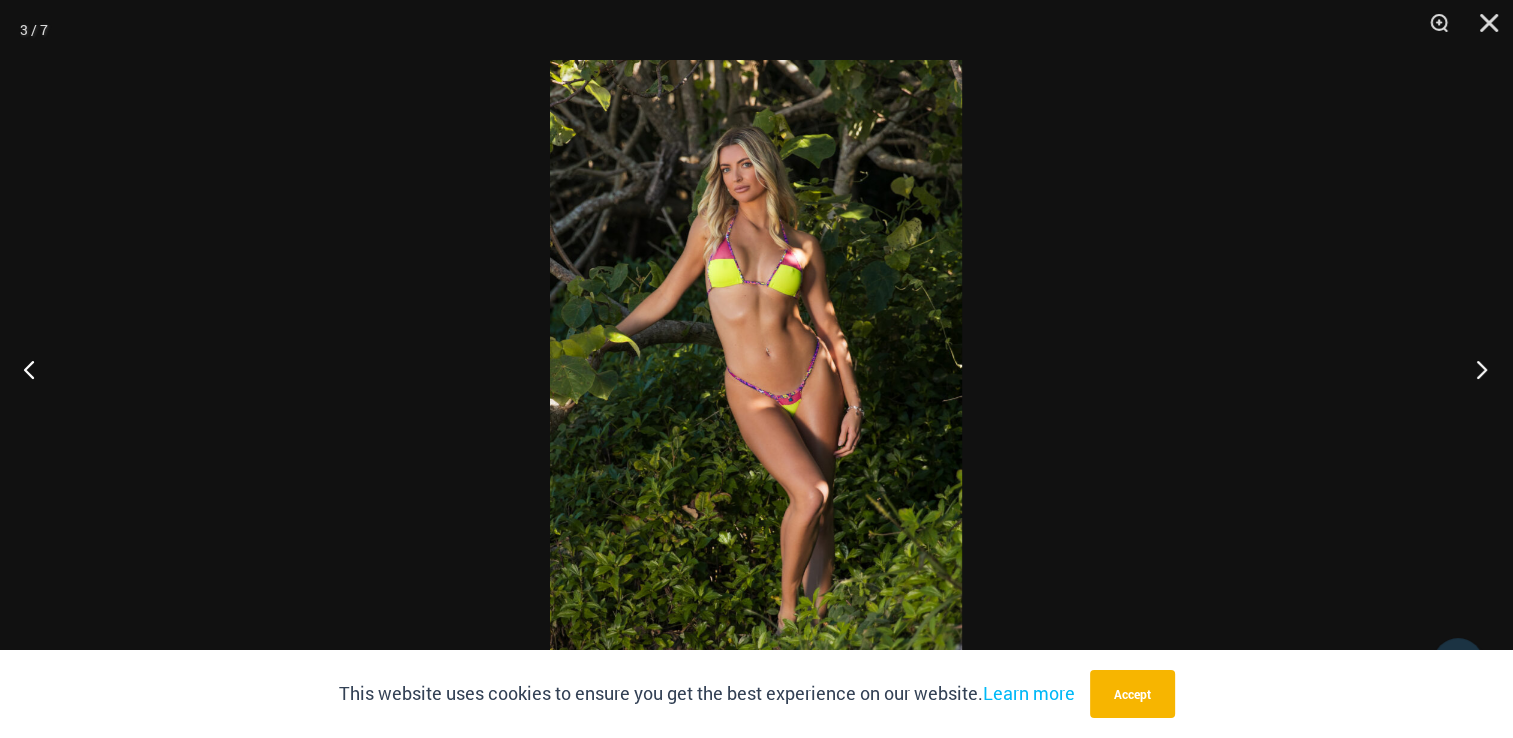 click at bounding box center [1475, 369] 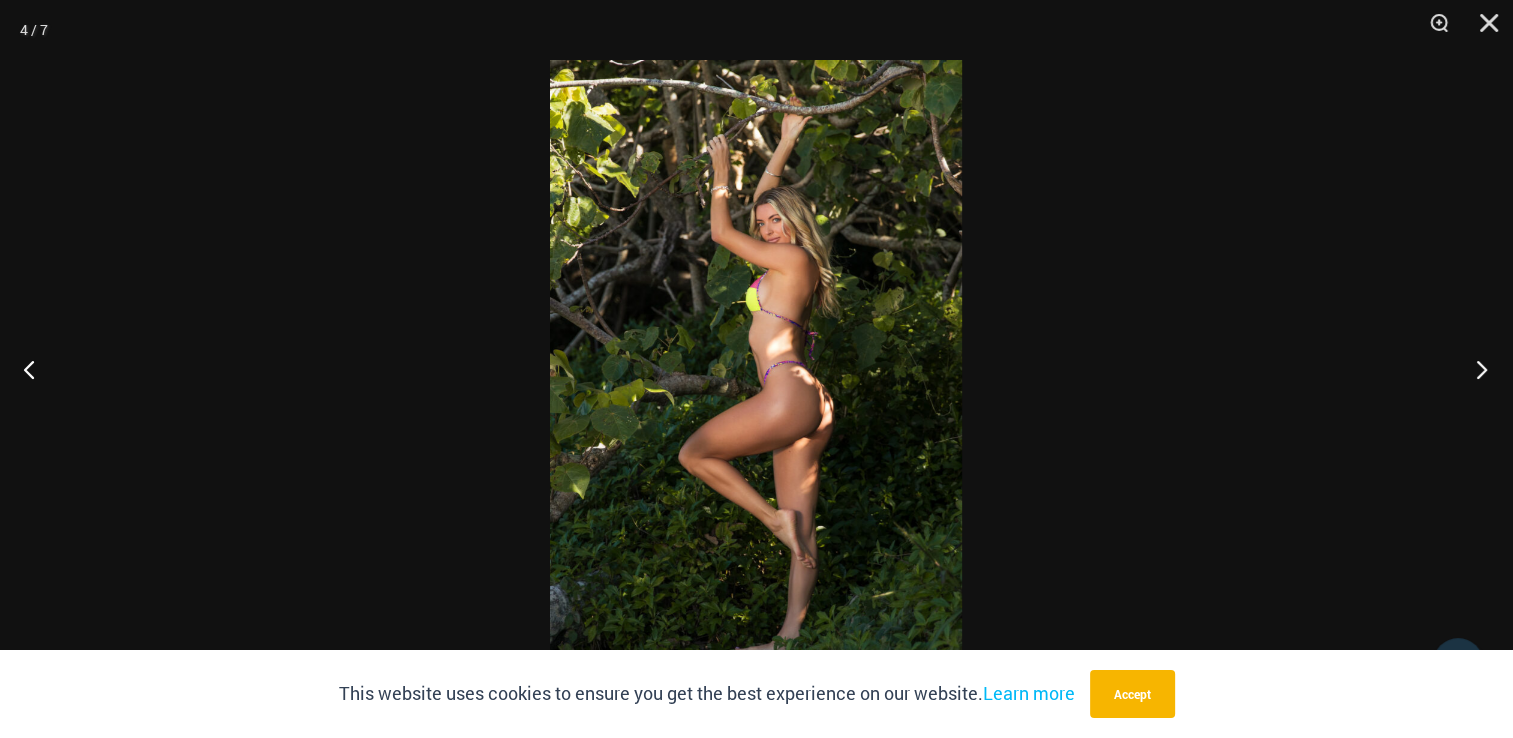 click at bounding box center [1475, 369] 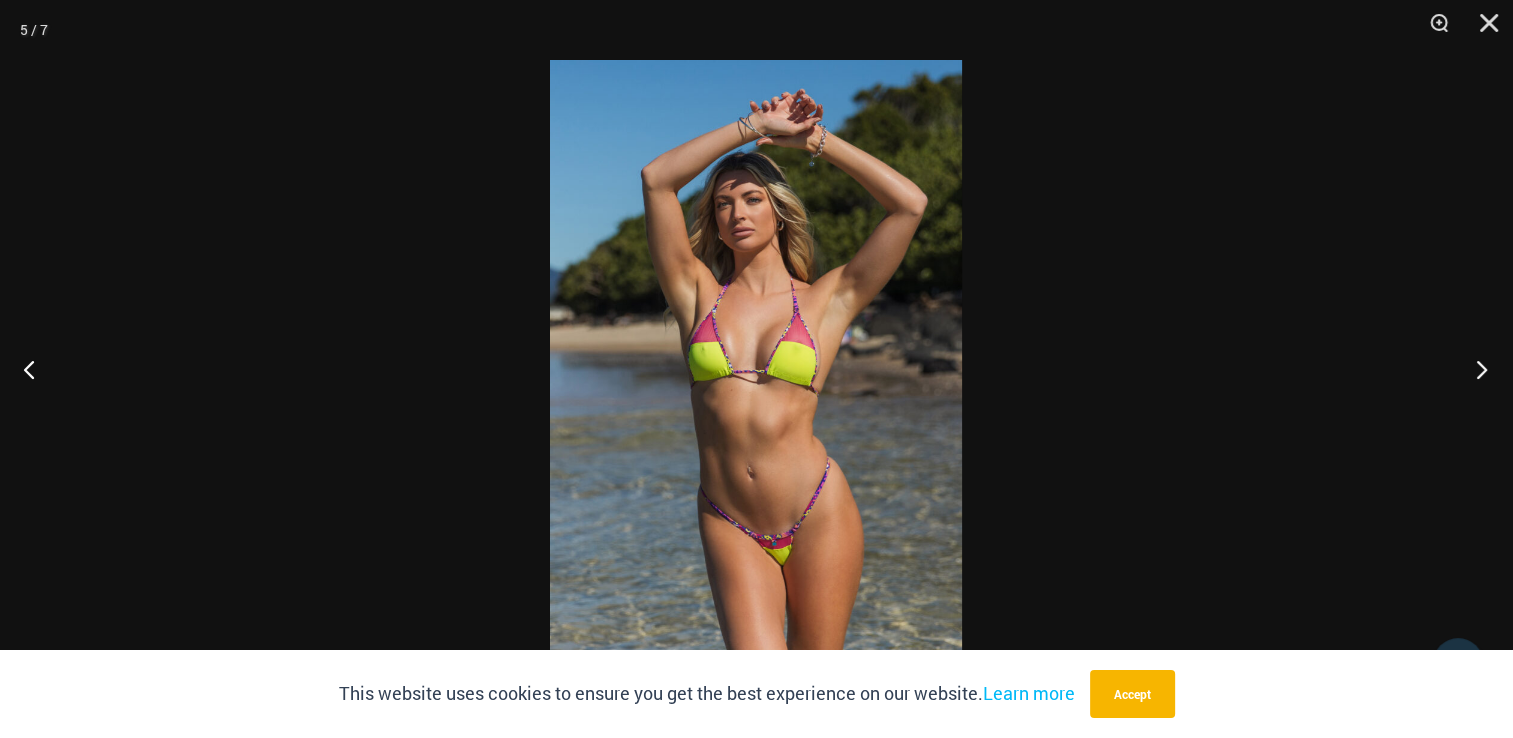 click at bounding box center (1475, 369) 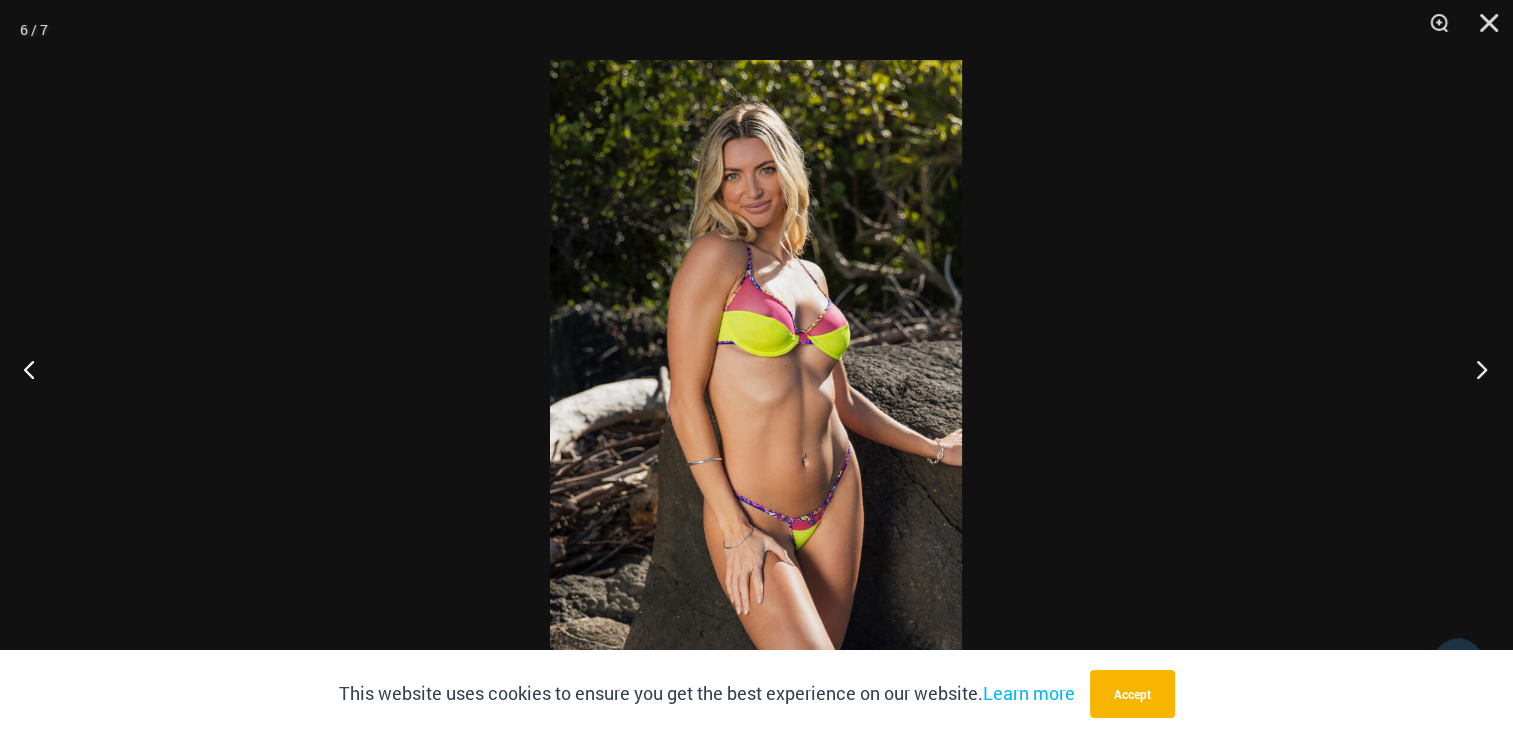 click at bounding box center (1475, 369) 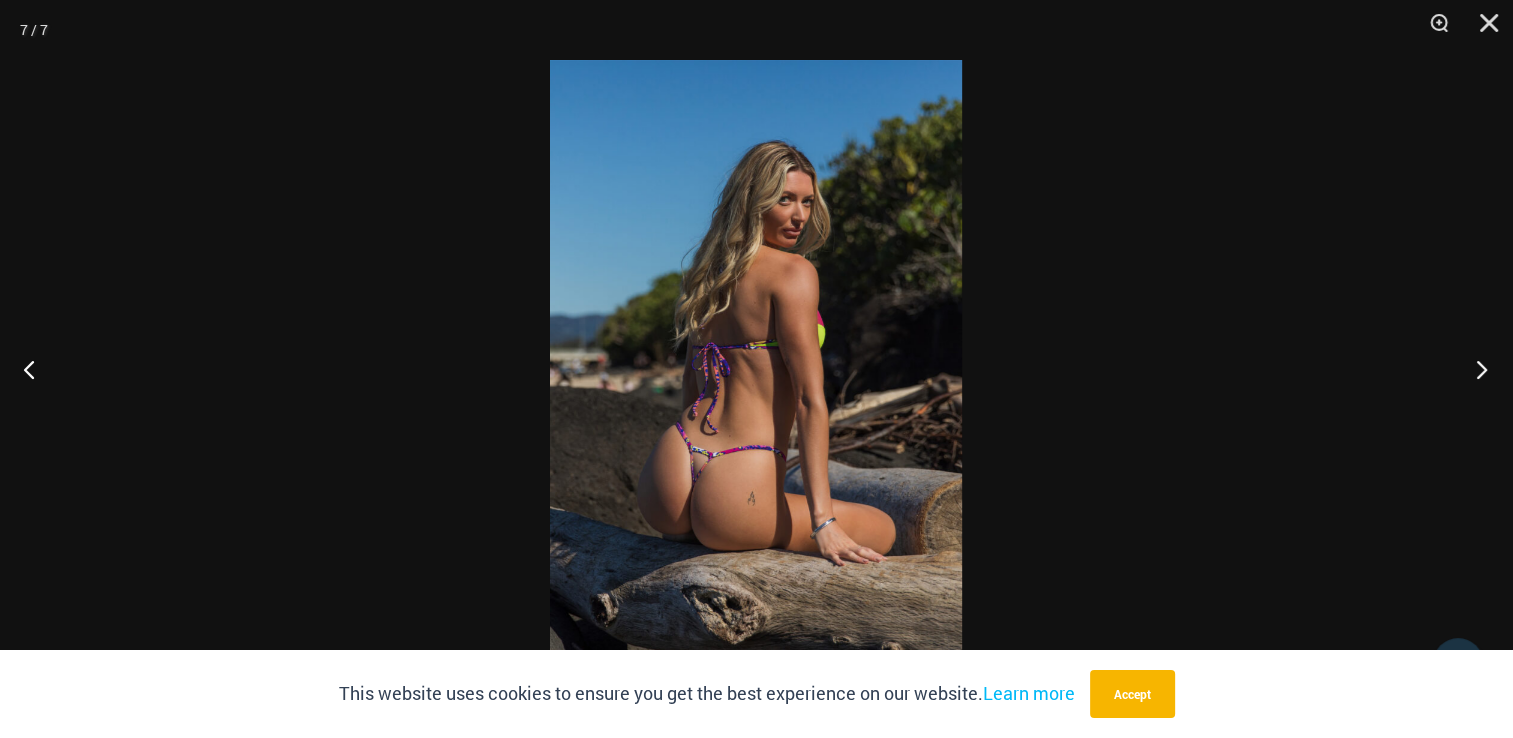 click at bounding box center [1475, 369] 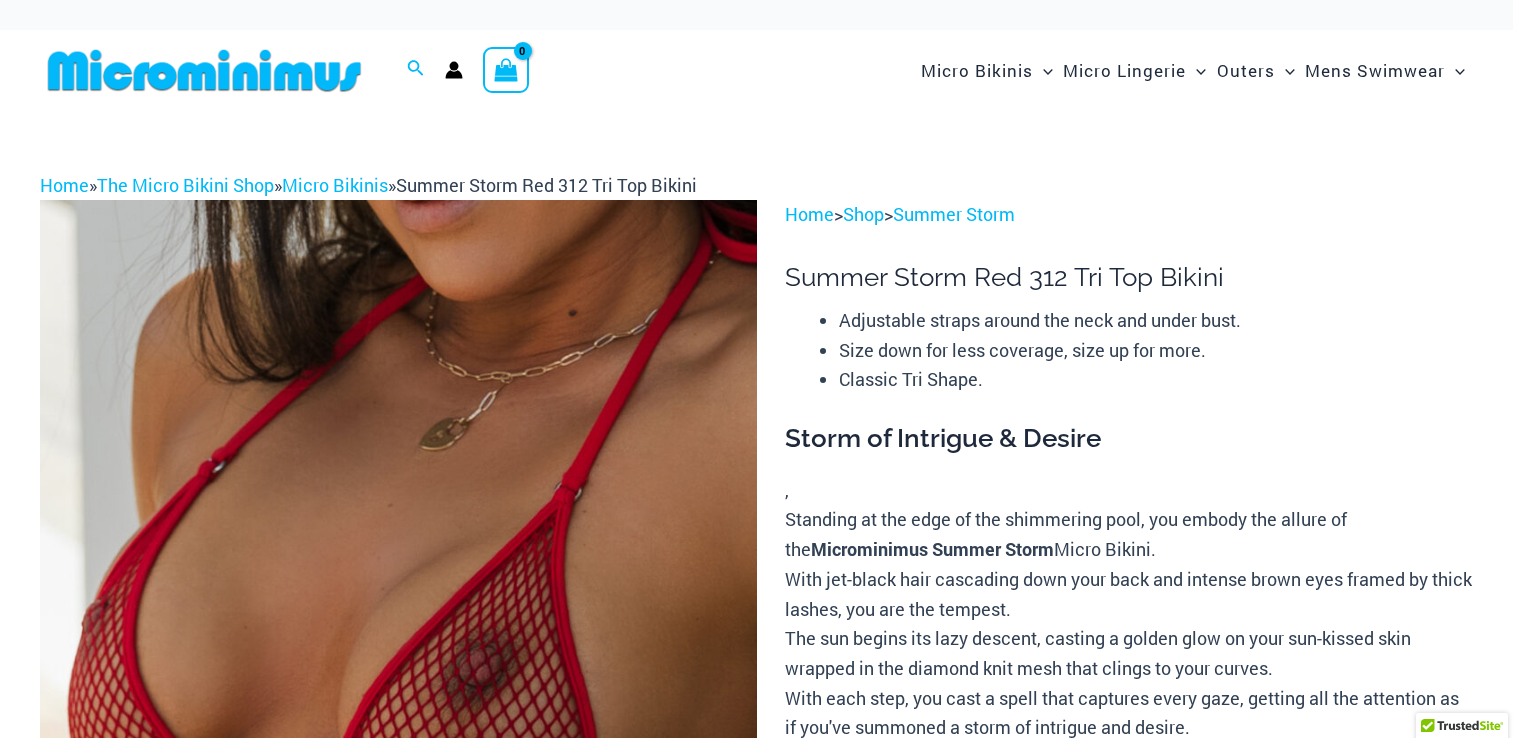scroll, scrollTop: 0, scrollLeft: 0, axis: both 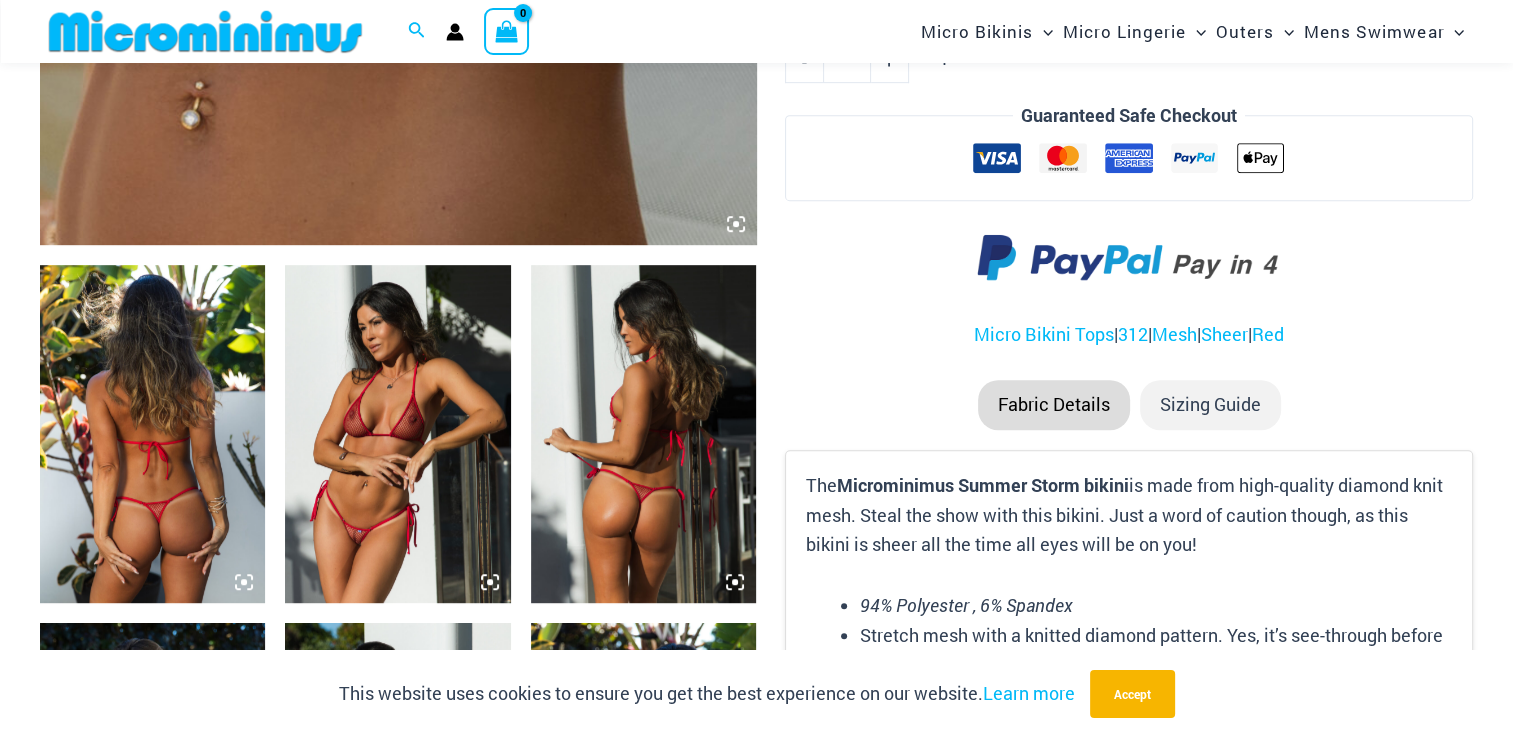 click at bounding box center (152, 434) 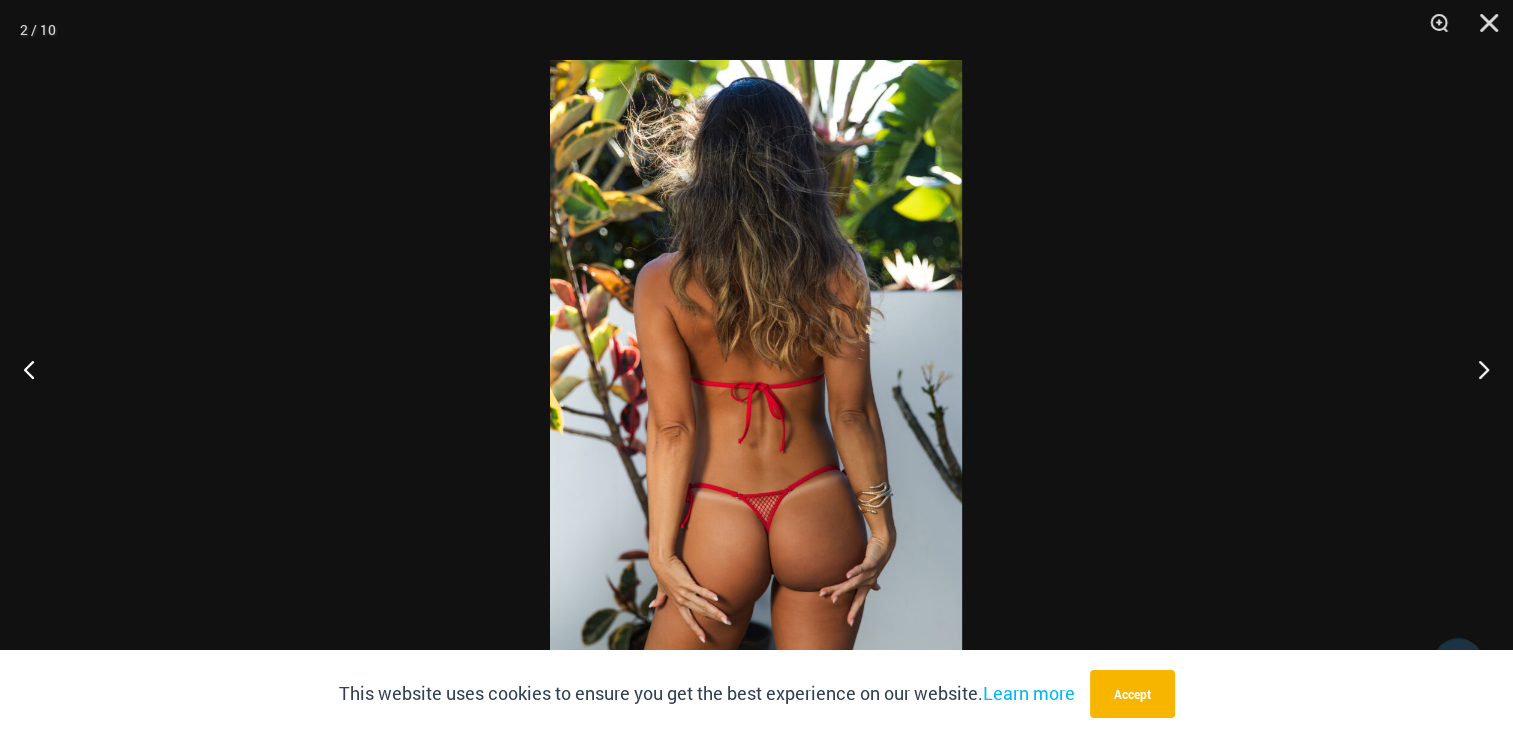 click at bounding box center [756, 369] 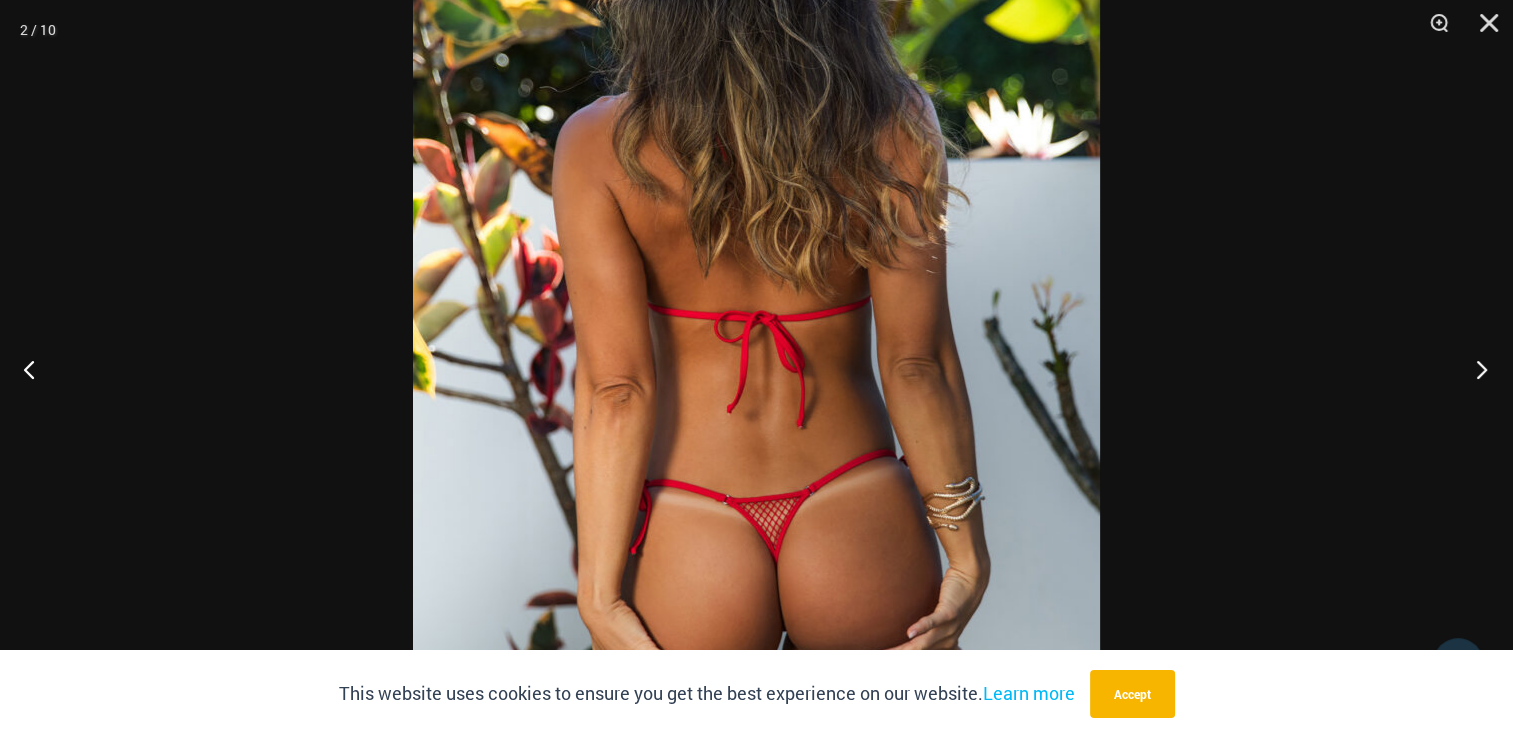 click at bounding box center (1475, 369) 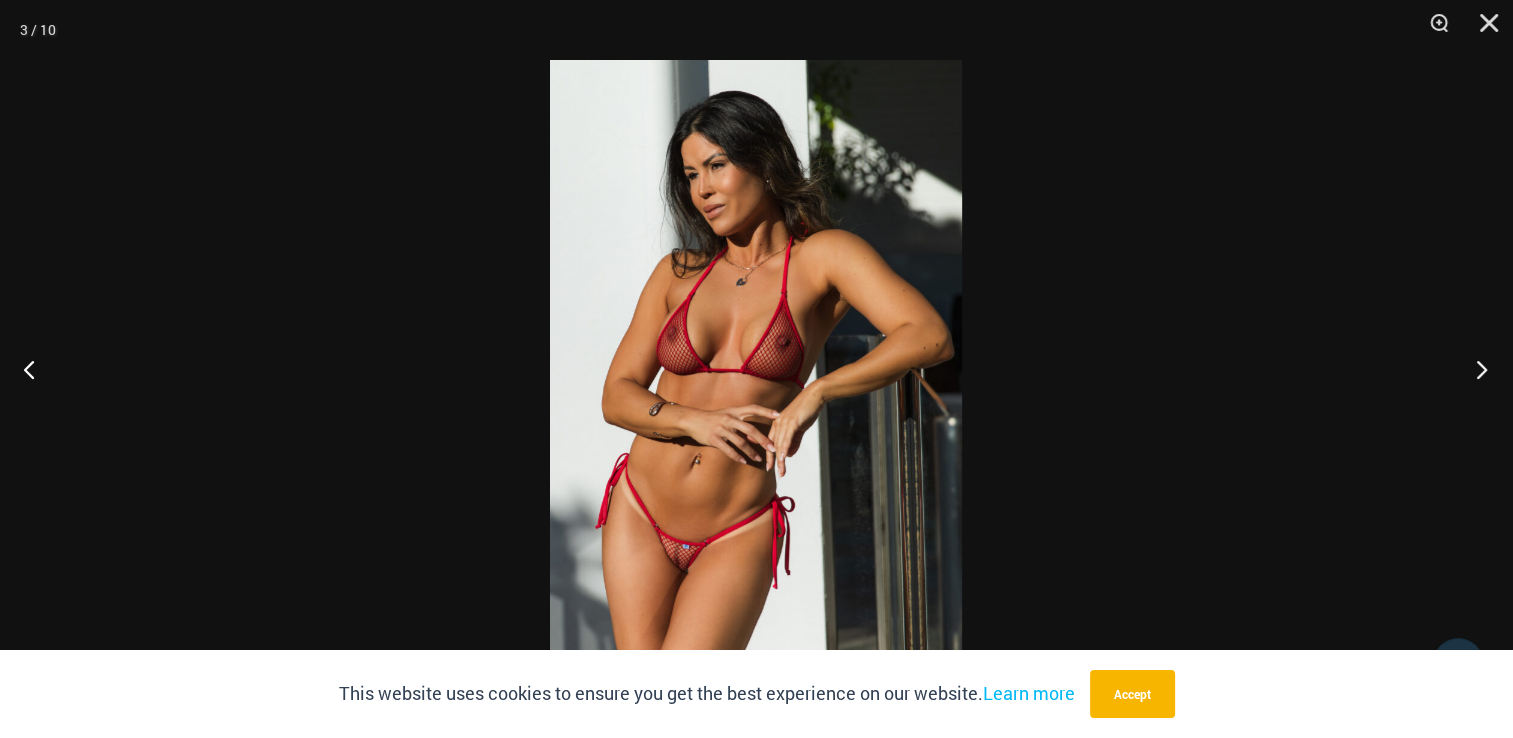 click at bounding box center [1475, 369] 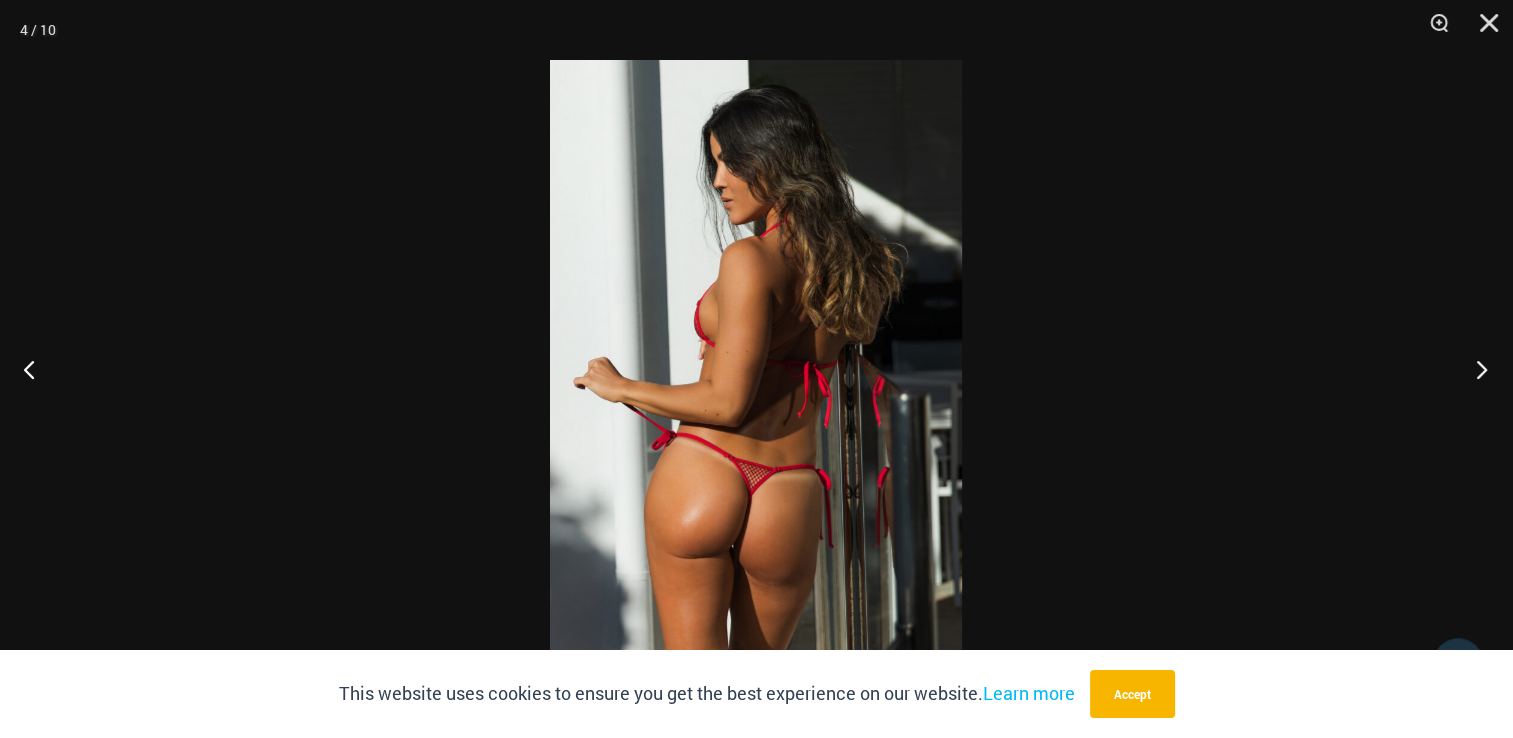 click at bounding box center [1475, 369] 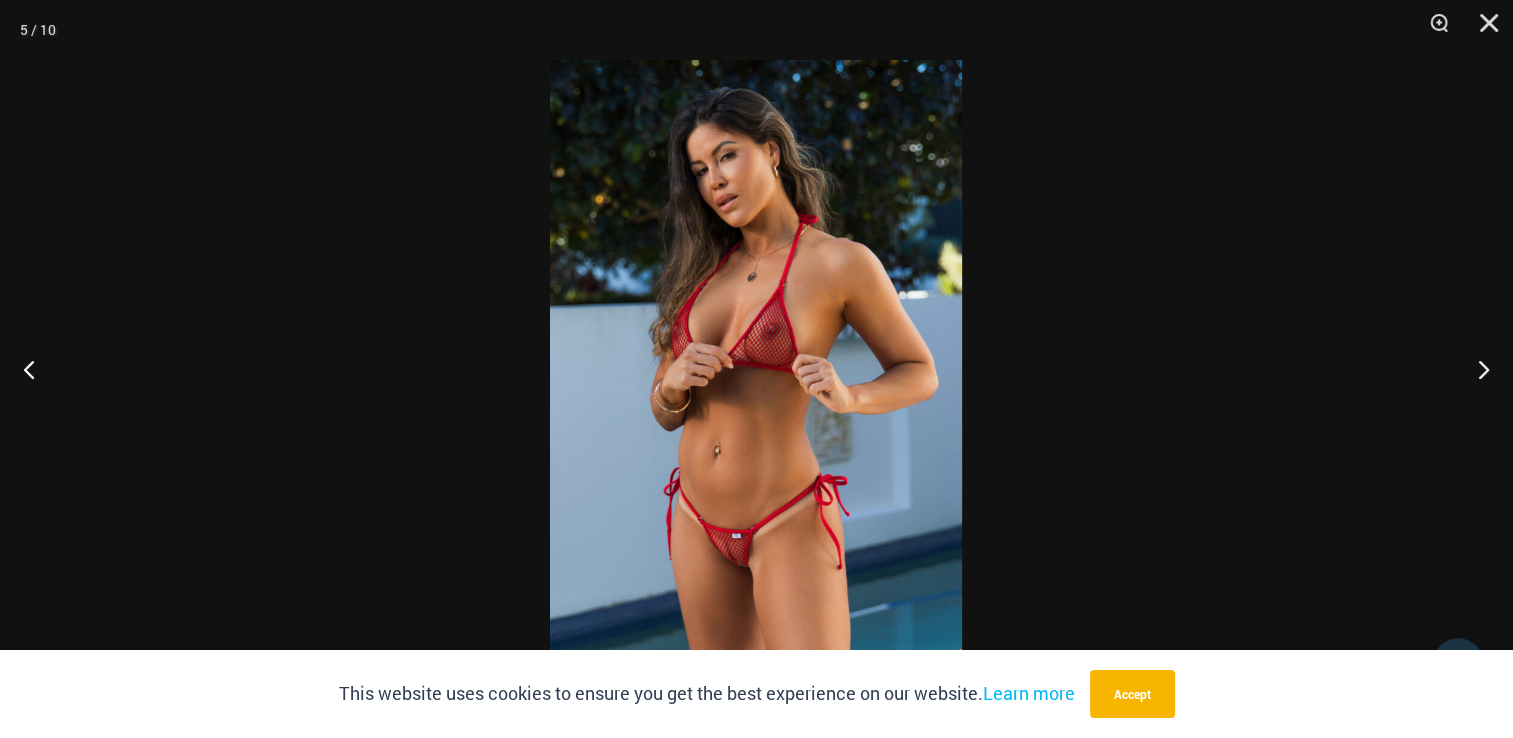 click at bounding box center [756, 369] 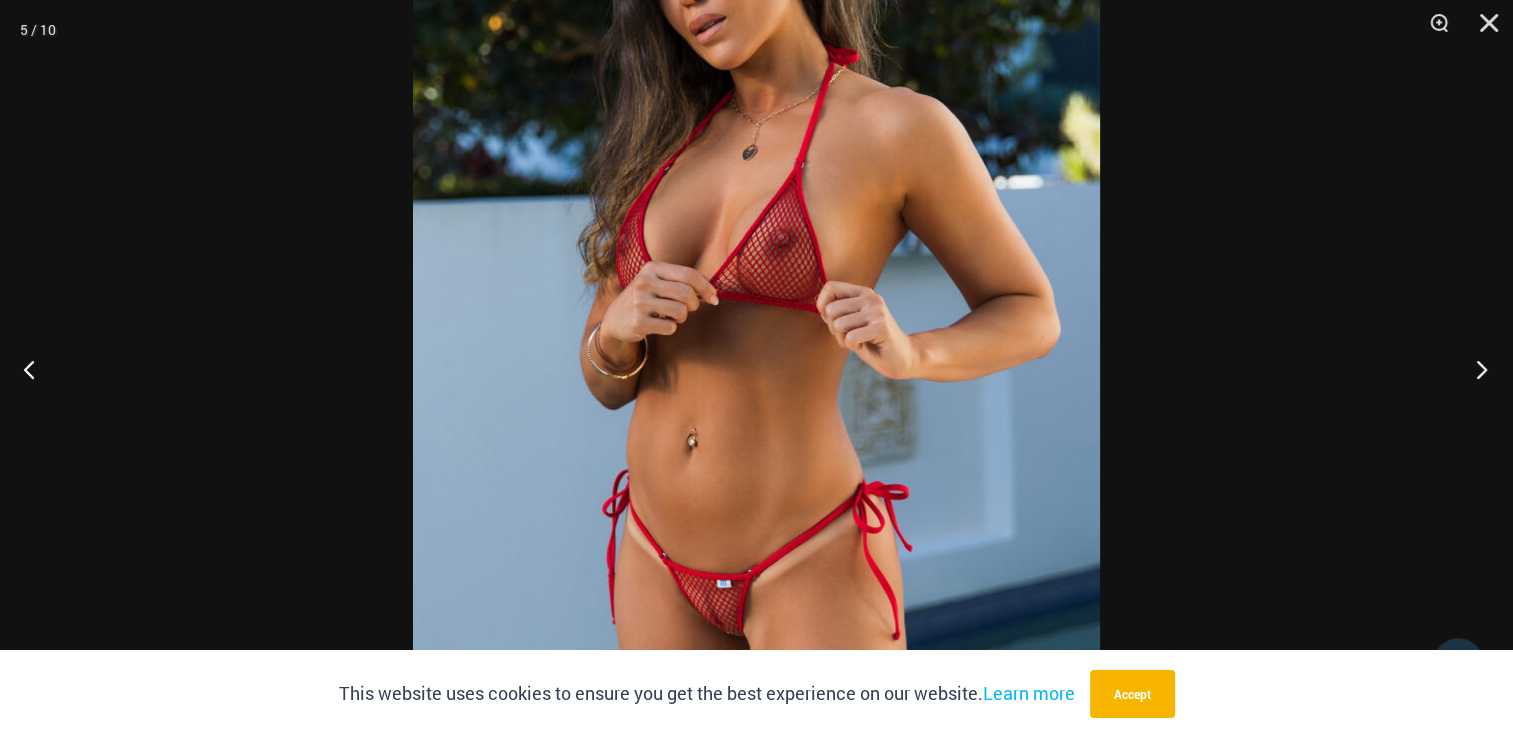 click at bounding box center [1475, 369] 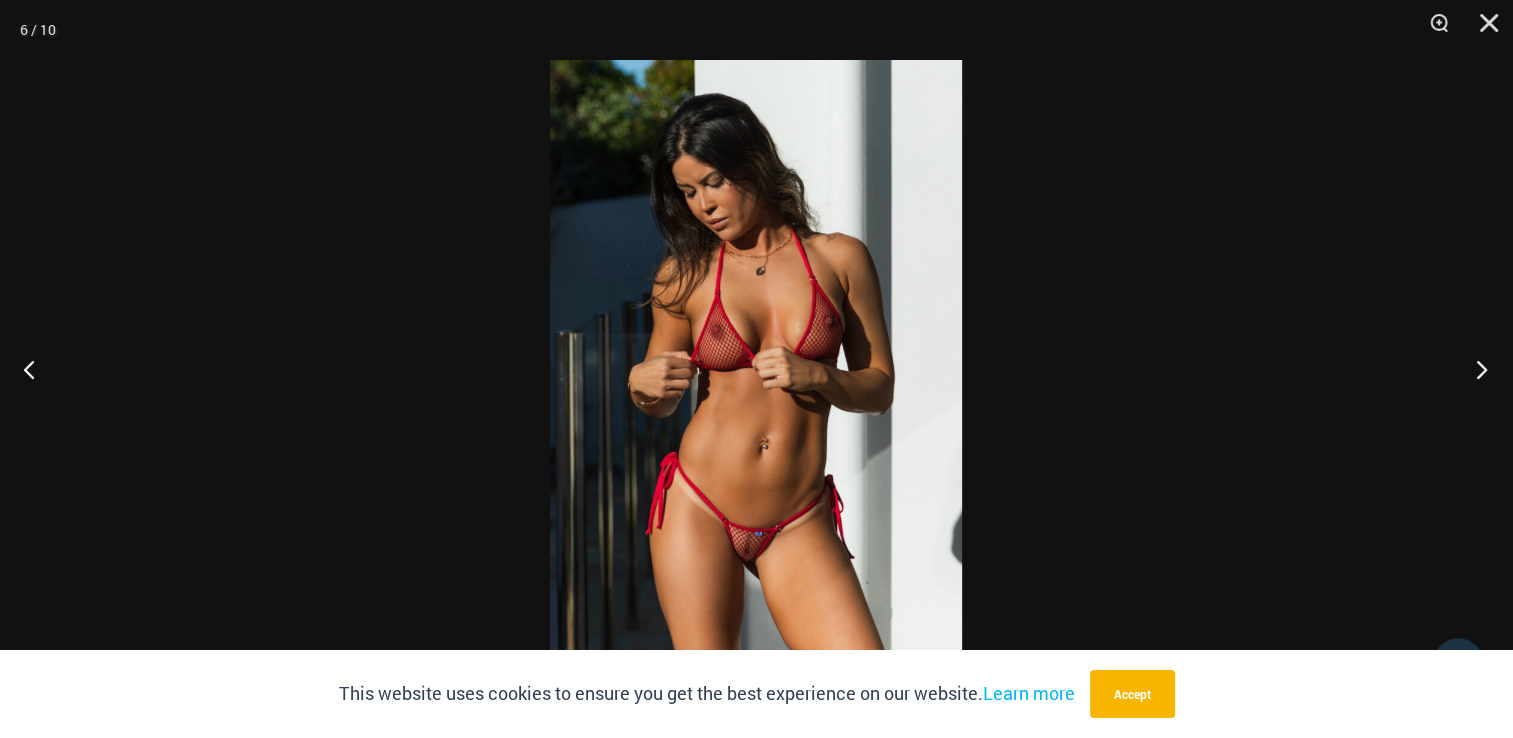click at bounding box center [1475, 369] 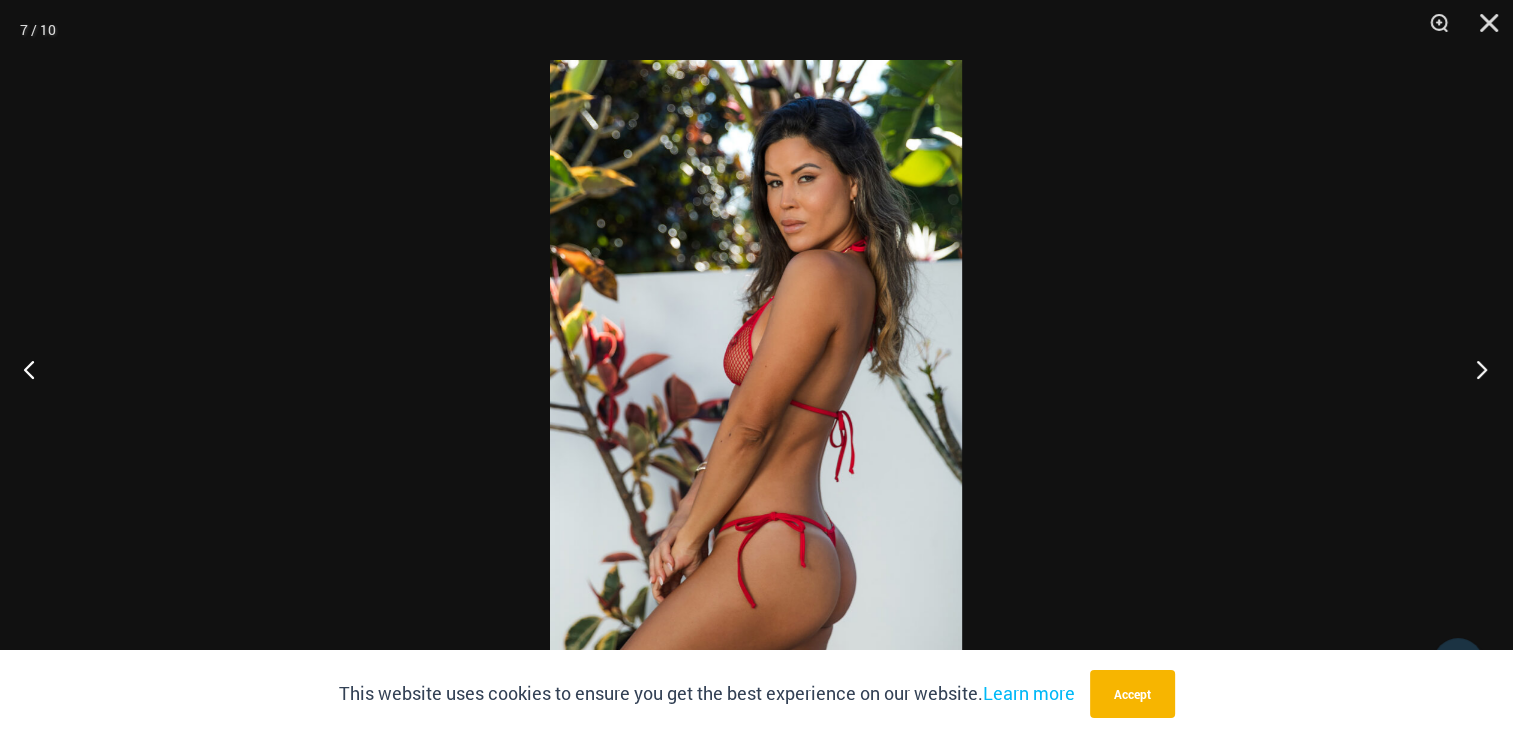 click at bounding box center [1475, 369] 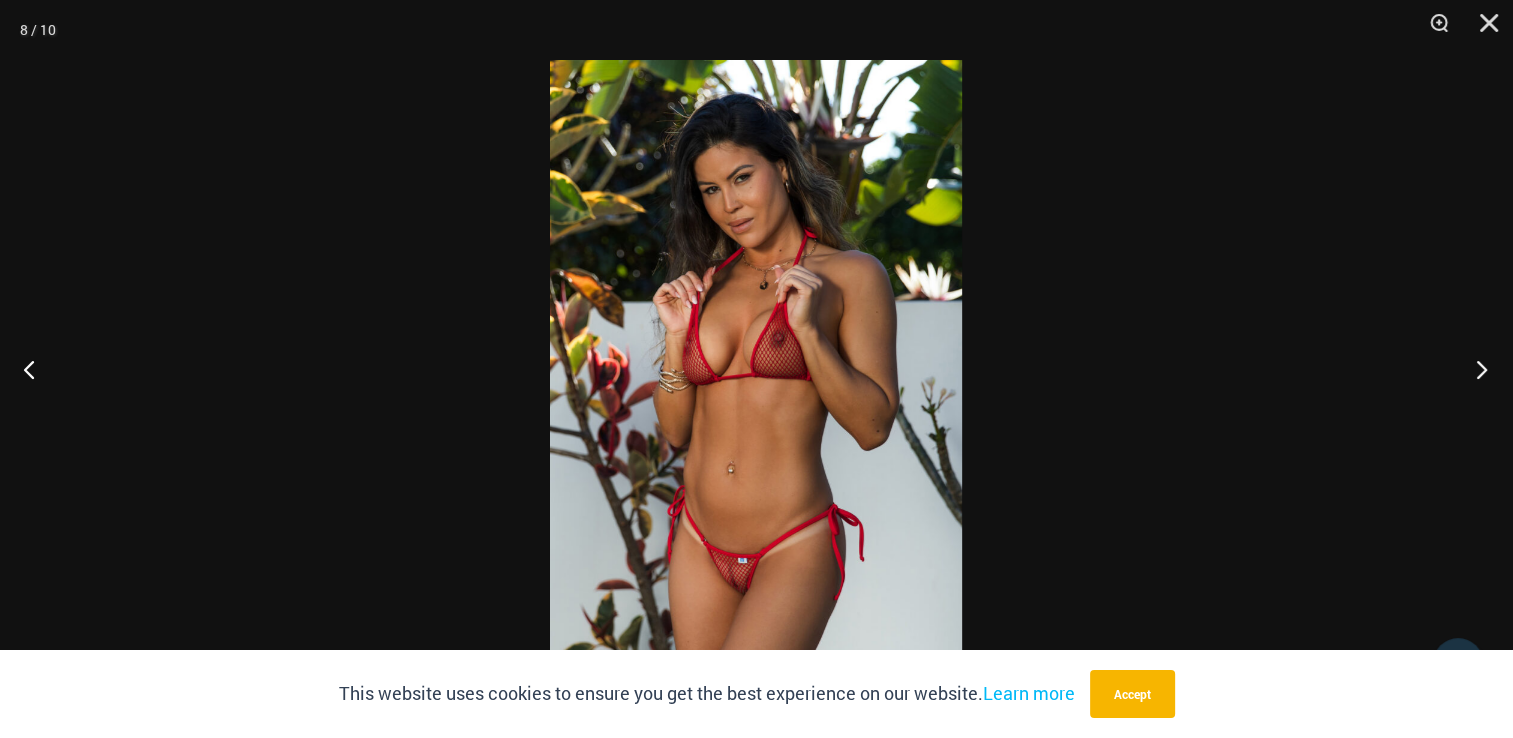 click at bounding box center (1475, 369) 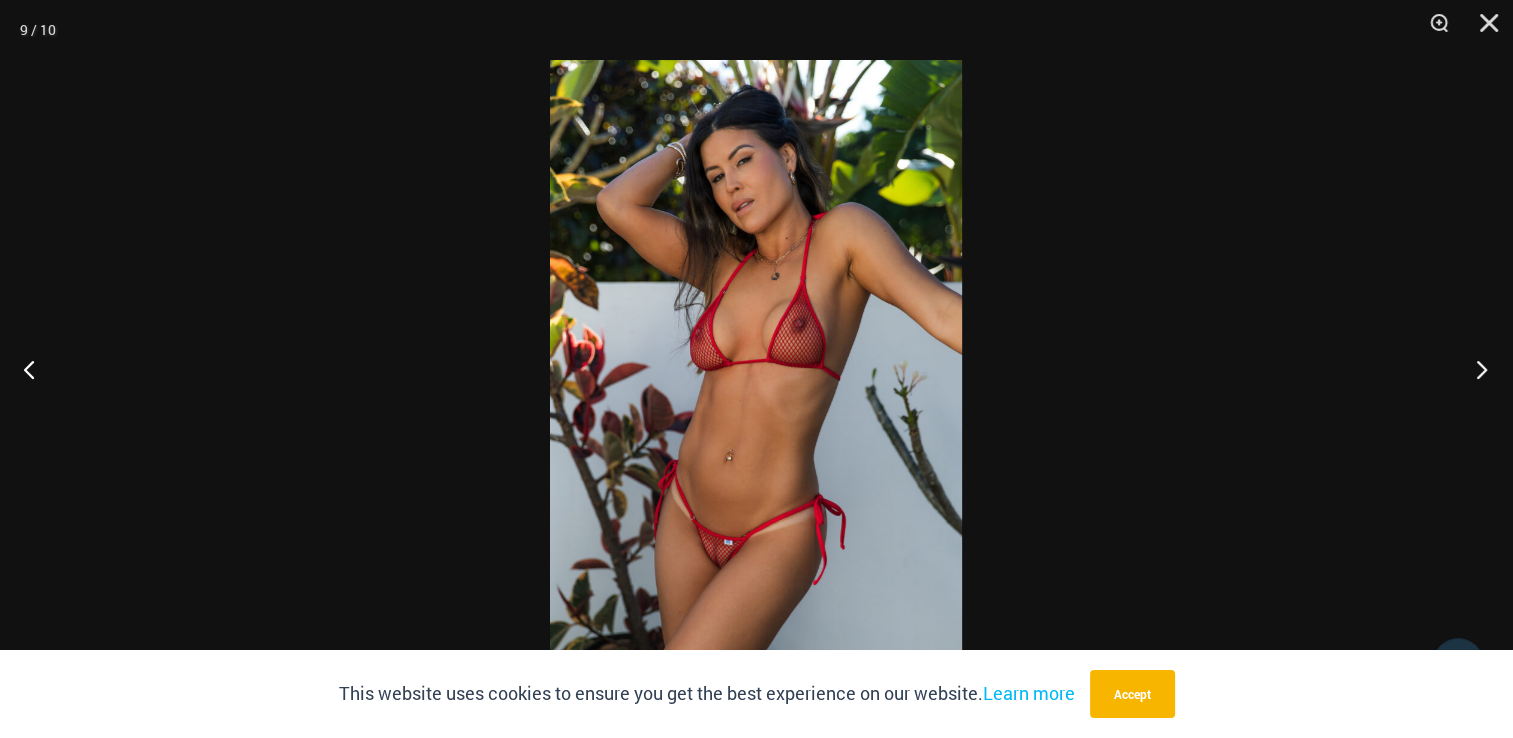 click at bounding box center (1475, 369) 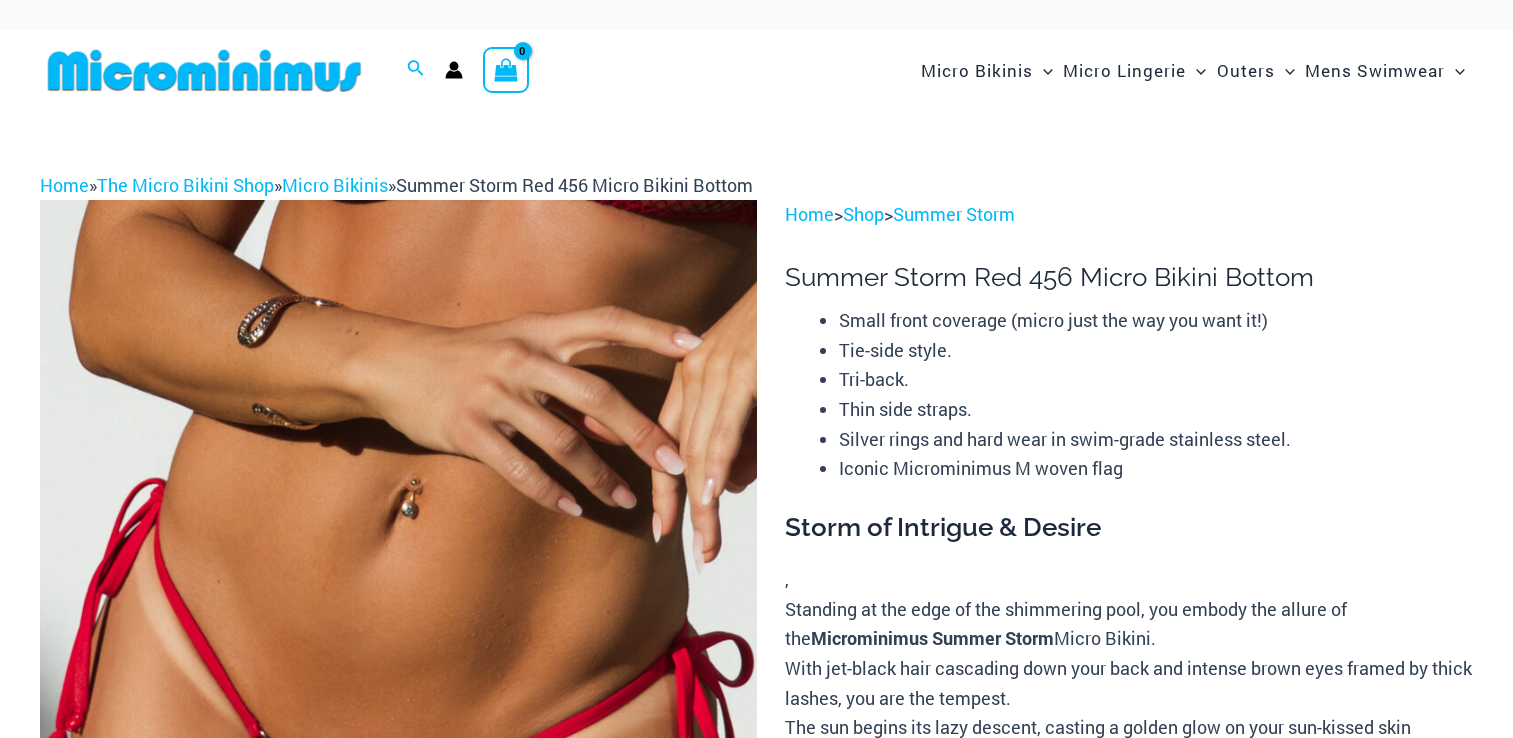 scroll, scrollTop: 0, scrollLeft: 0, axis: both 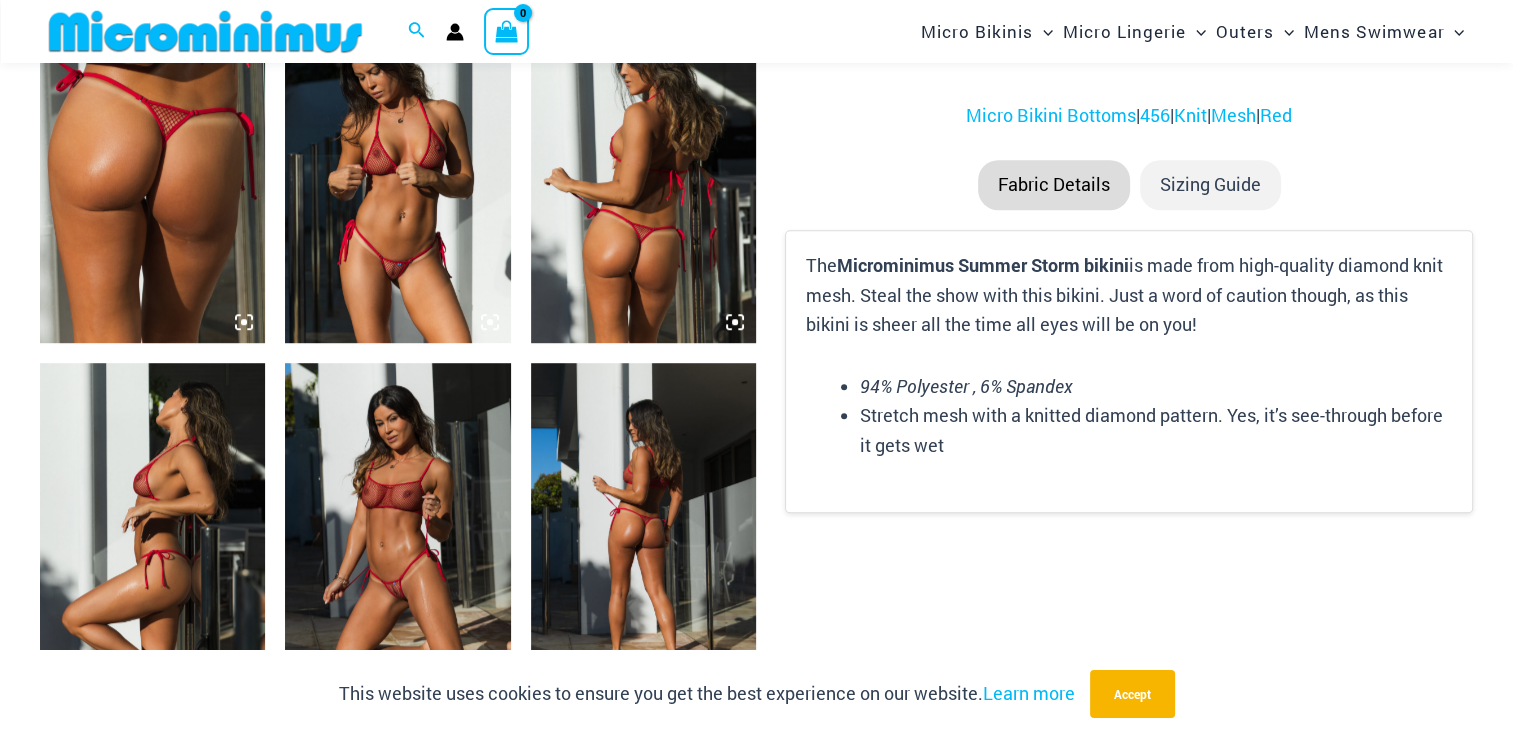 click at bounding box center [152, 174] 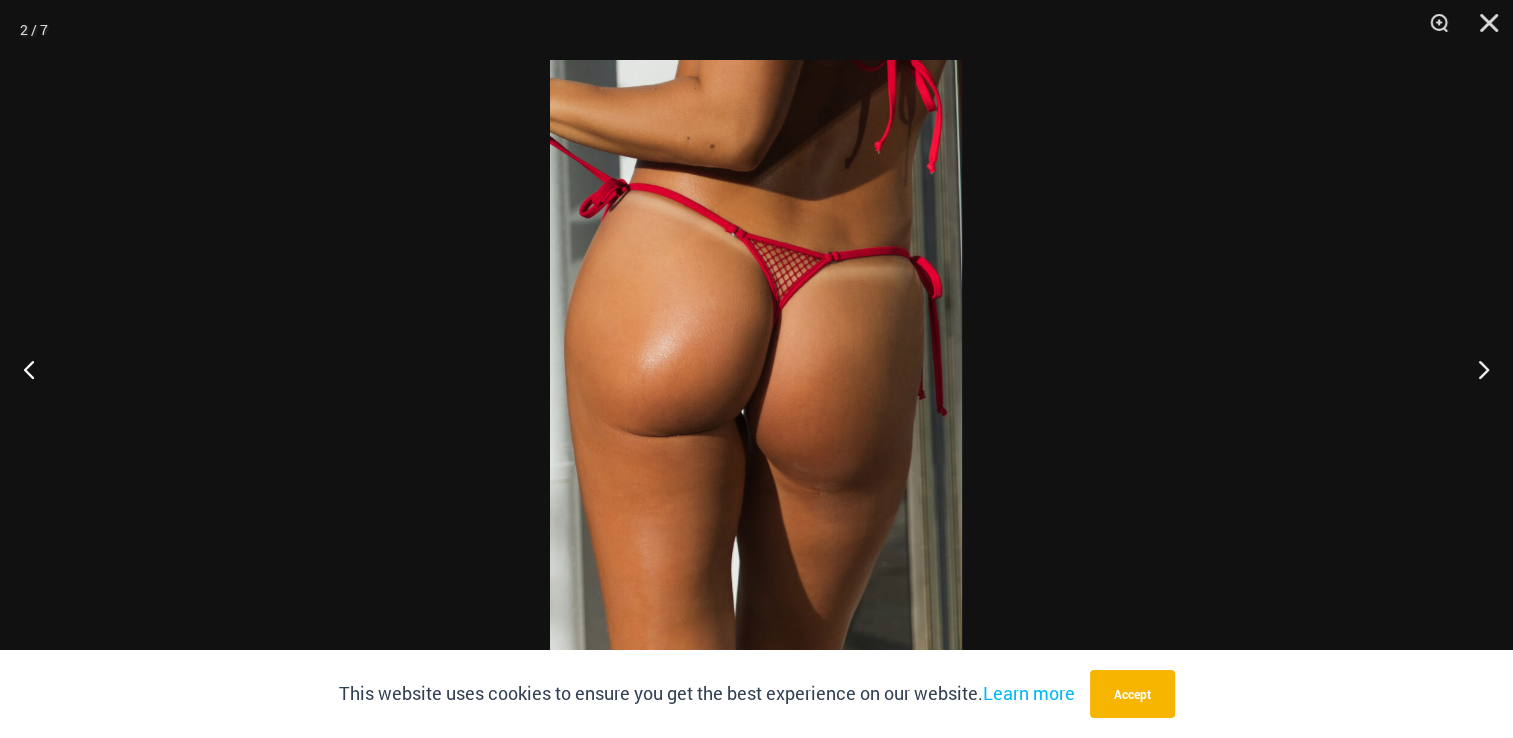 click at bounding box center (756, 369) 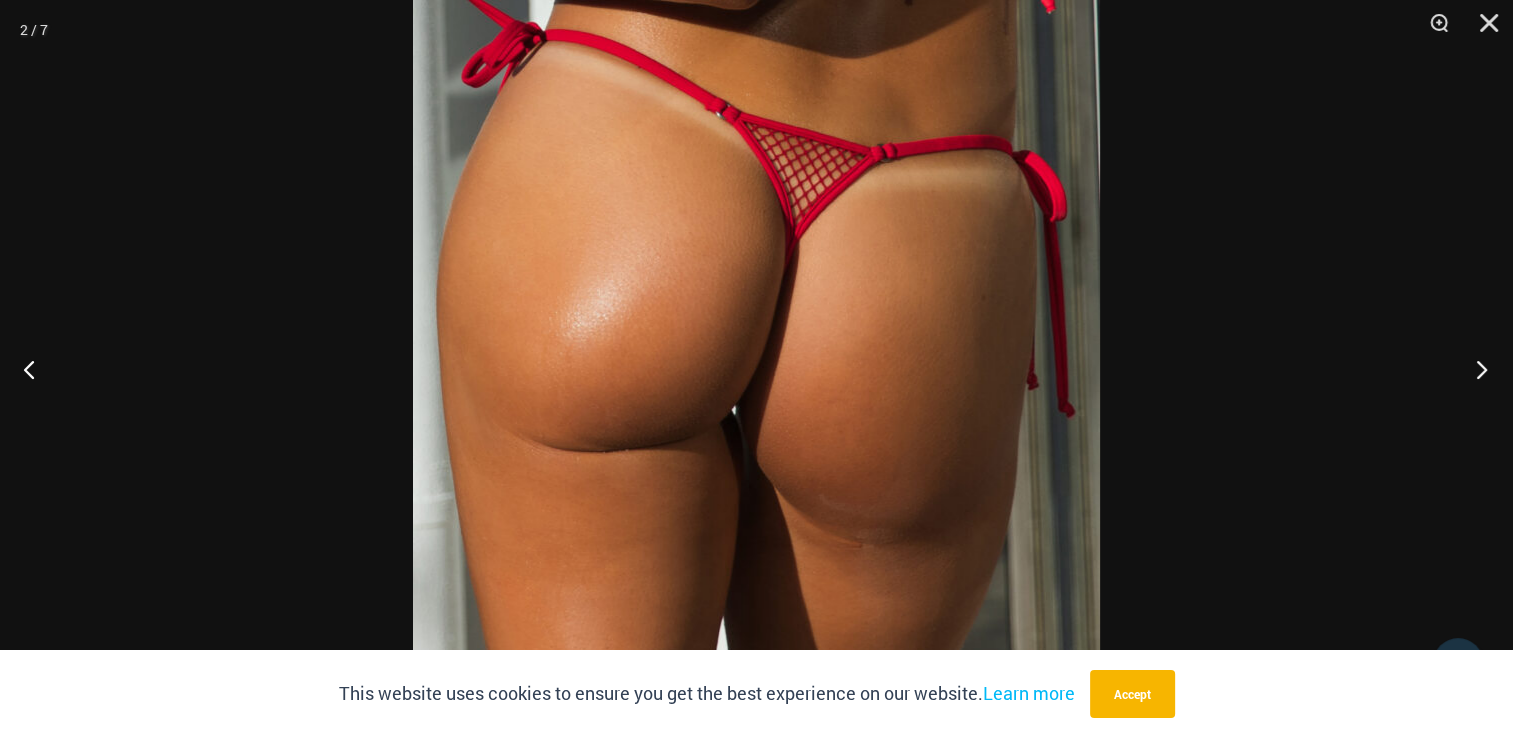 click at bounding box center [1475, 369] 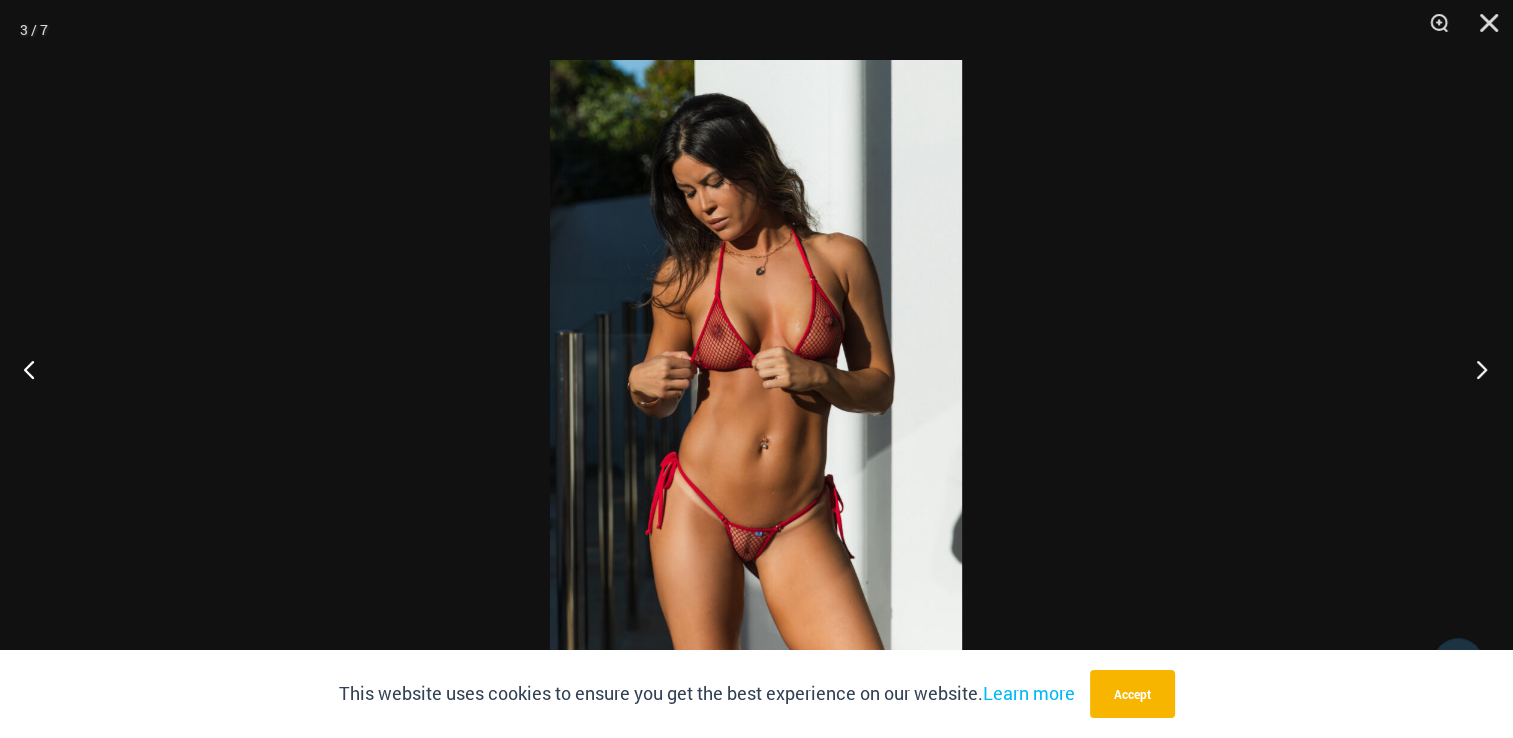 click at bounding box center [1475, 369] 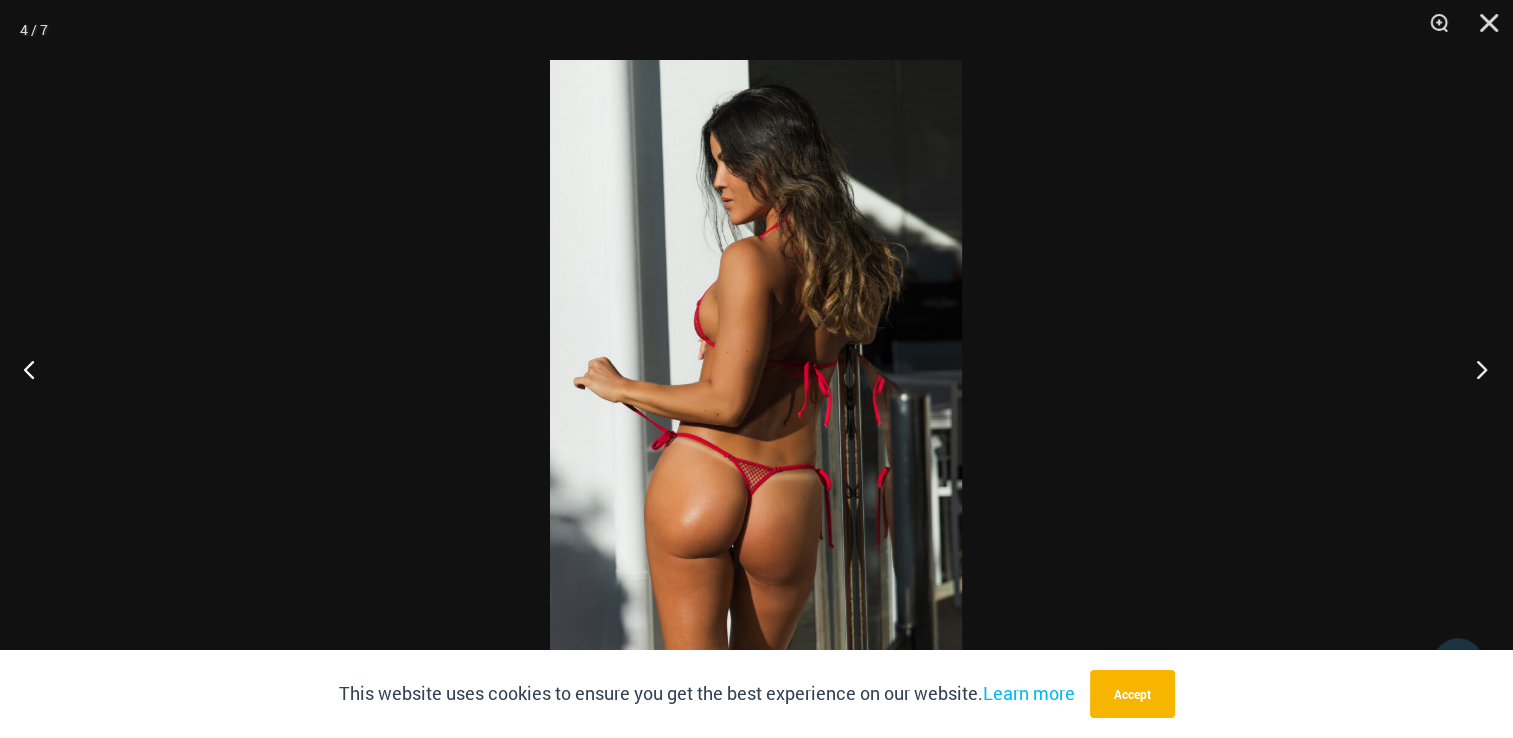 click at bounding box center [1475, 369] 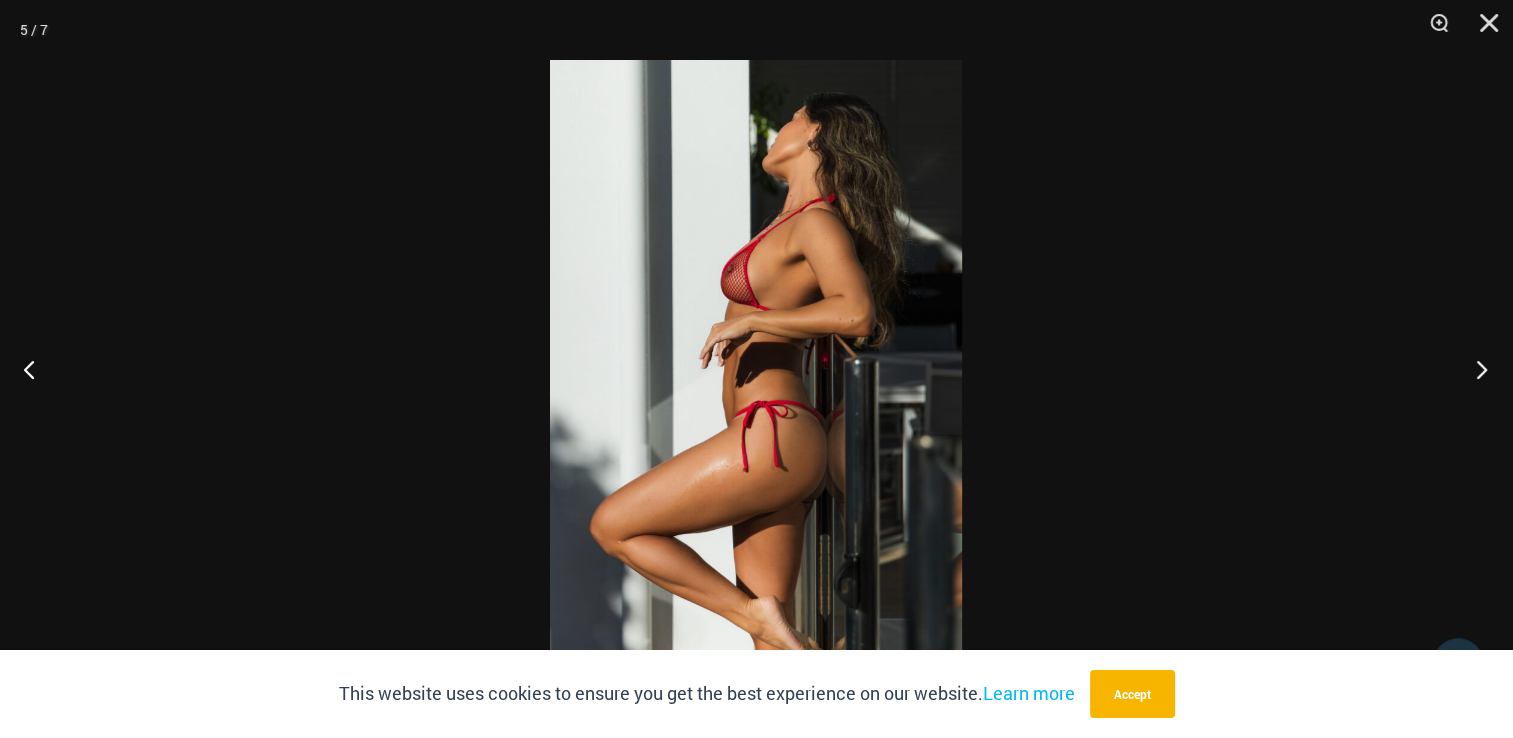 click at bounding box center [1475, 369] 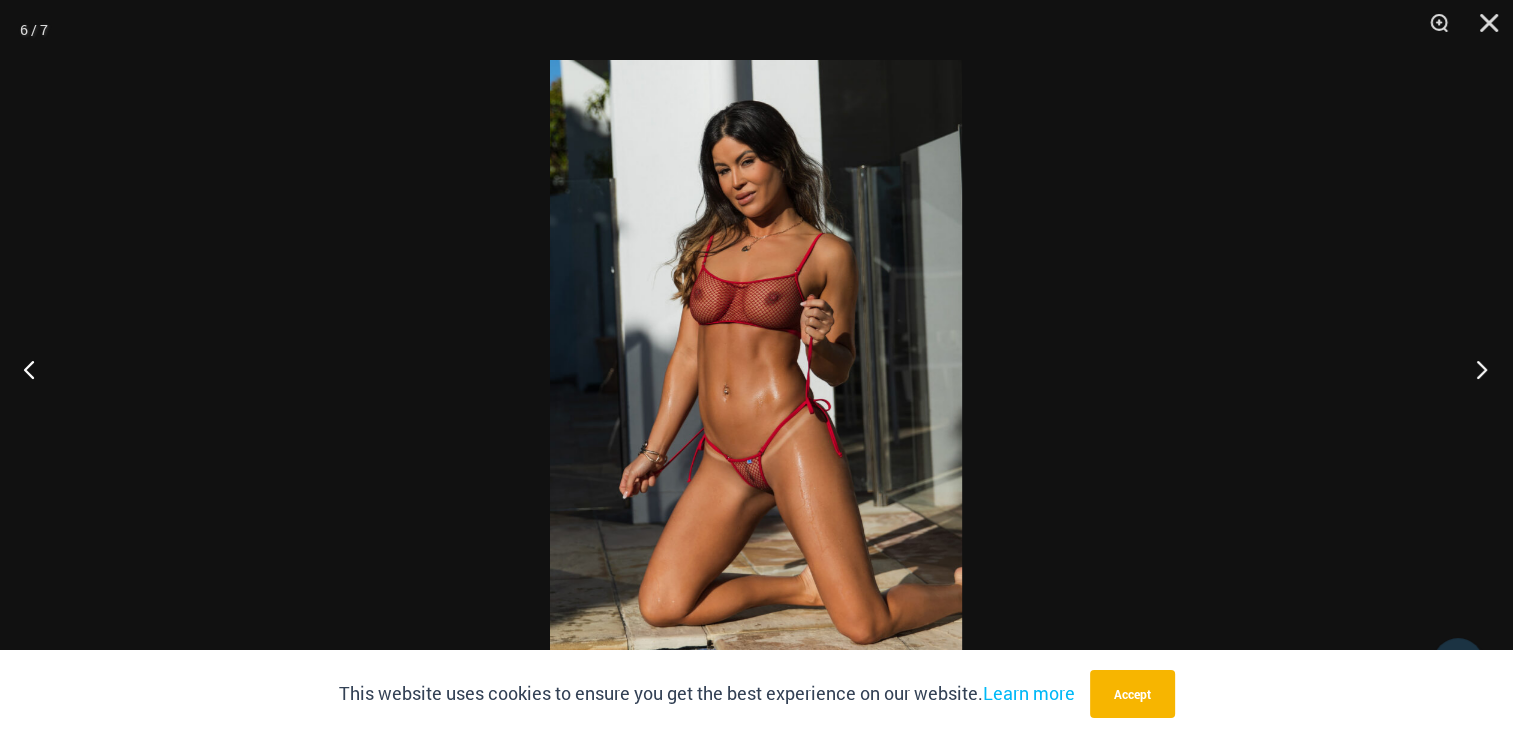 click at bounding box center [1475, 369] 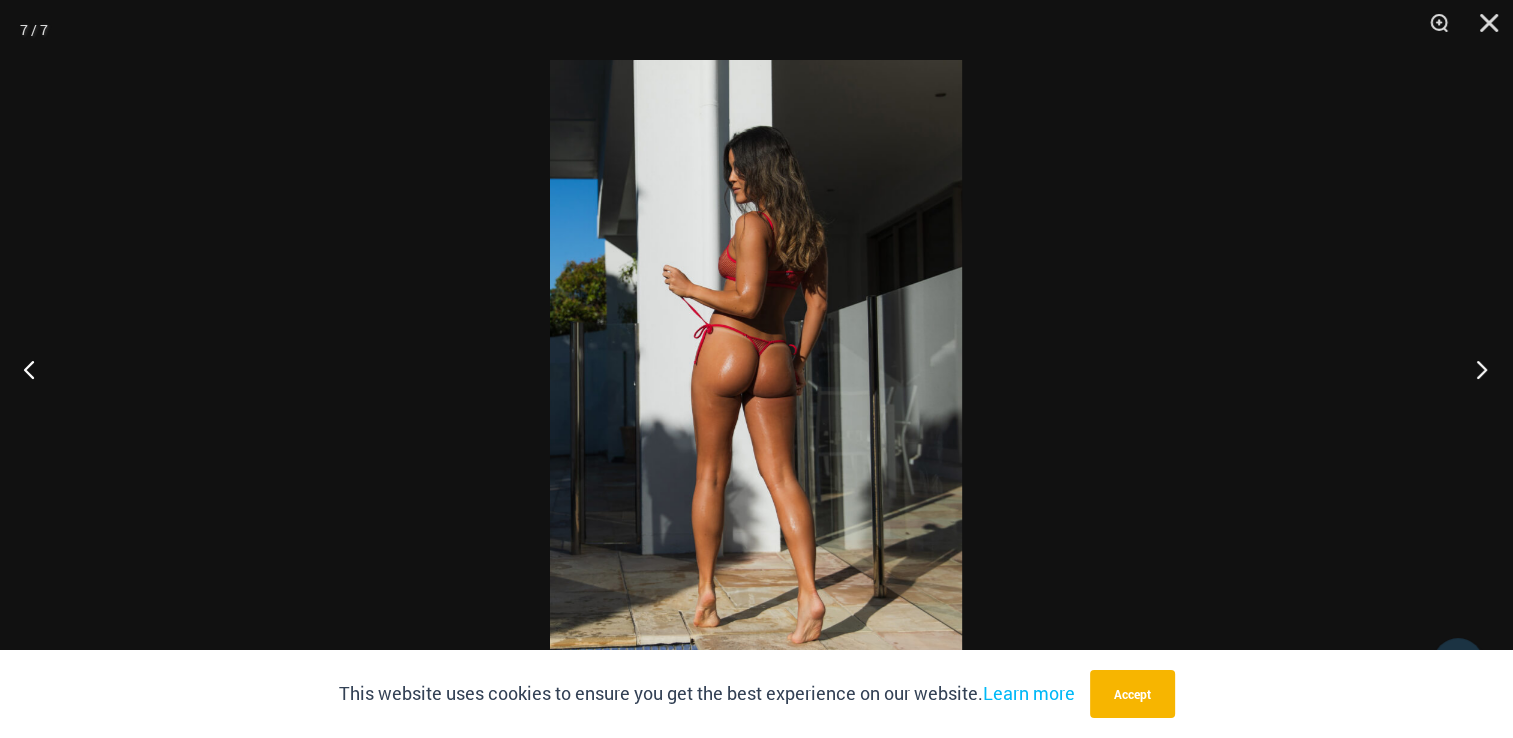 click at bounding box center [1475, 369] 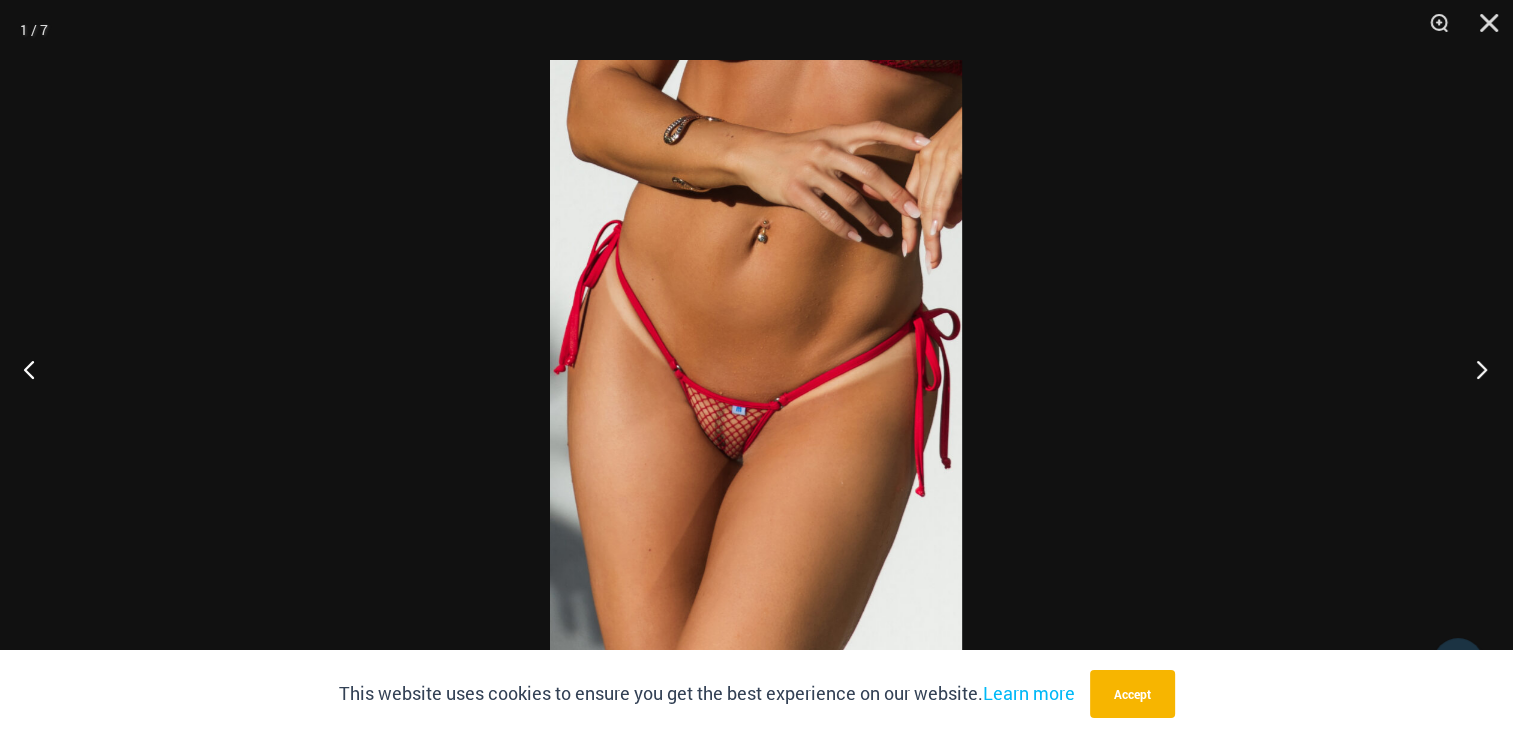 click at bounding box center (1475, 369) 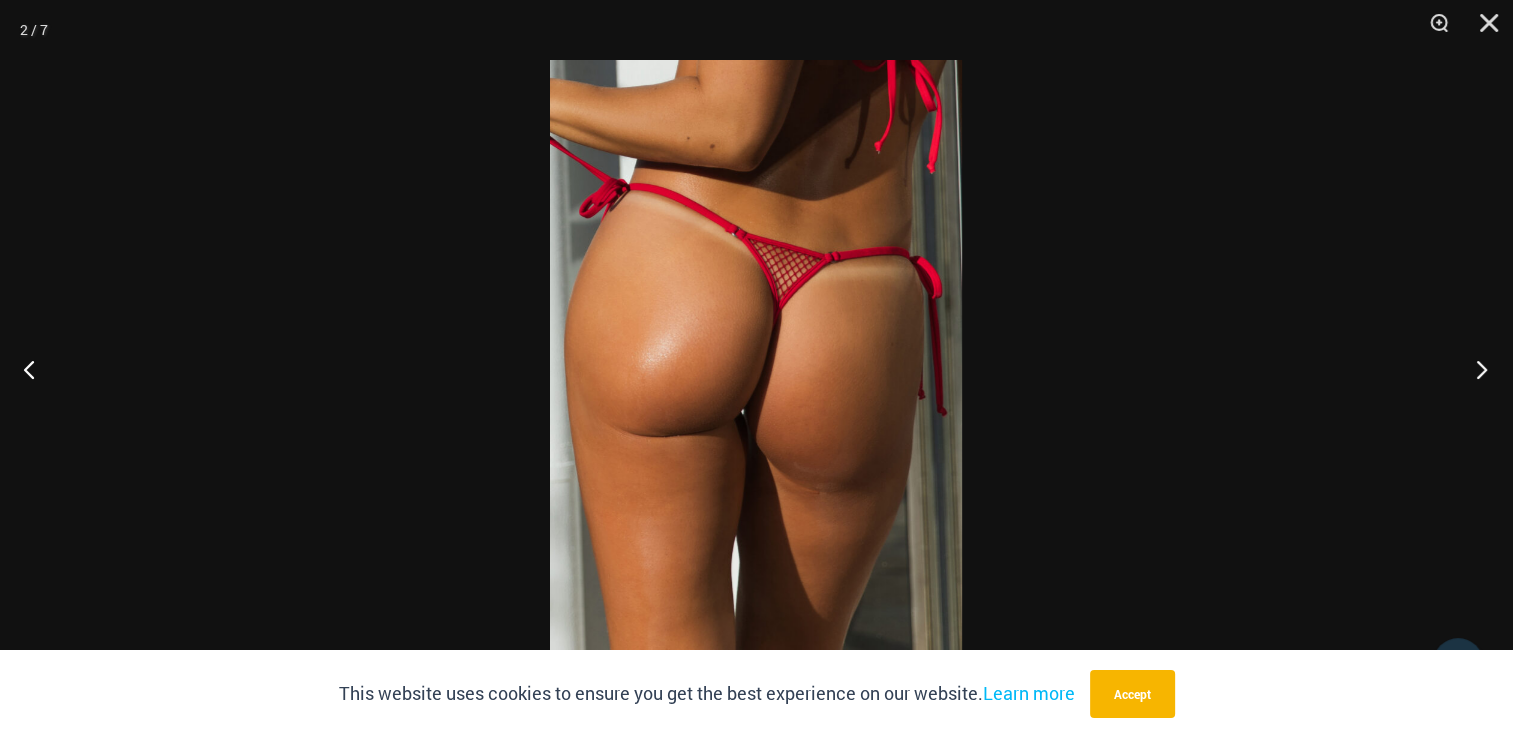 click at bounding box center (1475, 369) 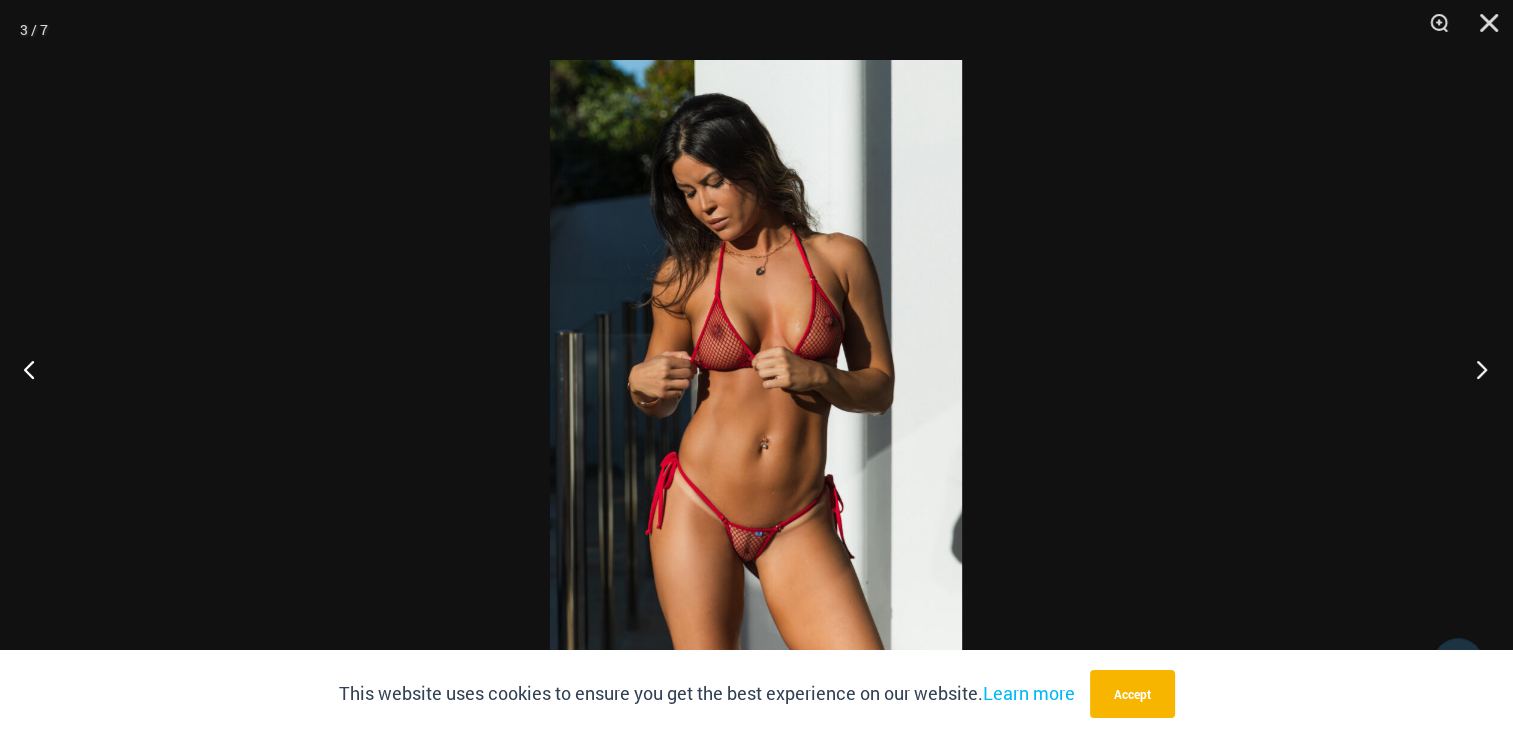 click at bounding box center [1475, 369] 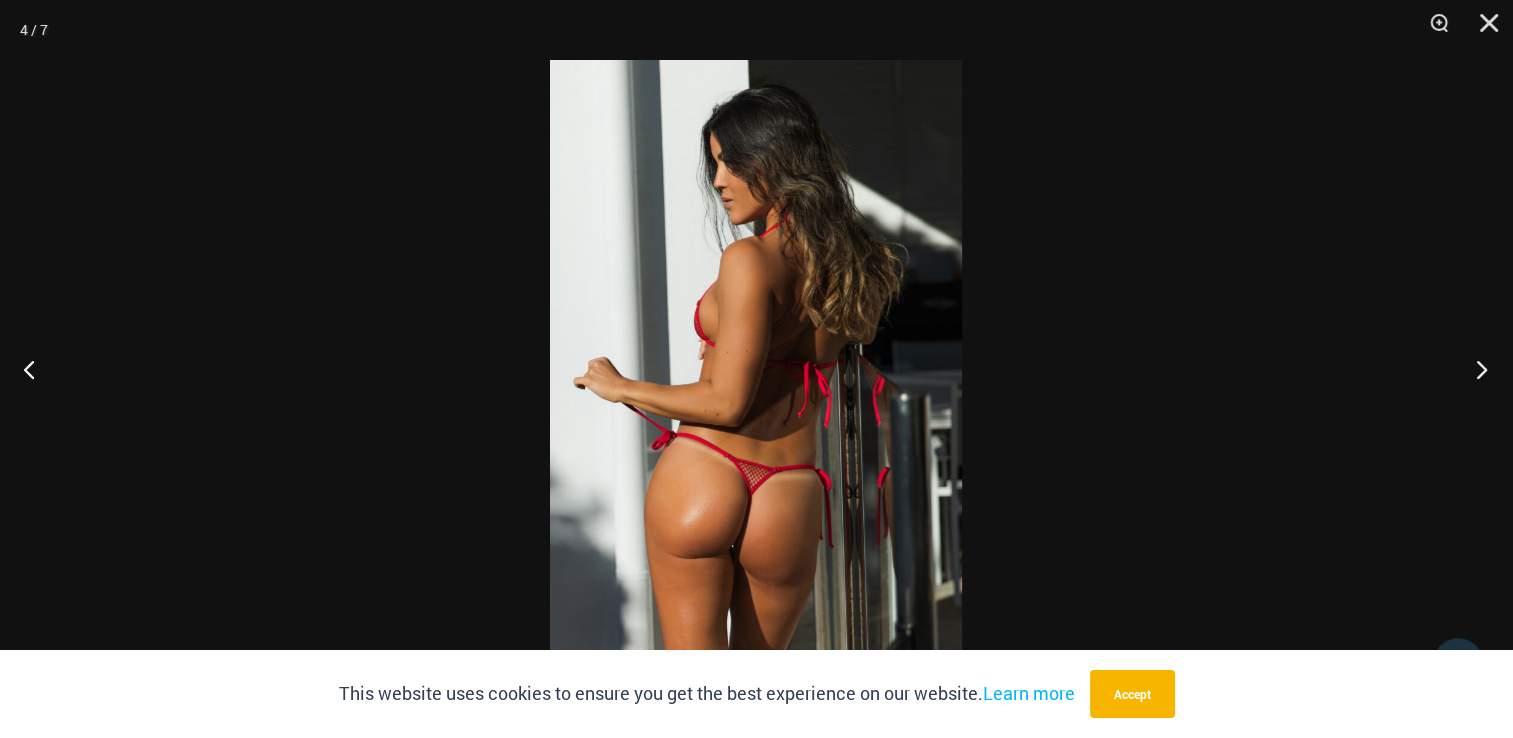 click at bounding box center (1475, 369) 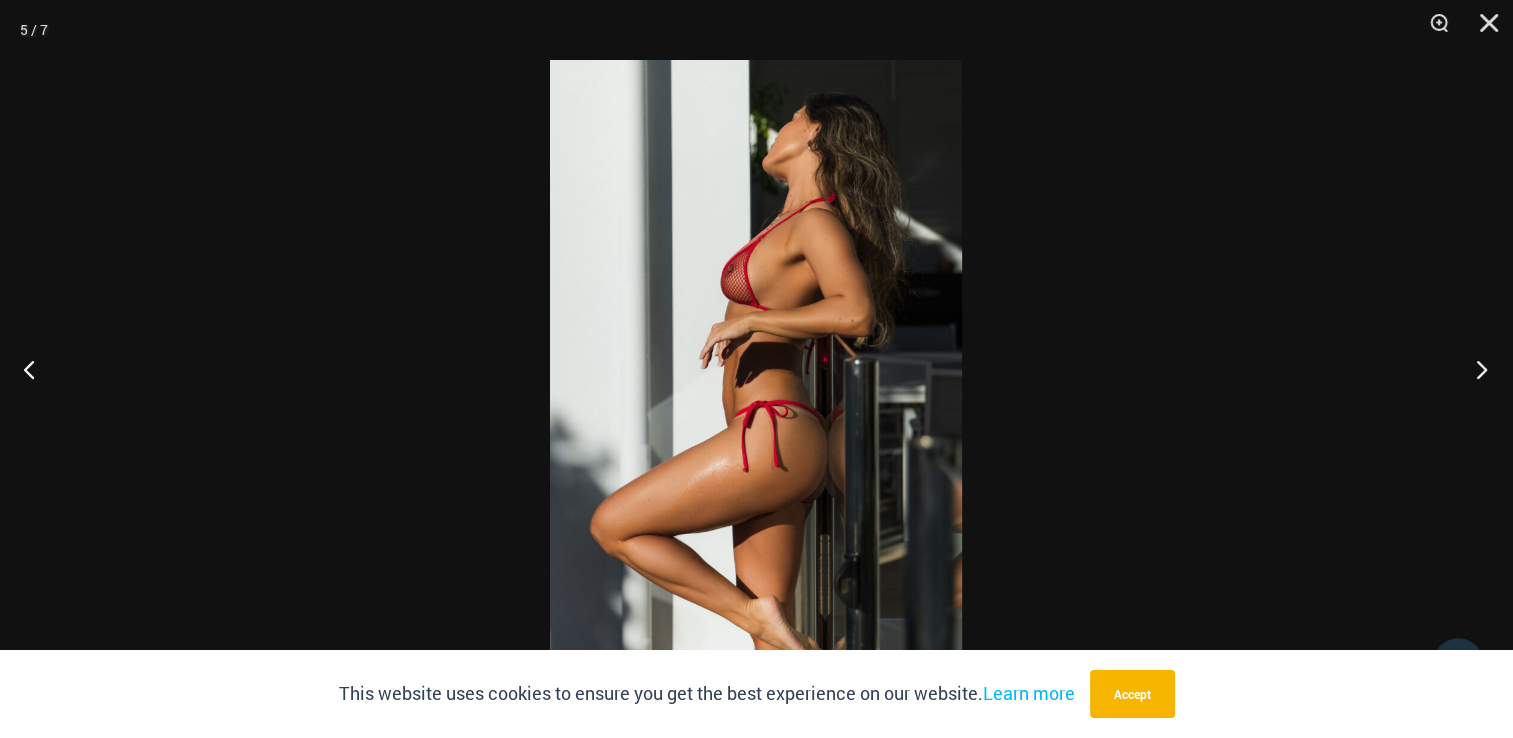 click at bounding box center [1475, 369] 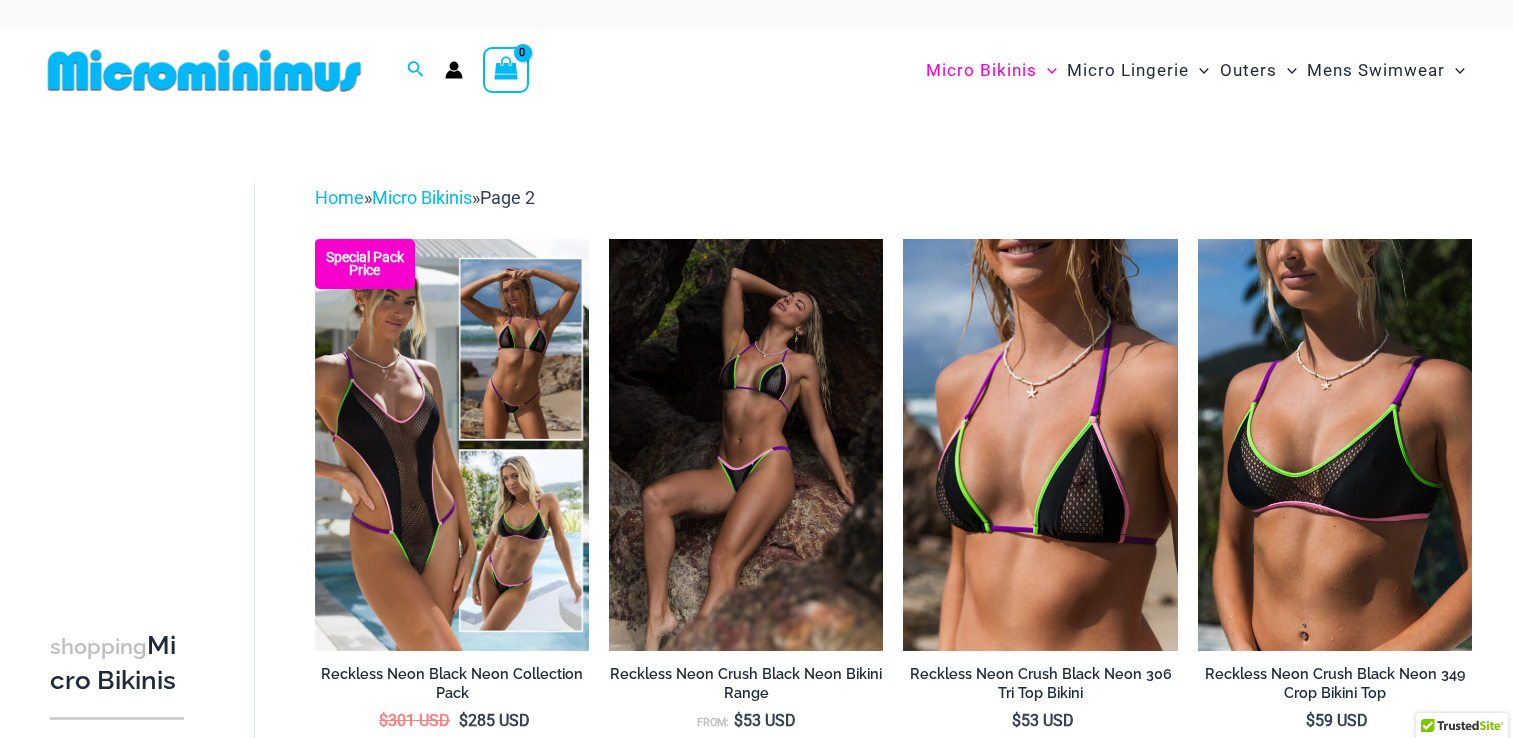 scroll, scrollTop: 0, scrollLeft: 0, axis: both 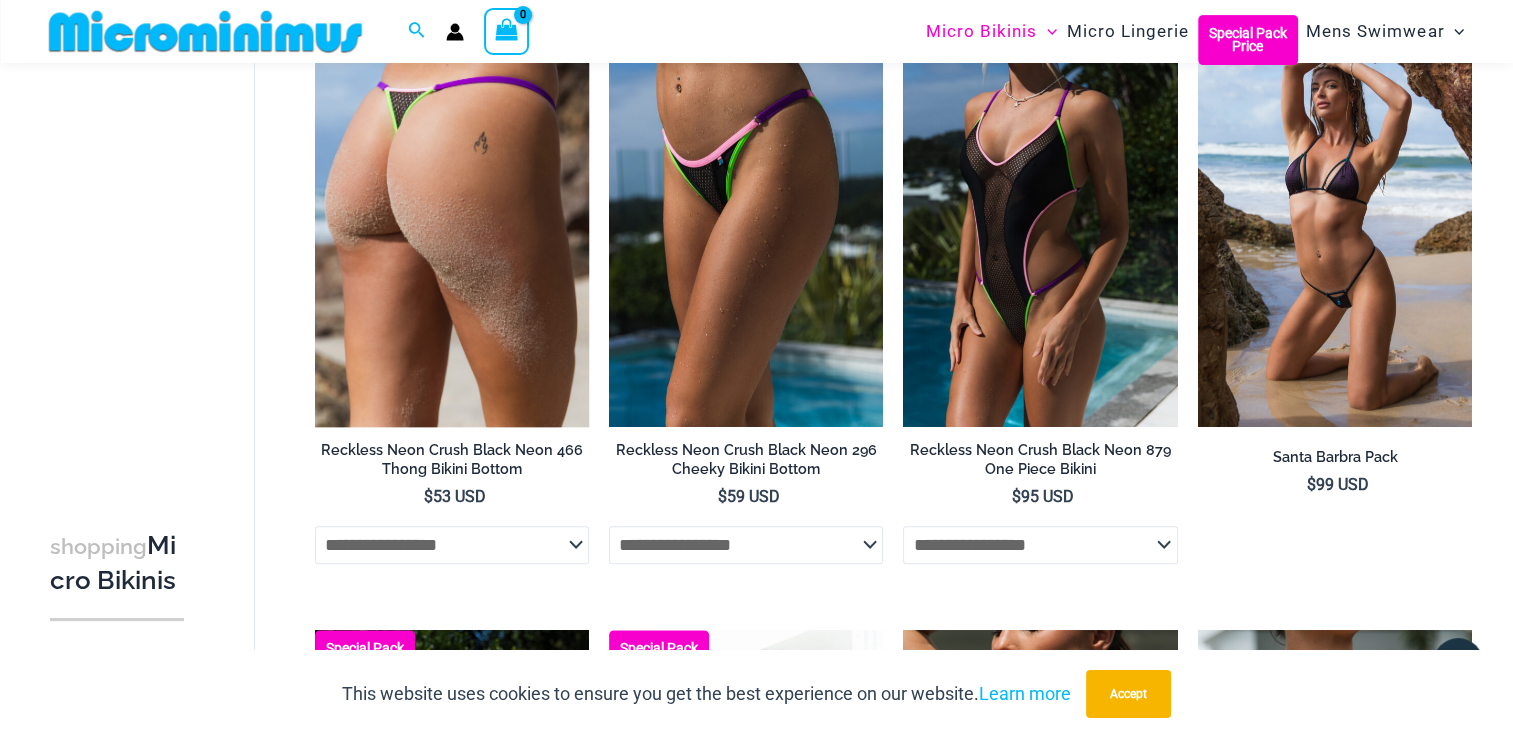 click at bounding box center (452, 220) 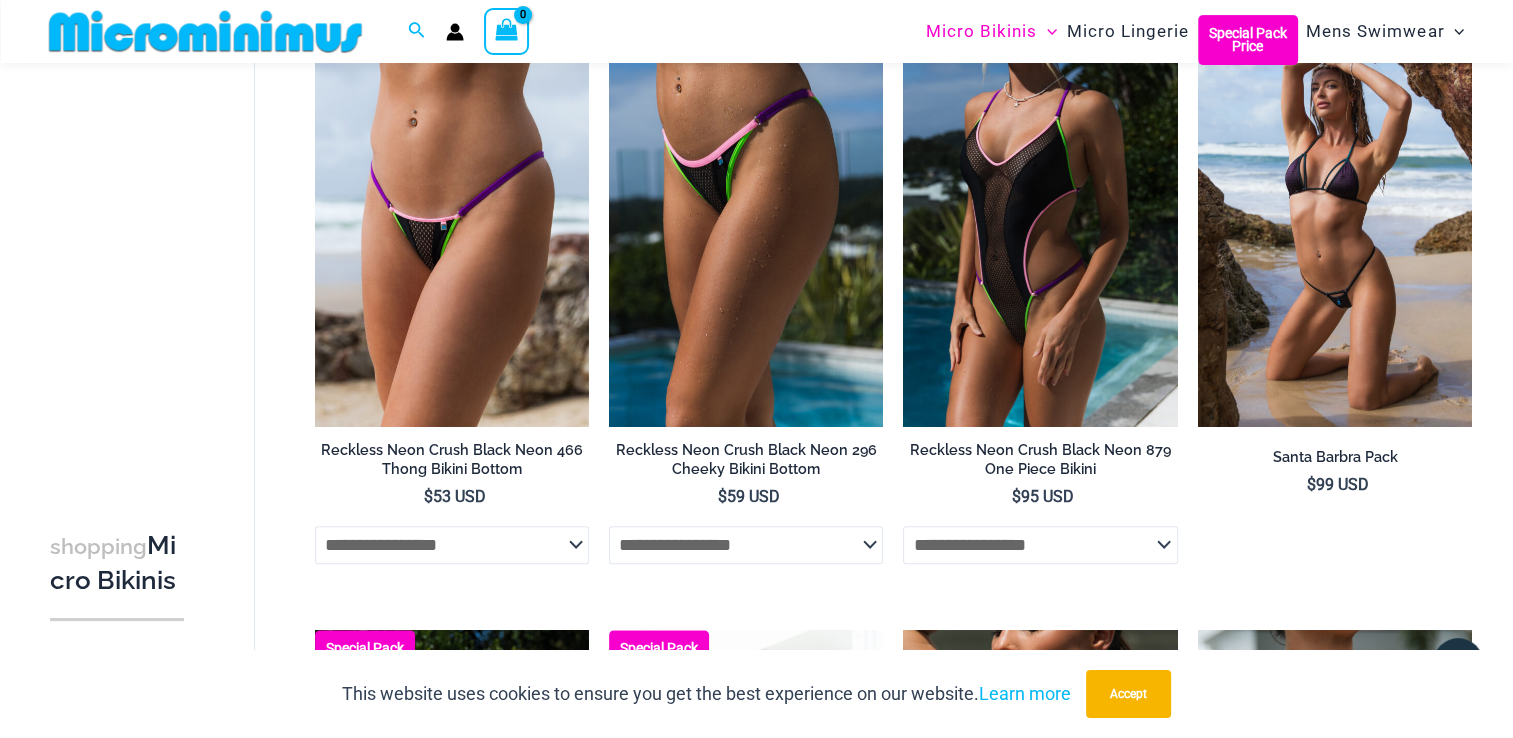 scroll, scrollTop: 1467, scrollLeft: 0, axis: vertical 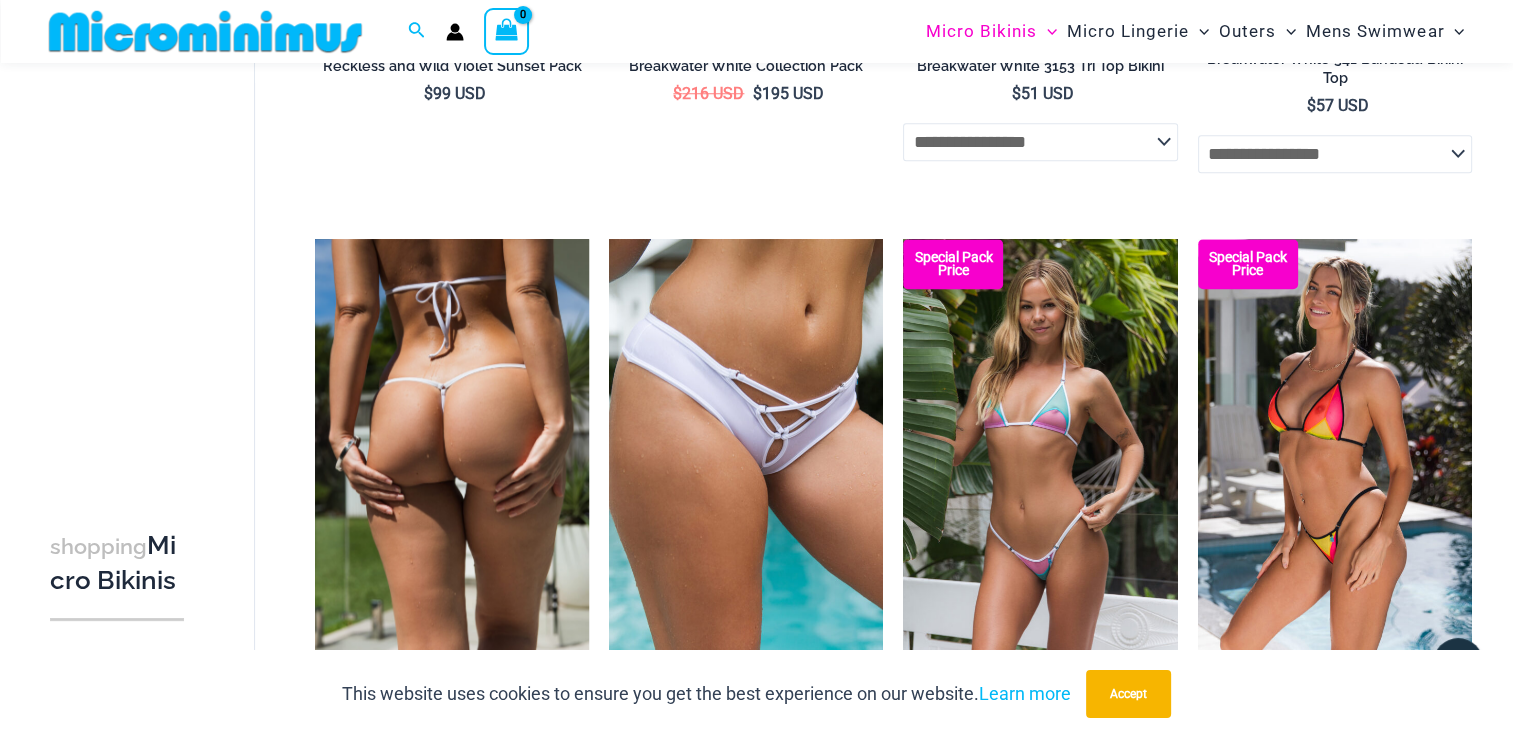 click at bounding box center [452, 444] 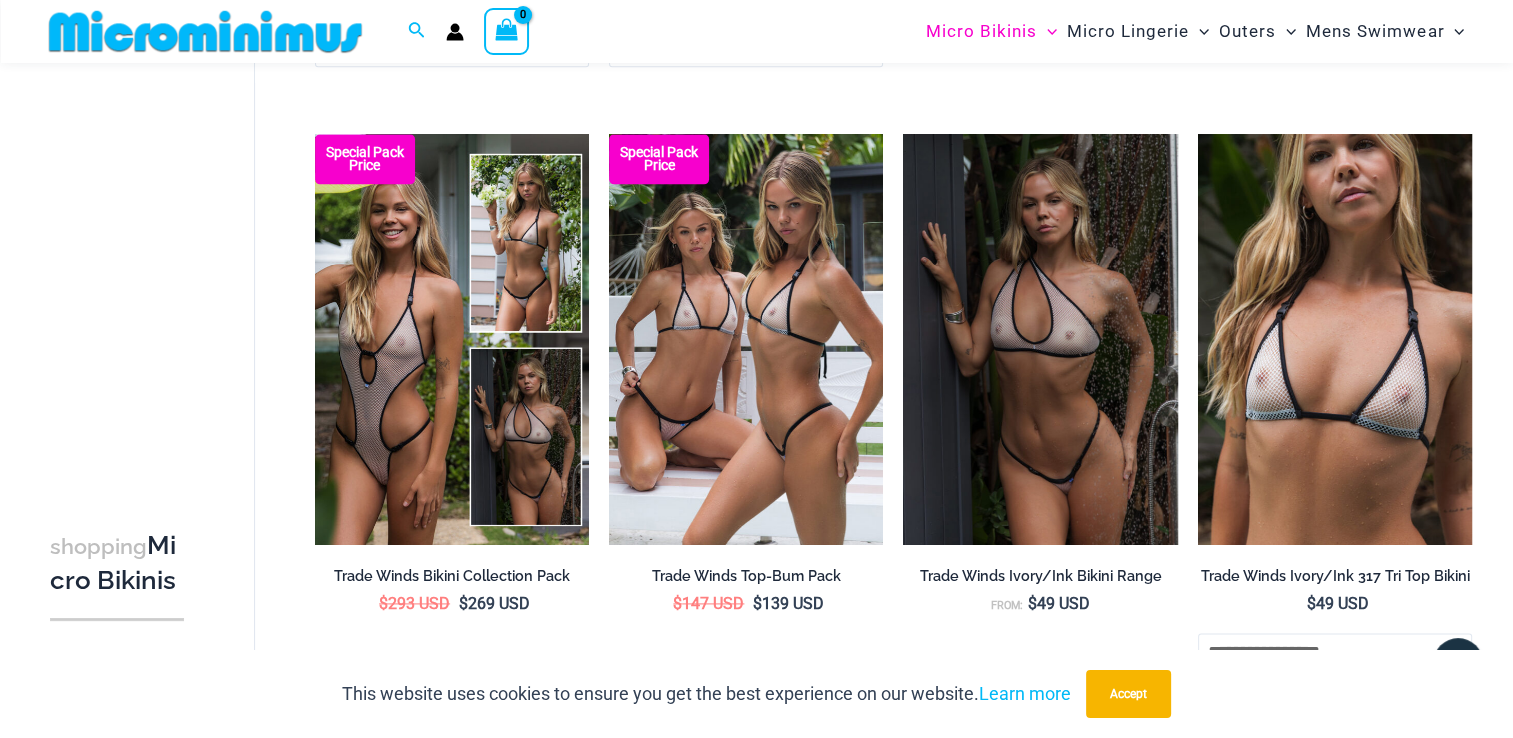 scroll, scrollTop: 2680, scrollLeft: 0, axis: vertical 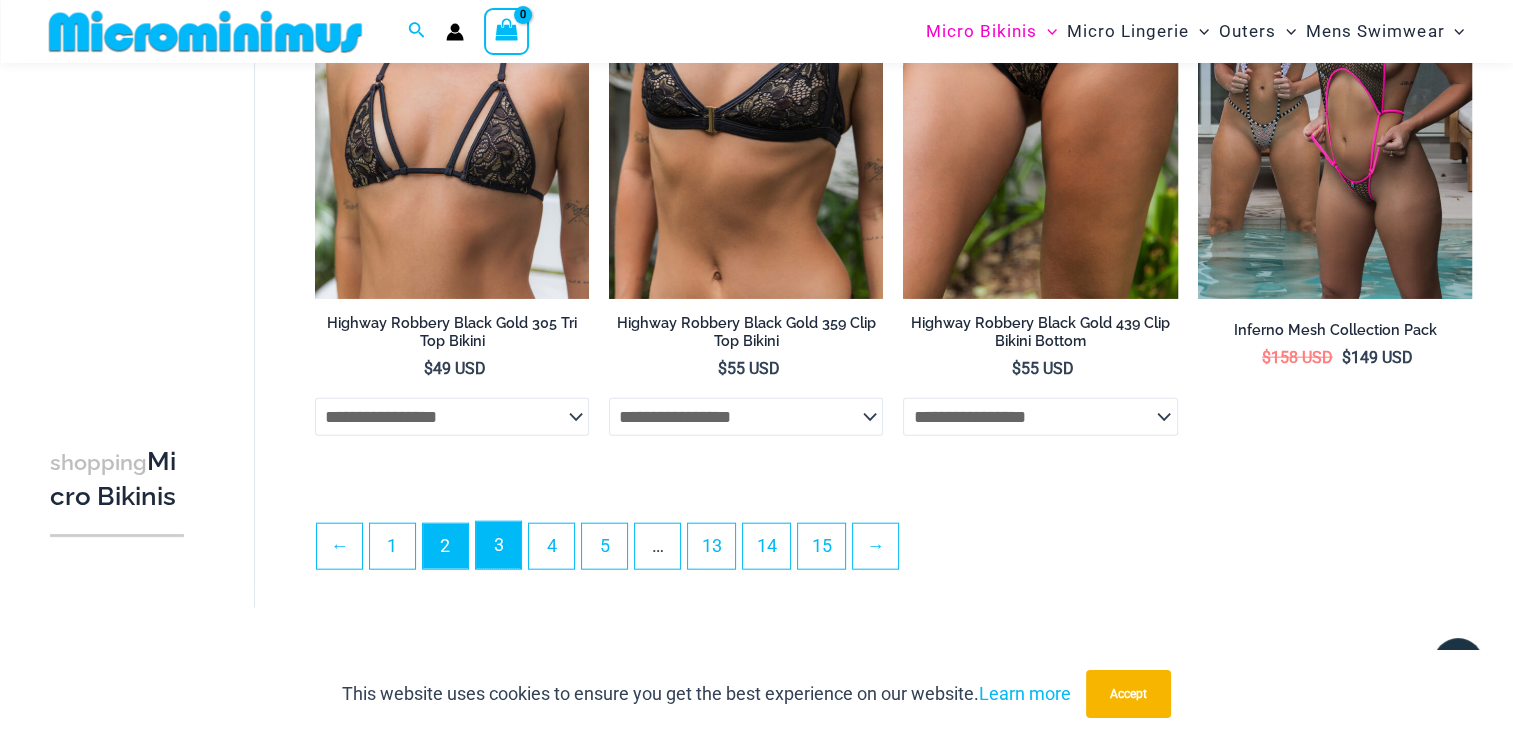click on "3" at bounding box center (498, 545) 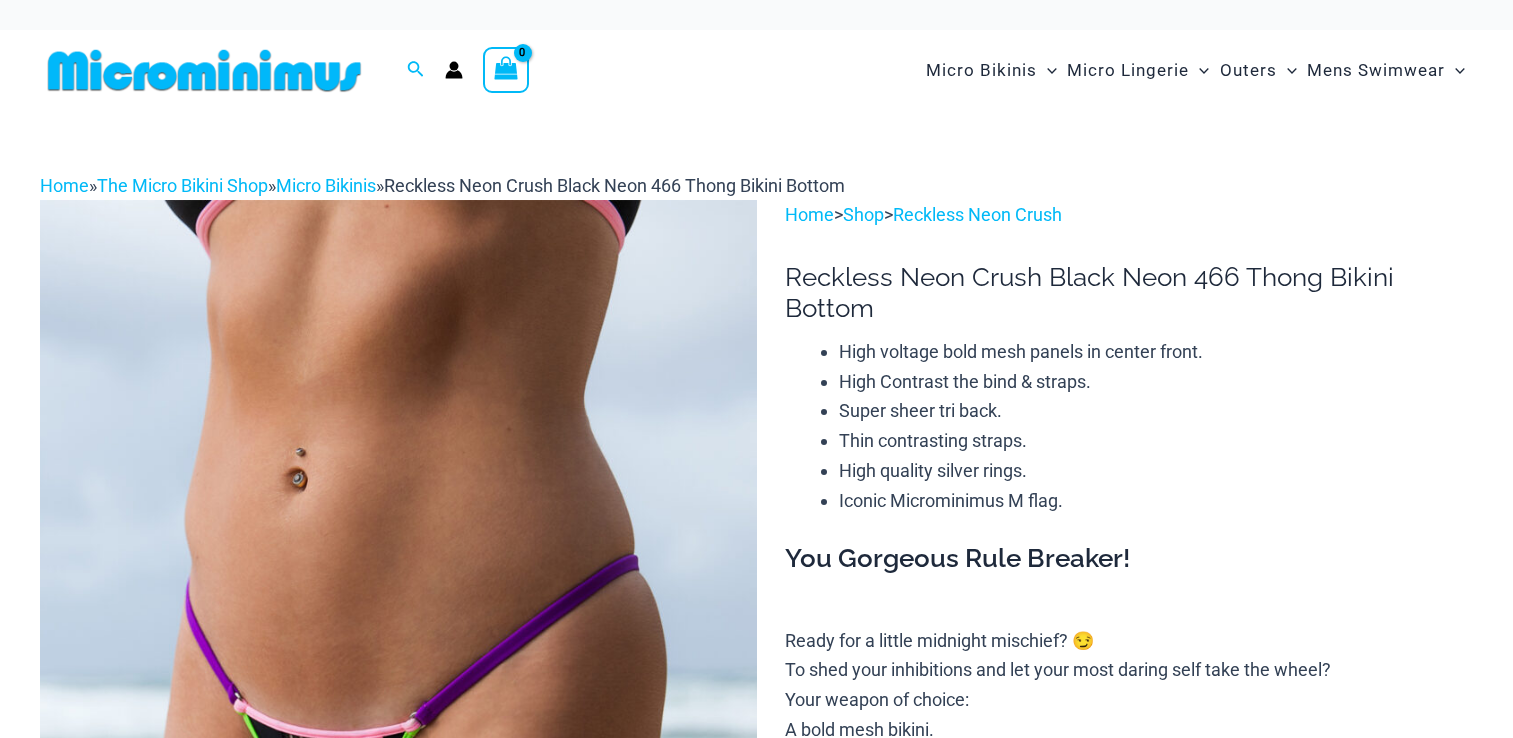 scroll, scrollTop: 0, scrollLeft: 0, axis: both 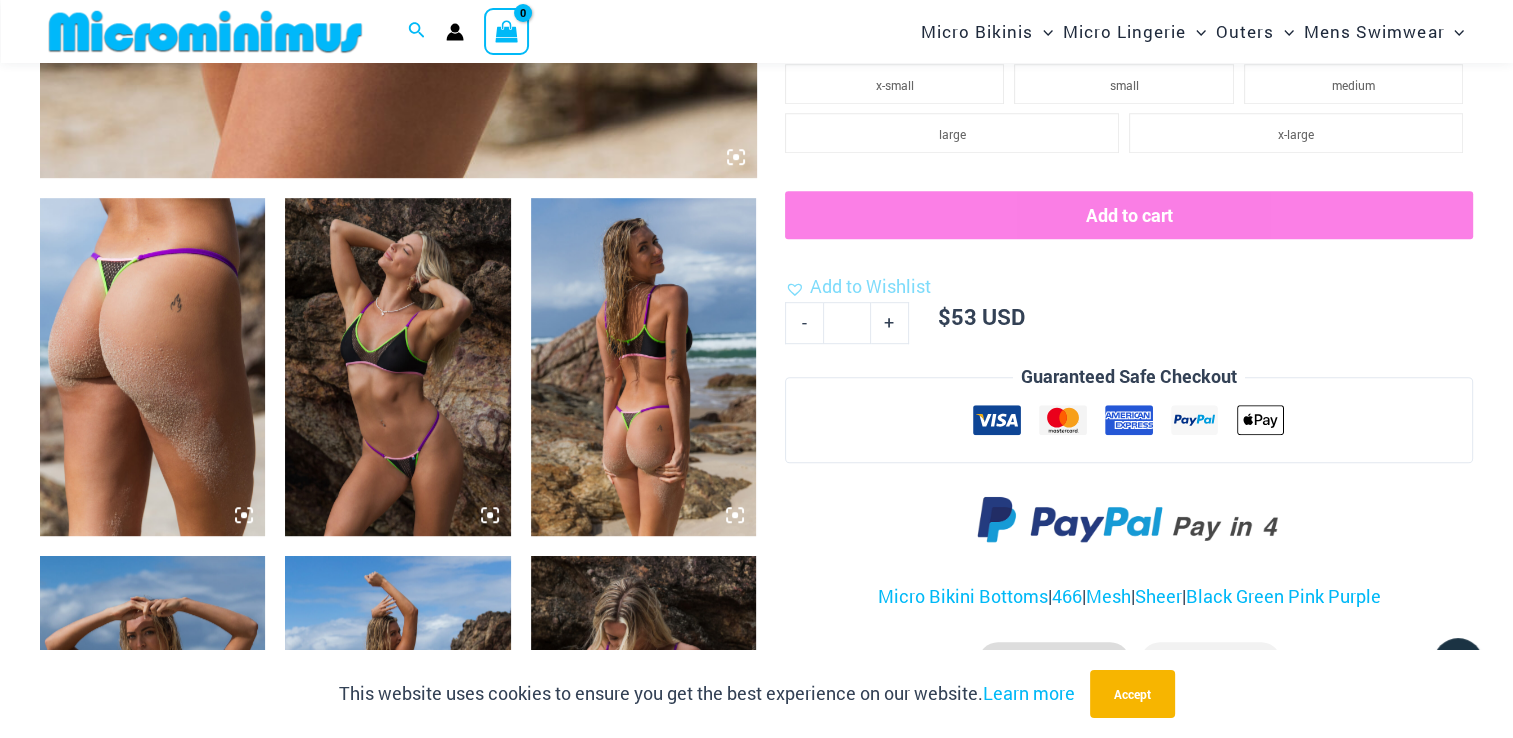 click at bounding box center (152, 367) 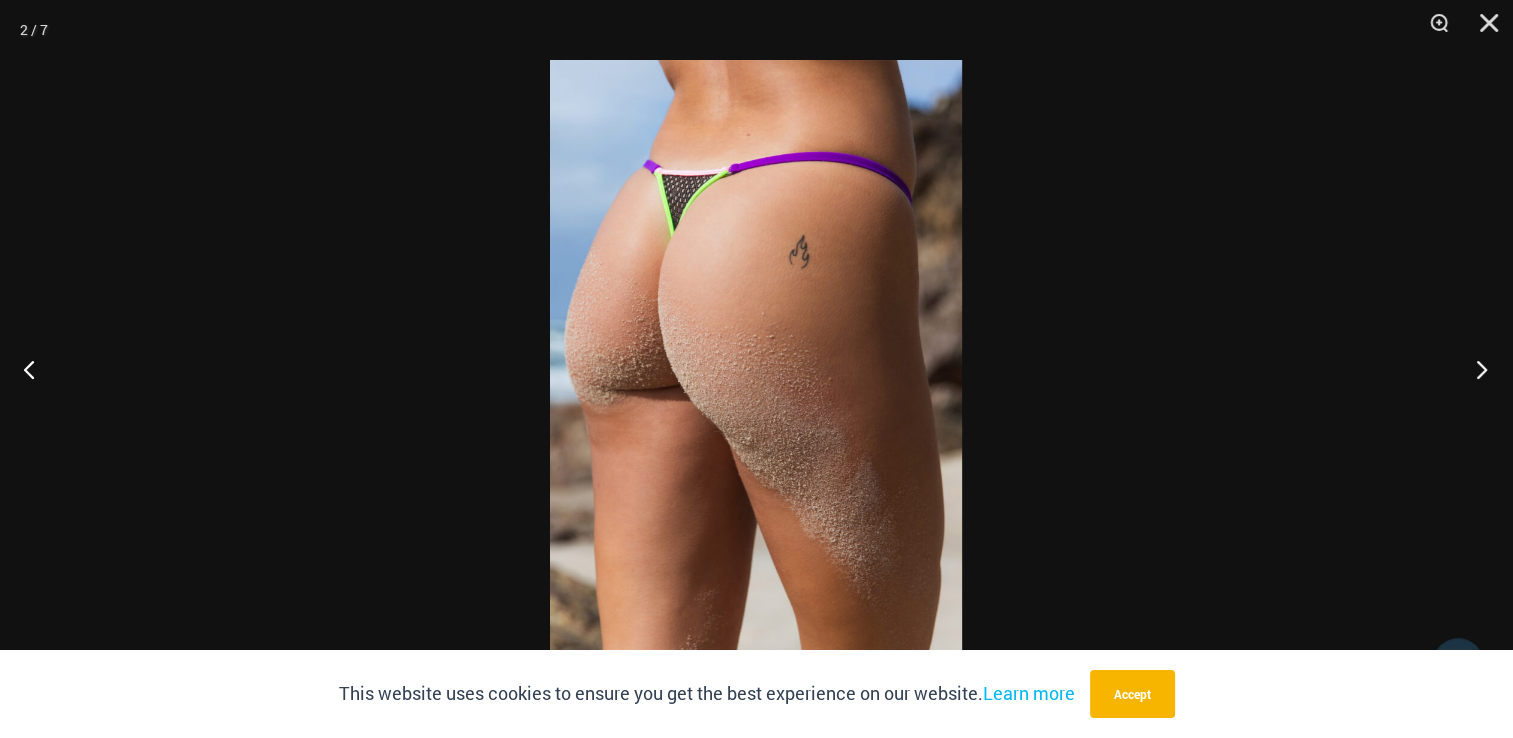 click at bounding box center (1475, 369) 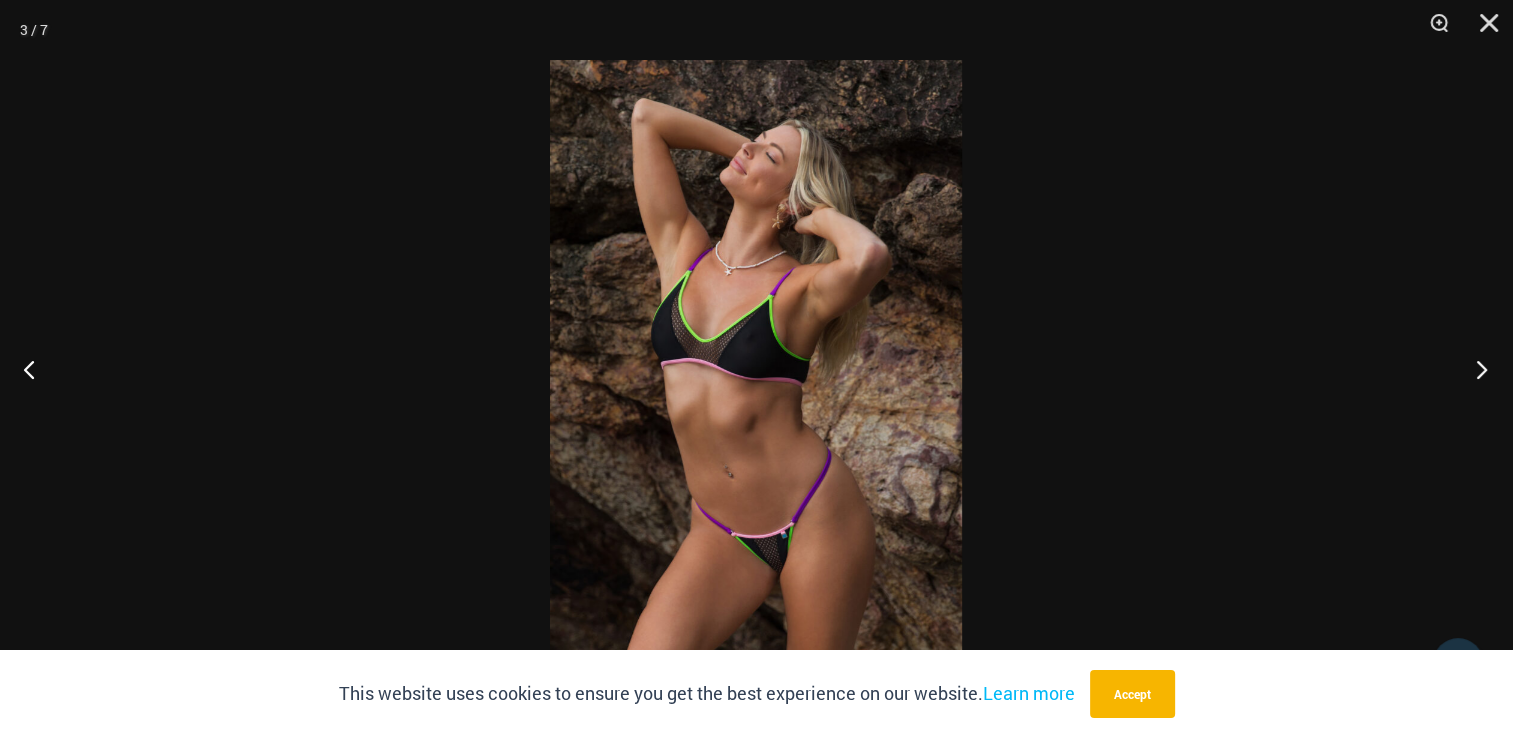click at bounding box center (1475, 369) 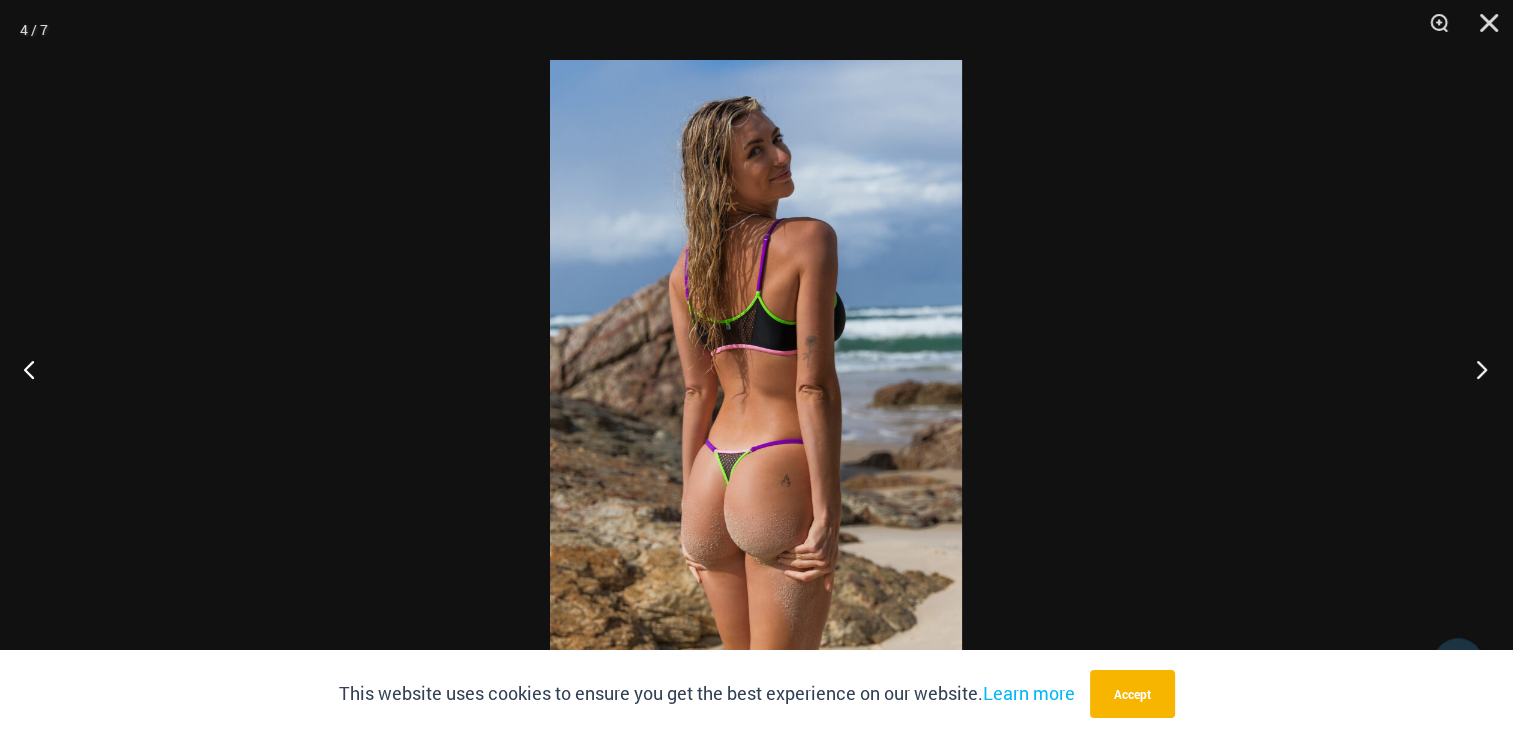click at bounding box center (1475, 369) 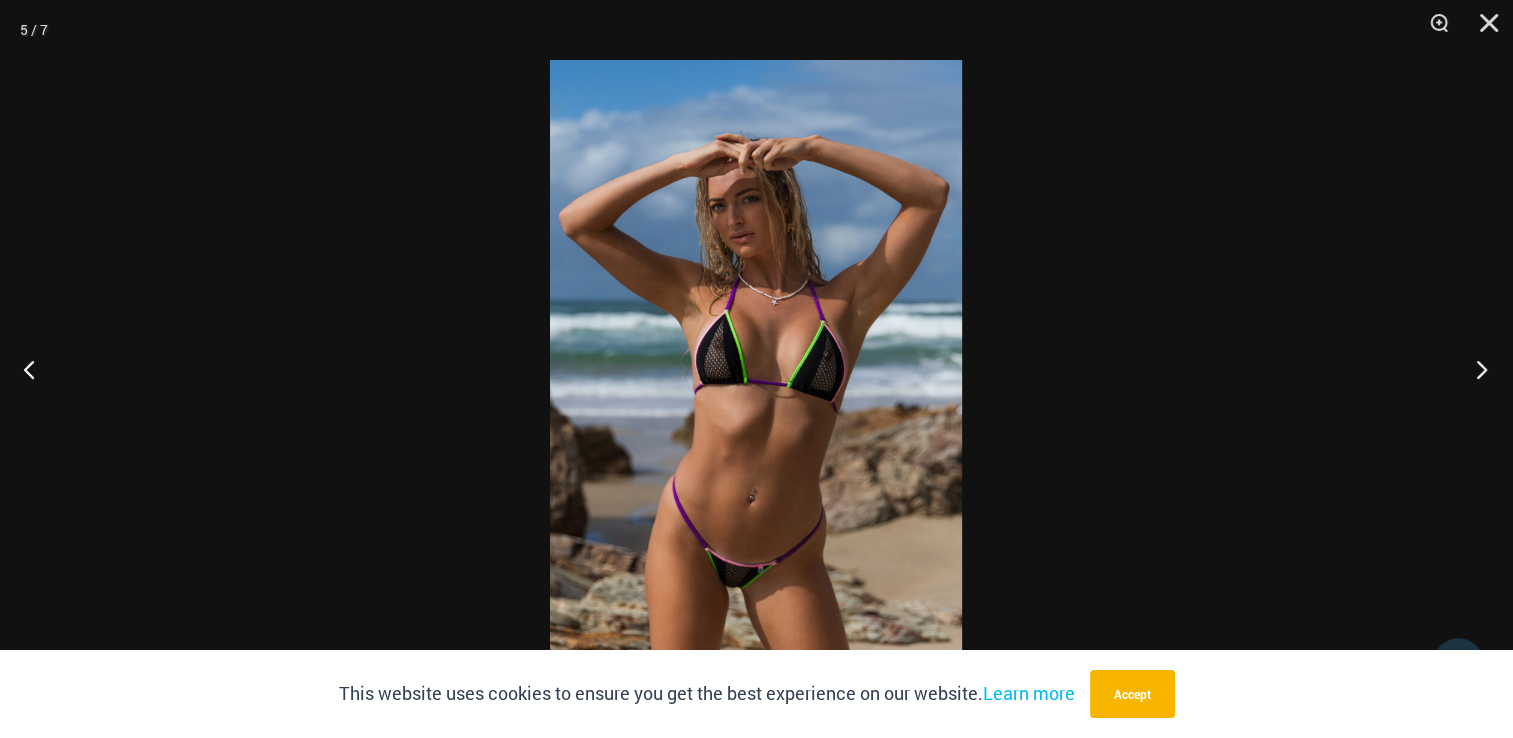 click at bounding box center [1475, 369] 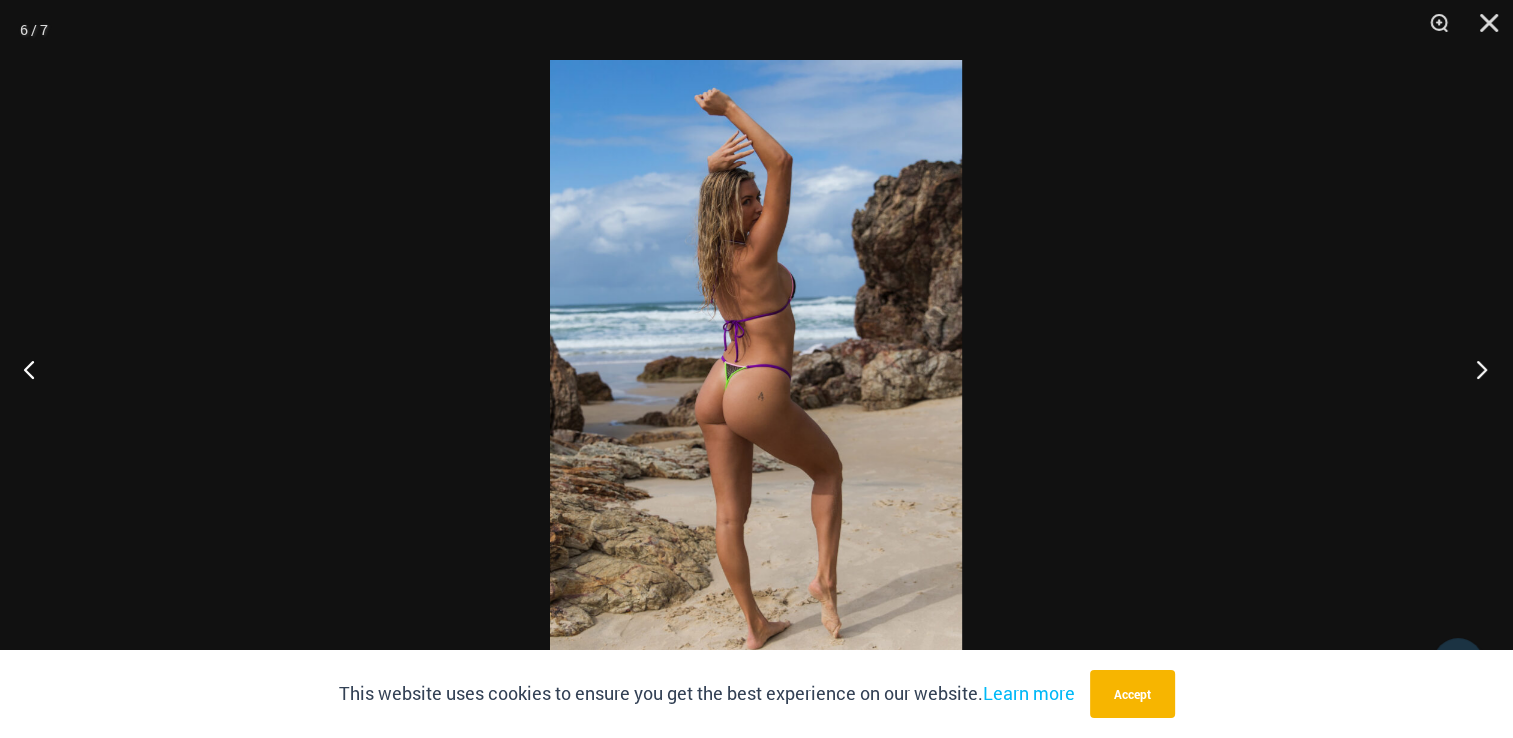click at bounding box center [1475, 369] 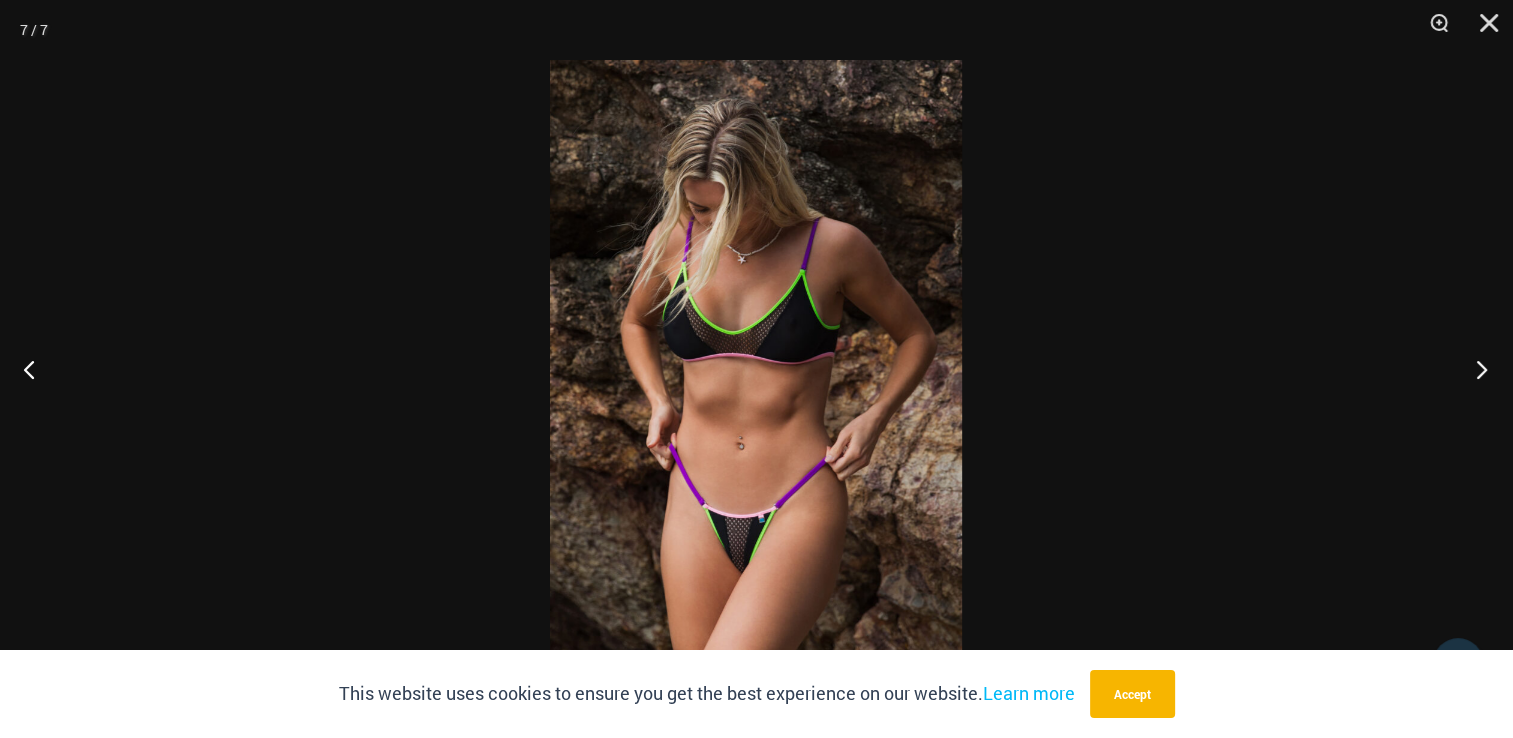 click at bounding box center [1475, 369] 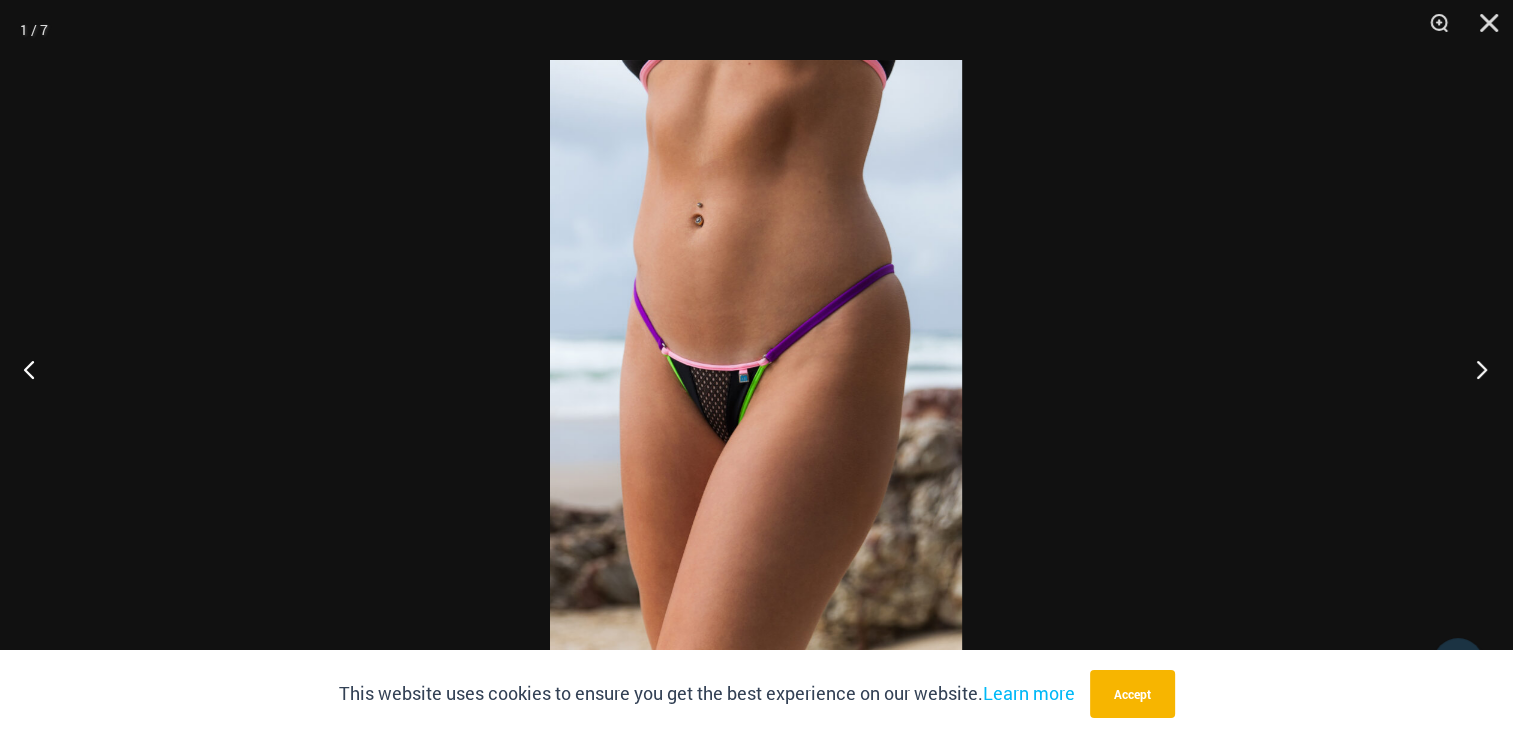 click at bounding box center [1475, 369] 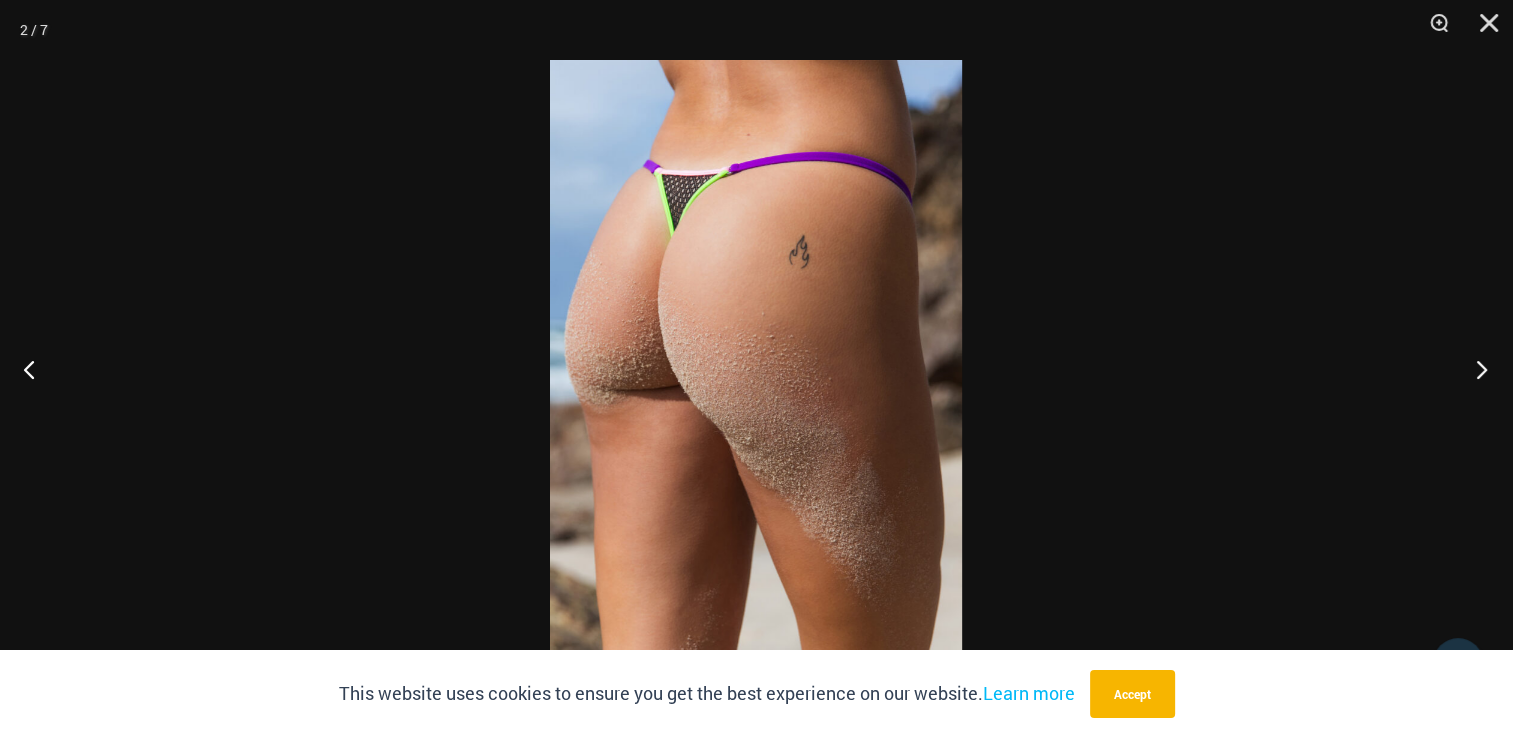 click at bounding box center (1475, 369) 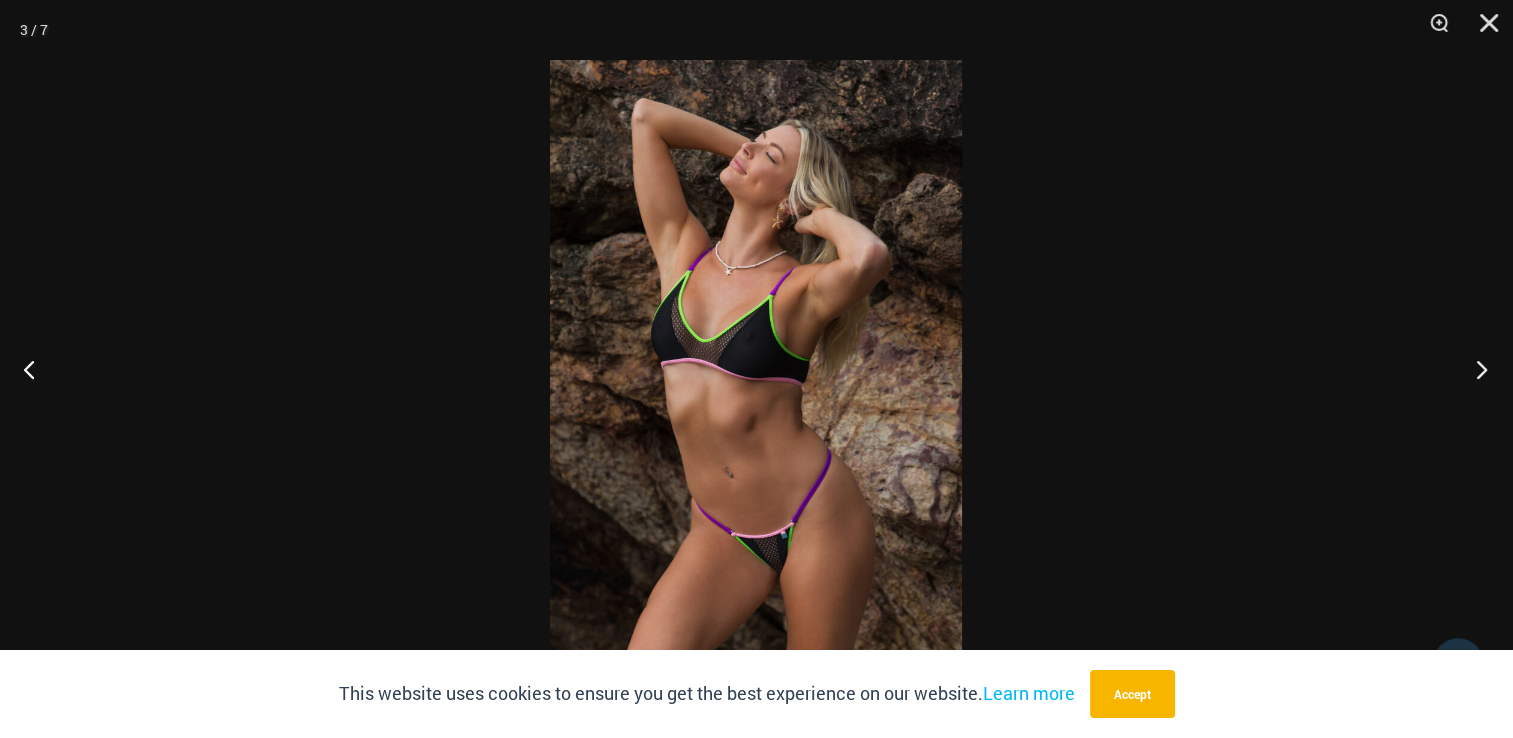 click at bounding box center [1475, 369] 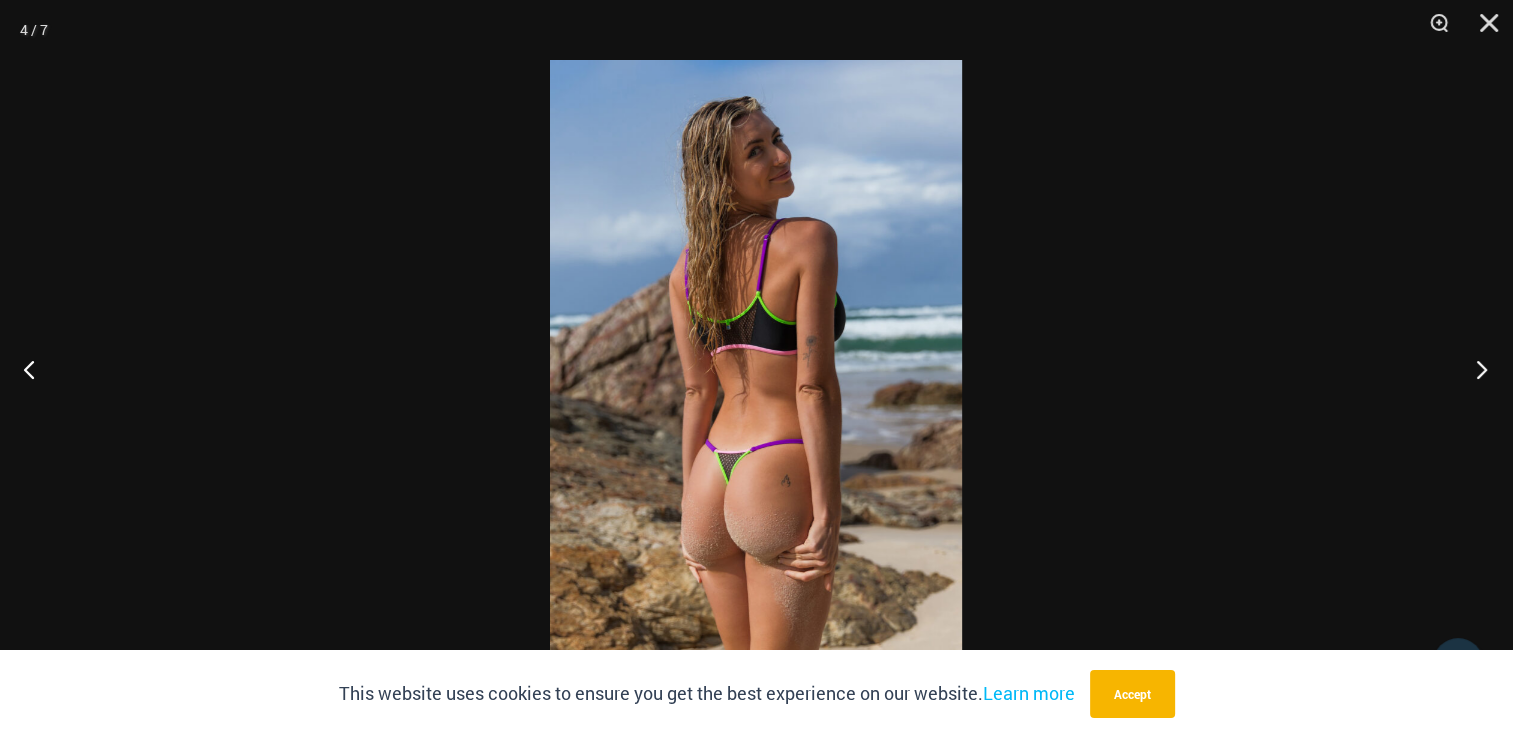 click at bounding box center [1475, 369] 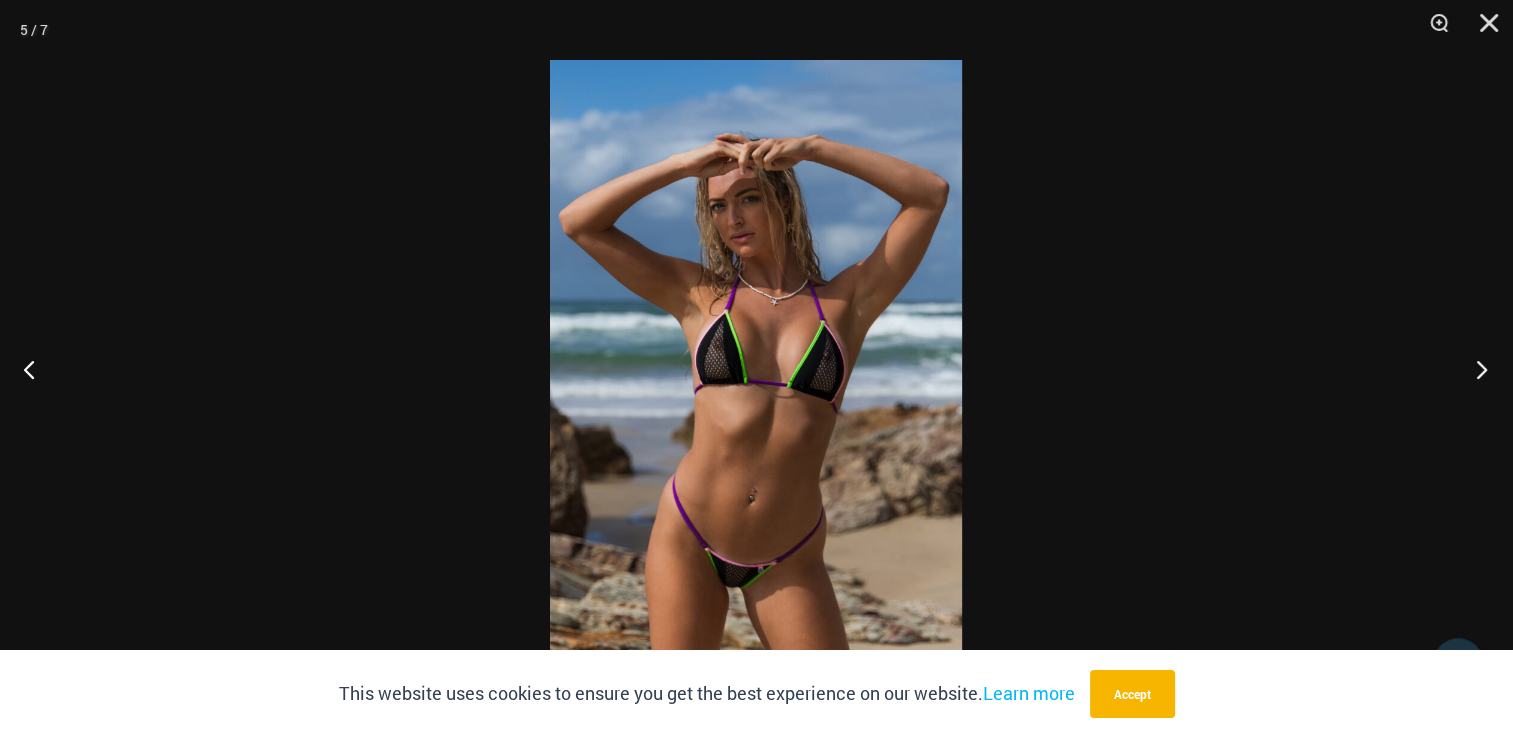 click at bounding box center [1475, 369] 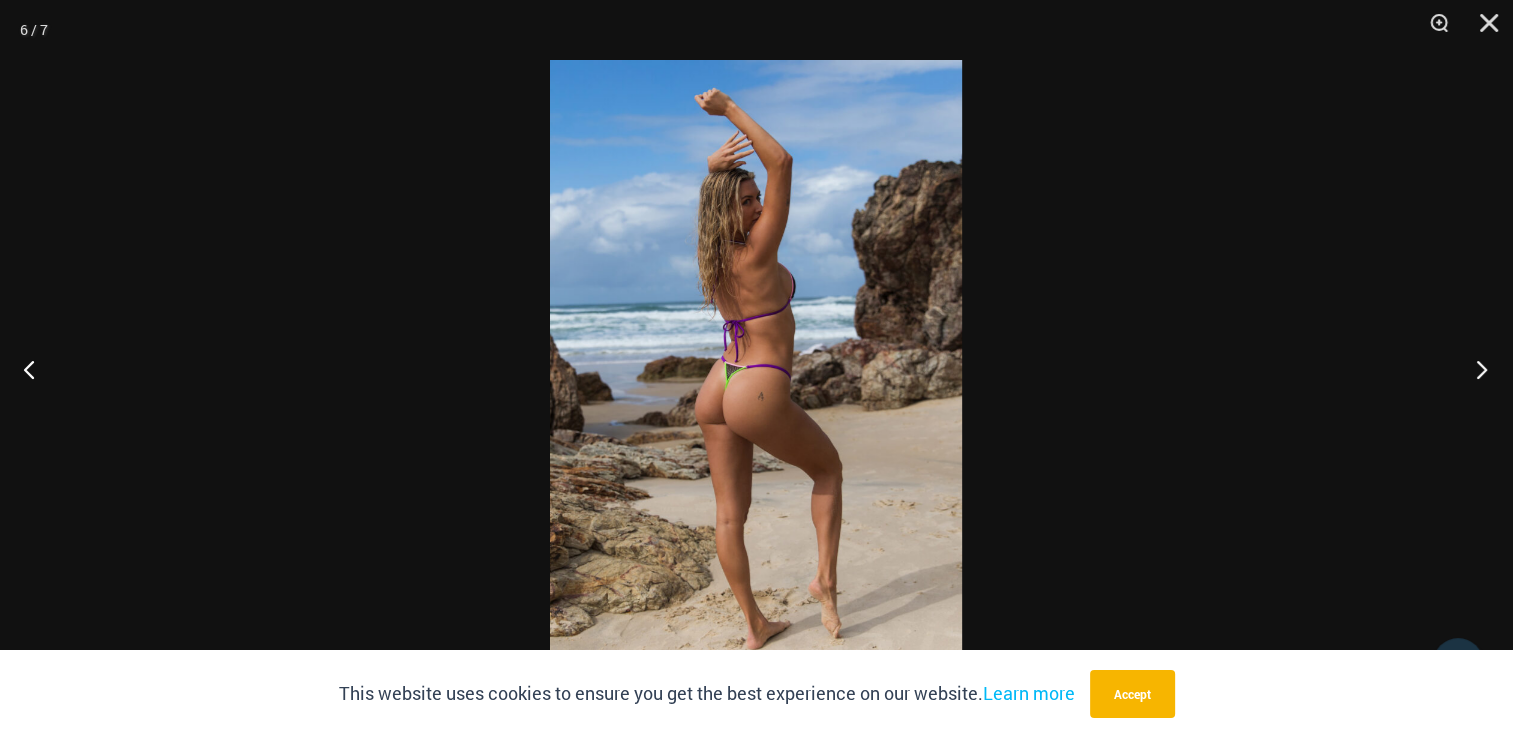 click at bounding box center [1475, 369] 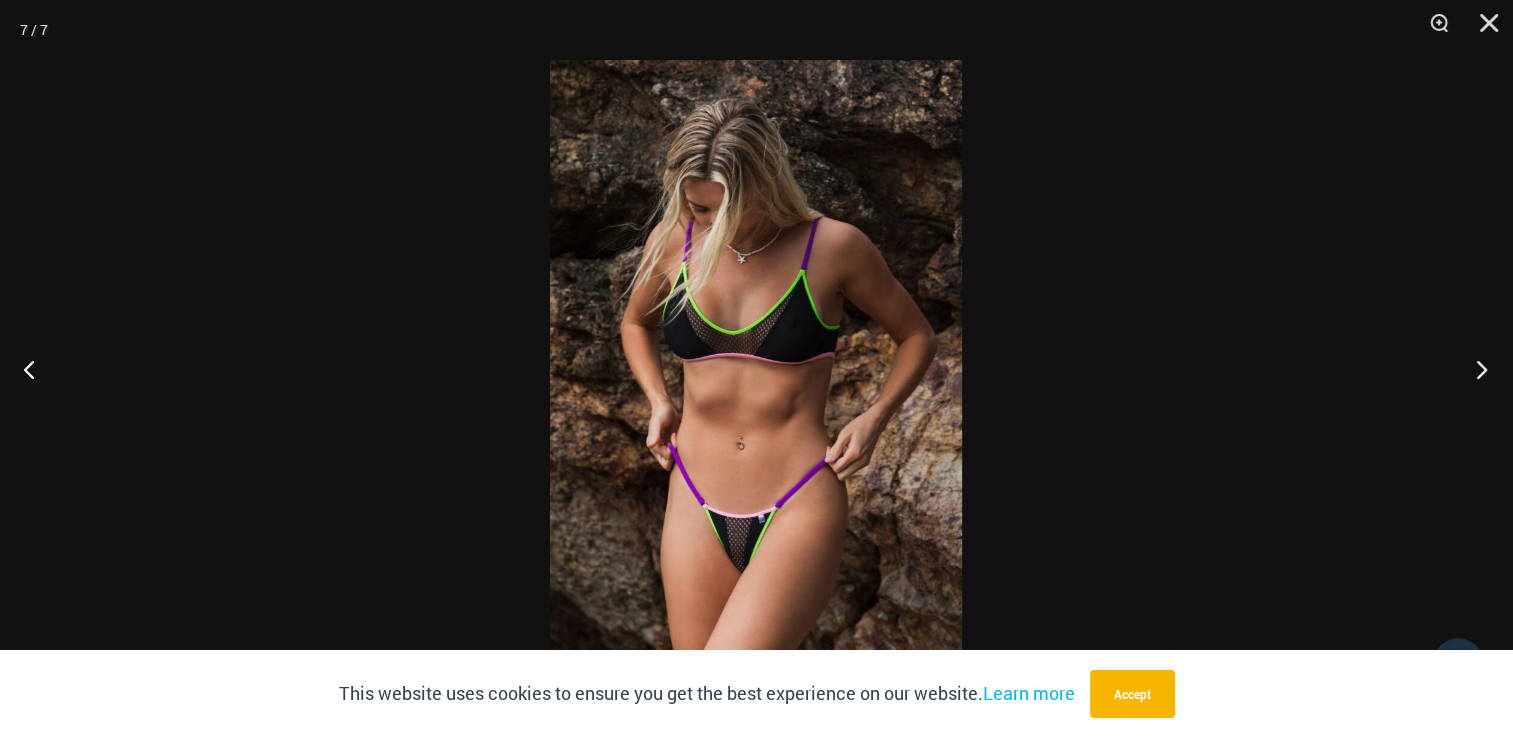 click at bounding box center (1475, 369) 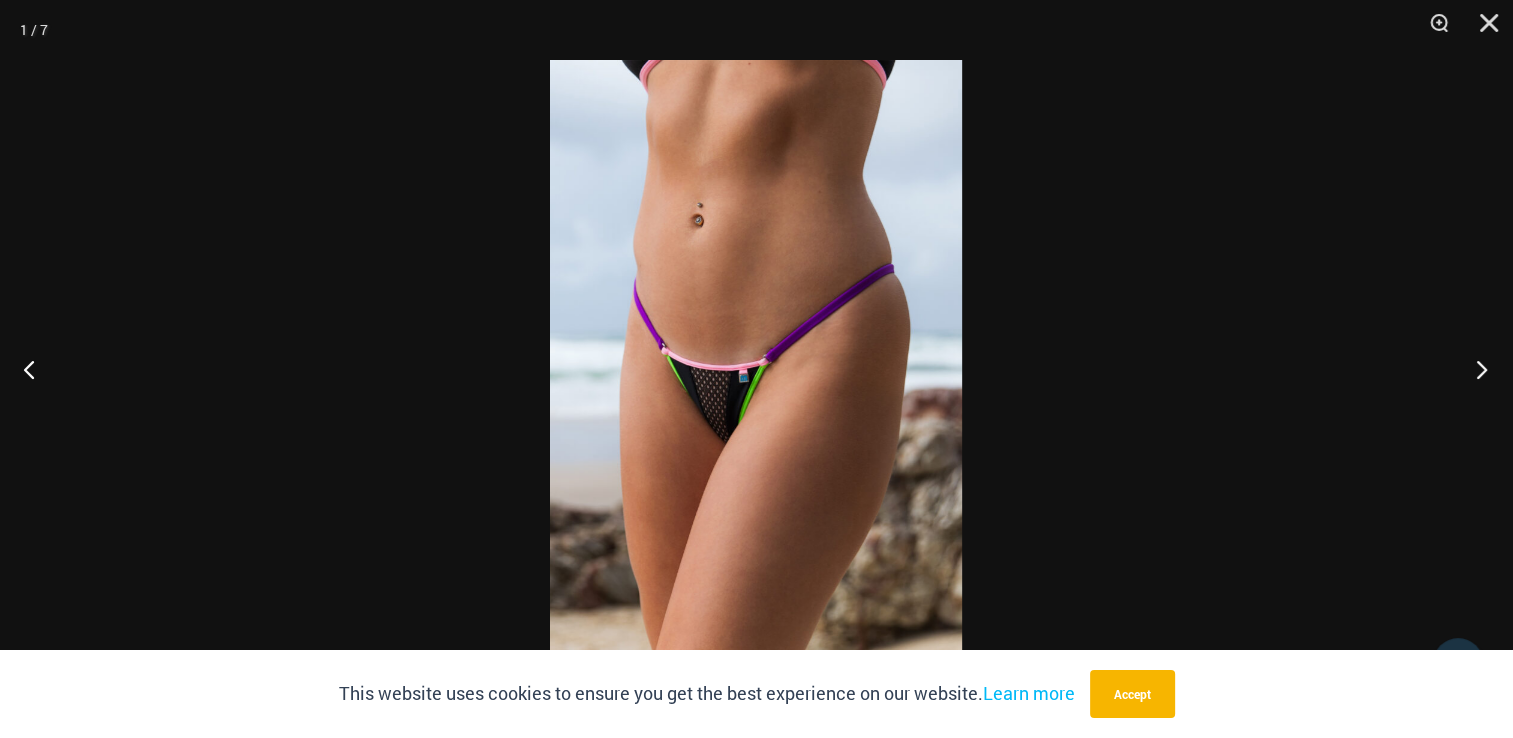 click at bounding box center [1475, 369] 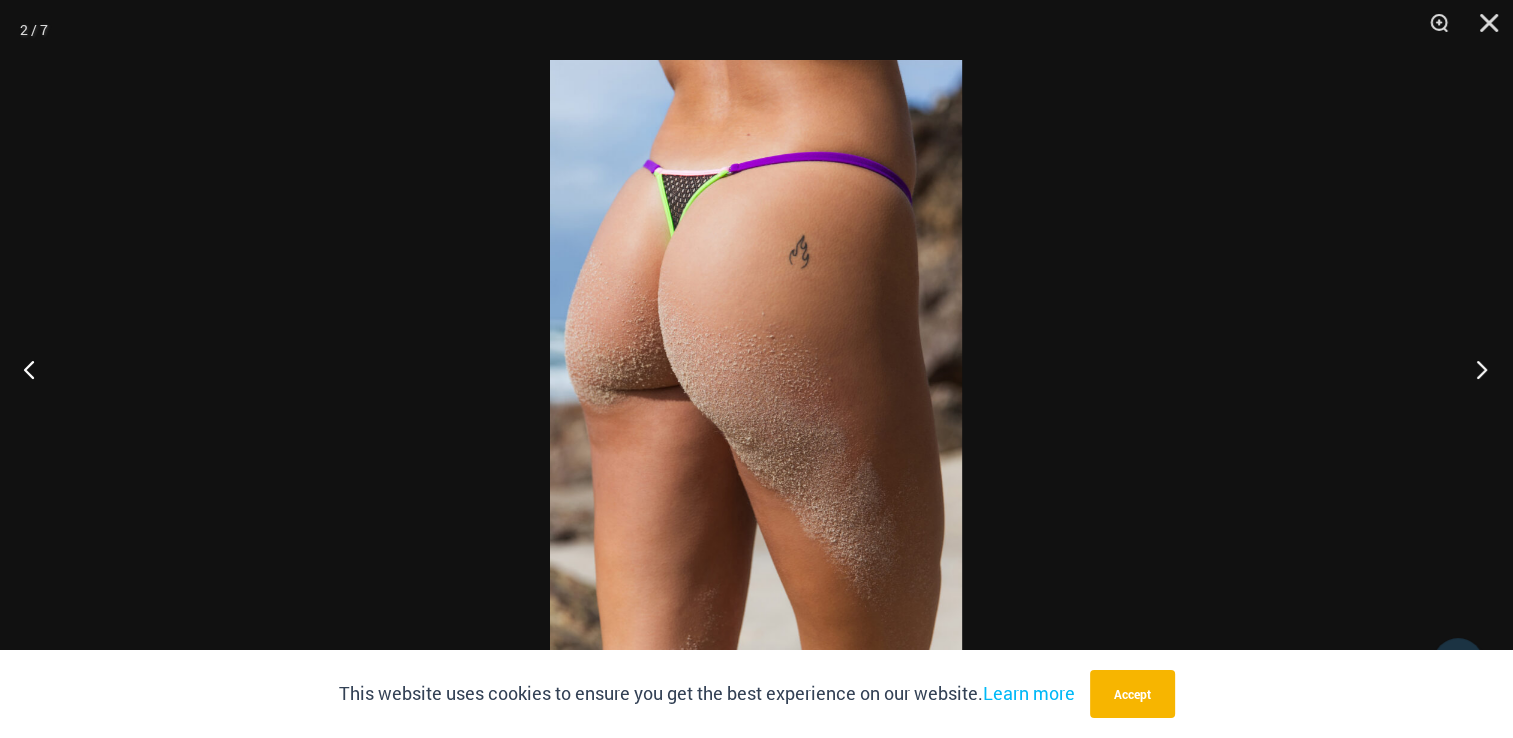 click at bounding box center [1475, 369] 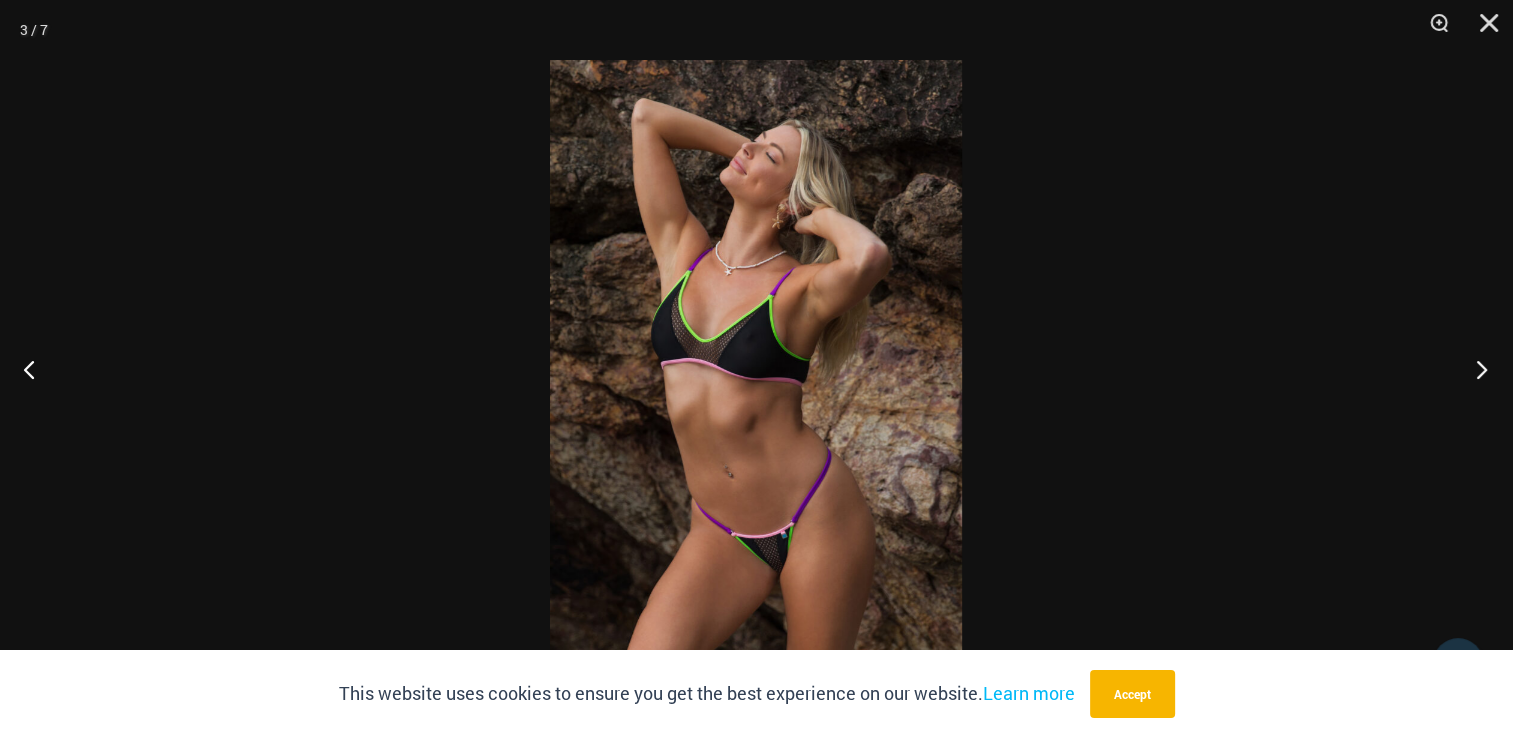 click at bounding box center (1475, 369) 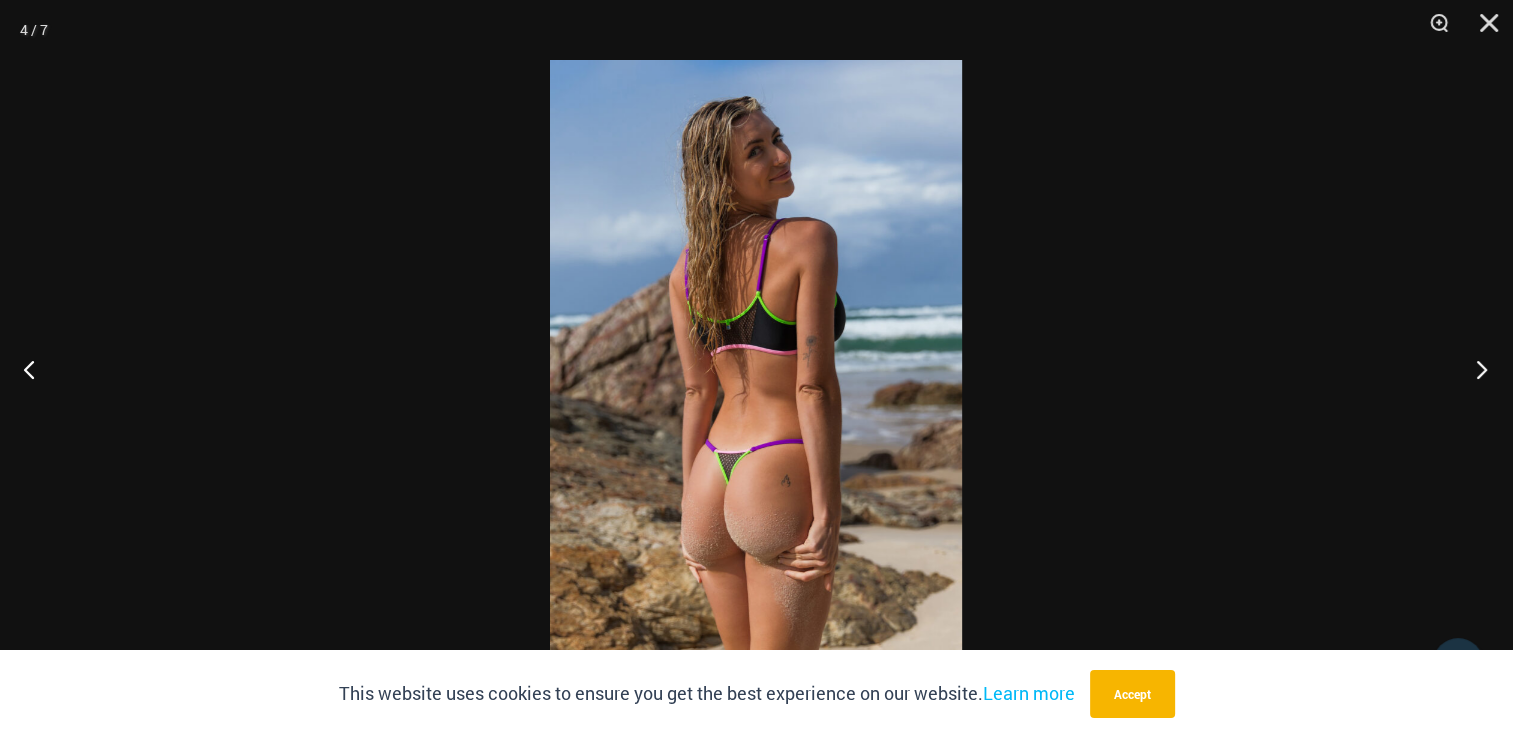 click at bounding box center [1475, 369] 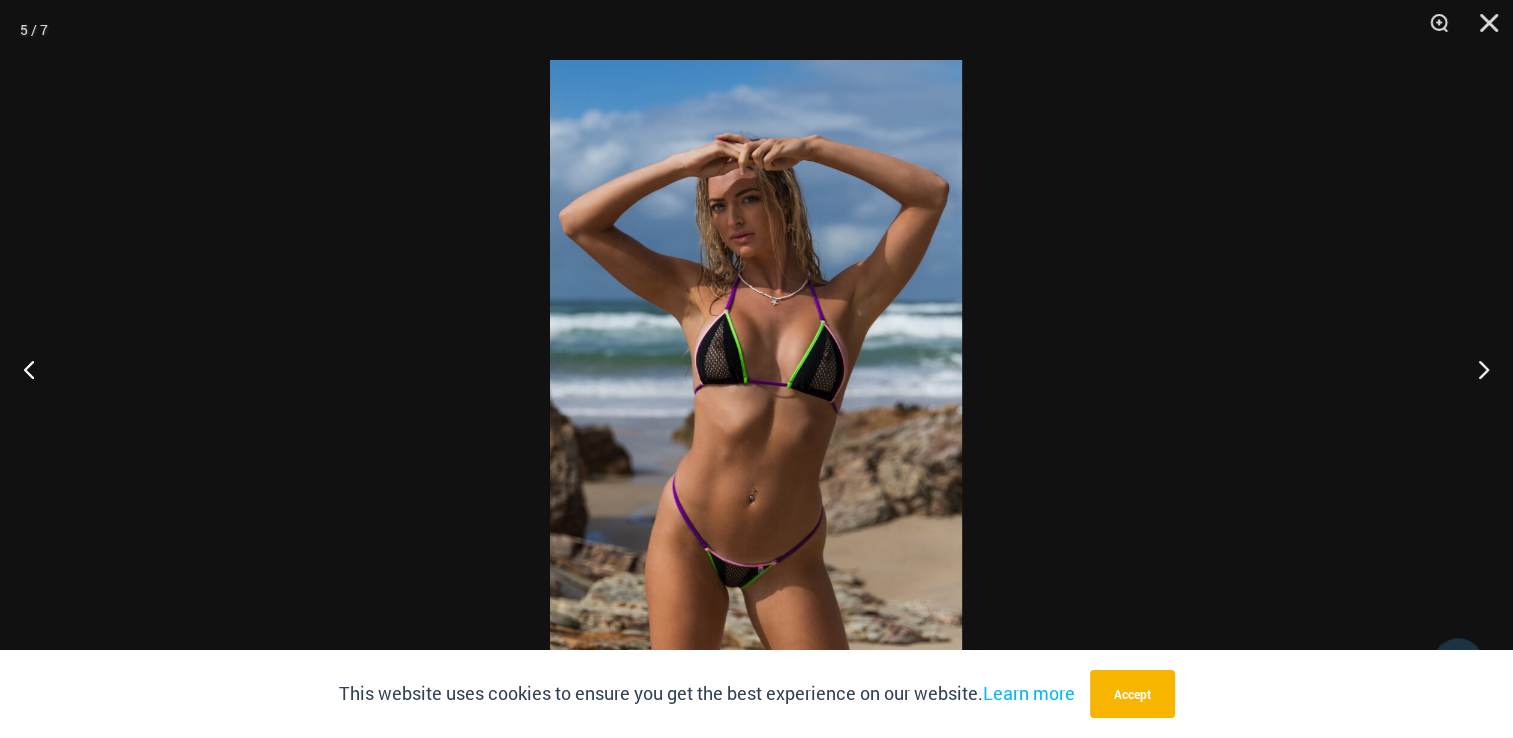 click at bounding box center [756, 369] 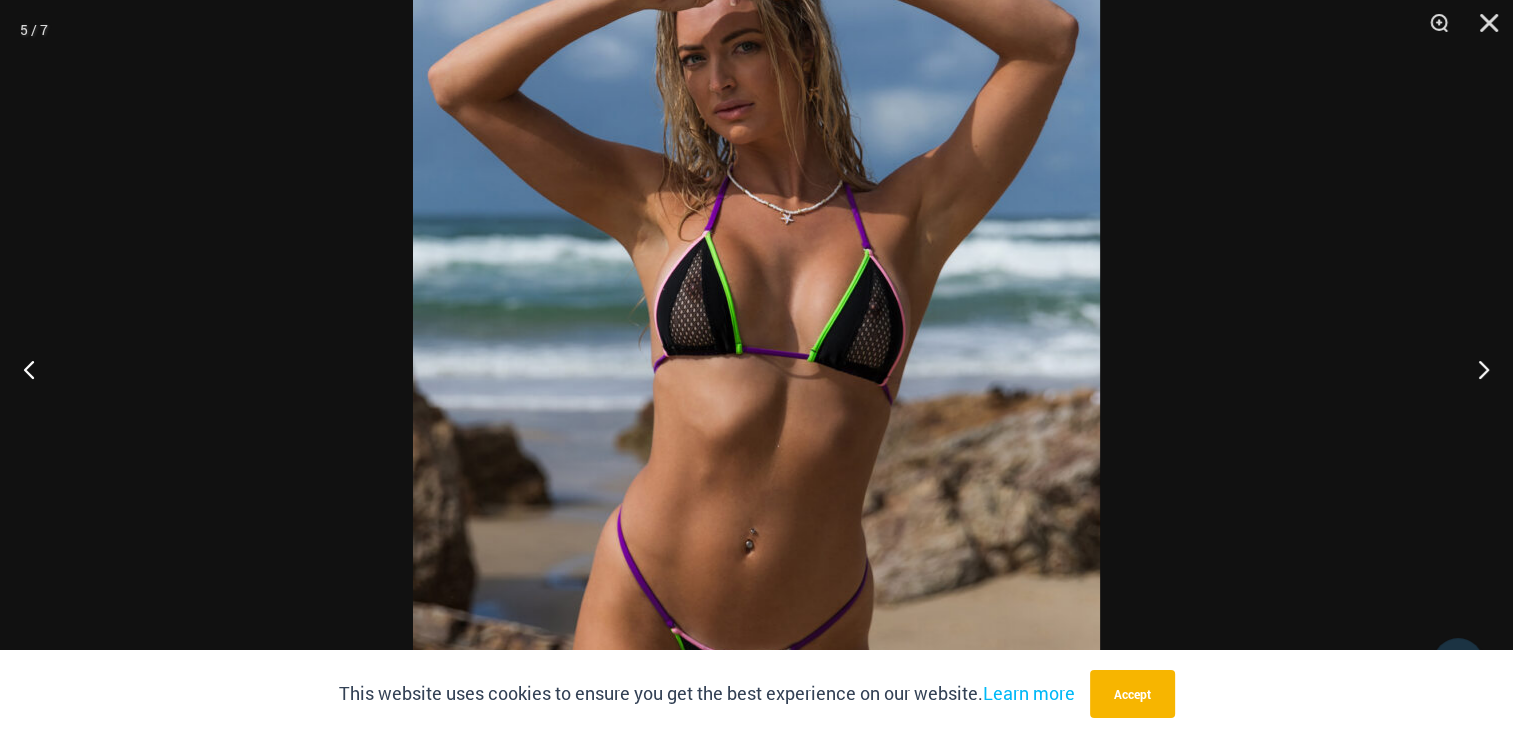 scroll, scrollTop: 1724, scrollLeft: 0, axis: vertical 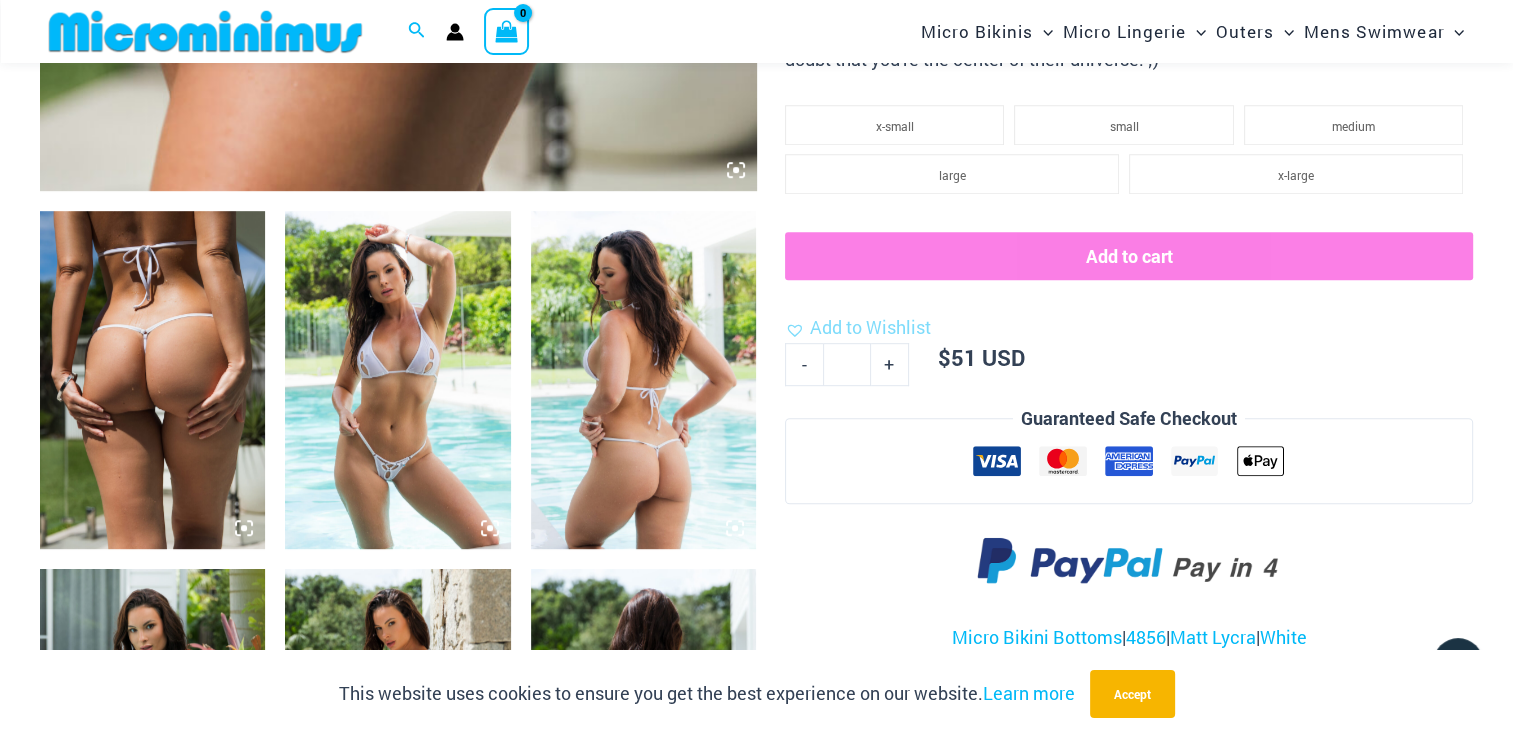 click at bounding box center [152, 380] 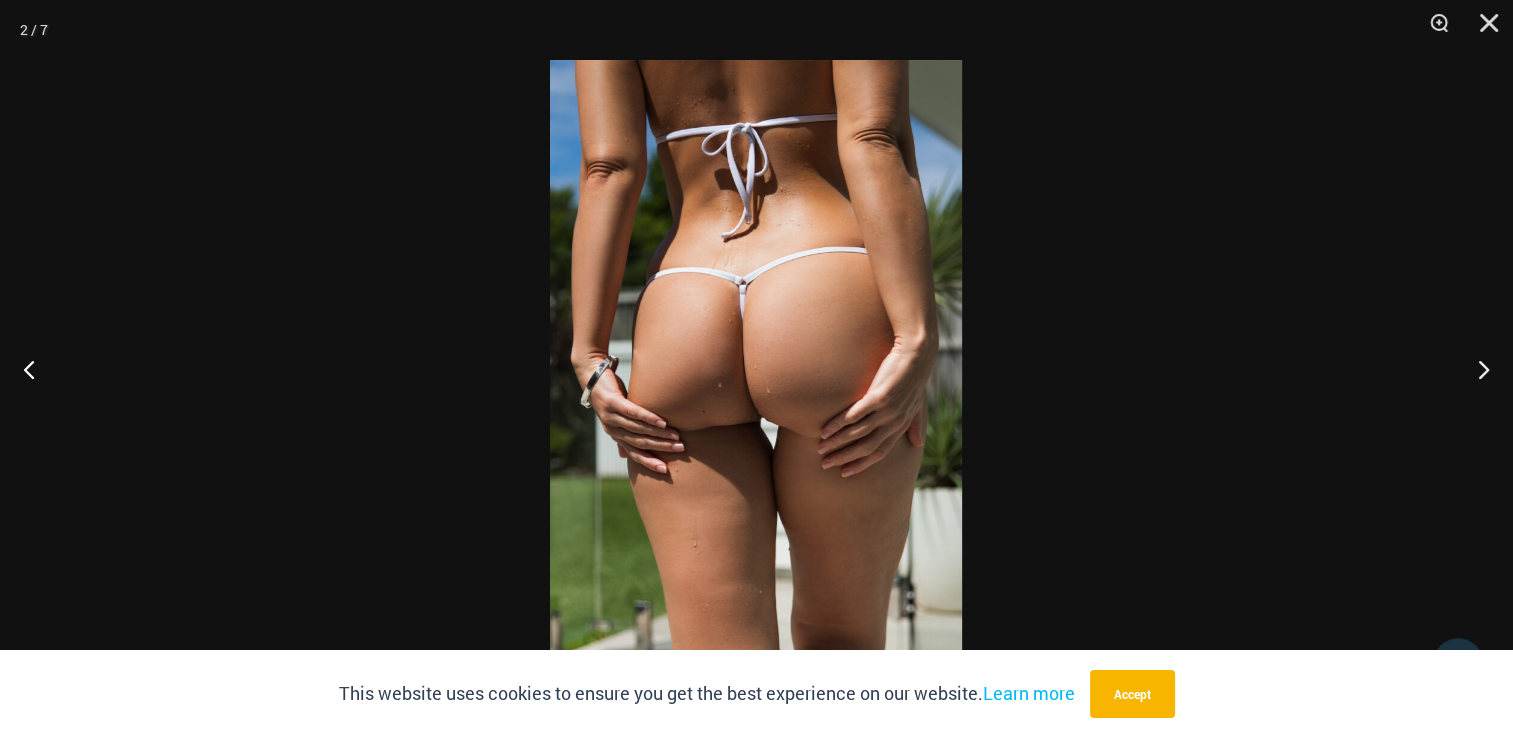 click at bounding box center [756, 369] 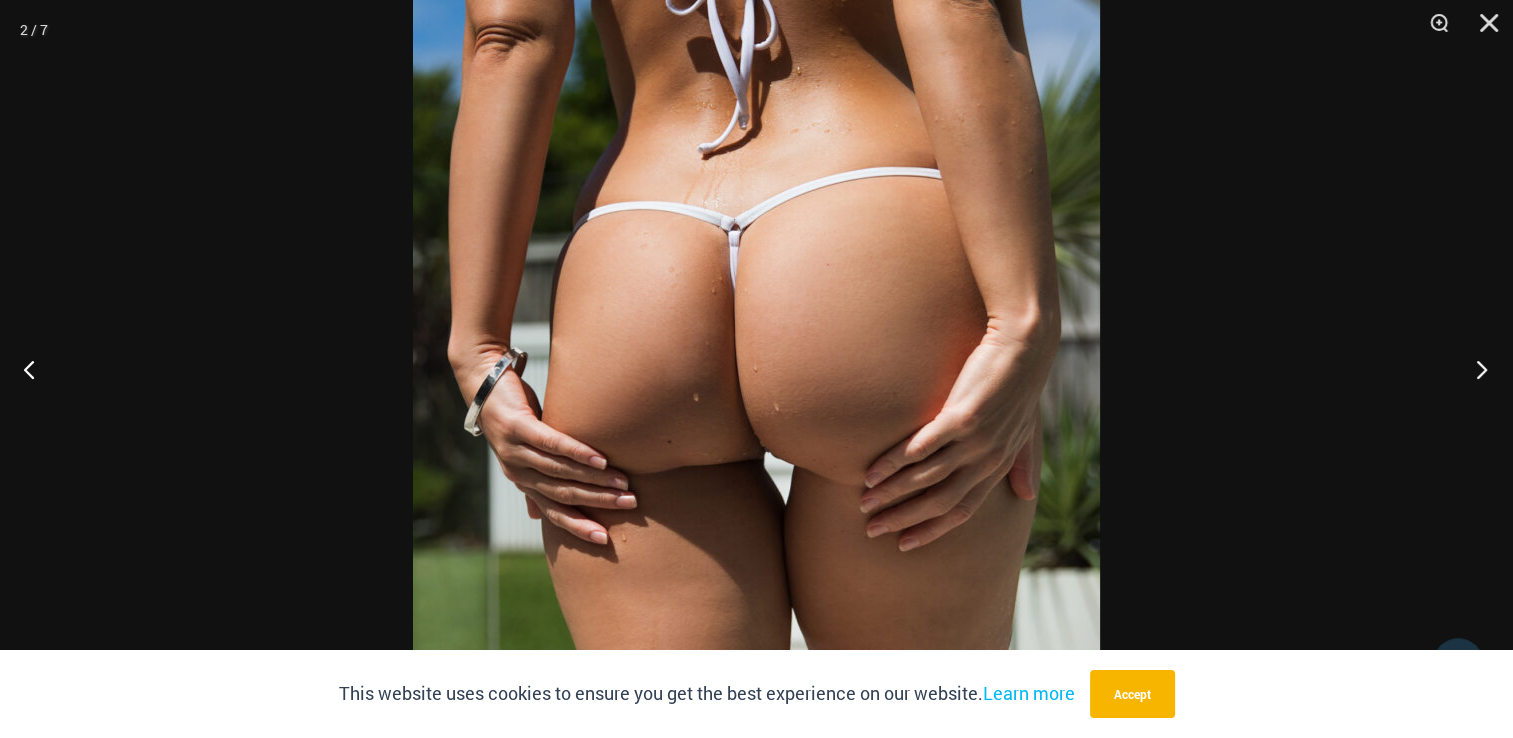 click at bounding box center (1475, 369) 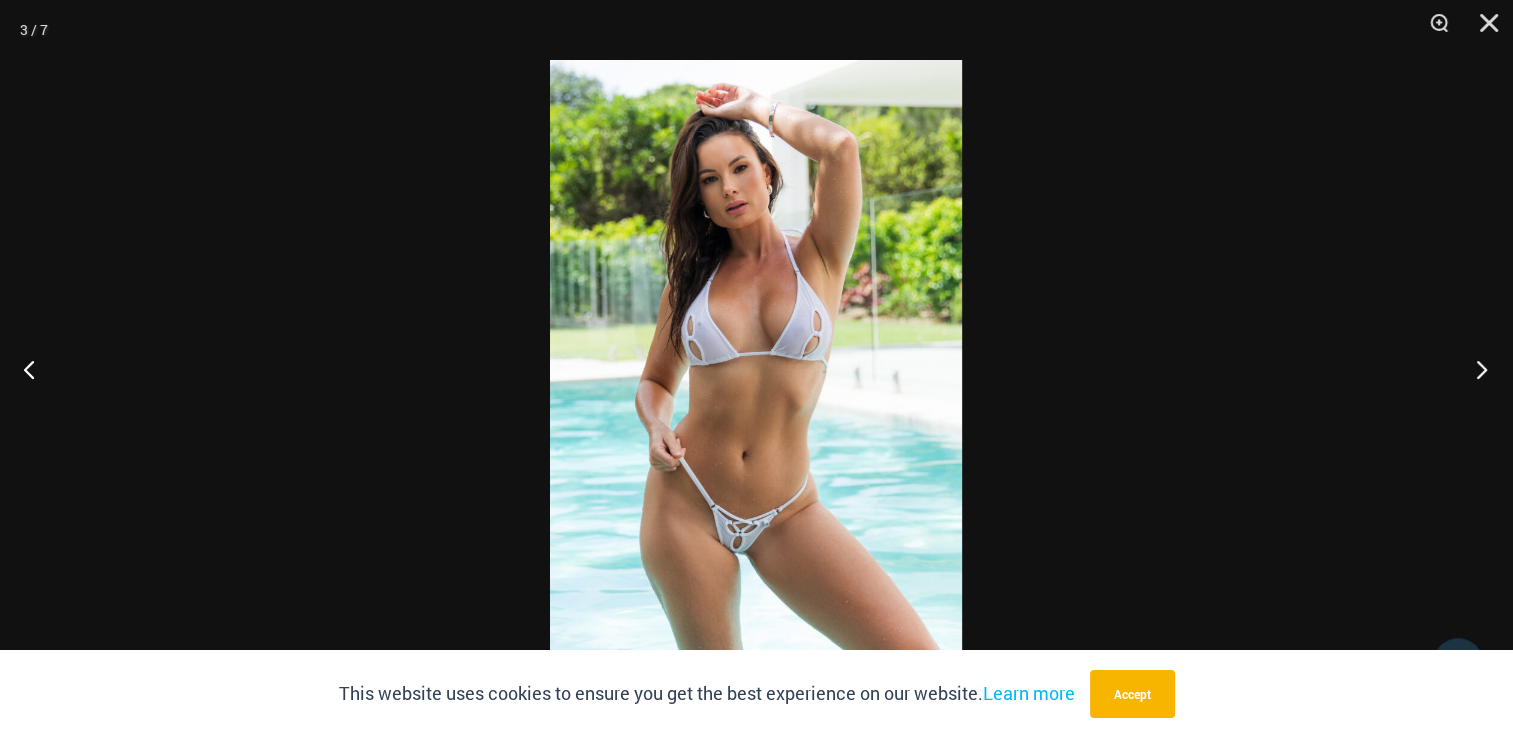 click at bounding box center (1475, 369) 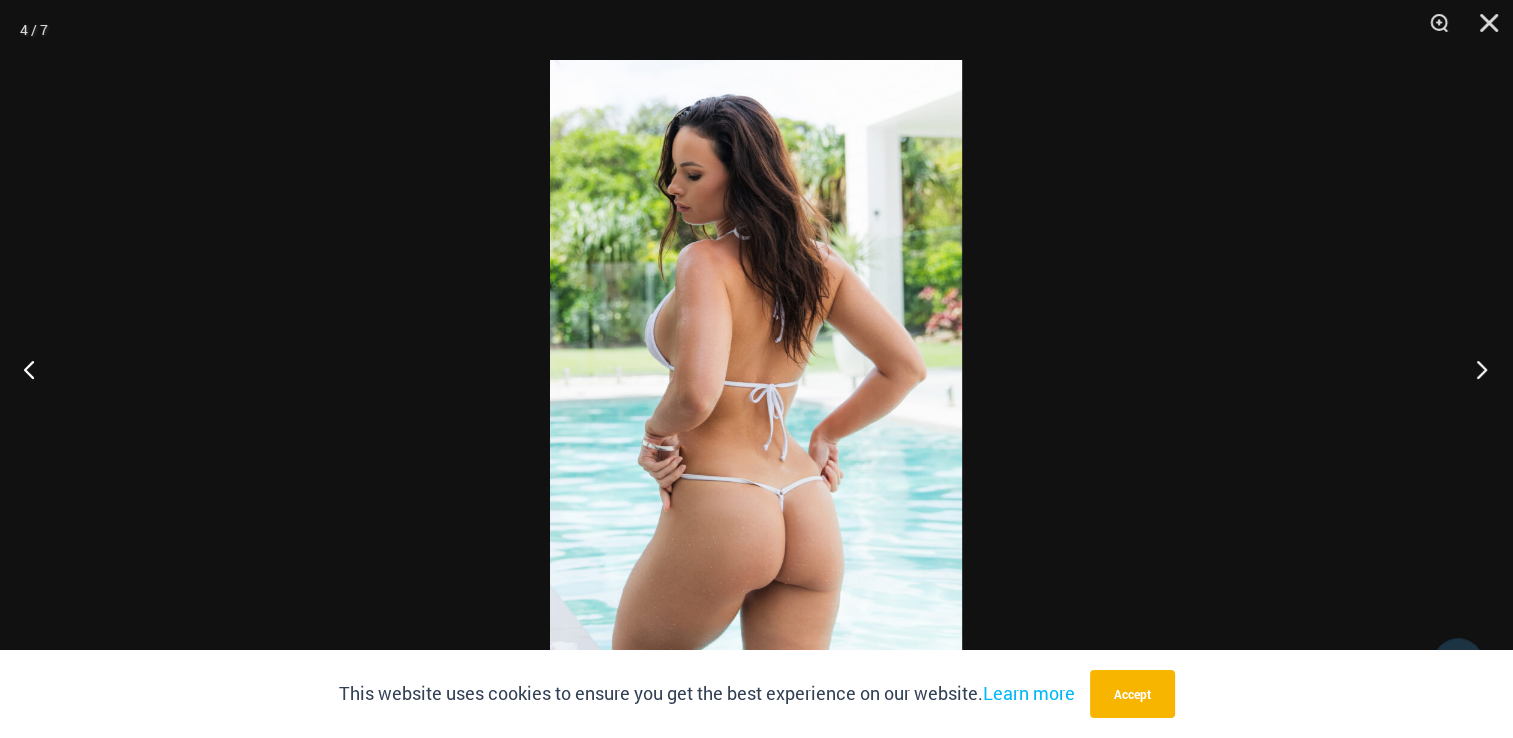 click at bounding box center (1475, 369) 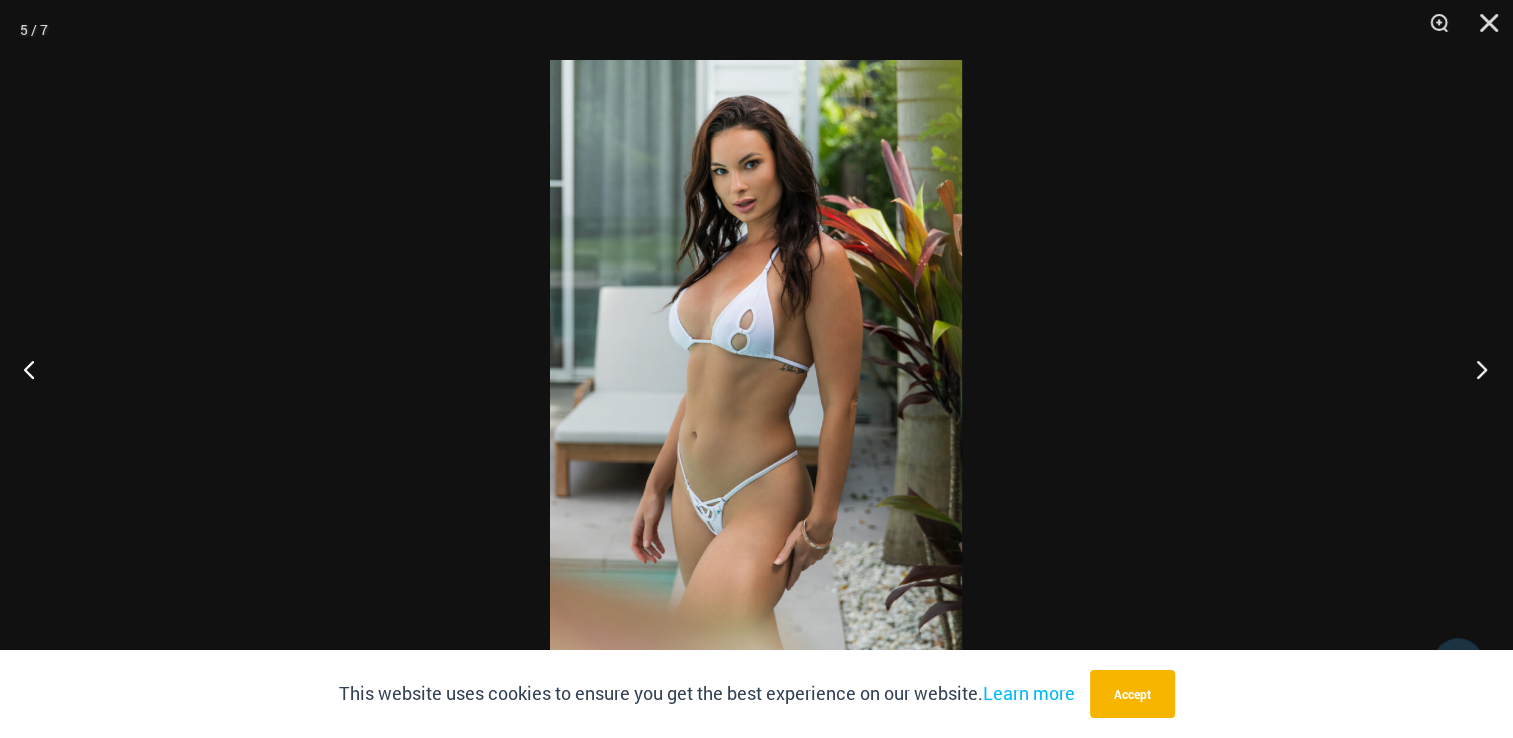 click at bounding box center [1475, 369] 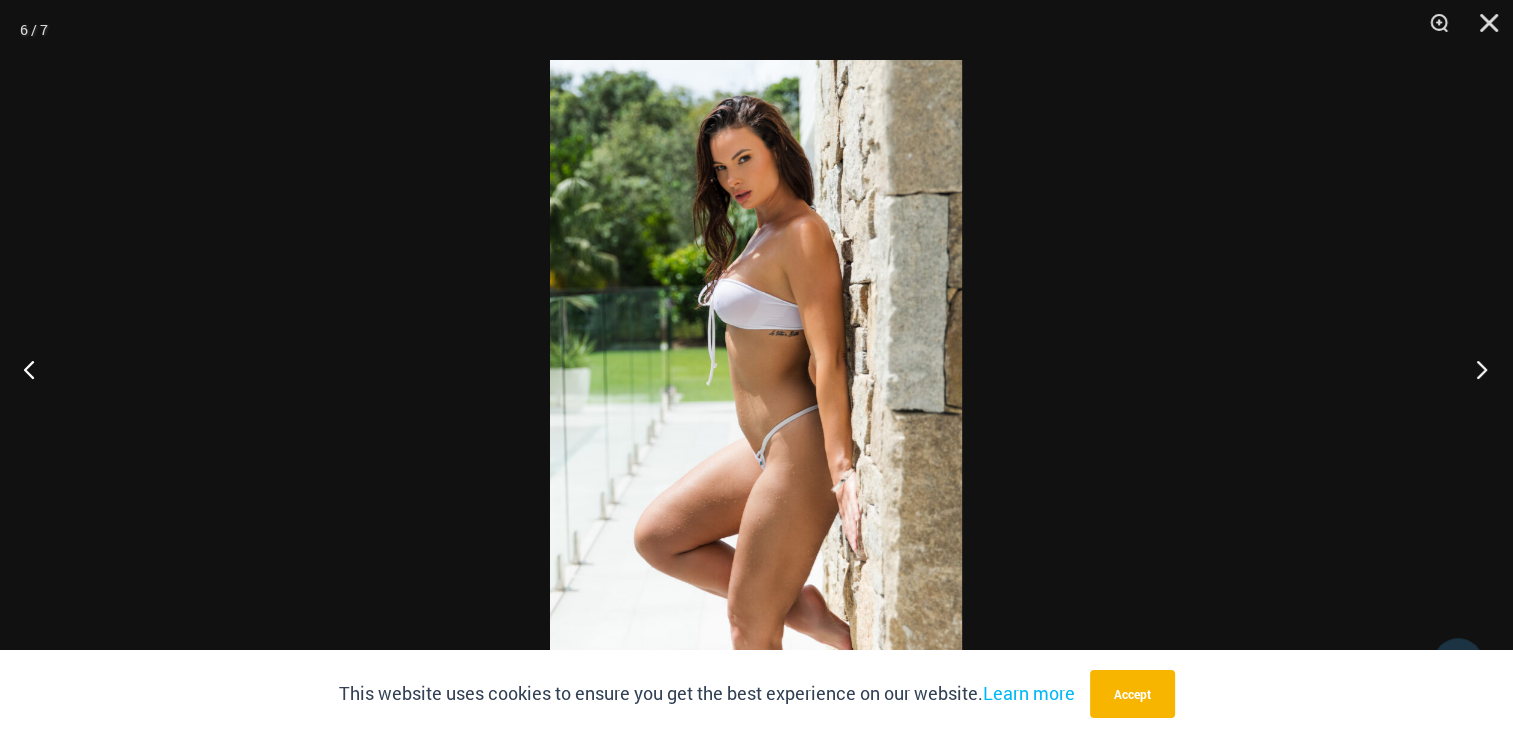 click at bounding box center (1475, 369) 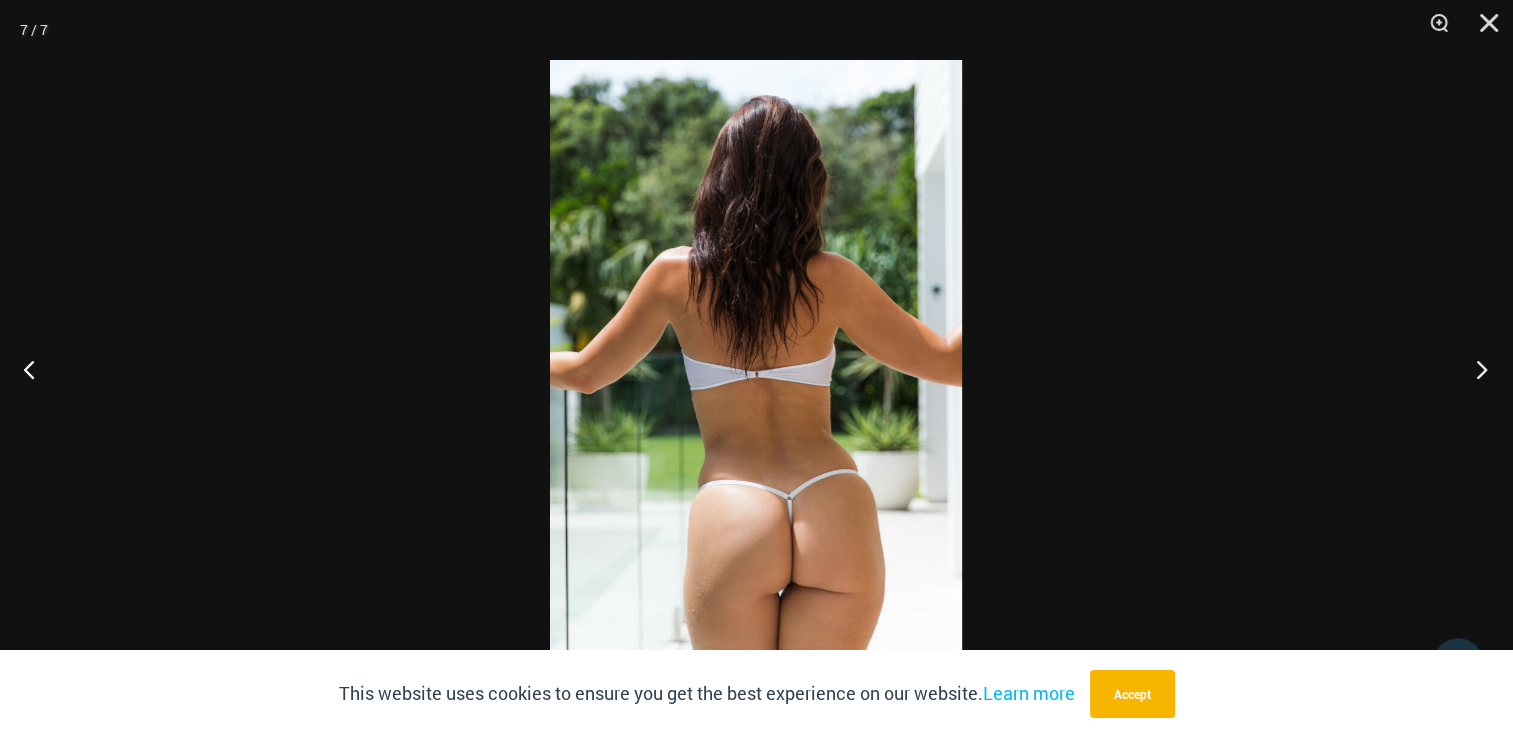 click at bounding box center [1475, 369] 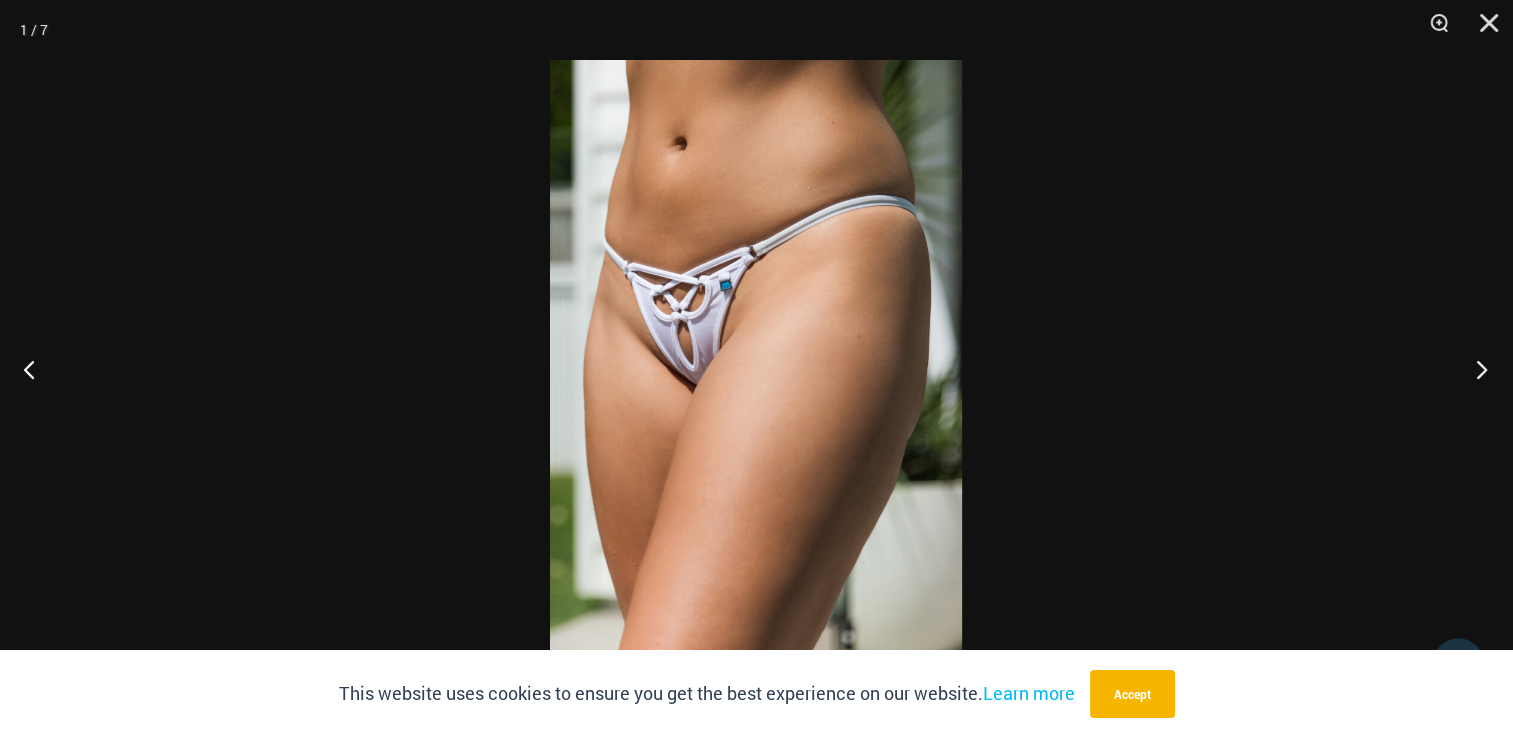 click at bounding box center [1475, 369] 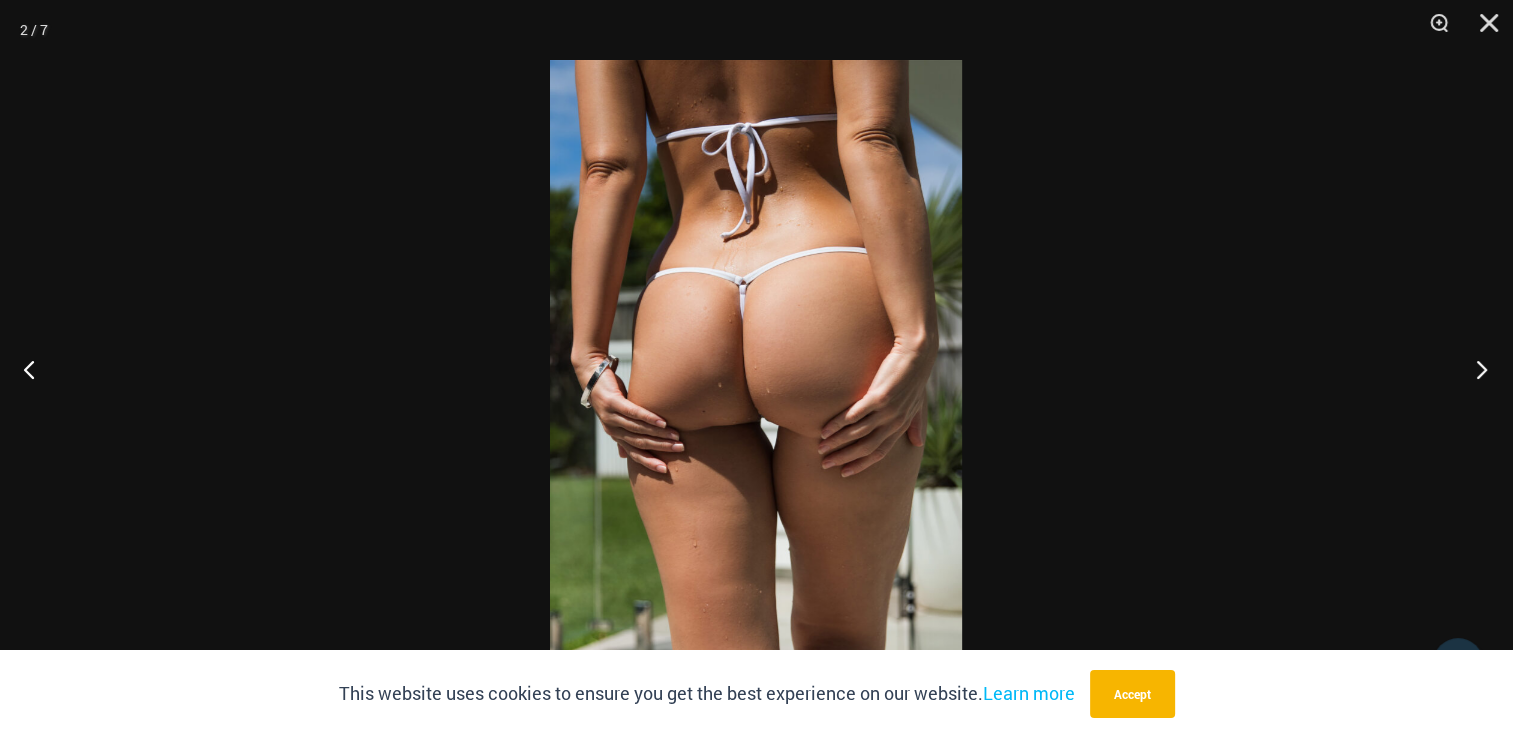 click at bounding box center [1475, 369] 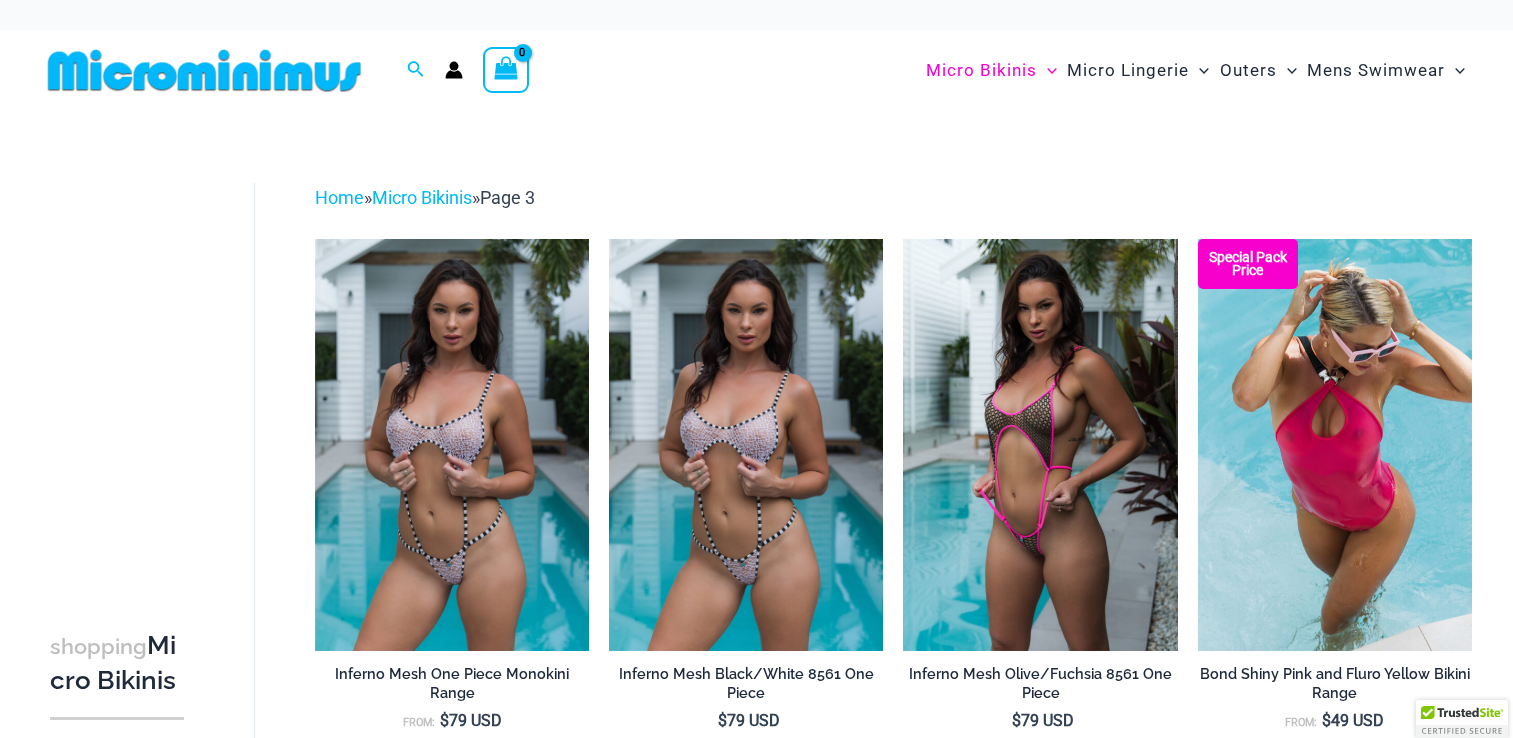 scroll, scrollTop: 0, scrollLeft: 0, axis: both 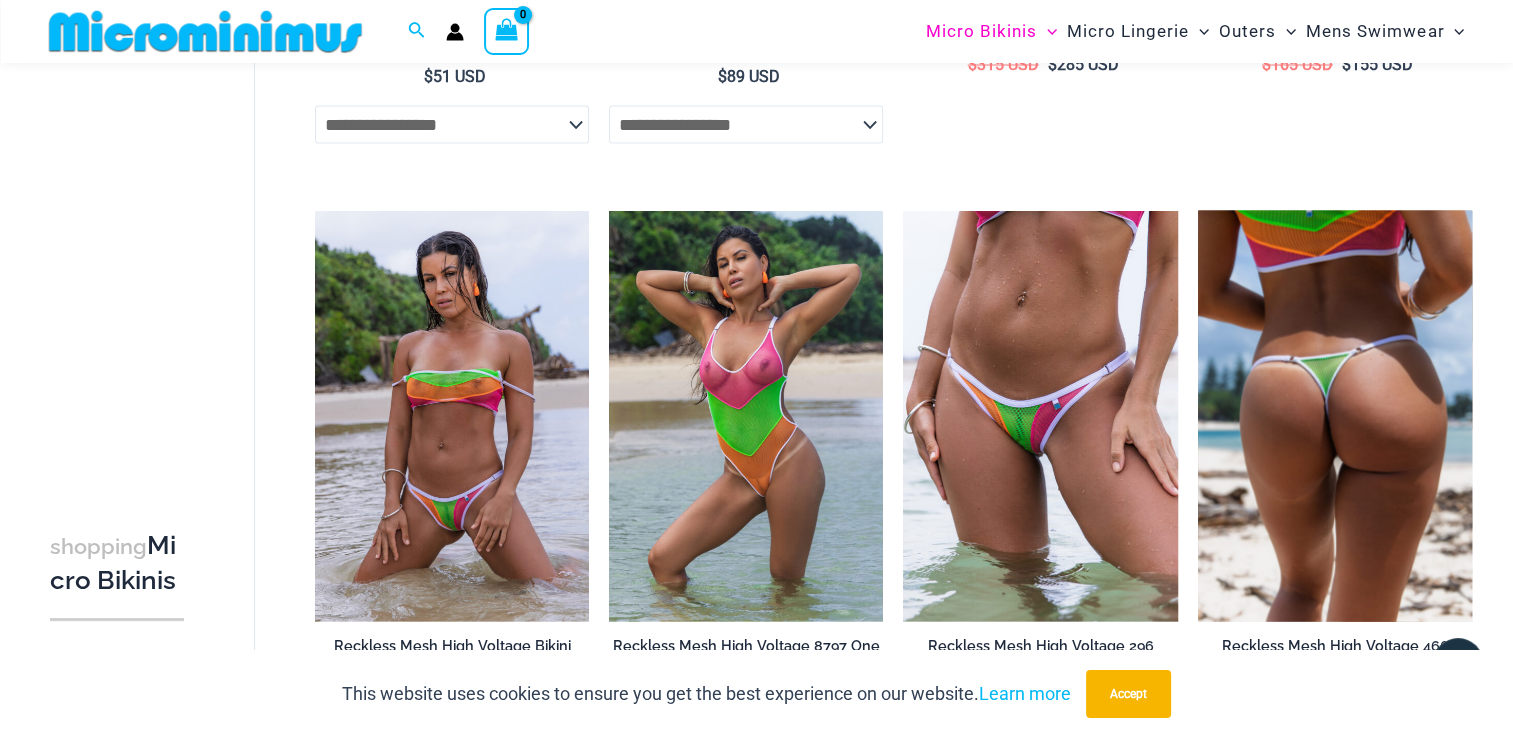 click at bounding box center (1335, 415) 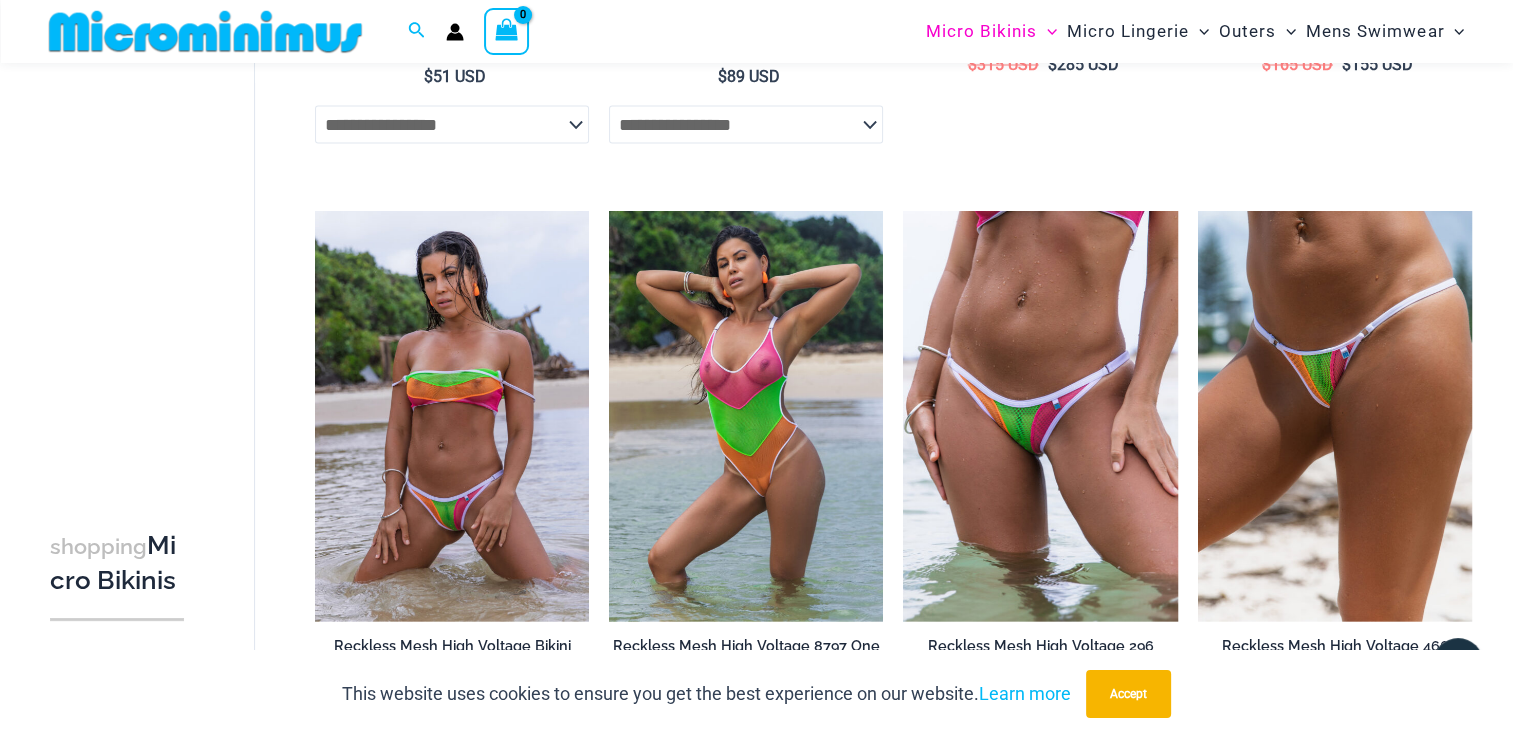 scroll, scrollTop: 4335, scrollLeft: 0, axis: vertical 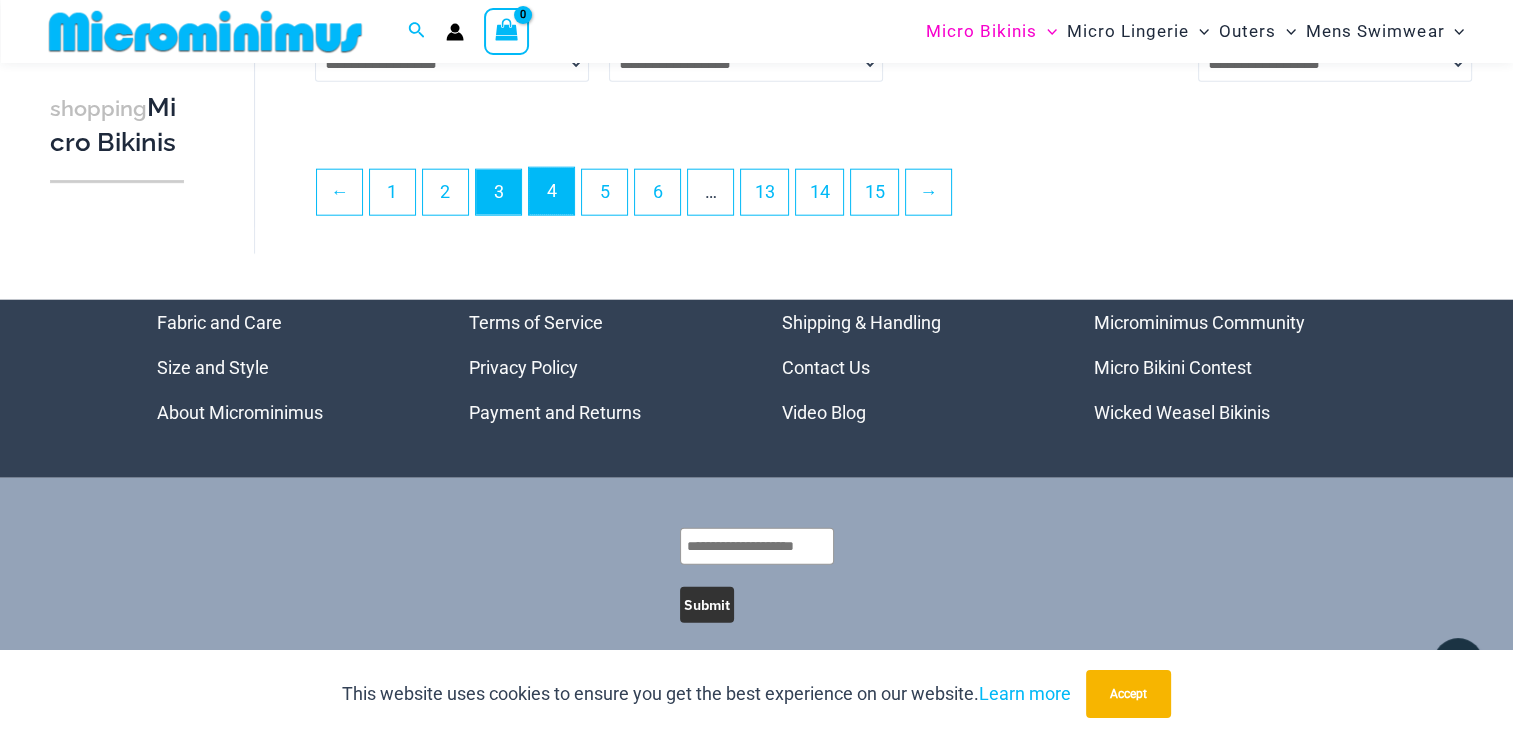click on "4" at bounding box center (551, 191) 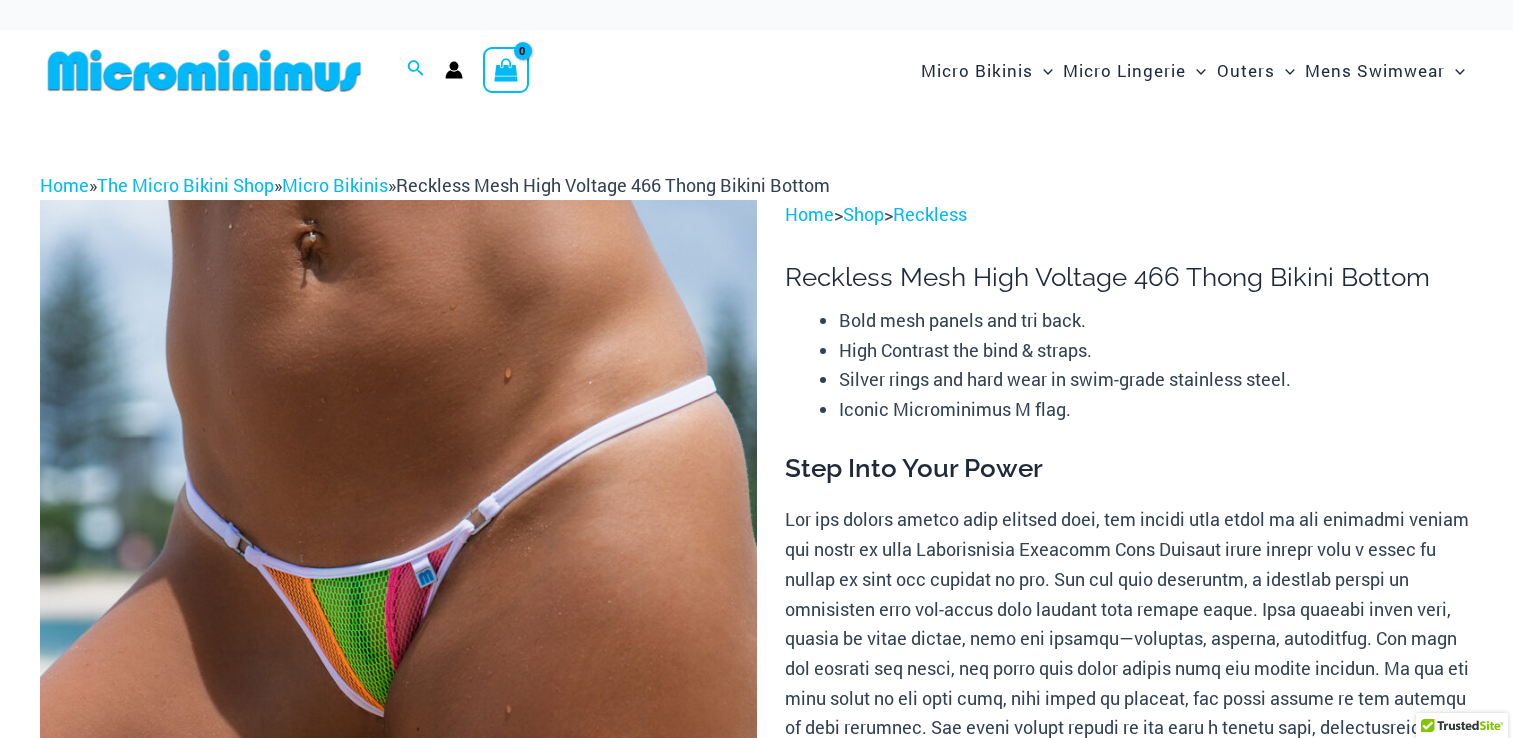 scroll, scrollTop: 0, scrollLeft: 0, axis: both 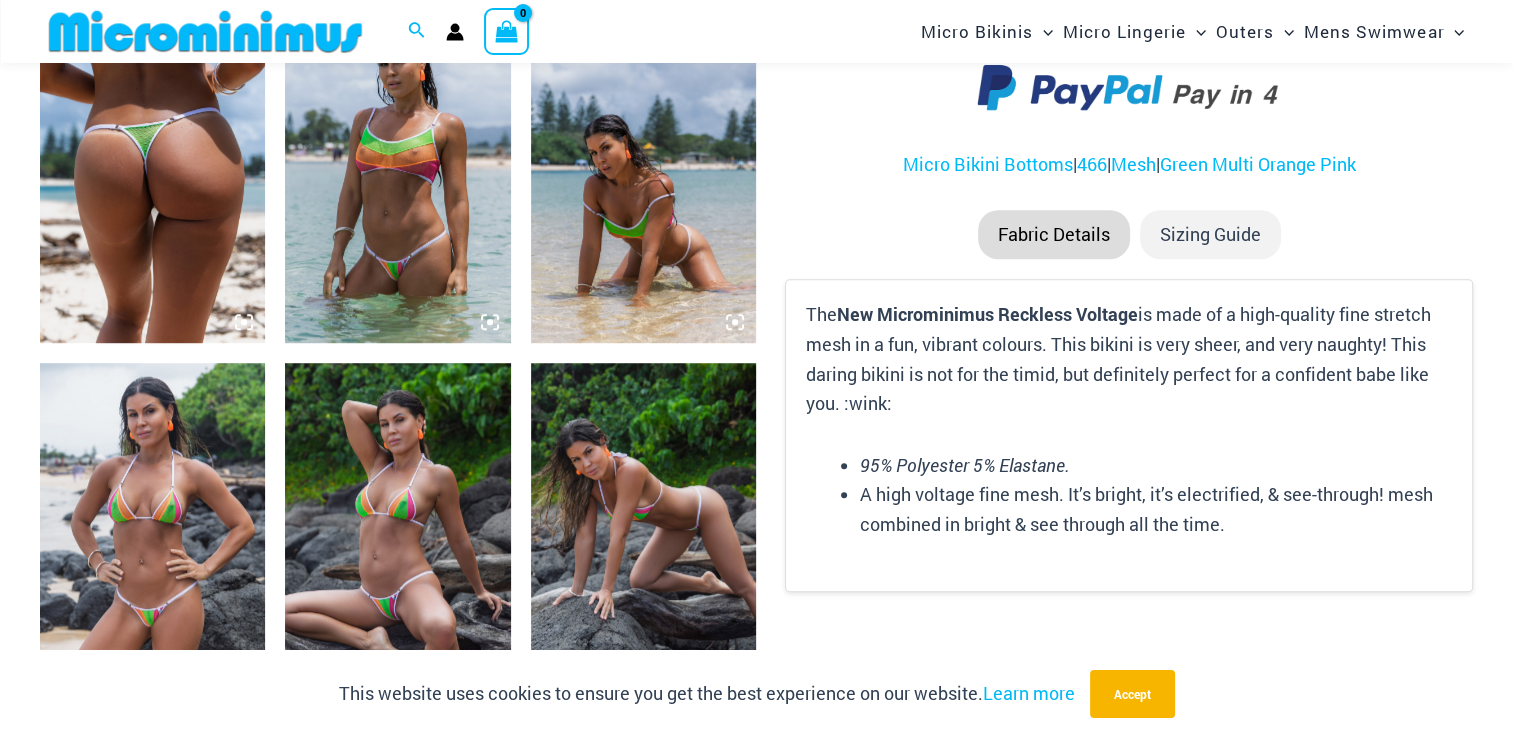 click at bounding box center (152, 532) 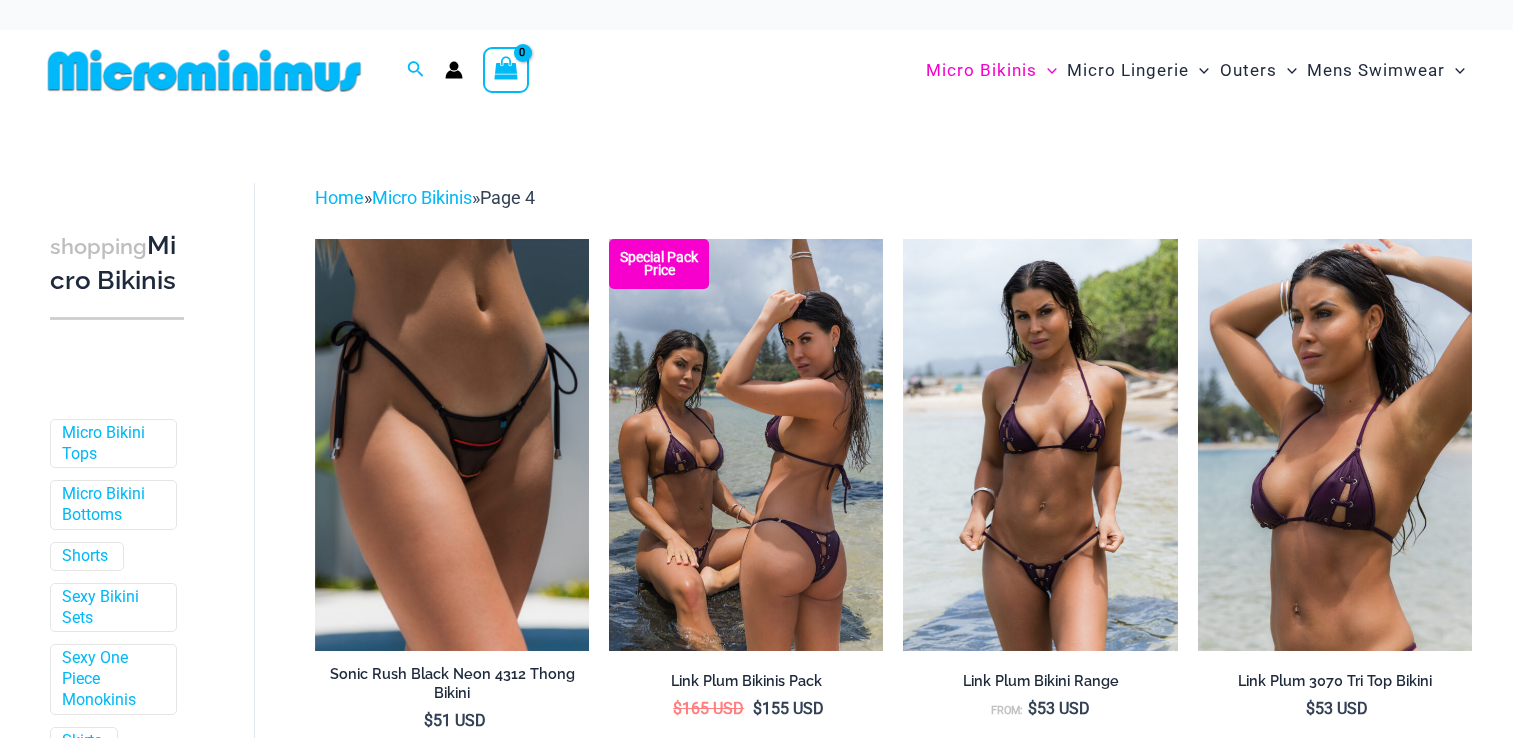 scroll, scrollTop: 0, scrollLeft: 0, axis: both 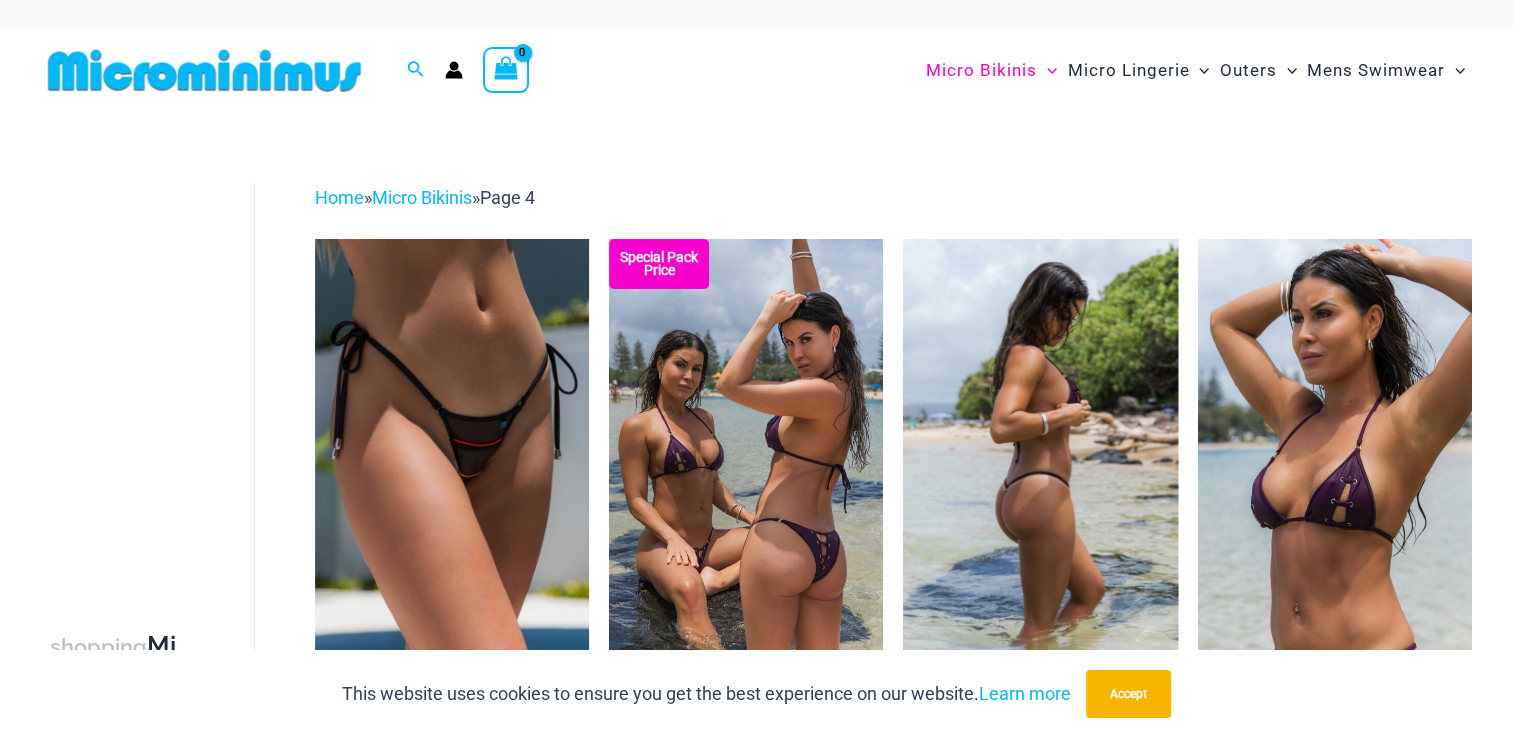 click at bounding box center (1040, 444) 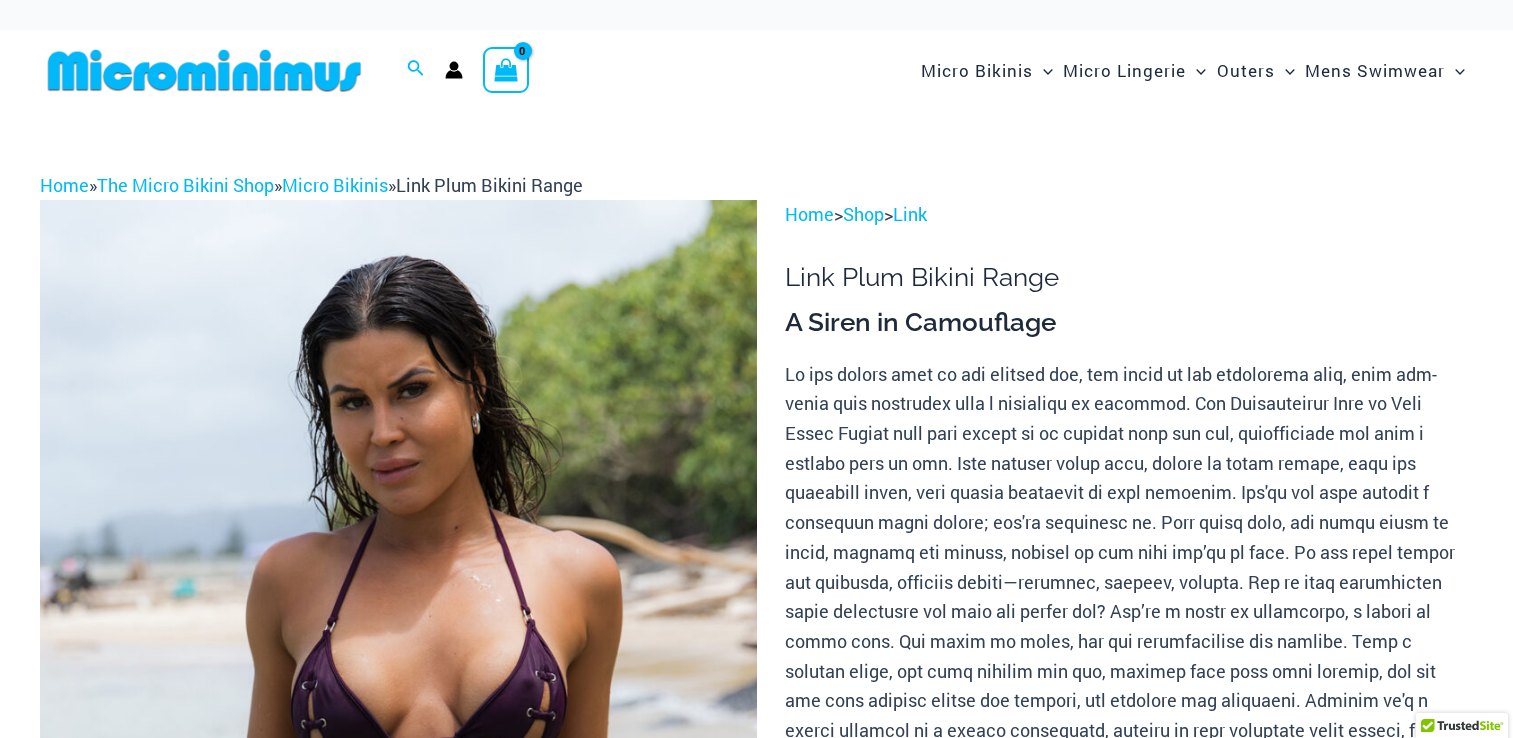scroll, scrollTop: 0, scrollLeft: 0, axis: both 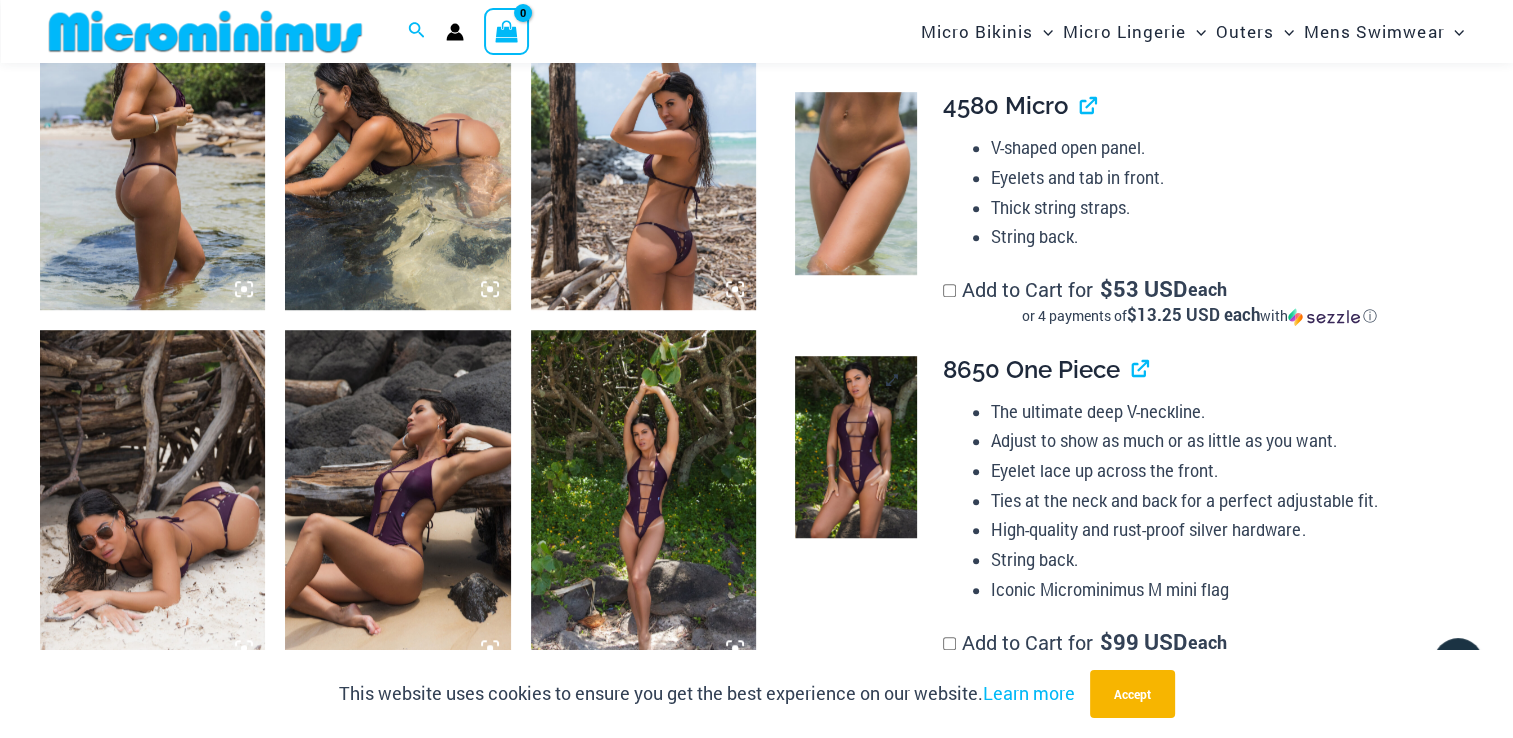 click at bounding box center [855, 447] 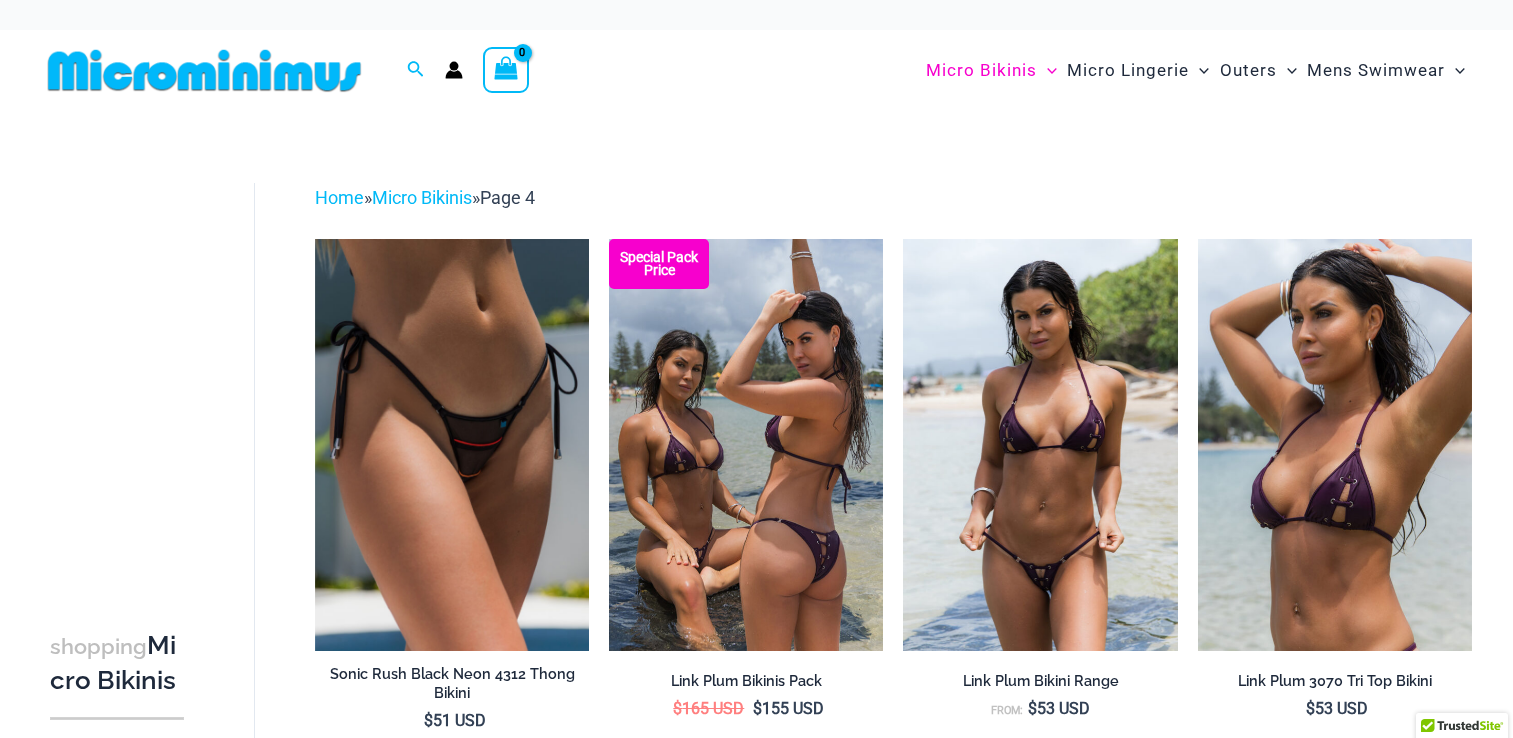 scroll, scrollTop: 0, scrollLeft: 0, axis: both 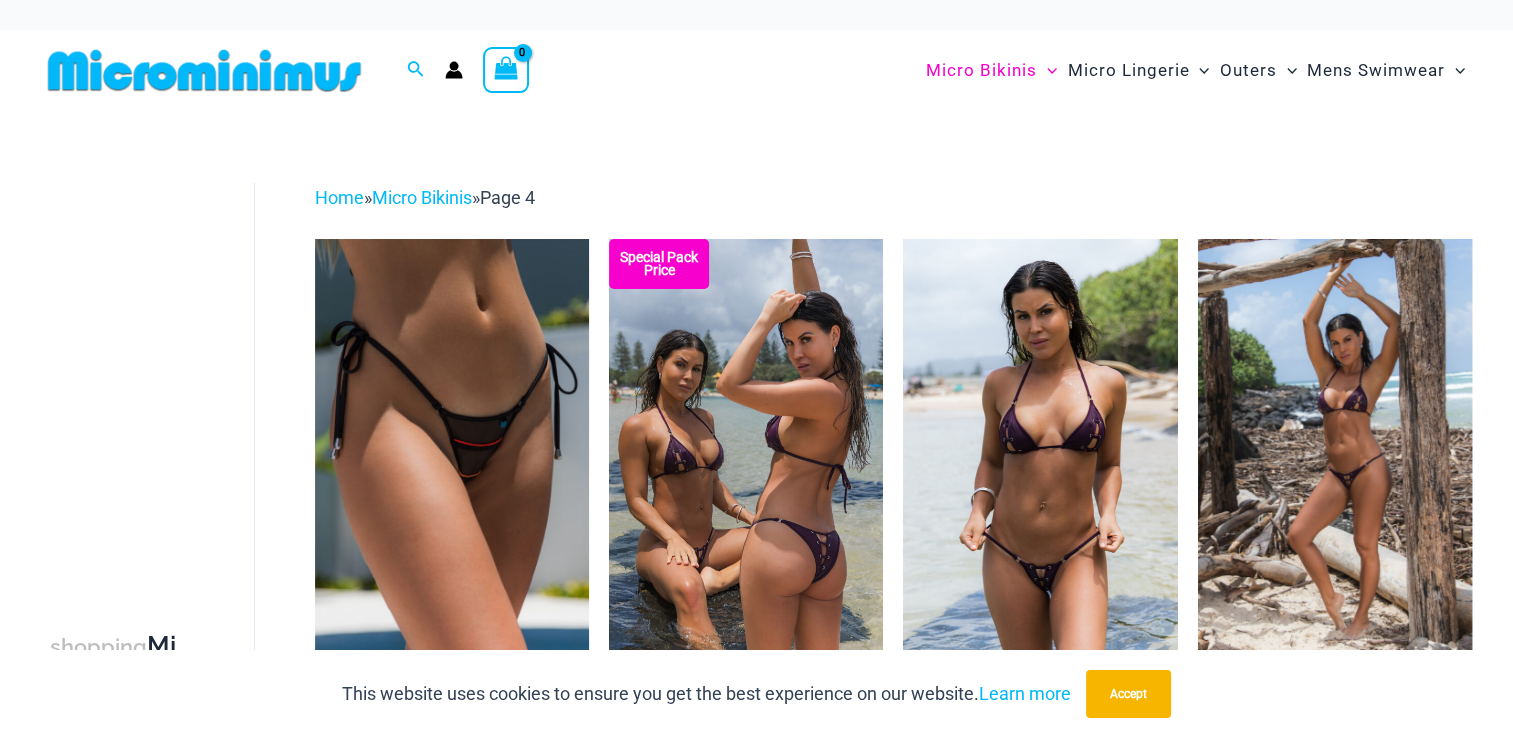 click at bounding box center (1335, 444) 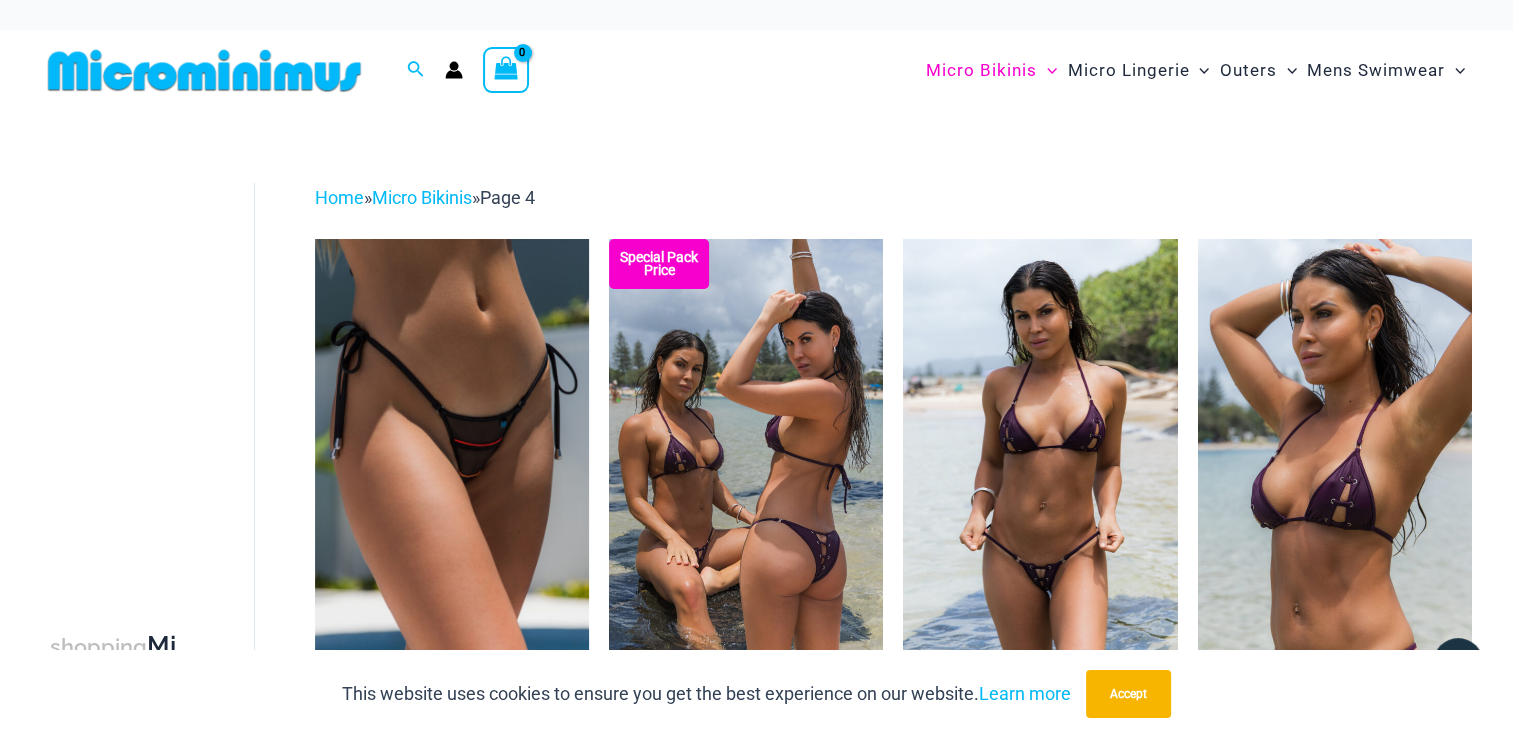 scroll, scrollTop: 645, scrollLeft: 0, axis: vertical 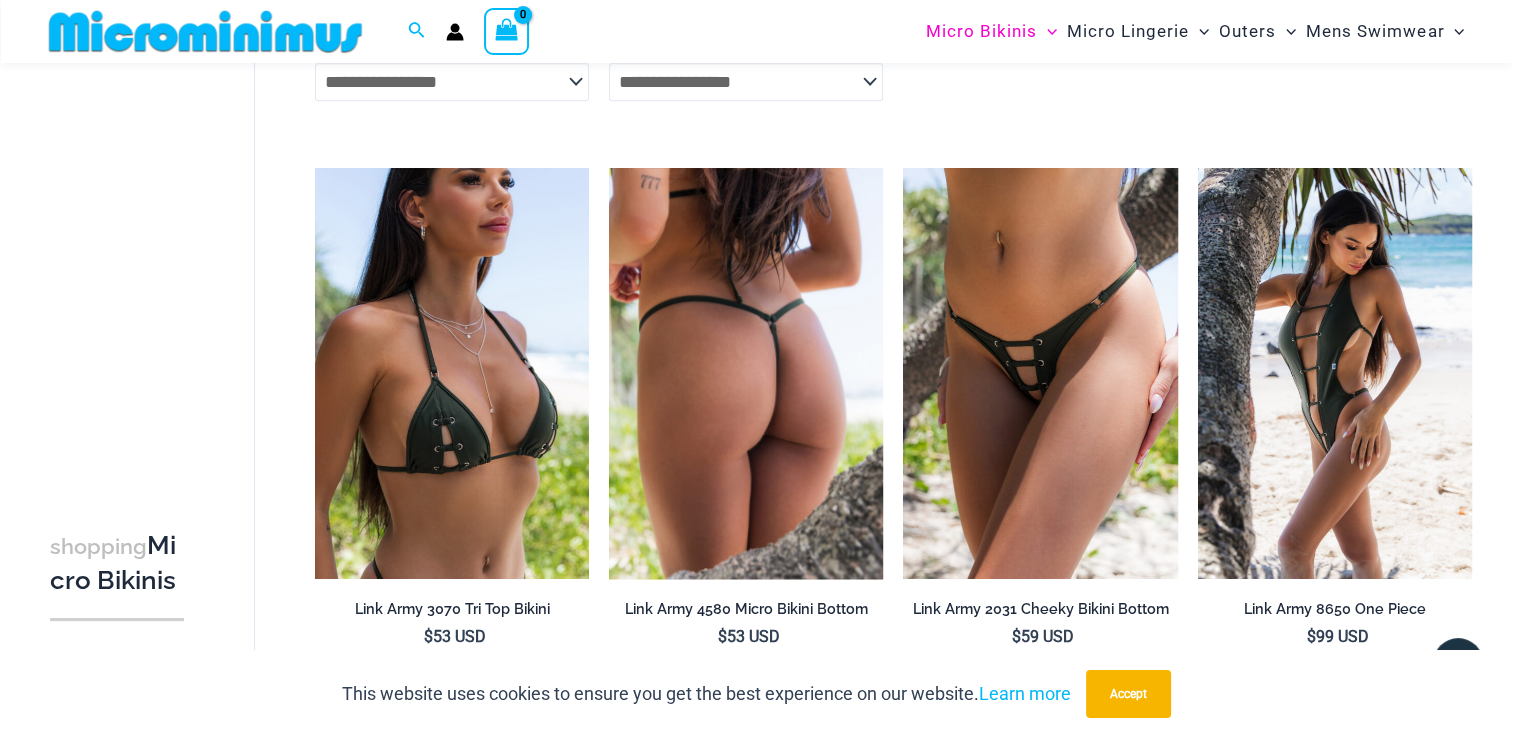 click at bounding box center [746, 373] 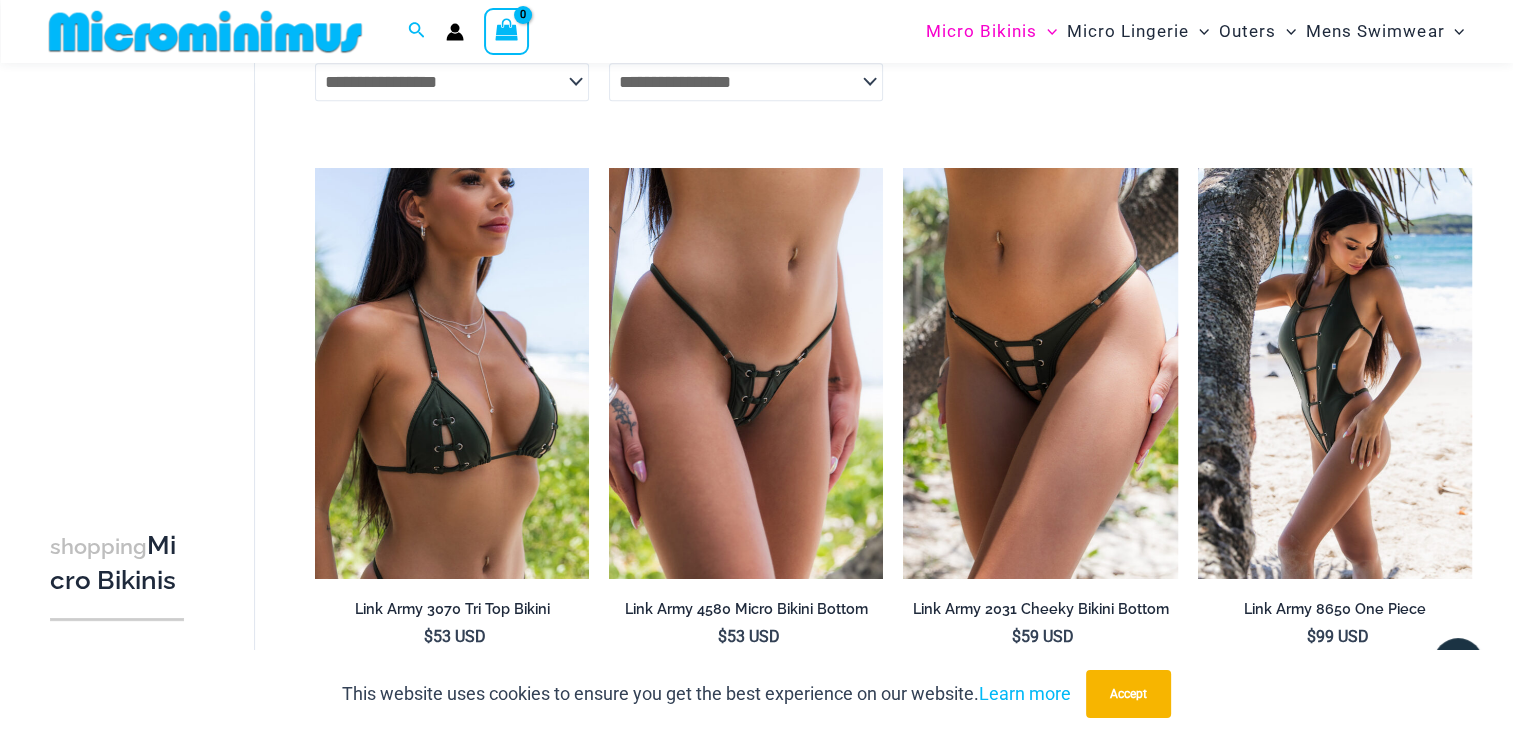 scroll, scrollTop: 1918, scrollLeft: 0, axis: vertical 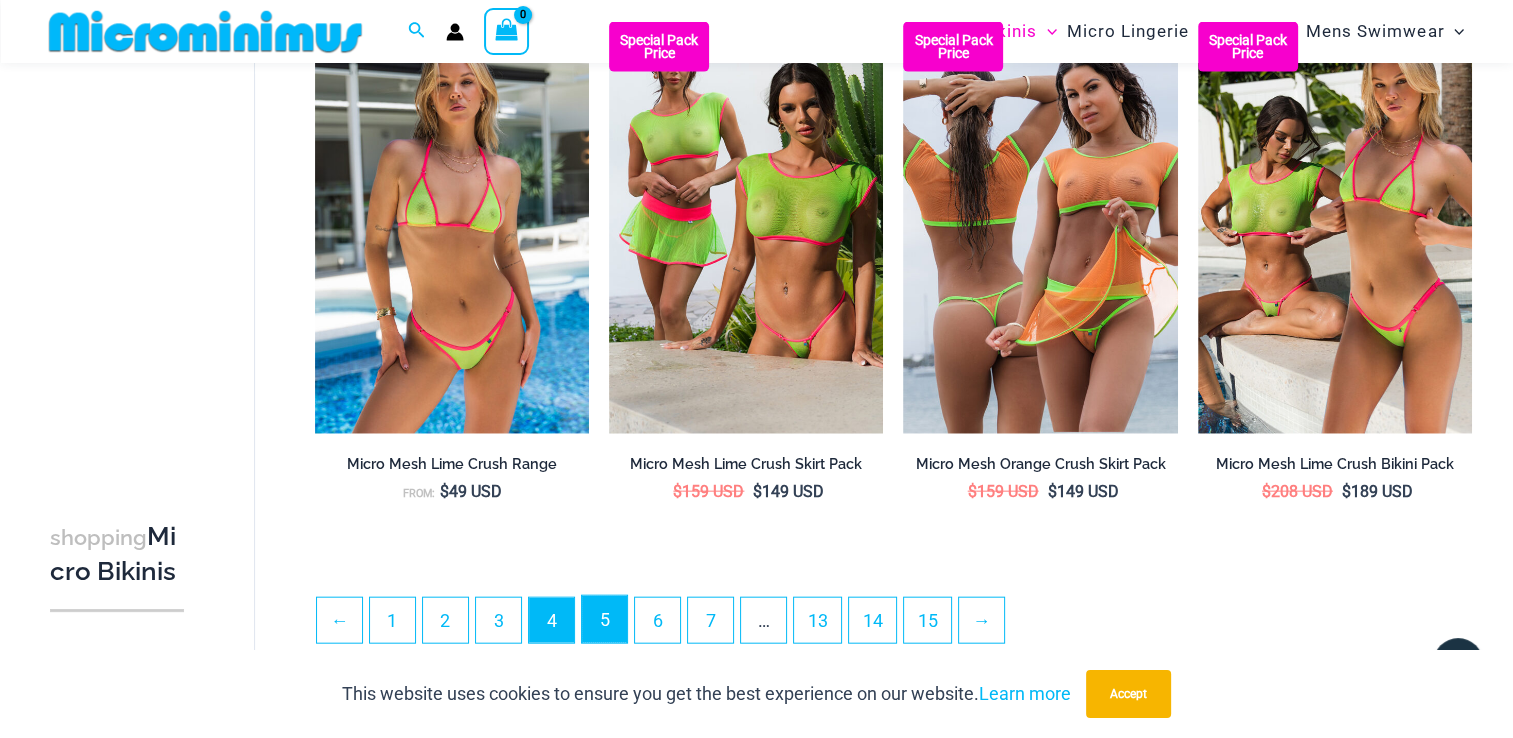click on "5" at bounding box center (604, 619) 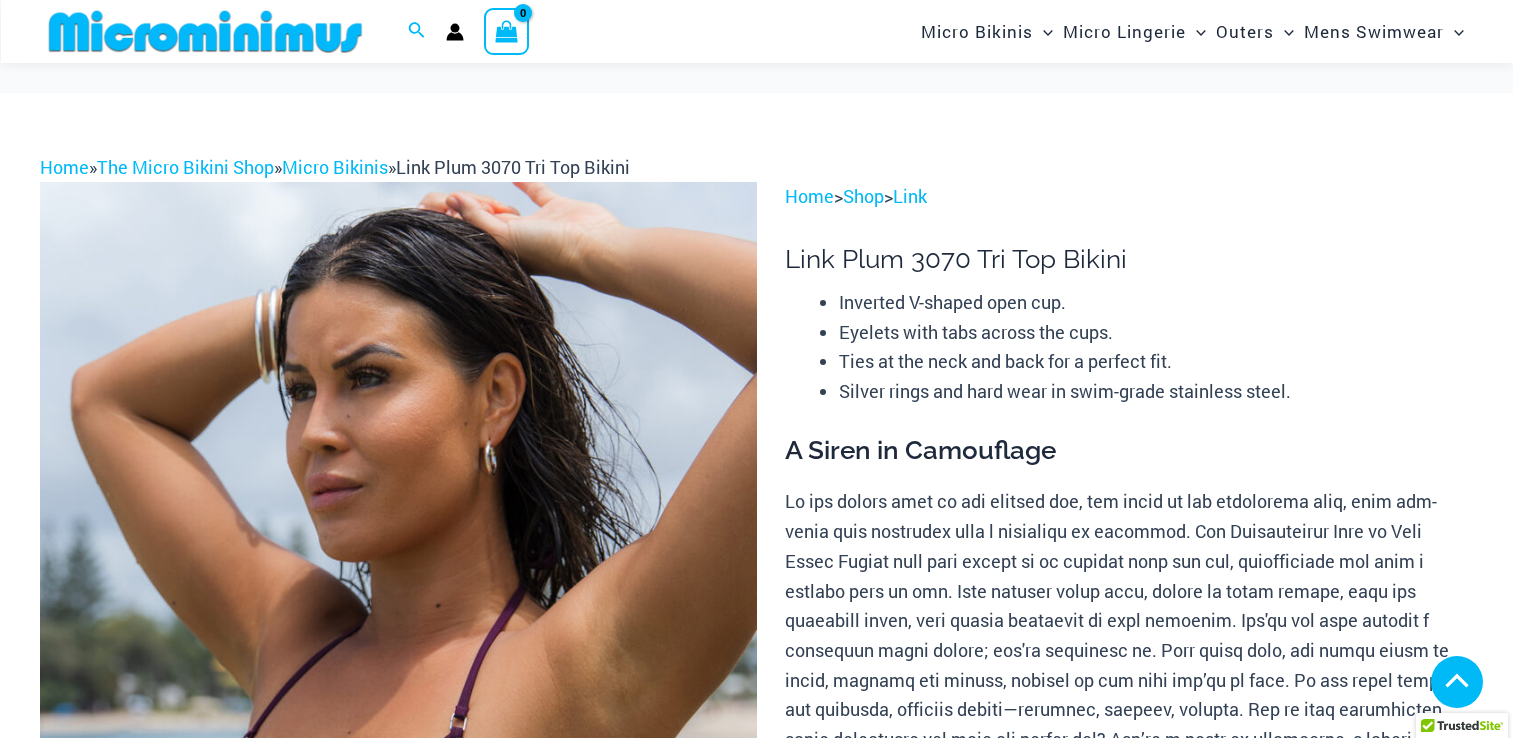 scroll, scrollTop: 1212, scrollLeft: 0, axis: vertical 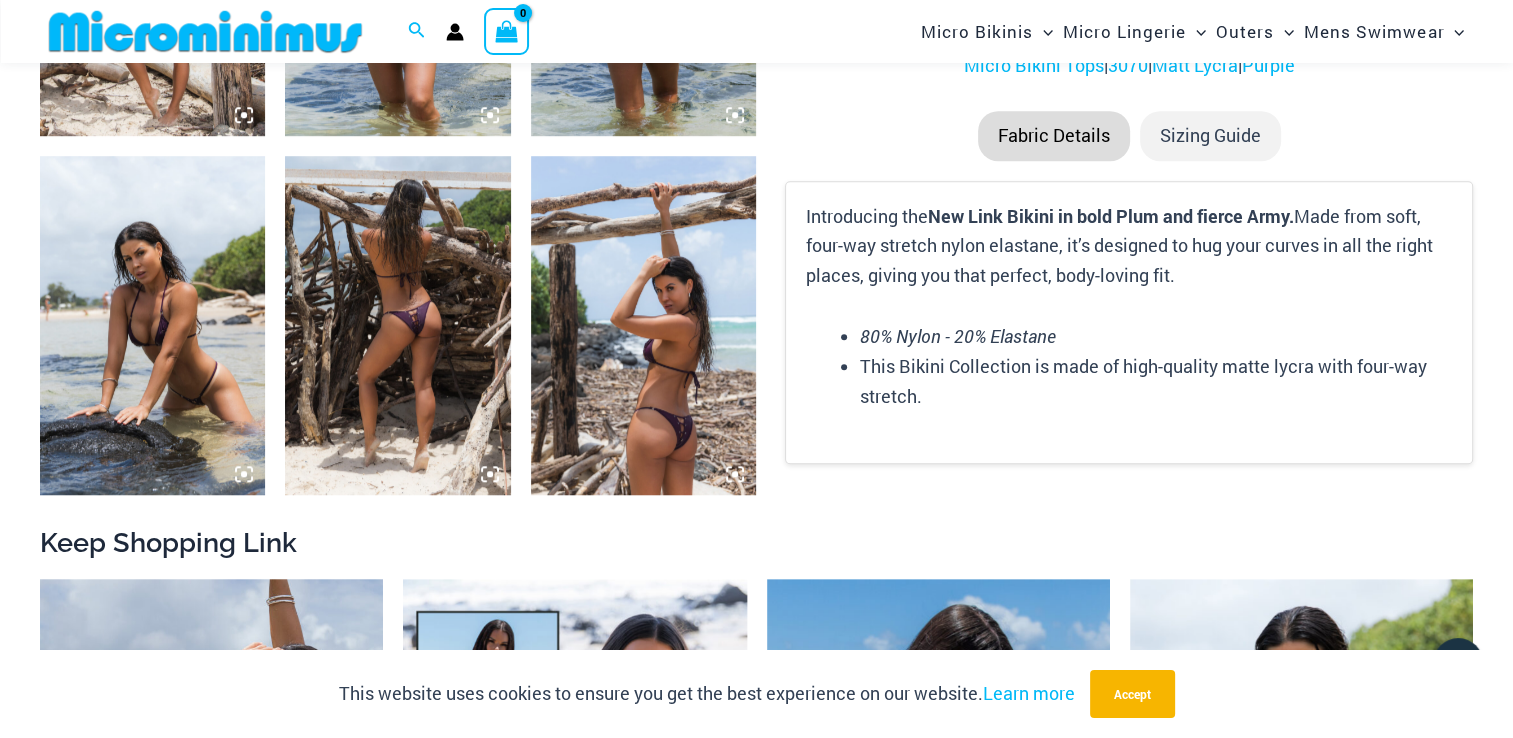 click 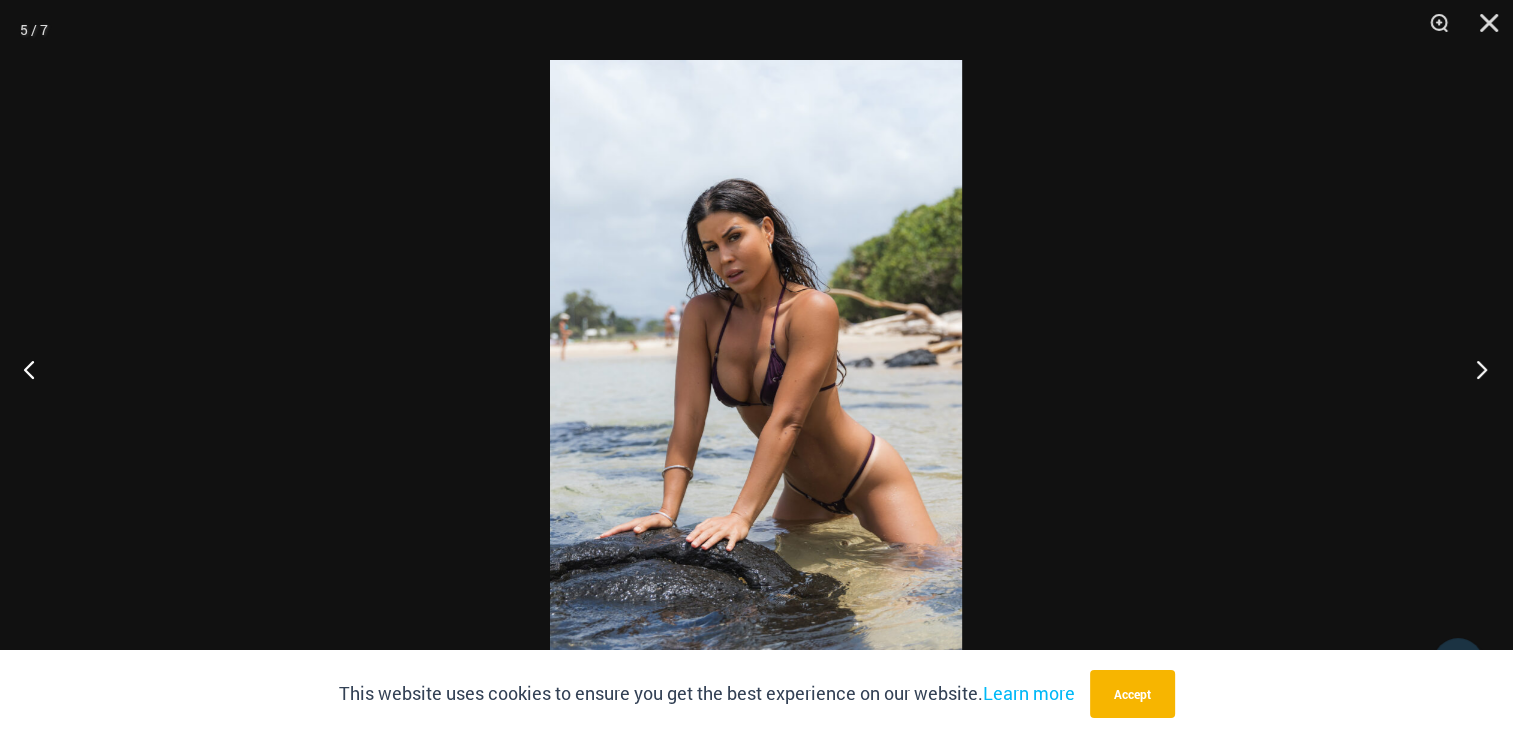 click at bounding box center (1475, 369) 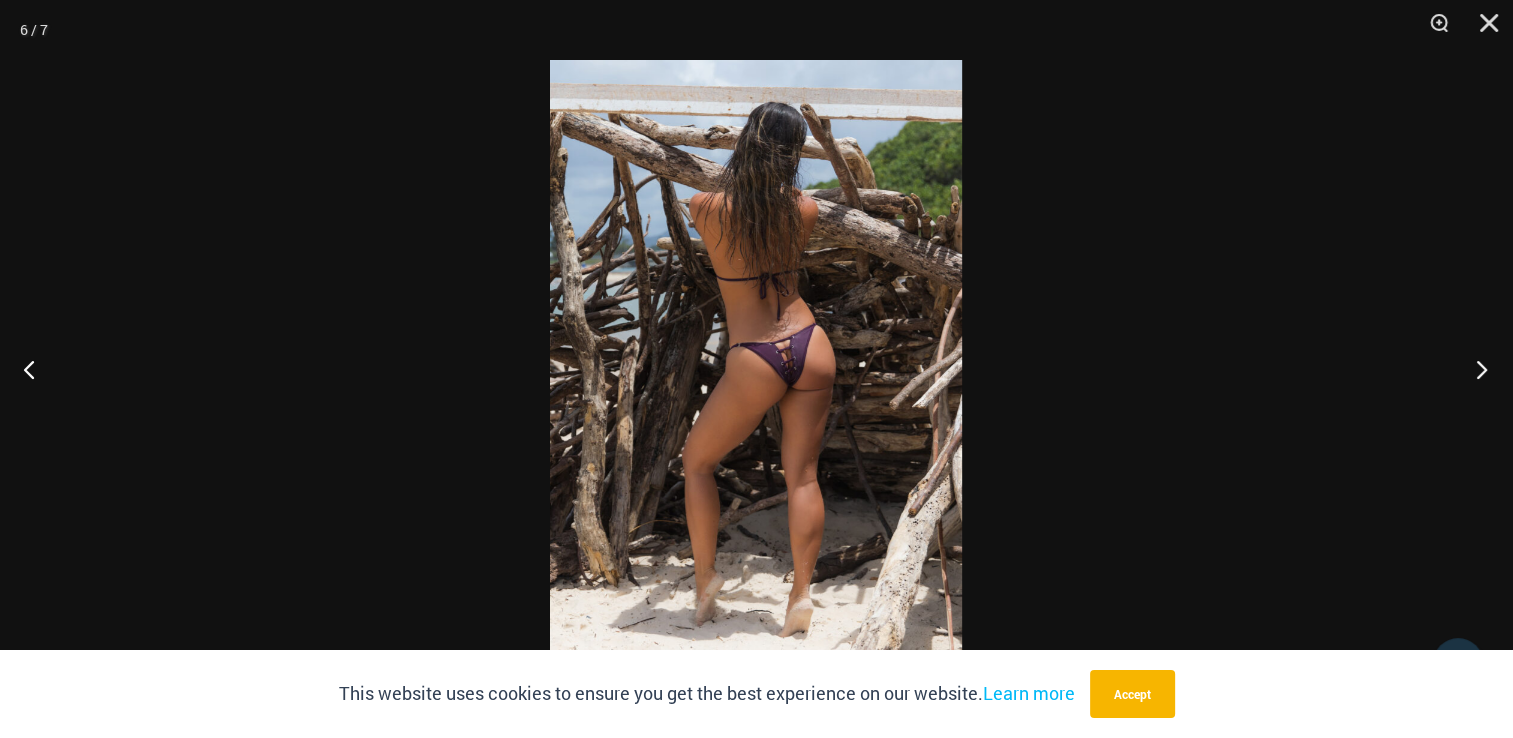 click at bounding box center [1475, 369] 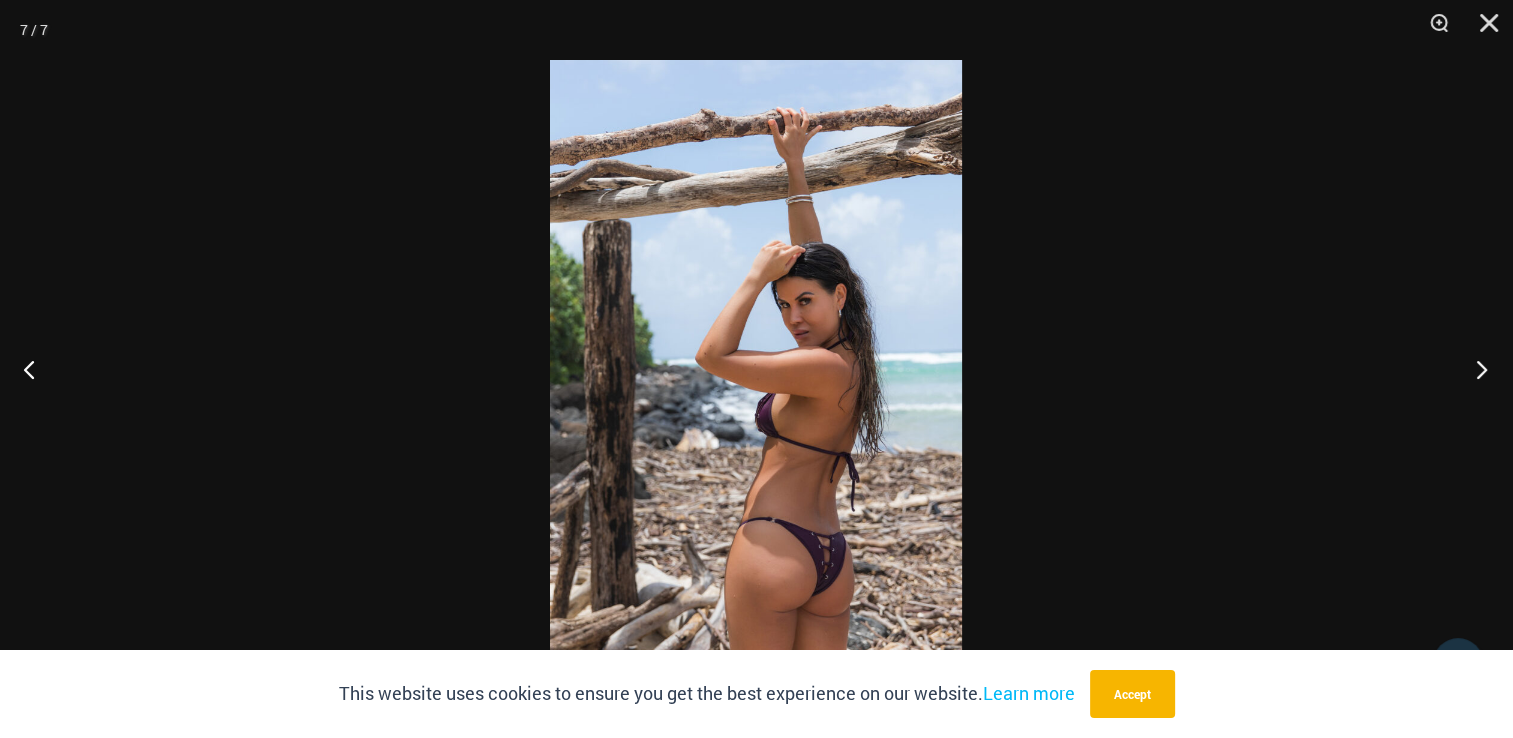 click at bounding box center (1475, 369) 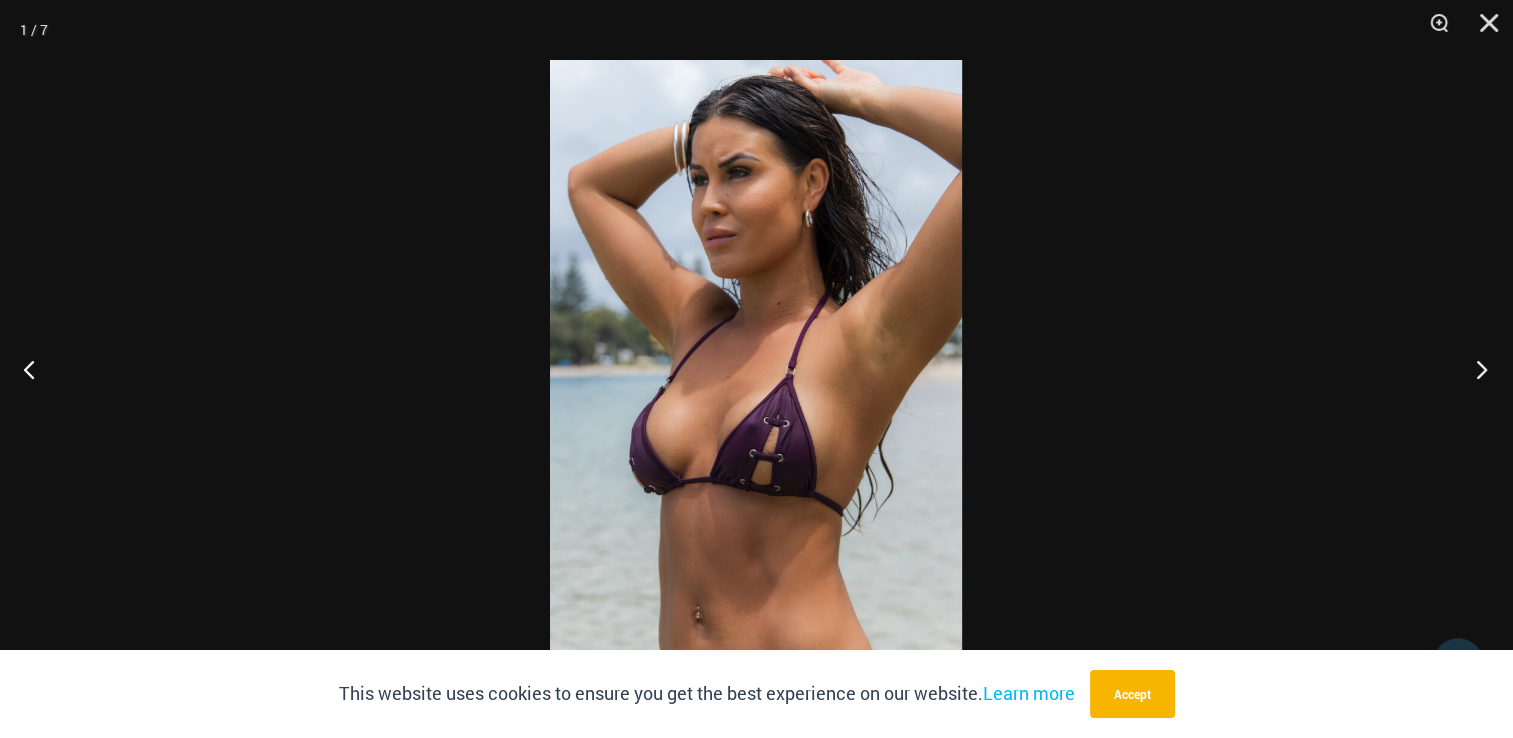 click at bounding box center [1475, 369] 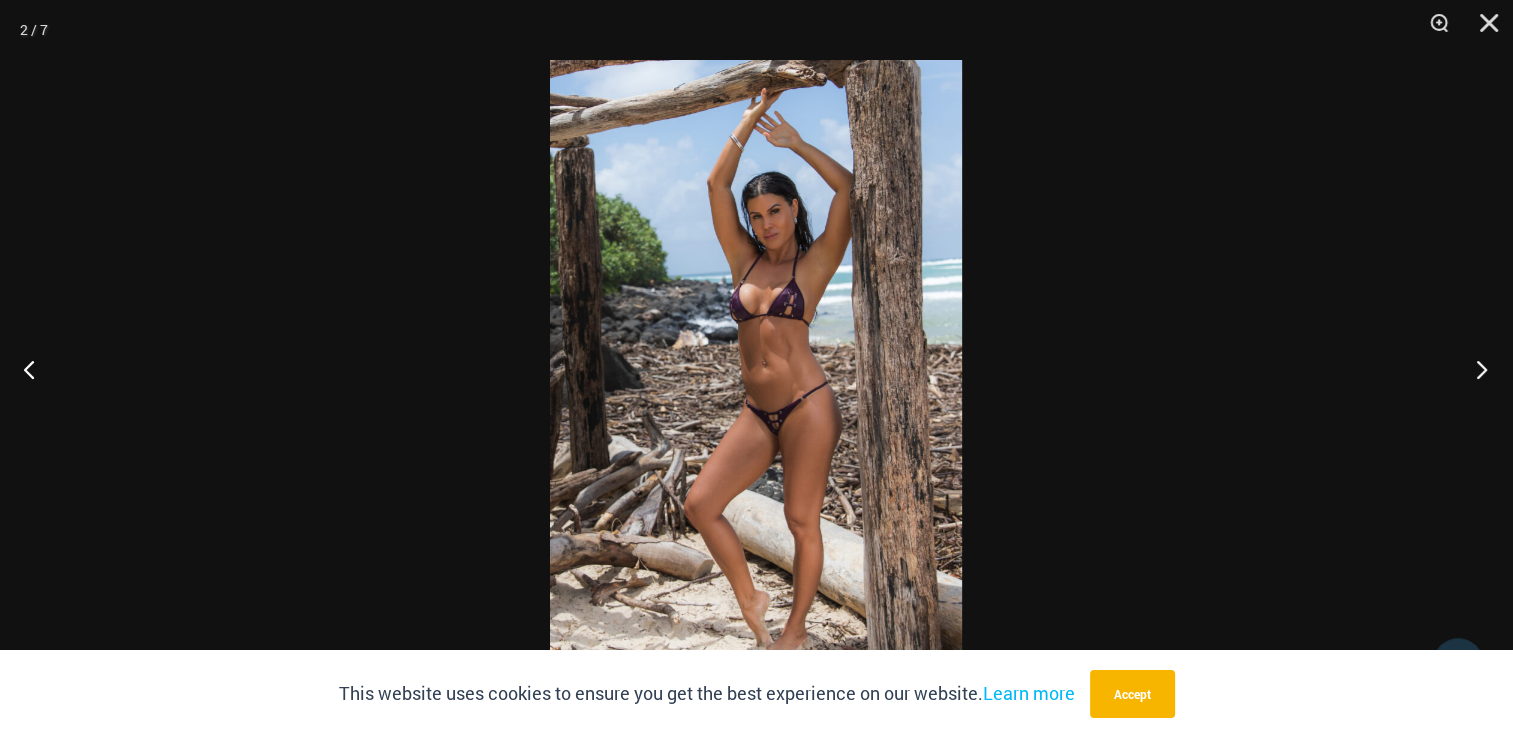 click at bounding box center [1475, 369] 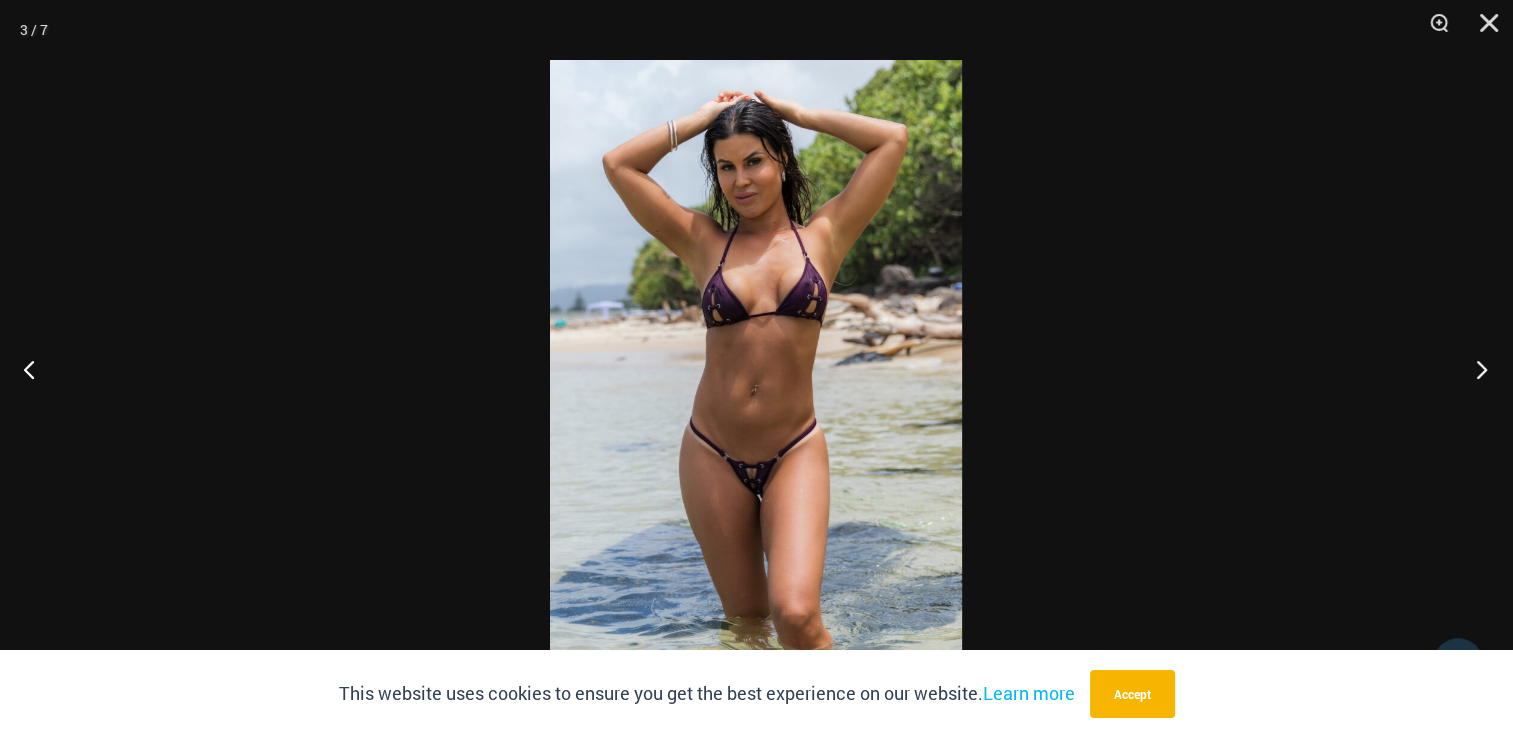 click at bounding box center [1475, 369] 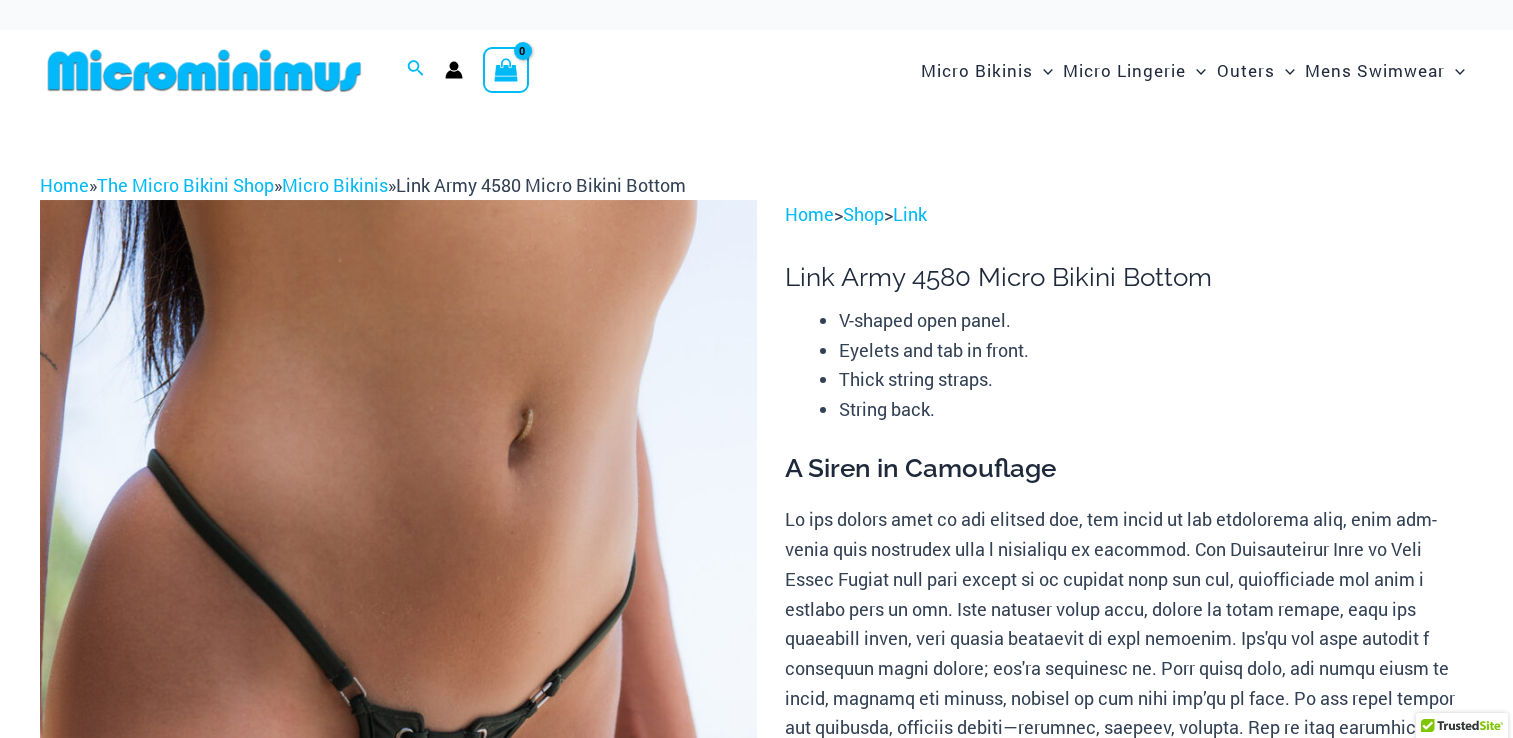 scroll, scrollTop: 0, scrollLeft: 0, axis: both 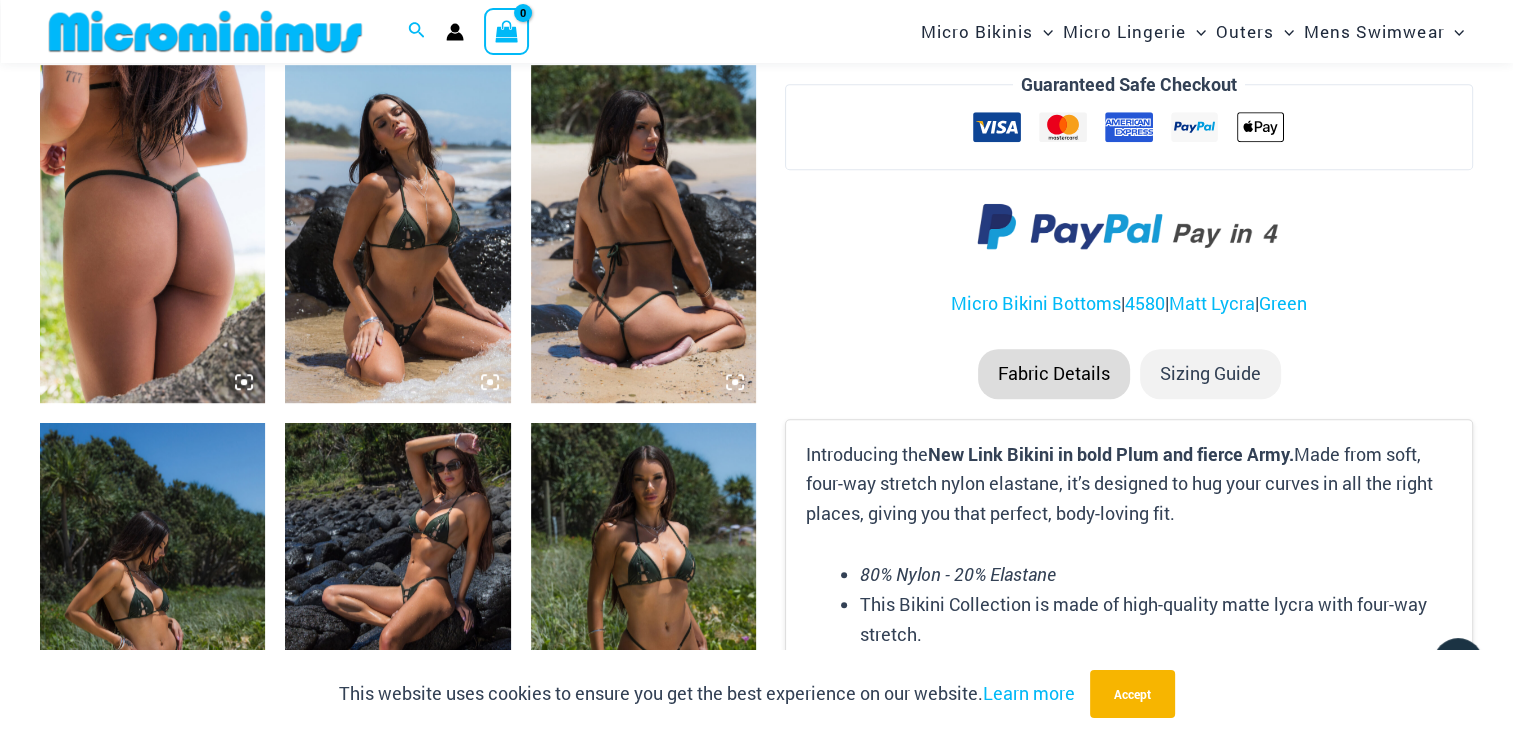 click at bounding box center (643, 234) 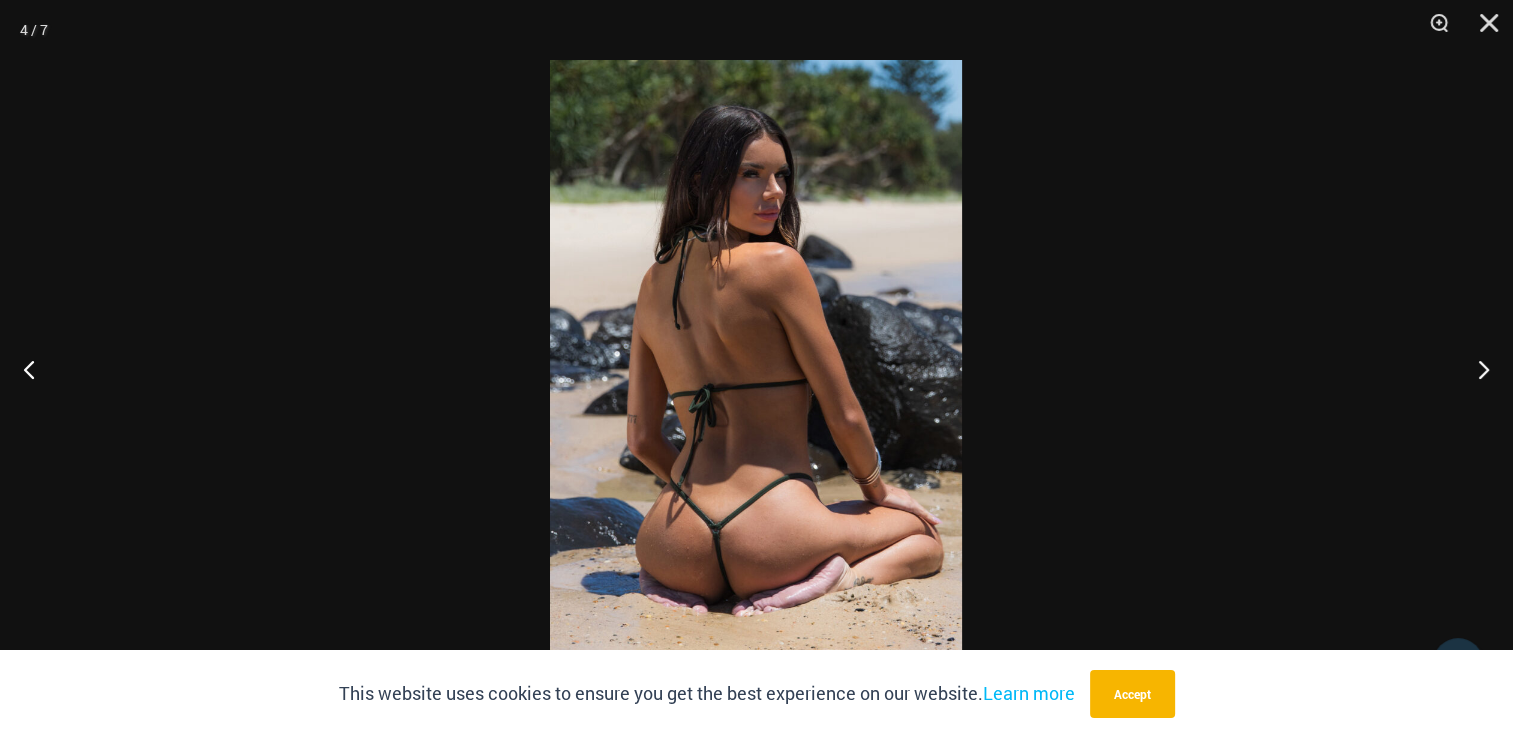 click at bounding box center (756, 369) 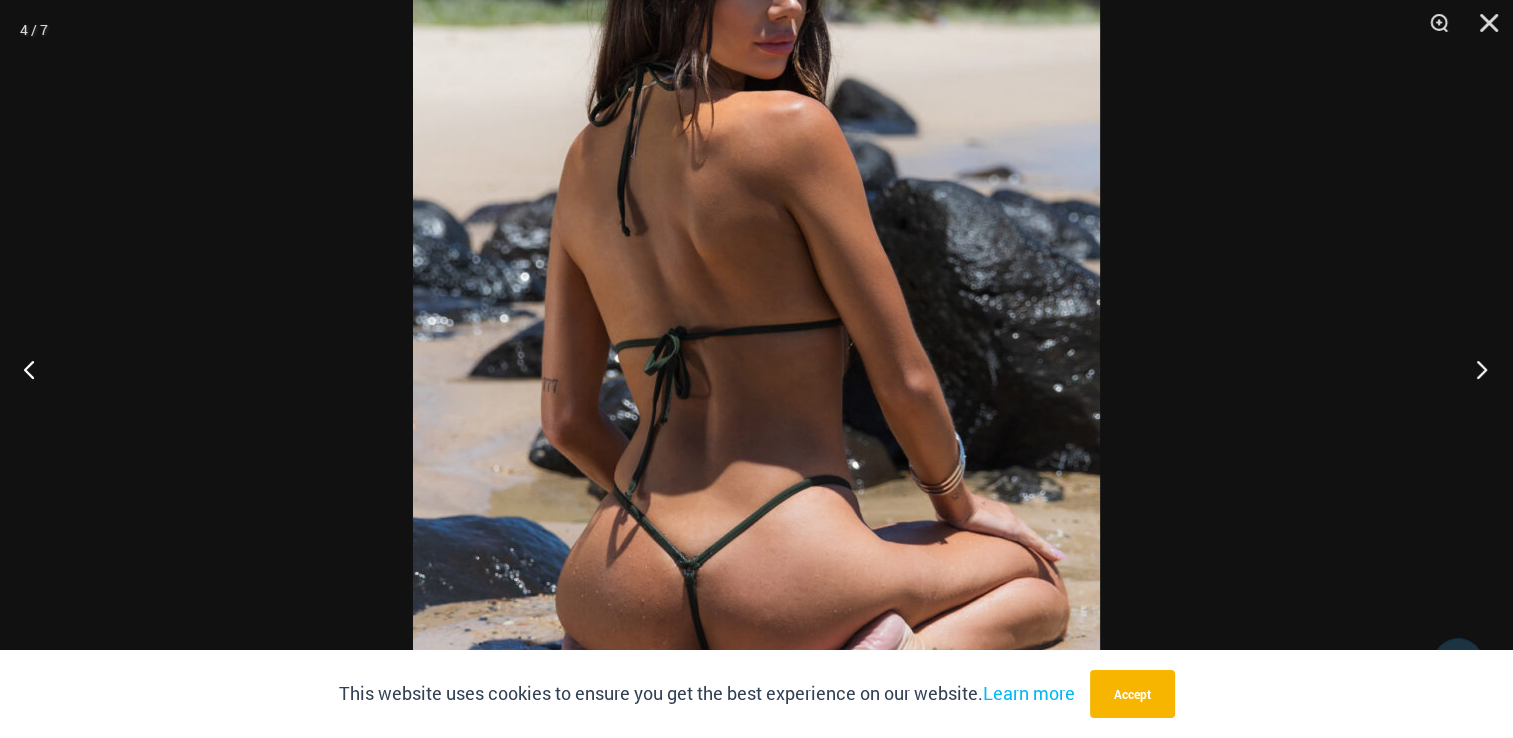 click at bounding box center [1475, 369] 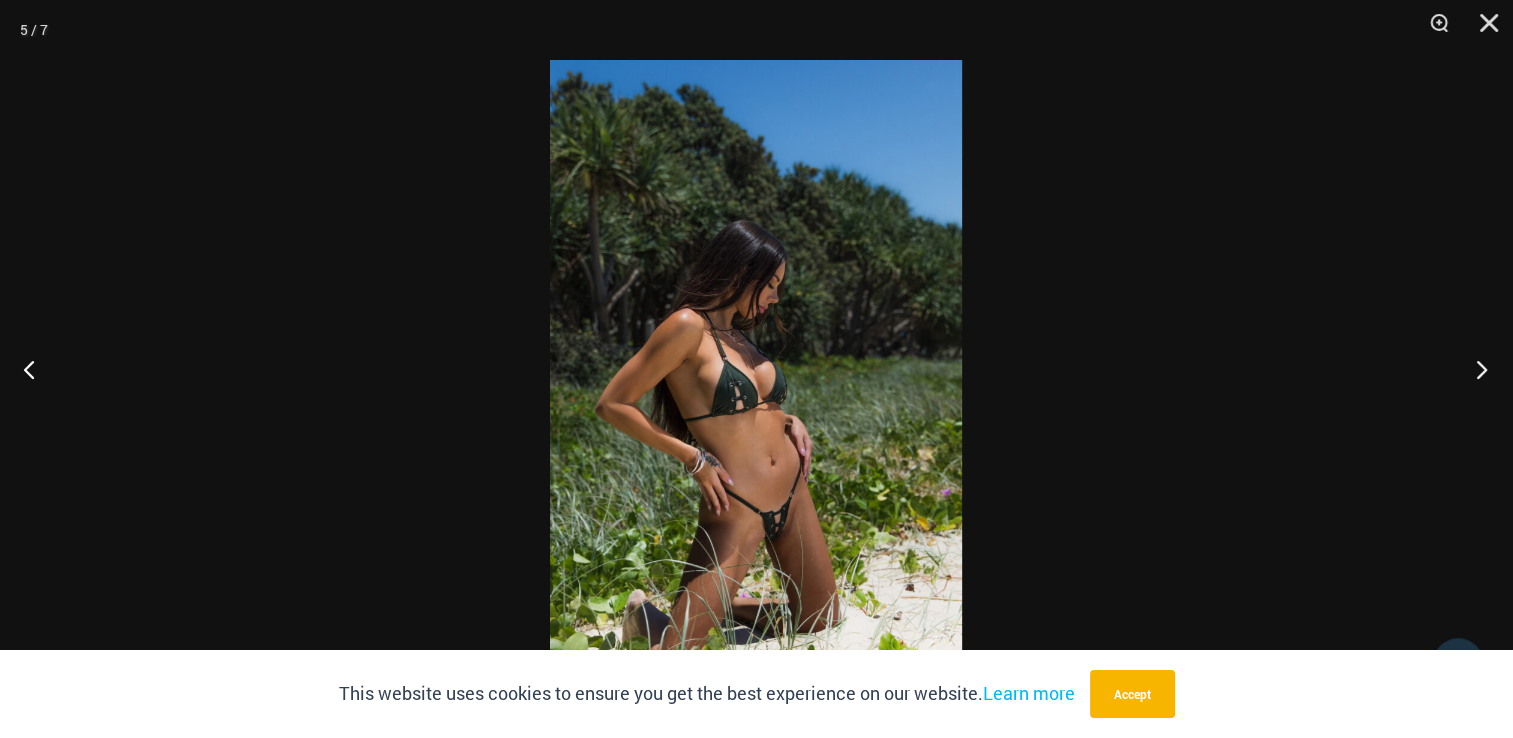 click at bounding box center [1475, 369] 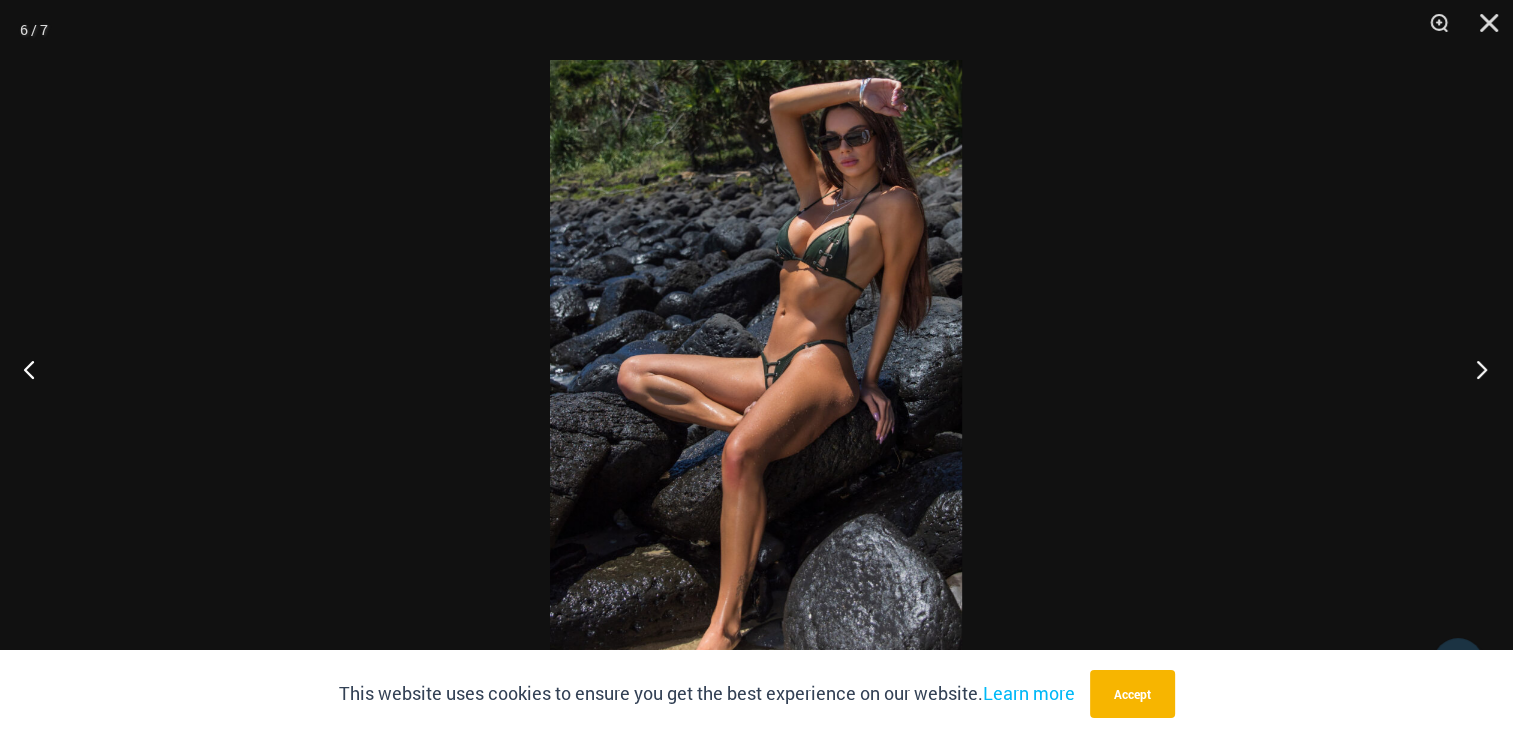 click at bounding box center (1475, 369) 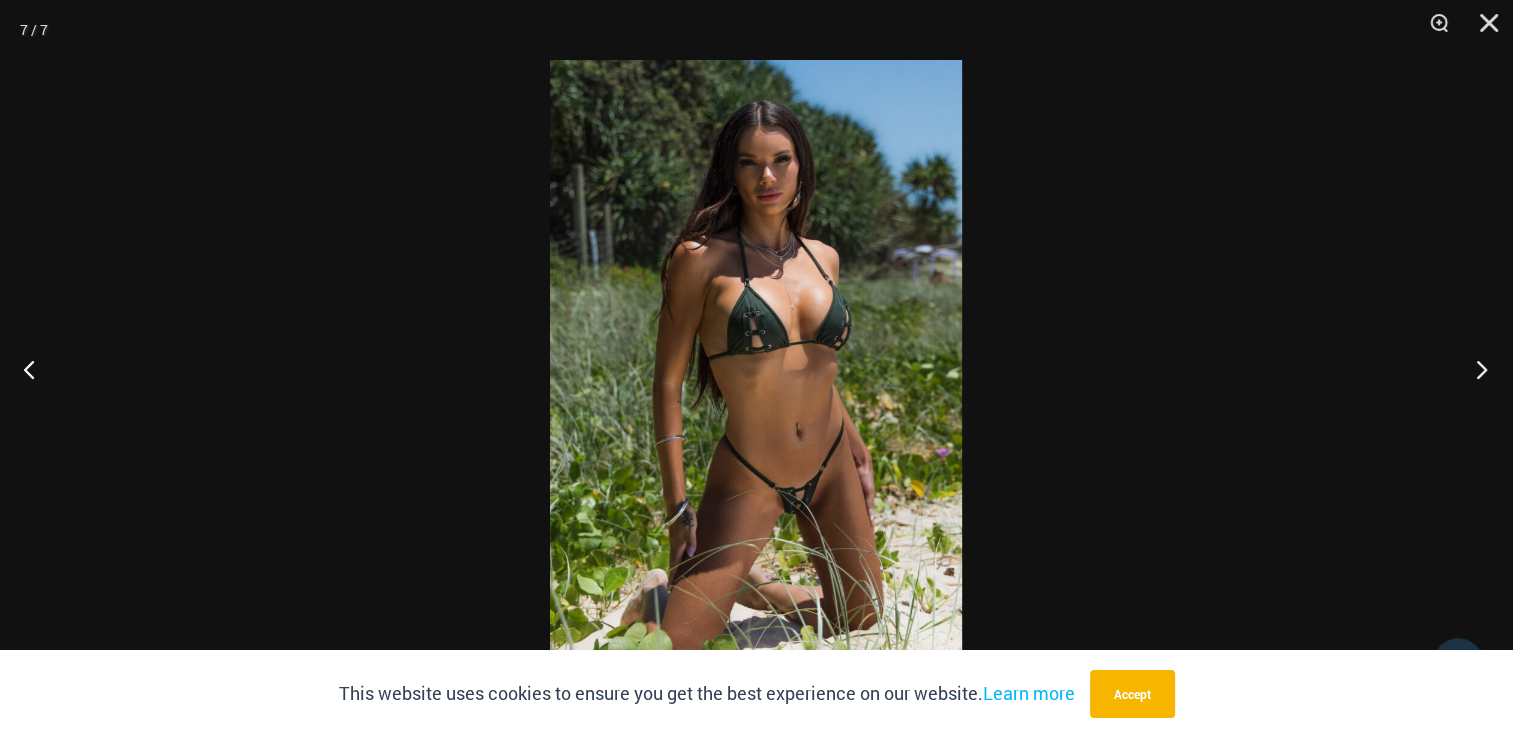 click at bounding box center (1475, 369) 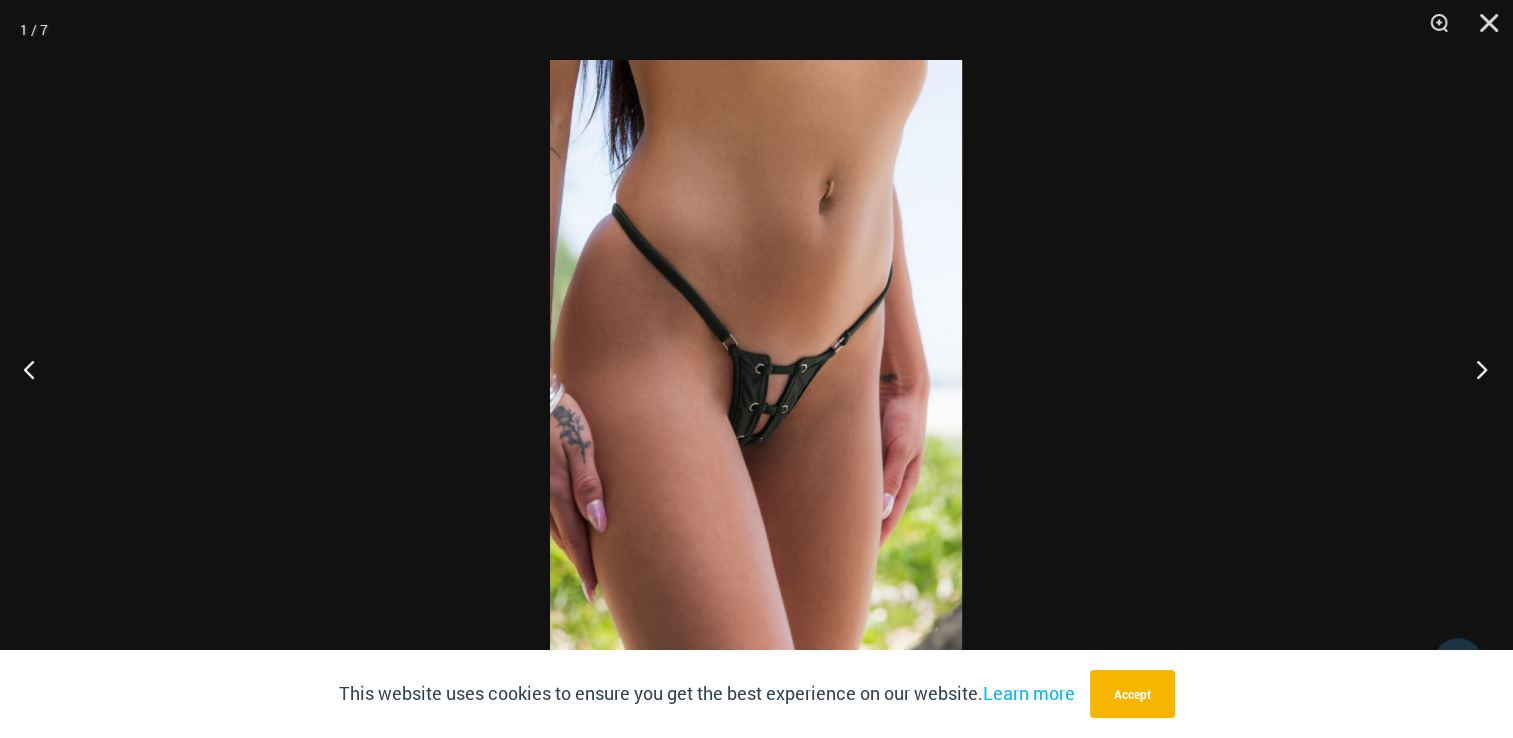 click at bounding box center (1475, 369) 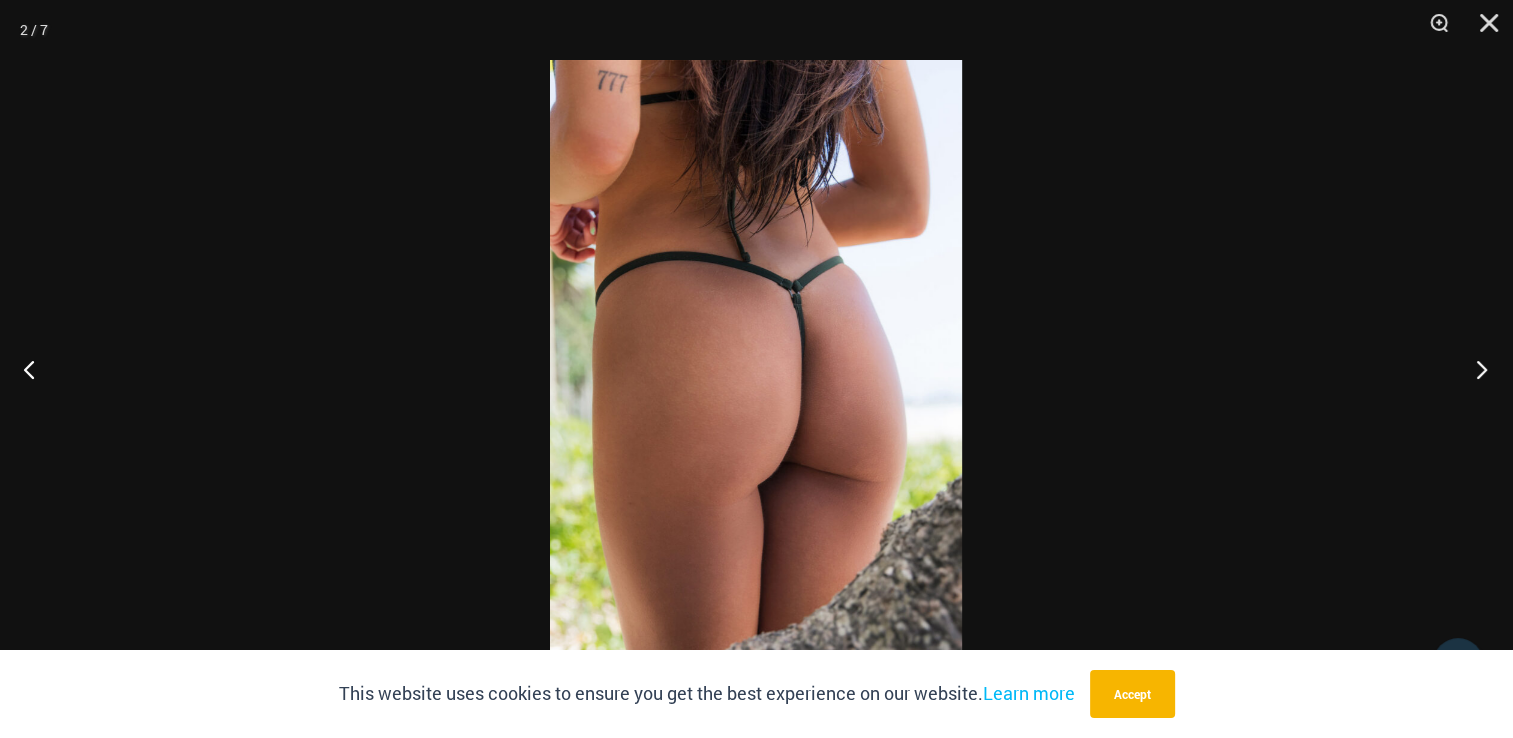 click at bounding box center [1475, 369] 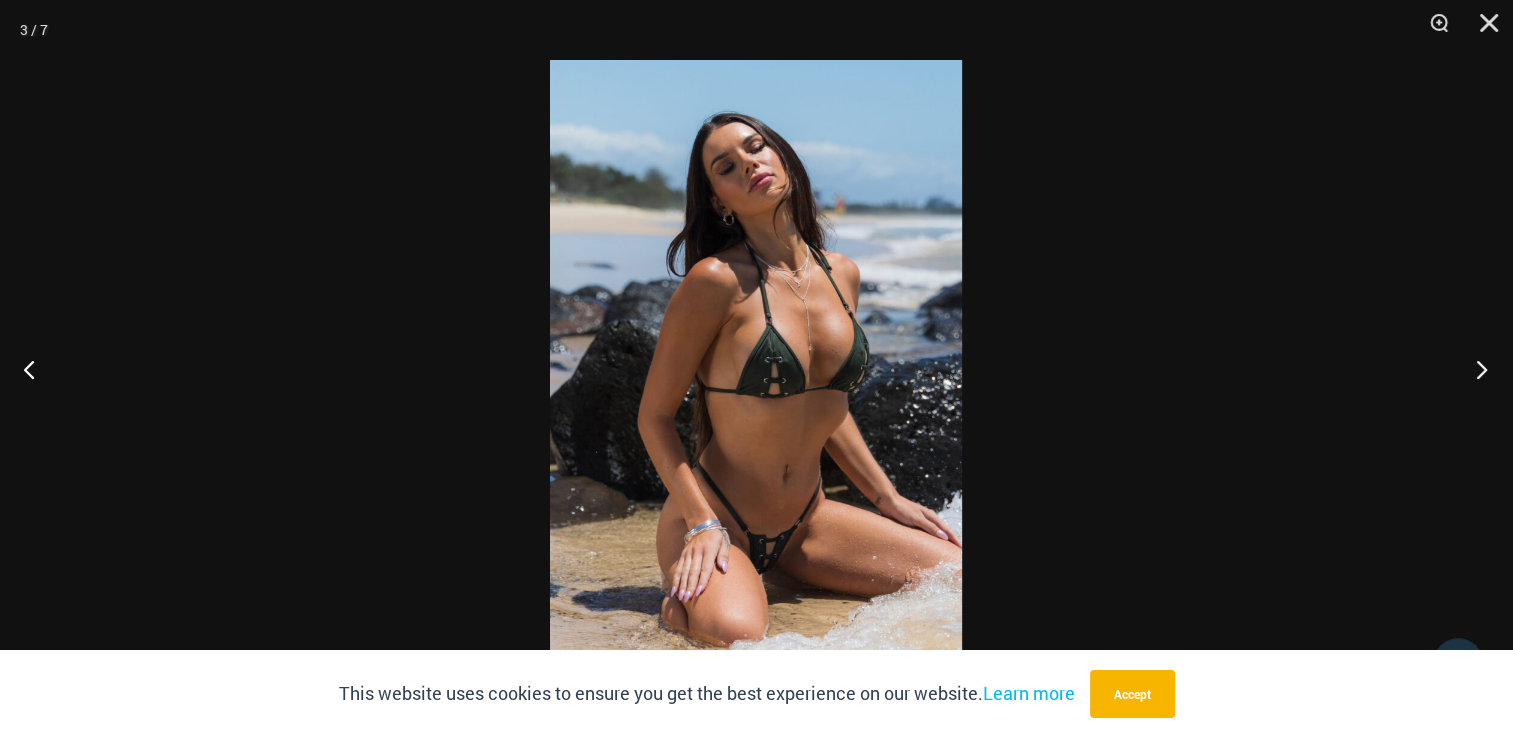 click at bounding box center [1475, 369] 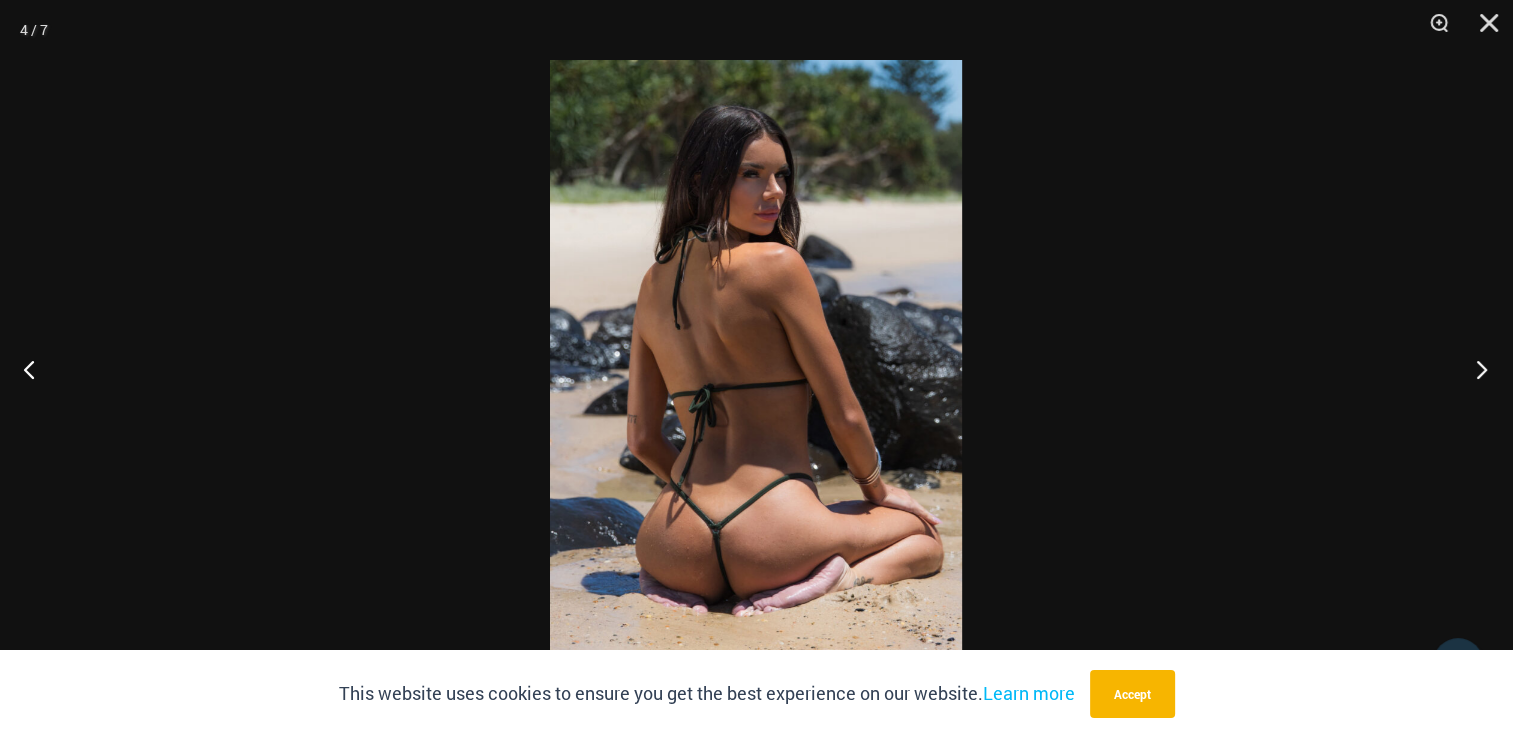 click at bounding box center (1475, 369) 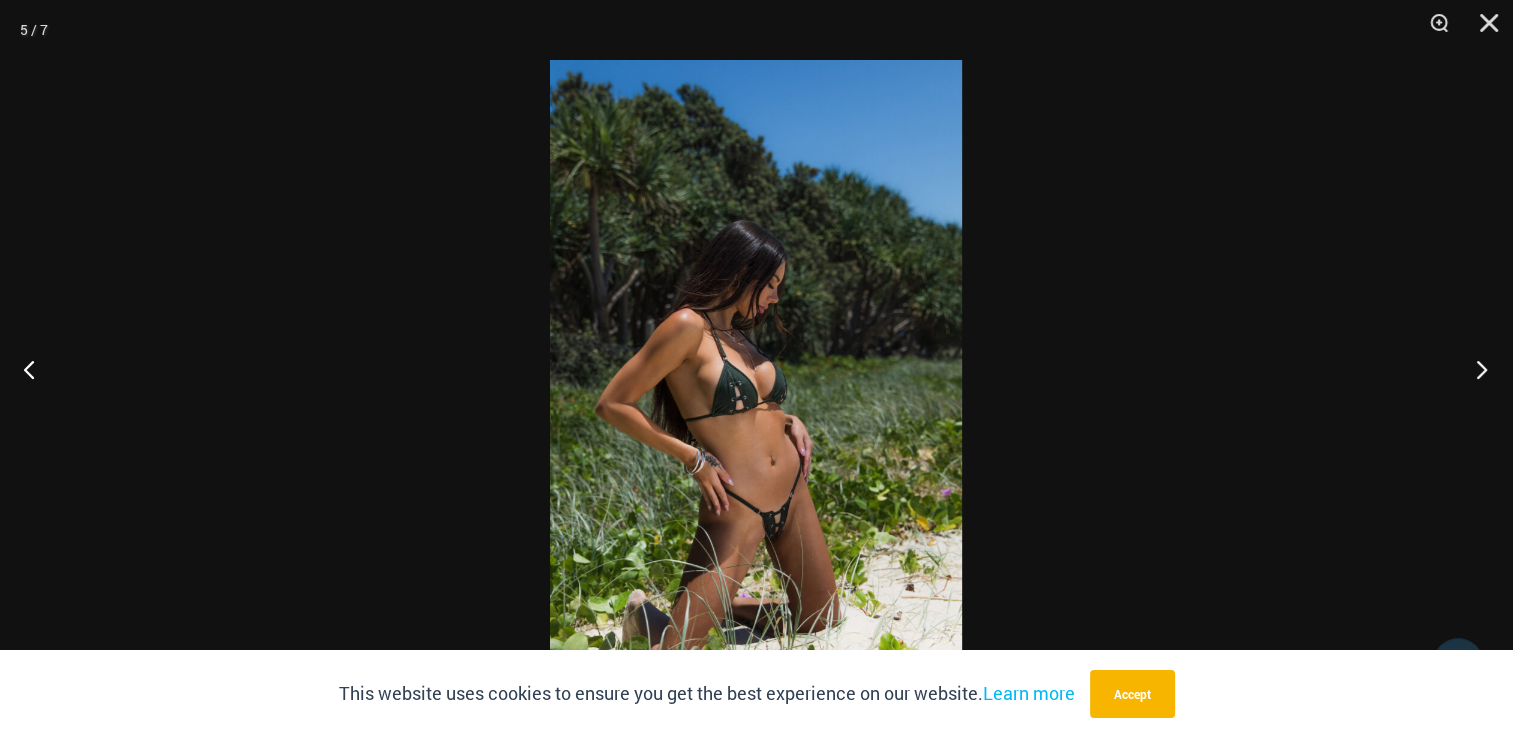 click at bounding box center (1475, 369) 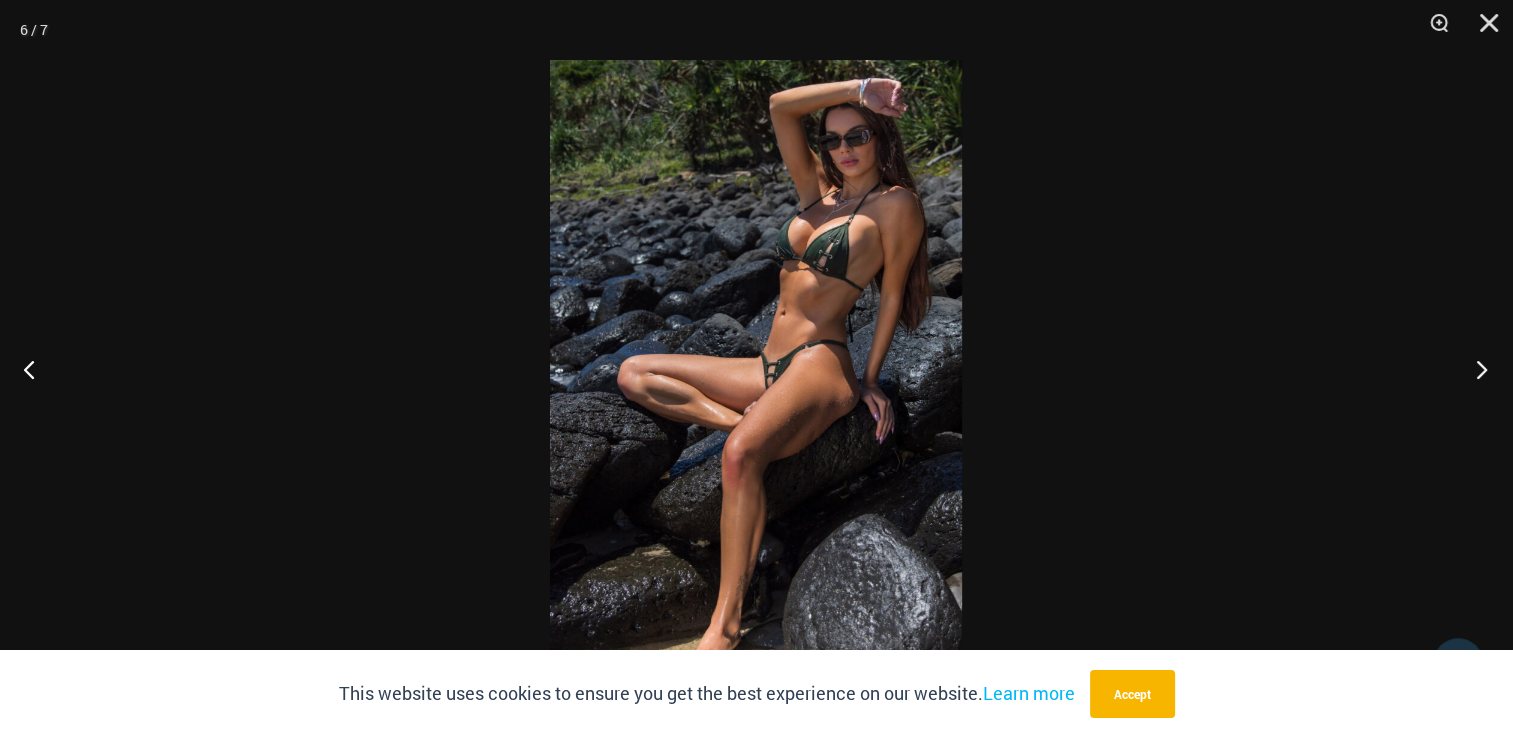 click at bounding box center (1475, 369) 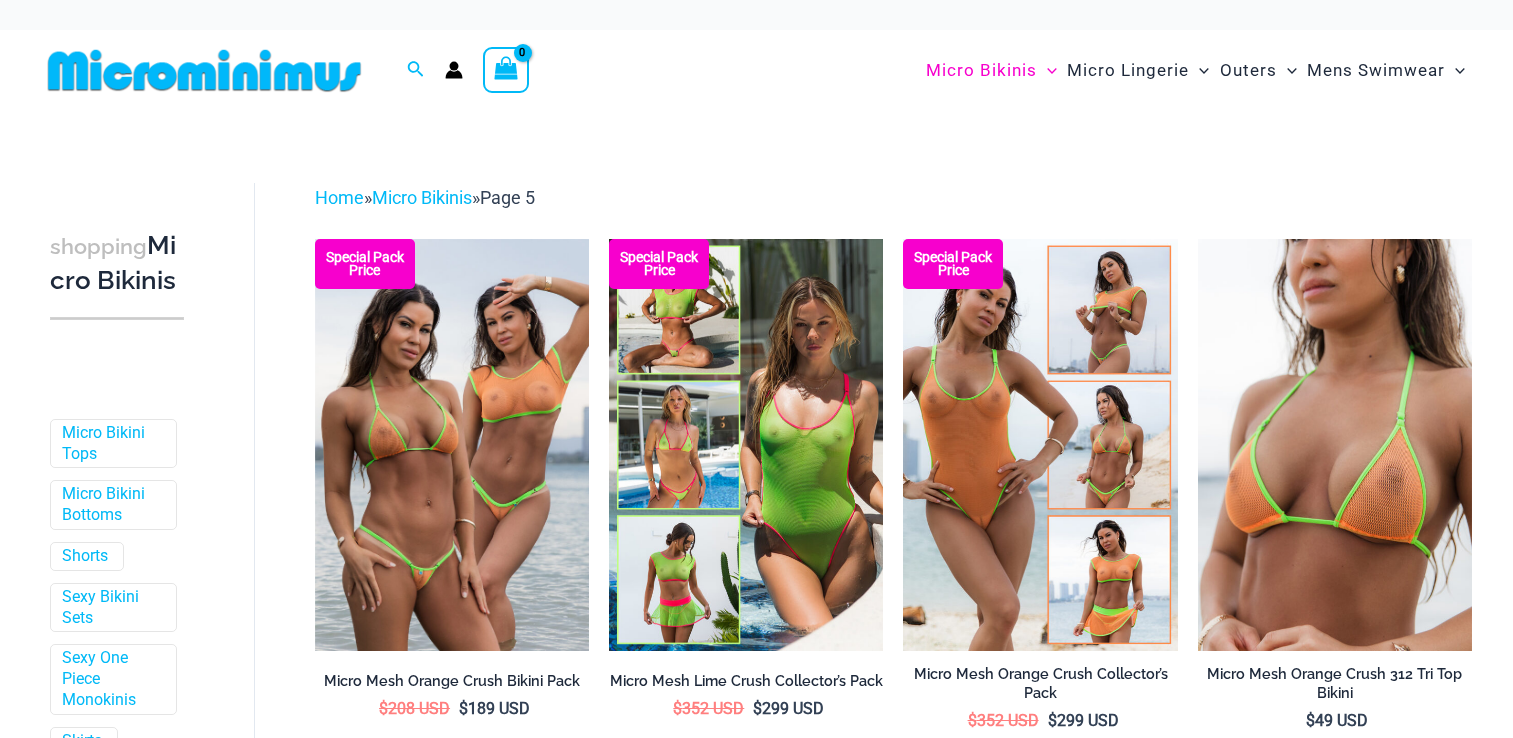 scroll, scrollTop: 0, scrollLeft: 0, axis: both 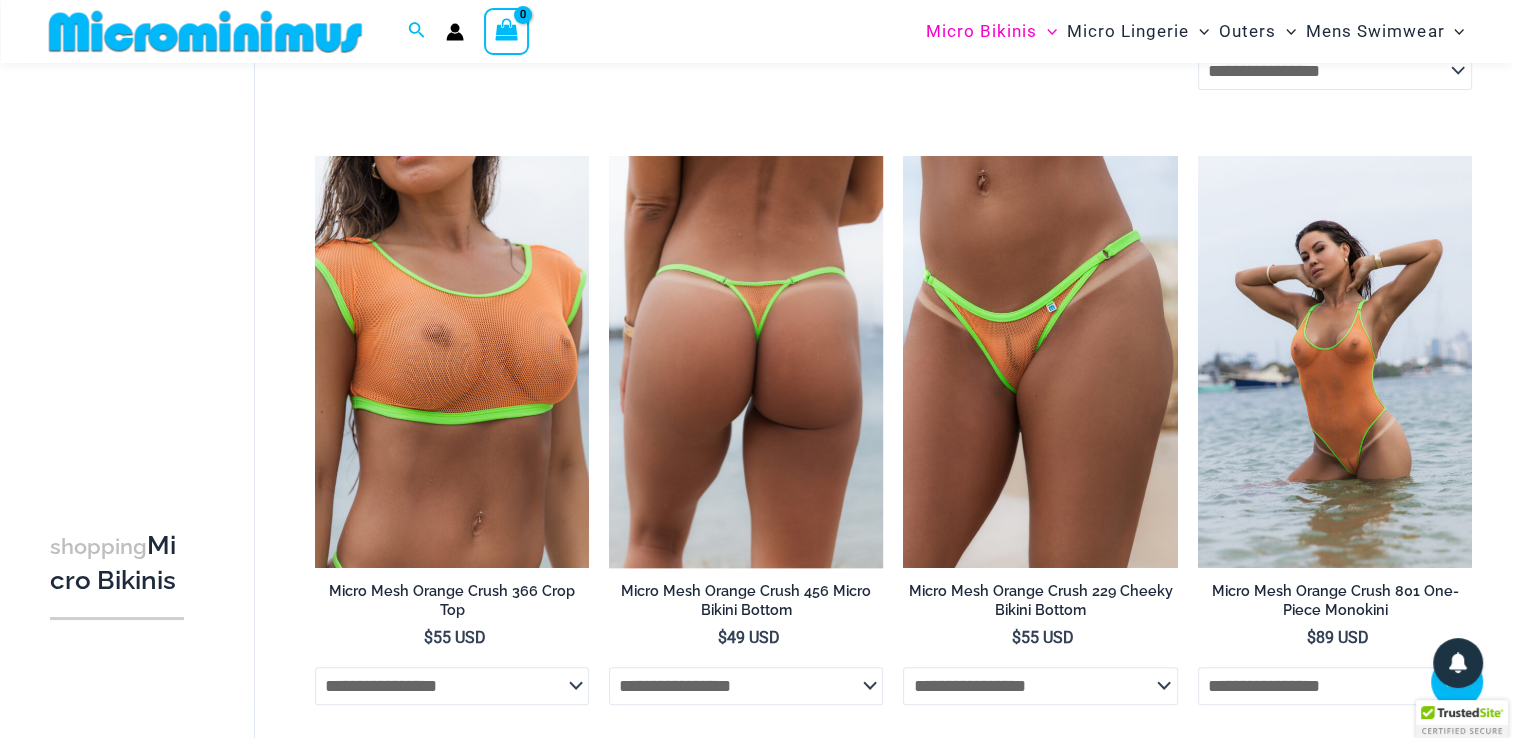 click at bounding box center (746, 361) 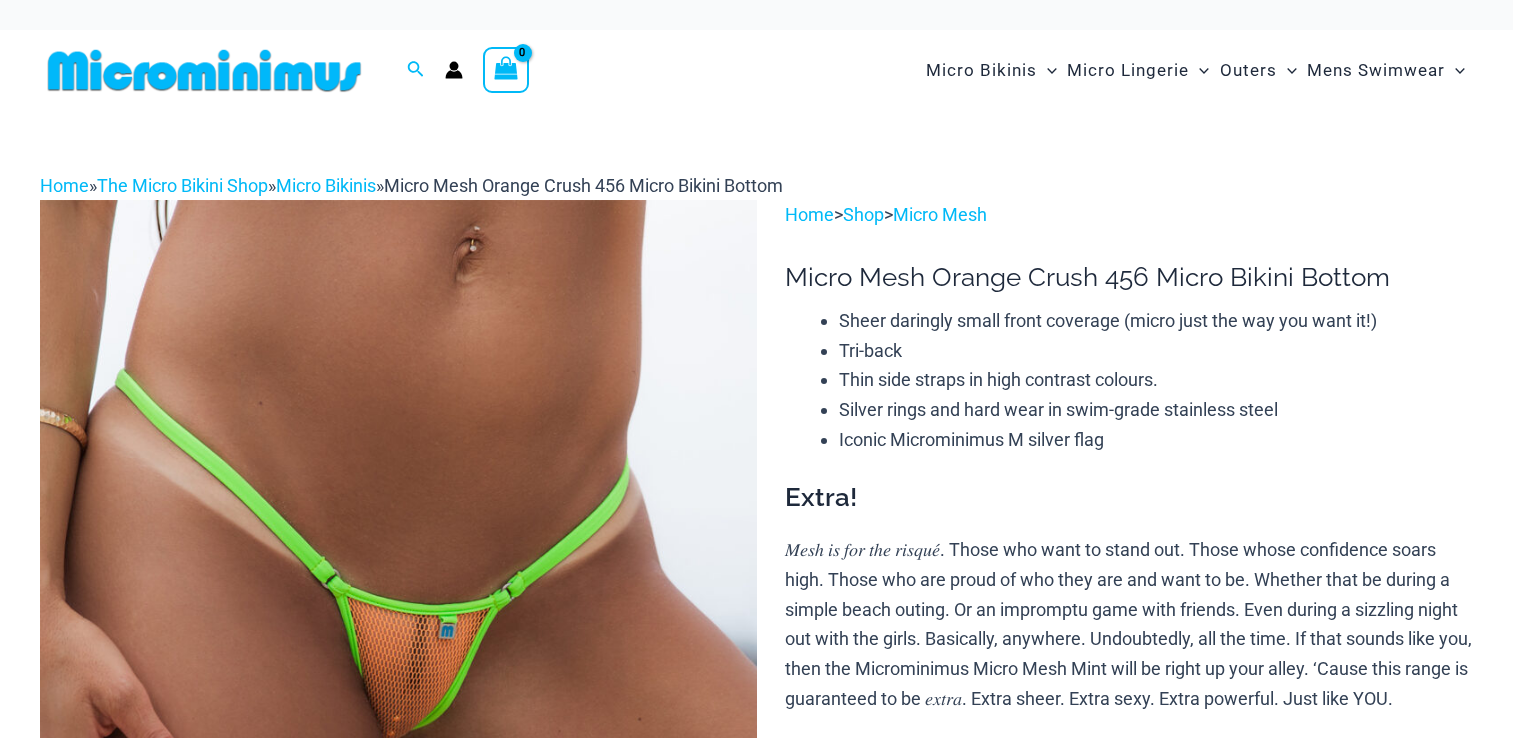 scroll, scrollTop: 0, scrollLeft: 0, axis: both 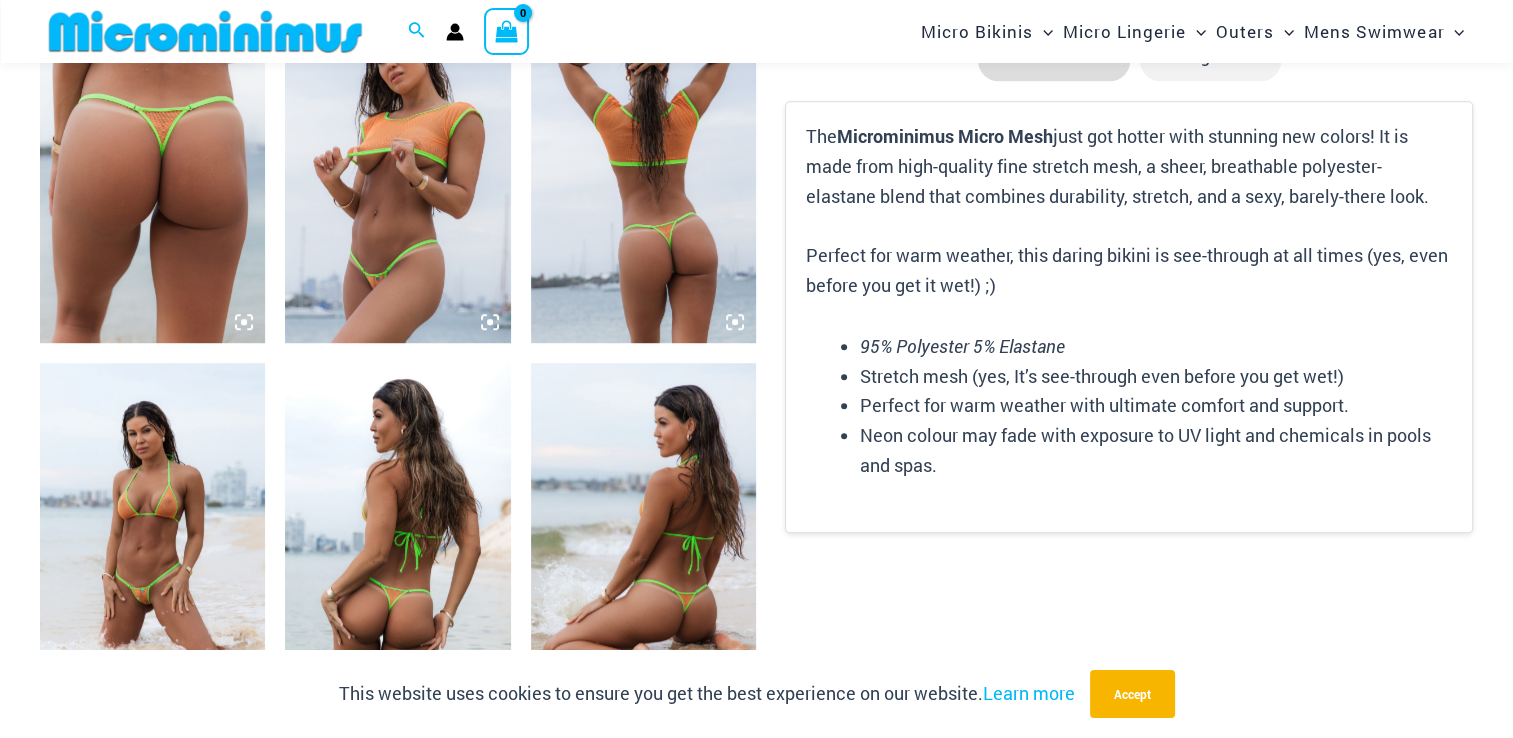 click at bounding box center (152, 532) 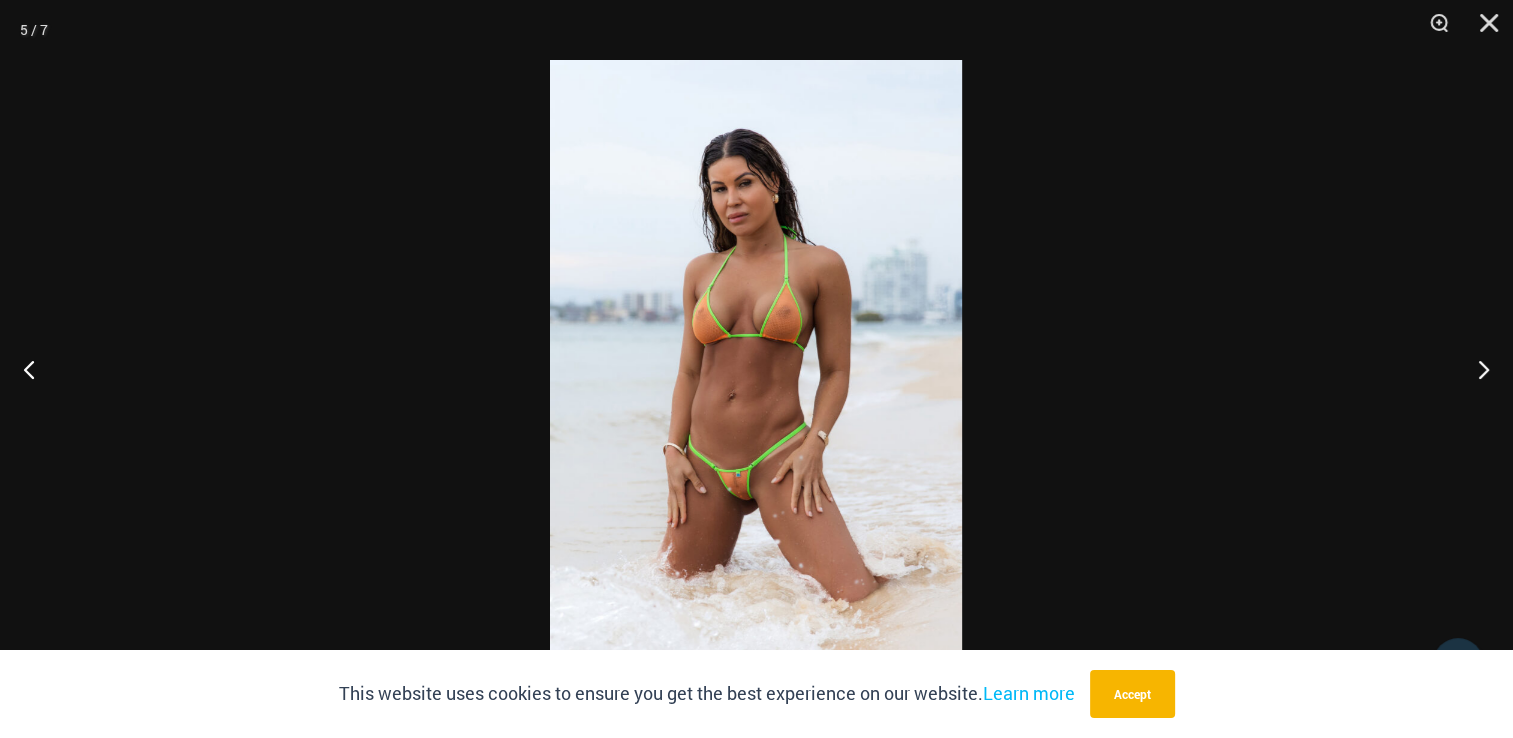 click at bounding box center (756, 369) 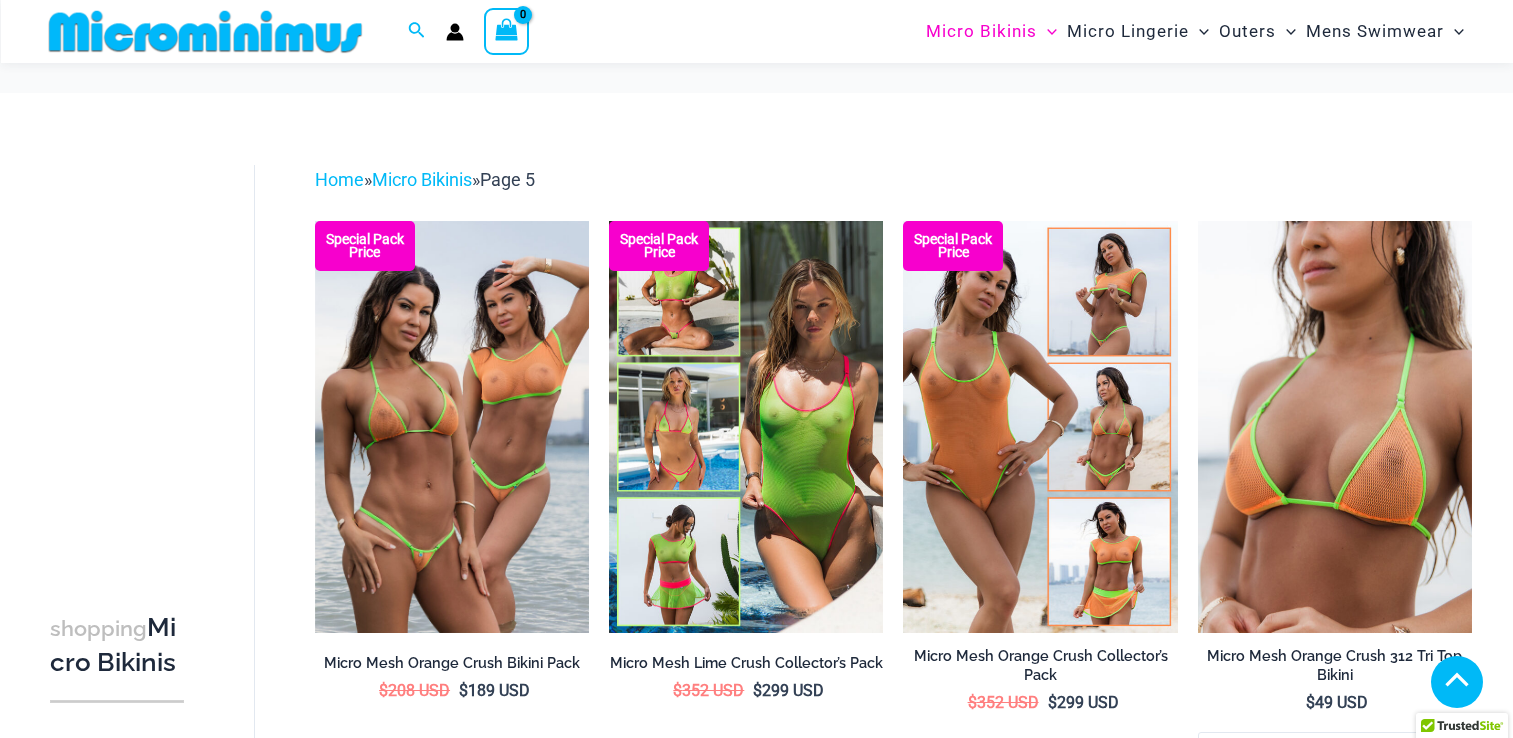 scroll, scrollTop: 1312, scrollLeft: 0, axis: vertical 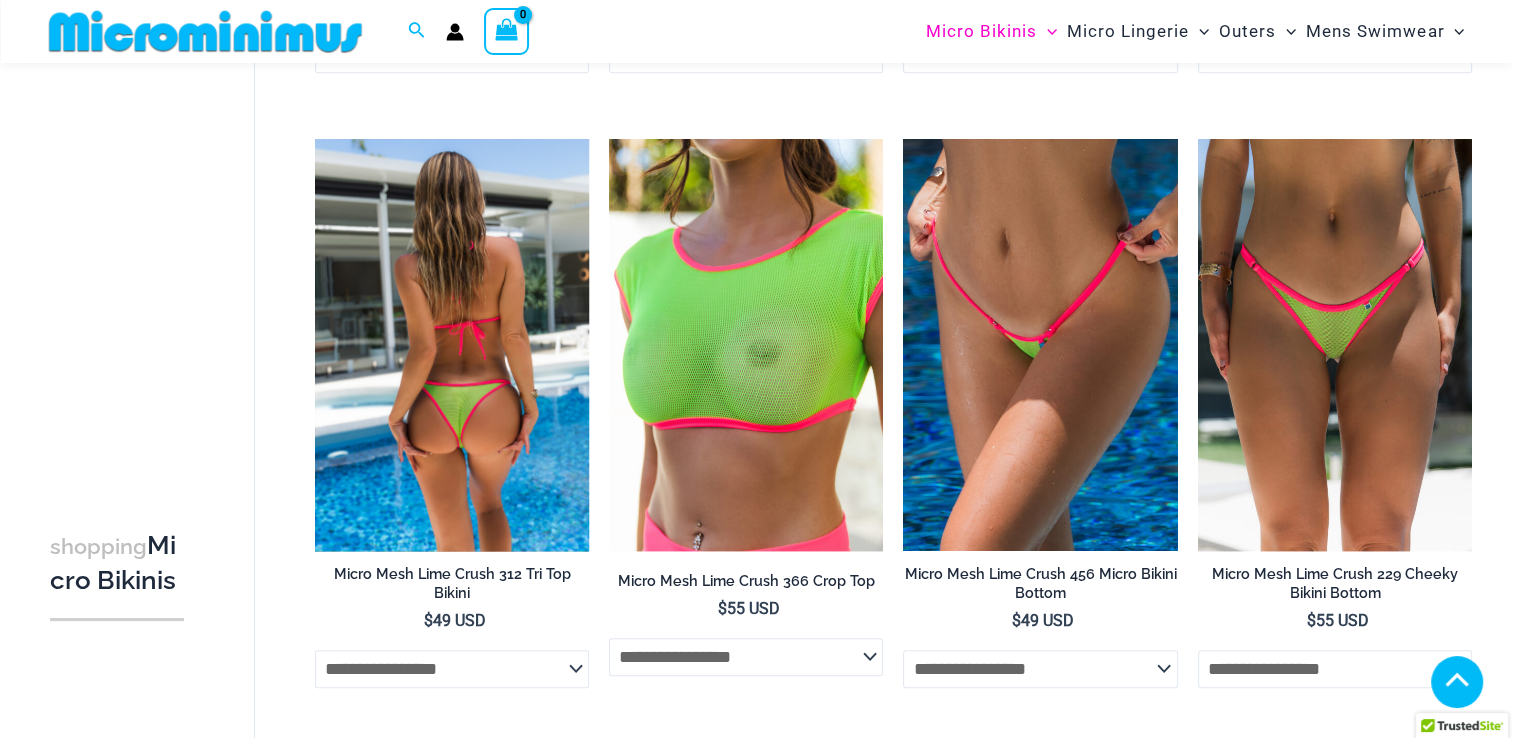 click at bounding box center [452, 344] 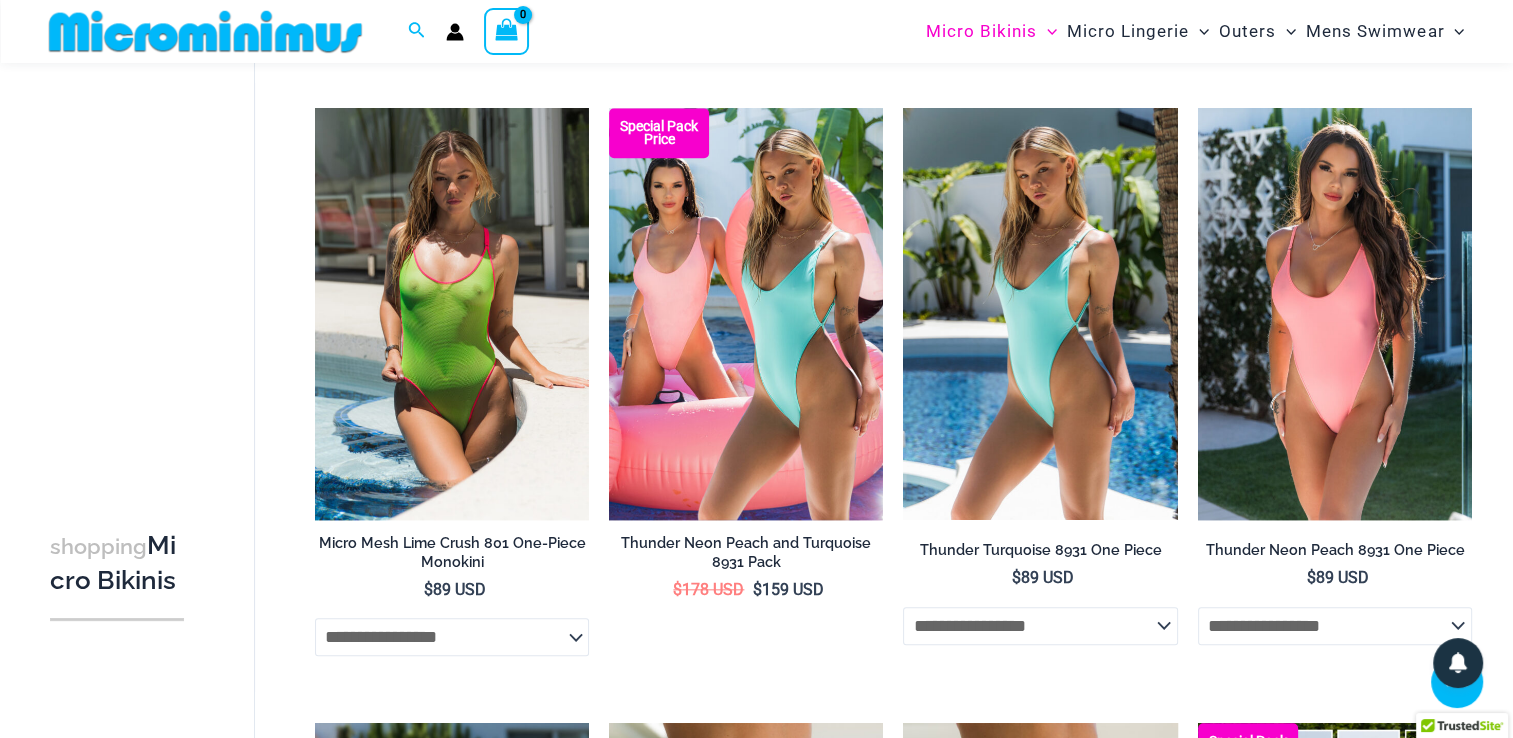 scroll, scrollTop: 2604, scrollLeft: 0, axis: vertical 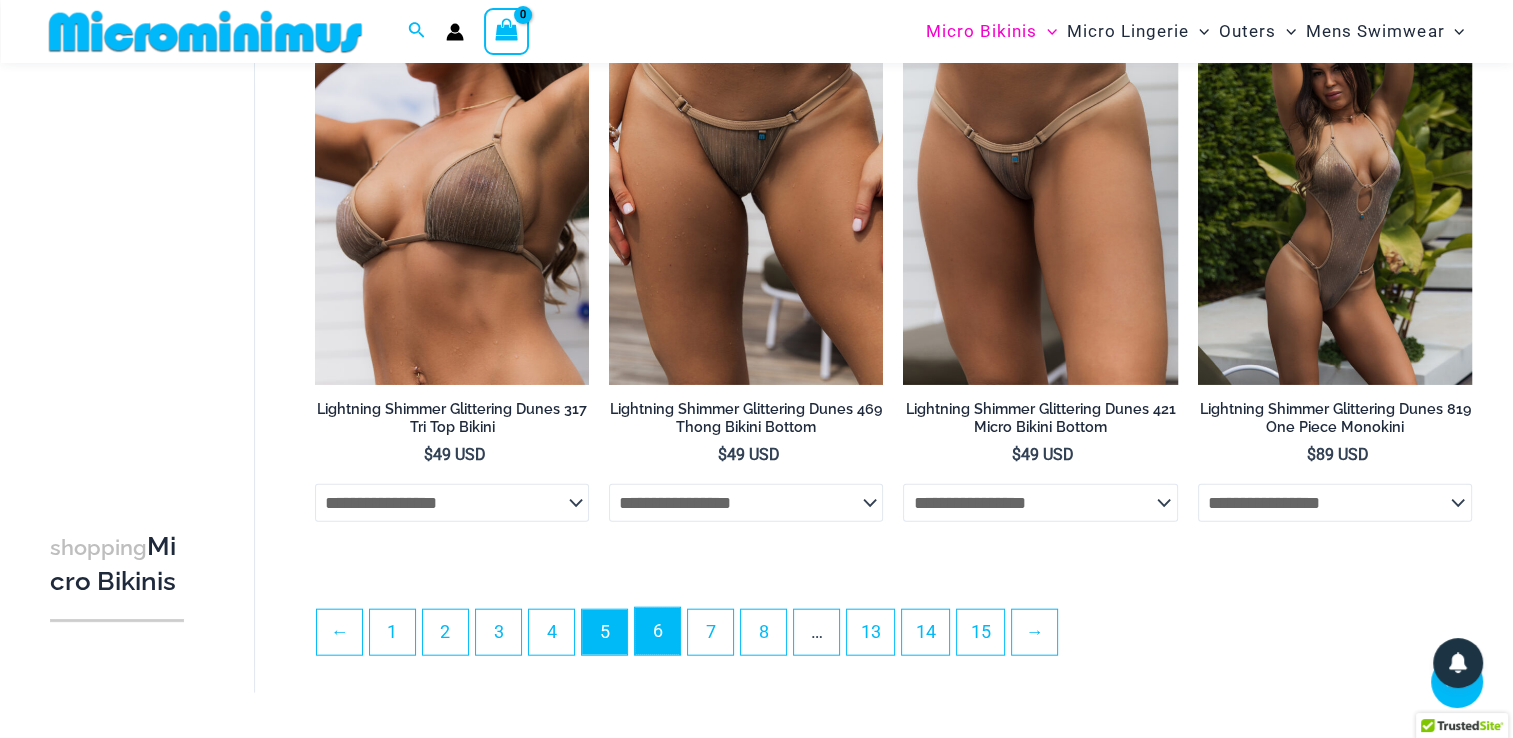 drag, startPoint x: 656, startPoint y: 622, endPoint x: 673, endPoint y: 622, distance: 17 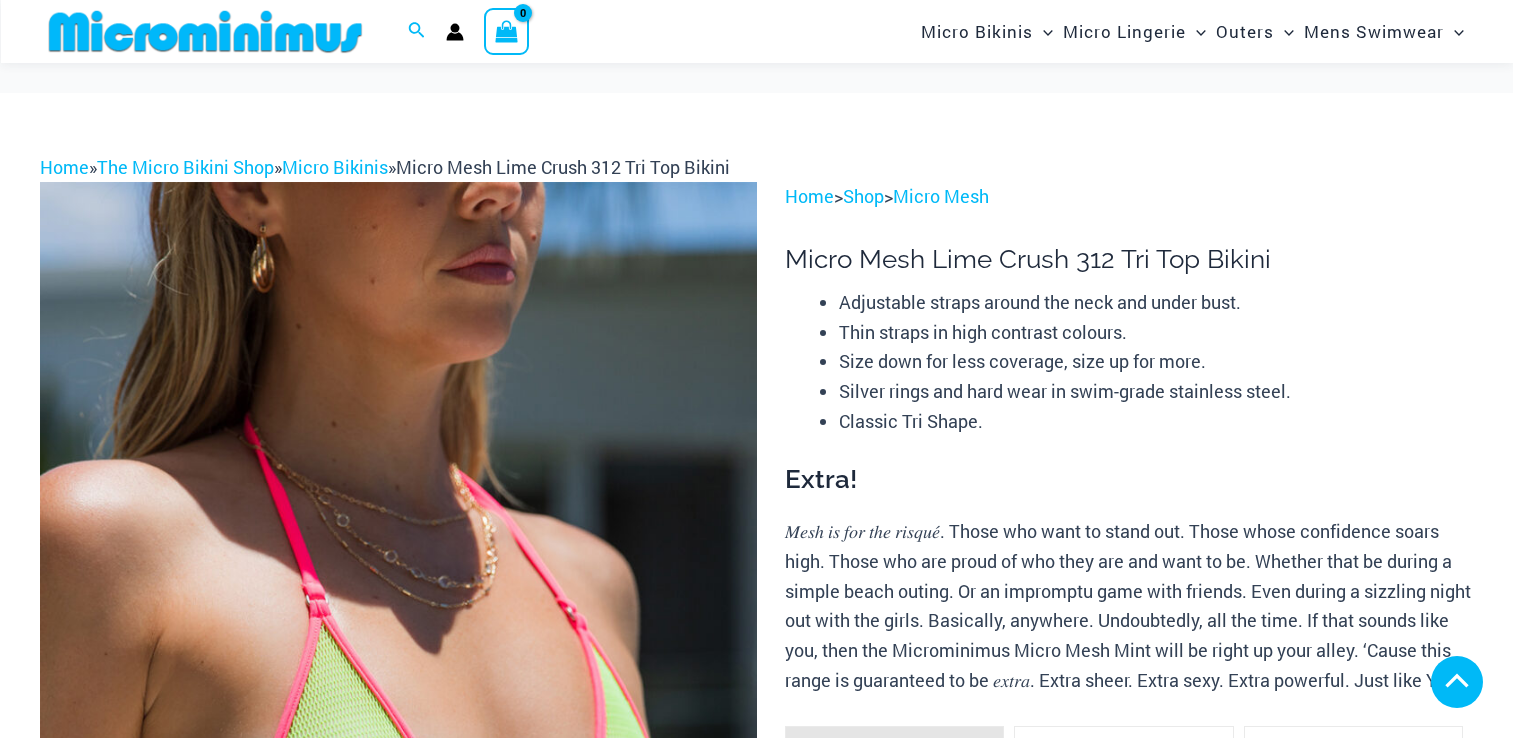 scroll, scrollTop: 1291, scrollLeft: 0, axis: vertical 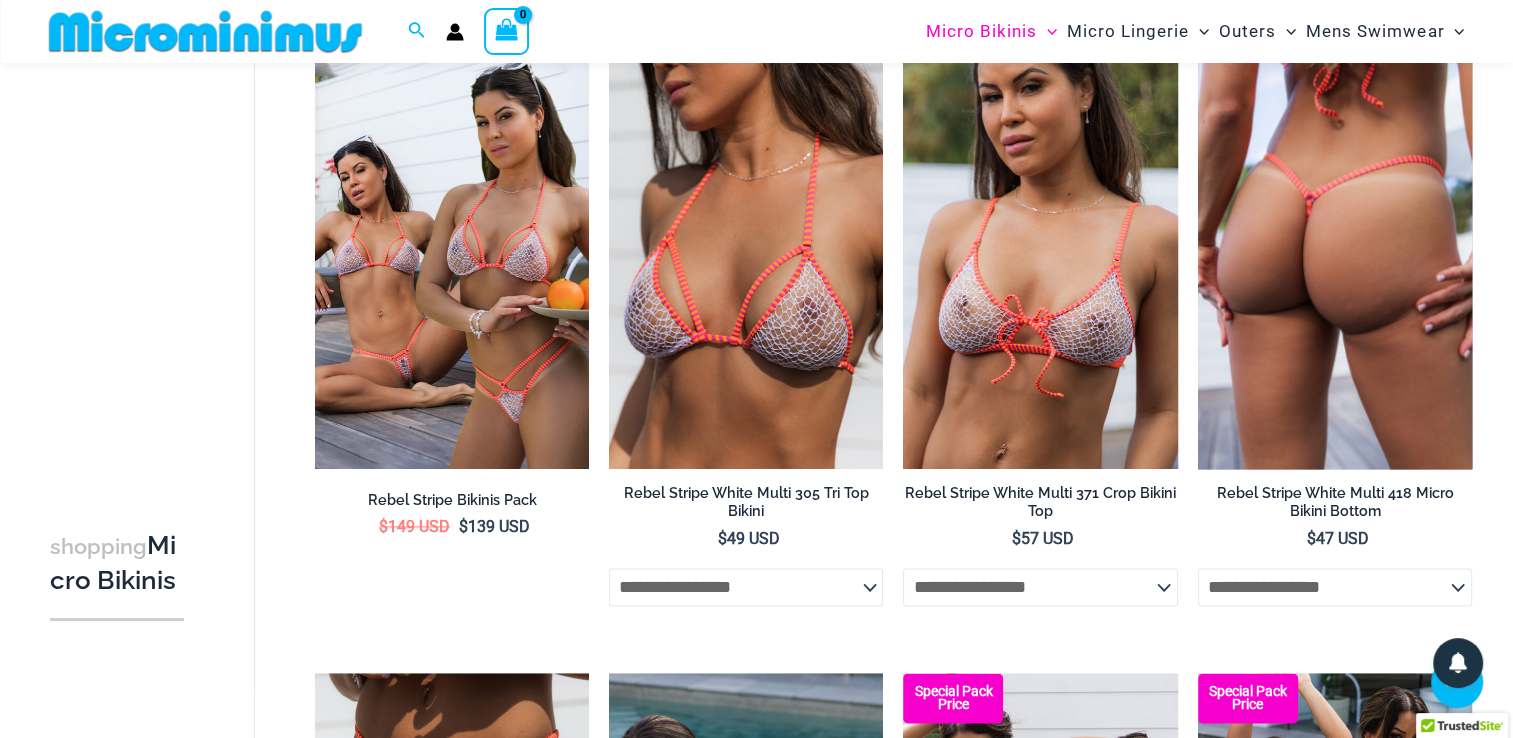 click at bounding box center [1335, 263] 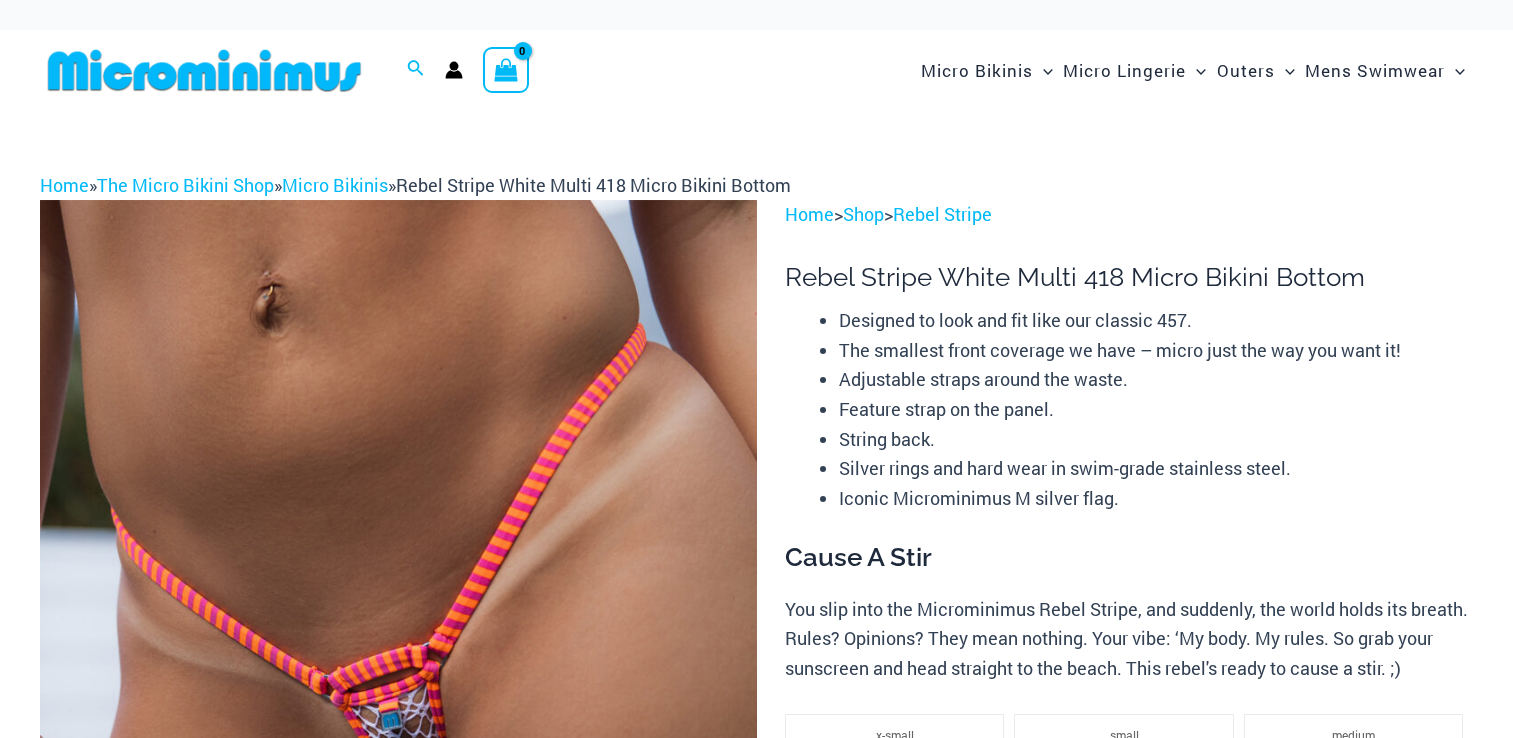 scroll, scrollTop: 0, scrollLeft: 0, axis: both 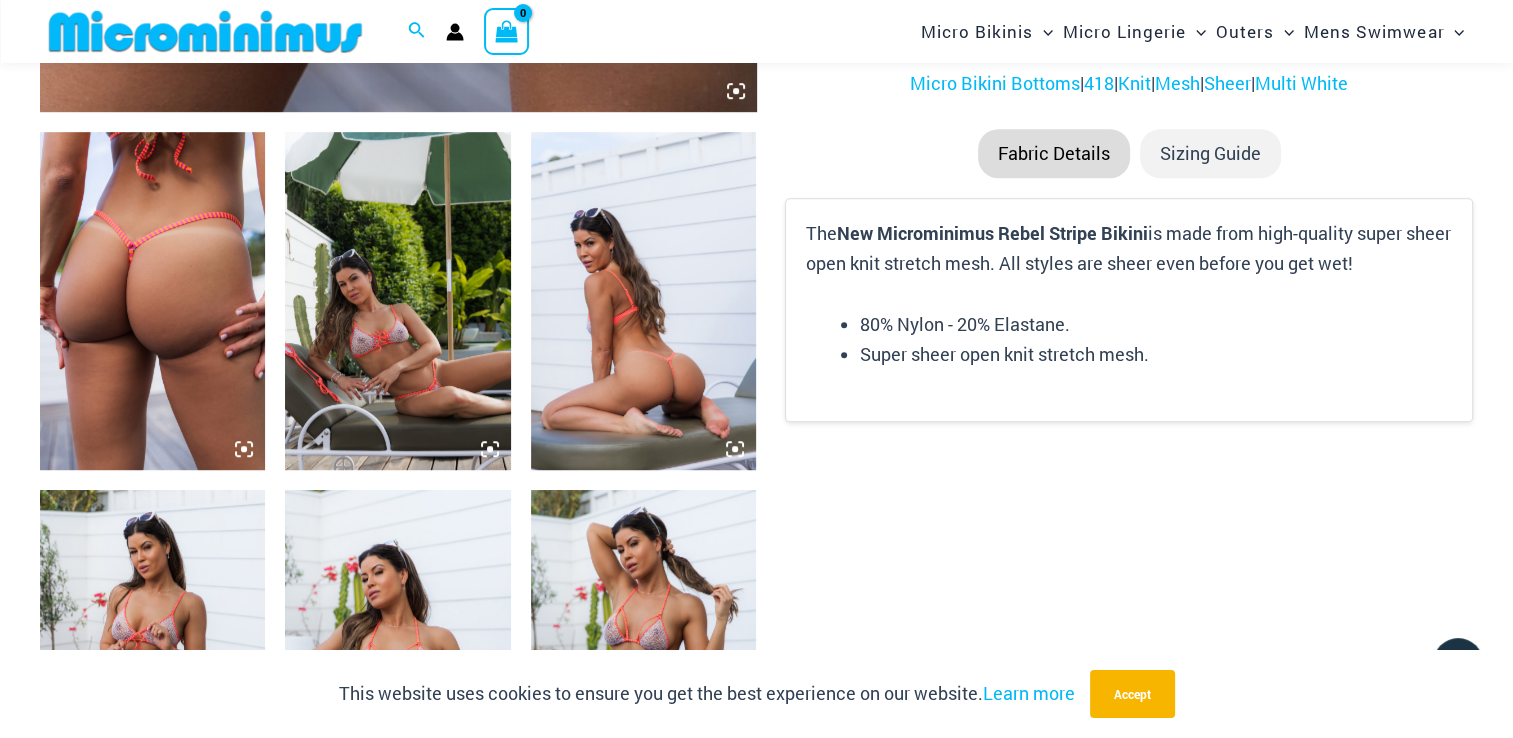 click at bounding box center [152, 301] 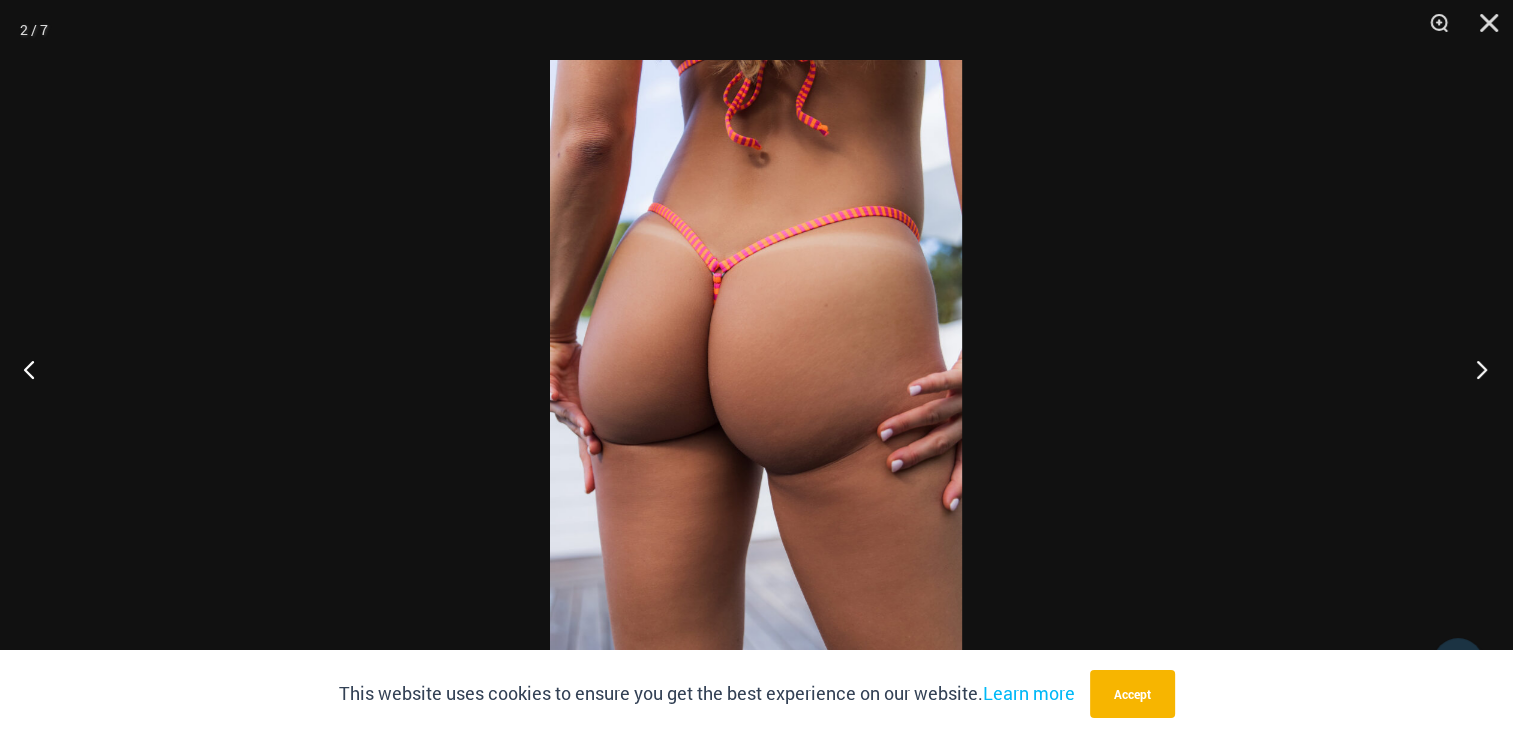 click at bounding box center [1475, 369] 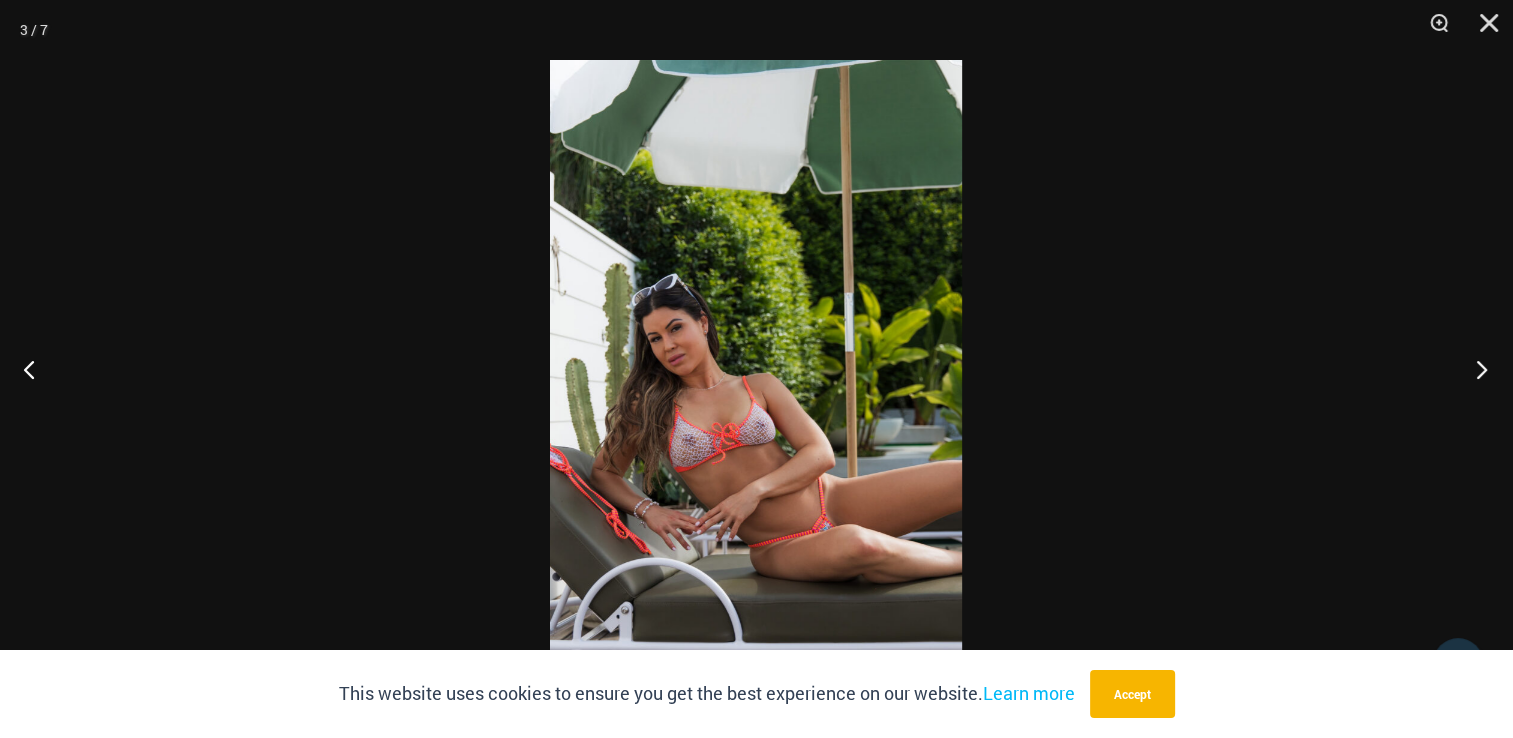 click at bounding box center (1475, 369) 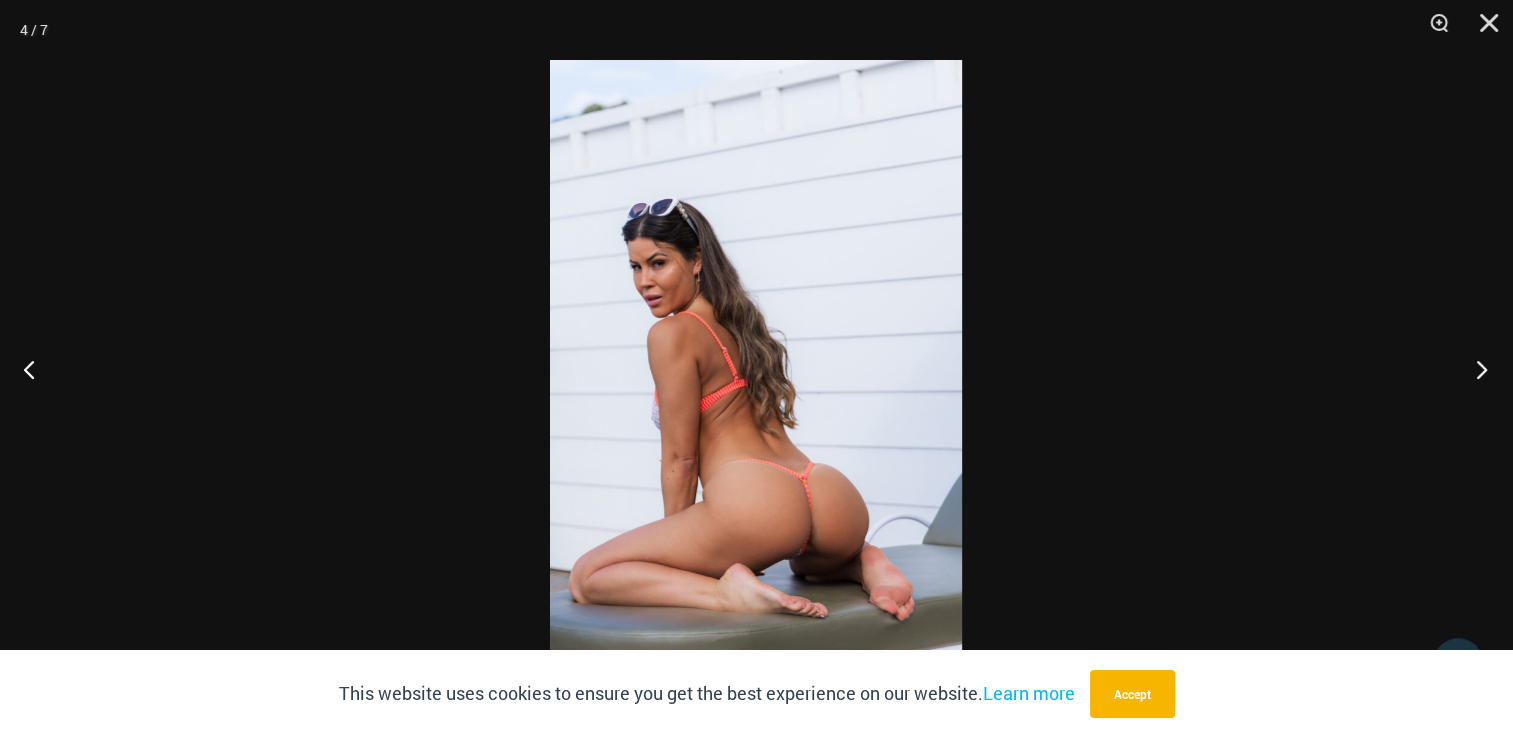 click at bounding box center (1475, 369) 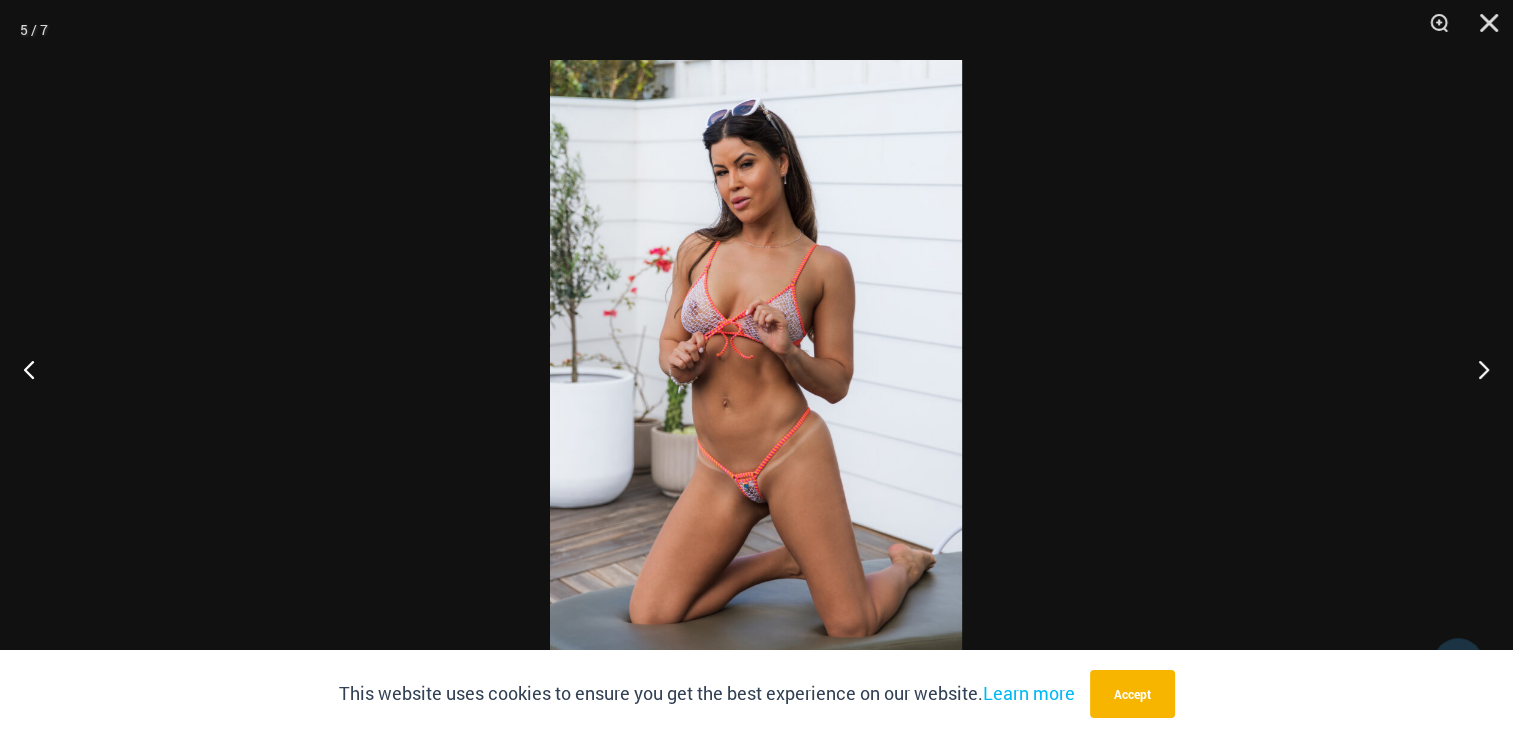 click at bounding box center [756, 369] 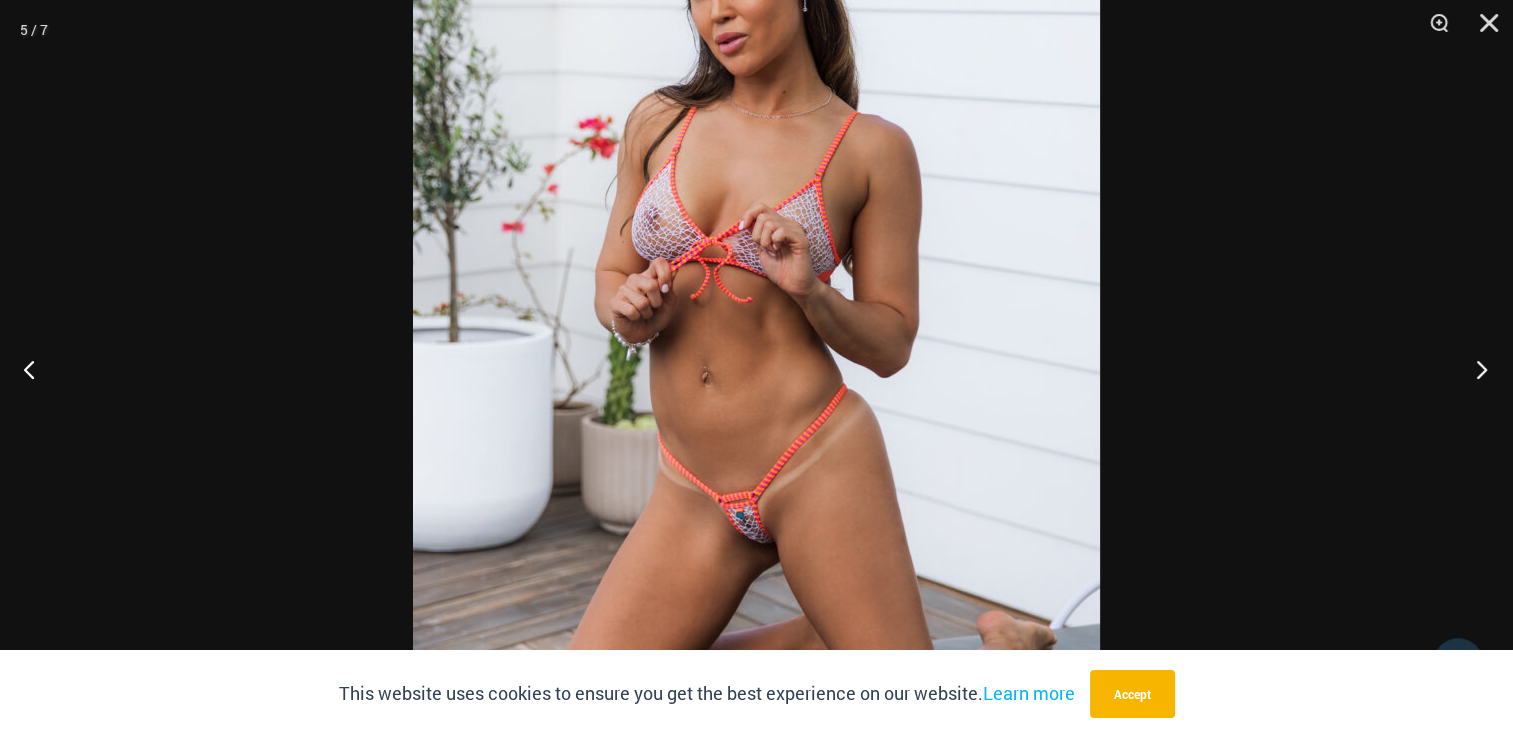 click at bounding box center (1475, 369) 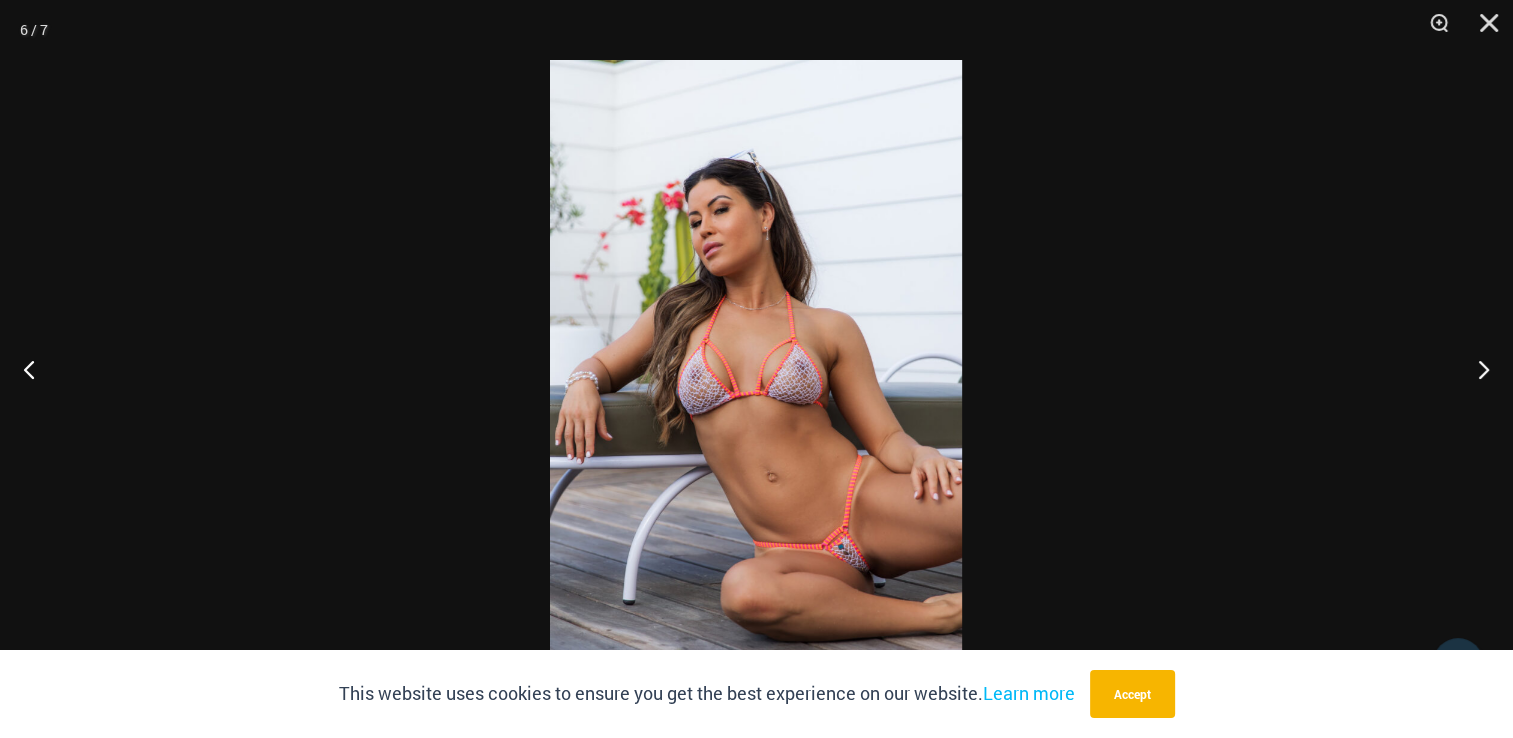 click at bounding box center [756, 369] 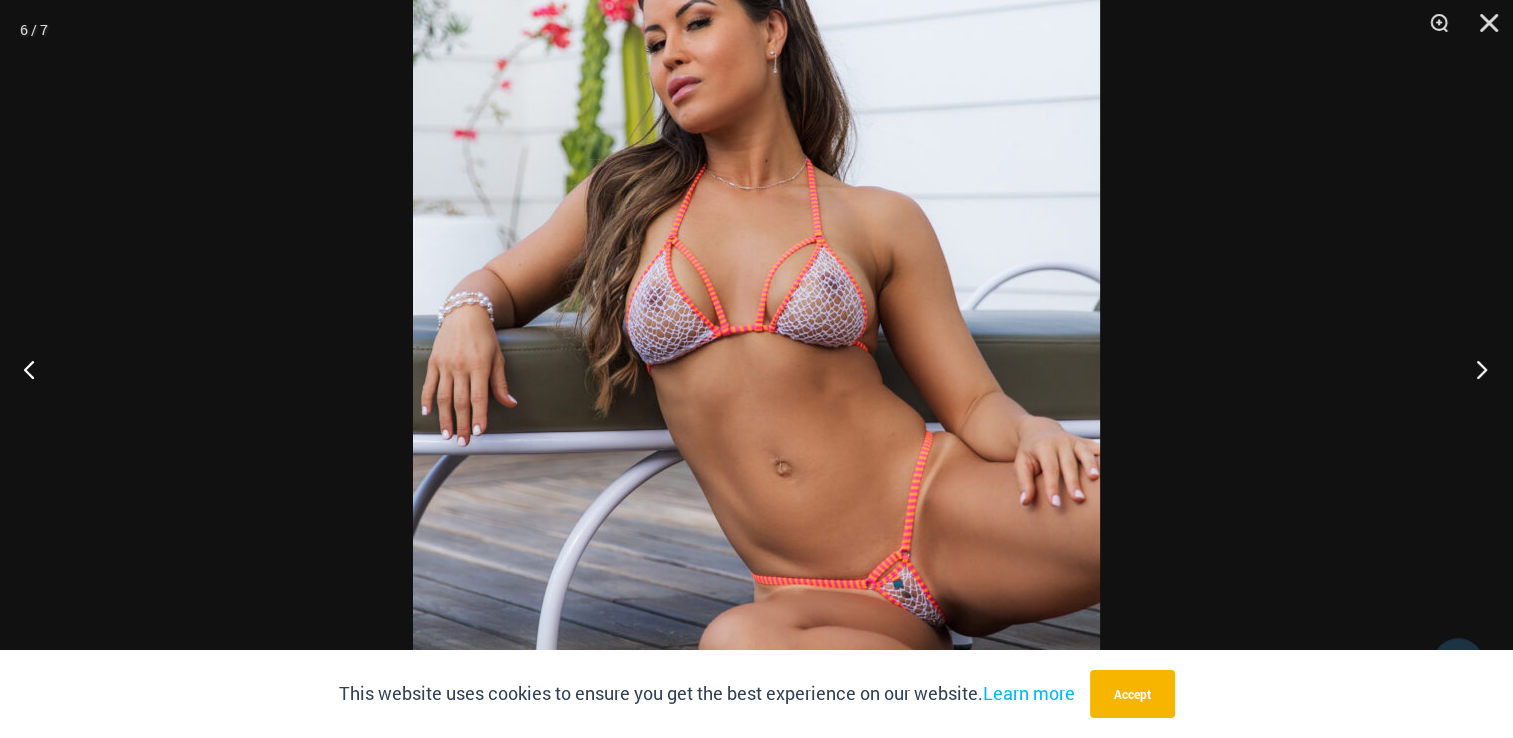 click at bounding box center [1475, 369] 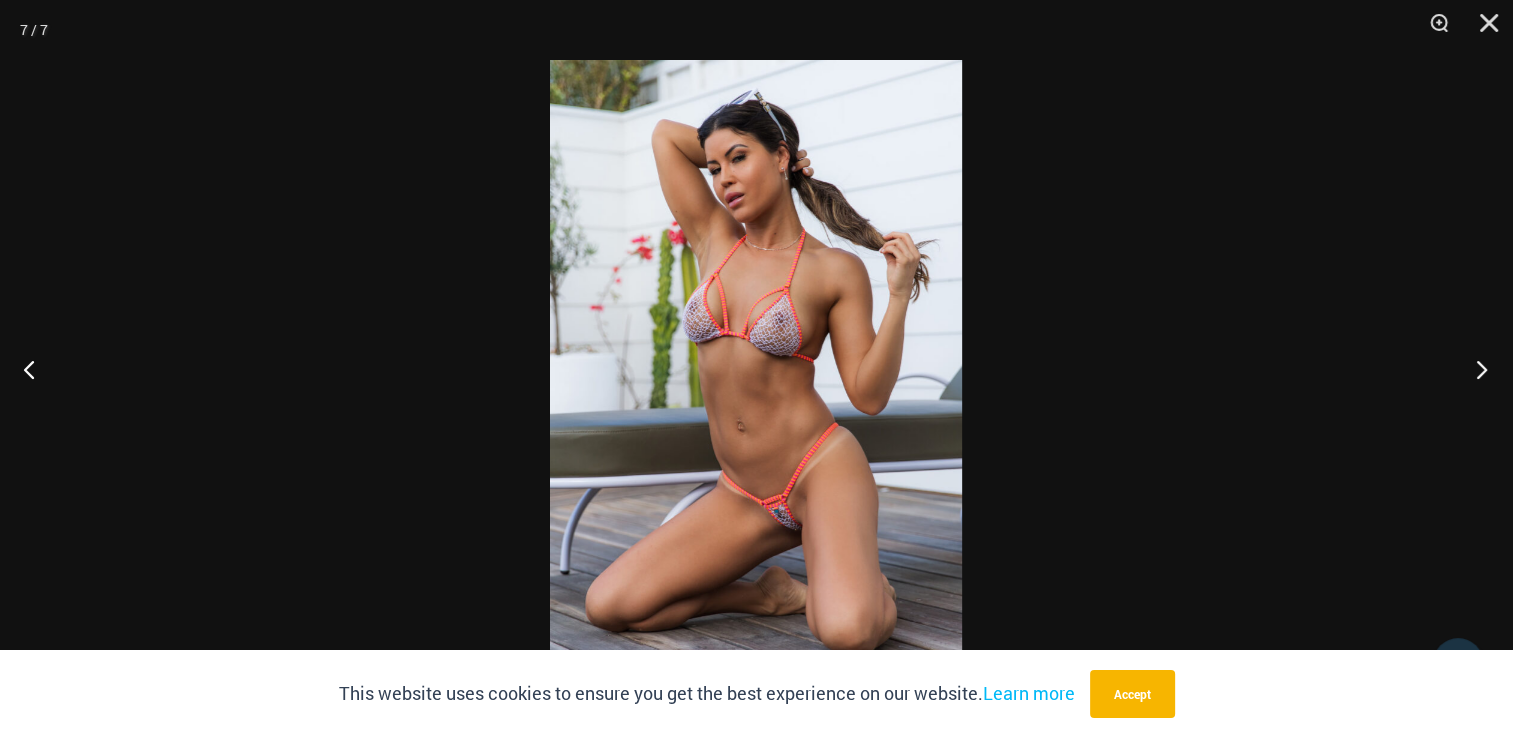 click at bounding box center (1475, 369) 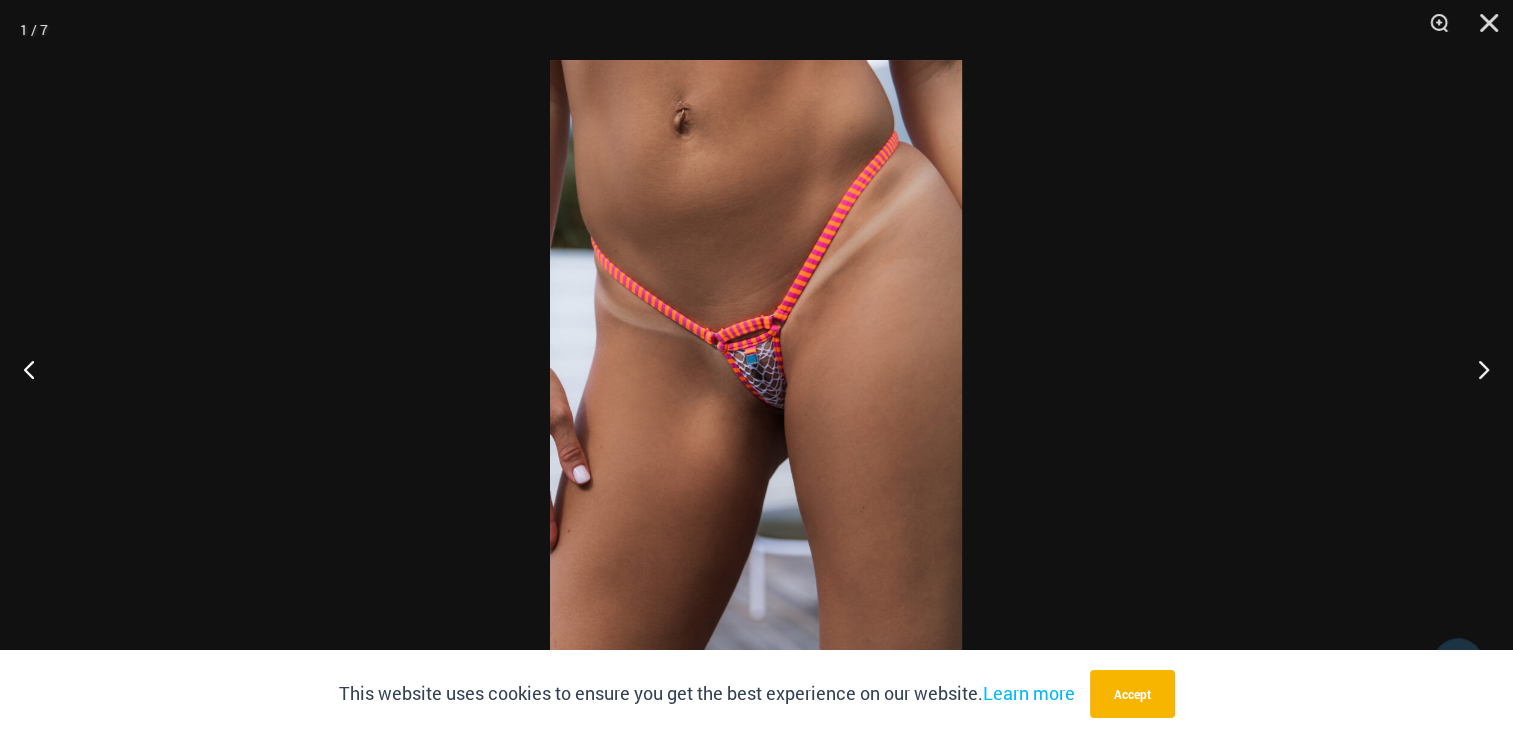 click at bounding box center (756, 369) 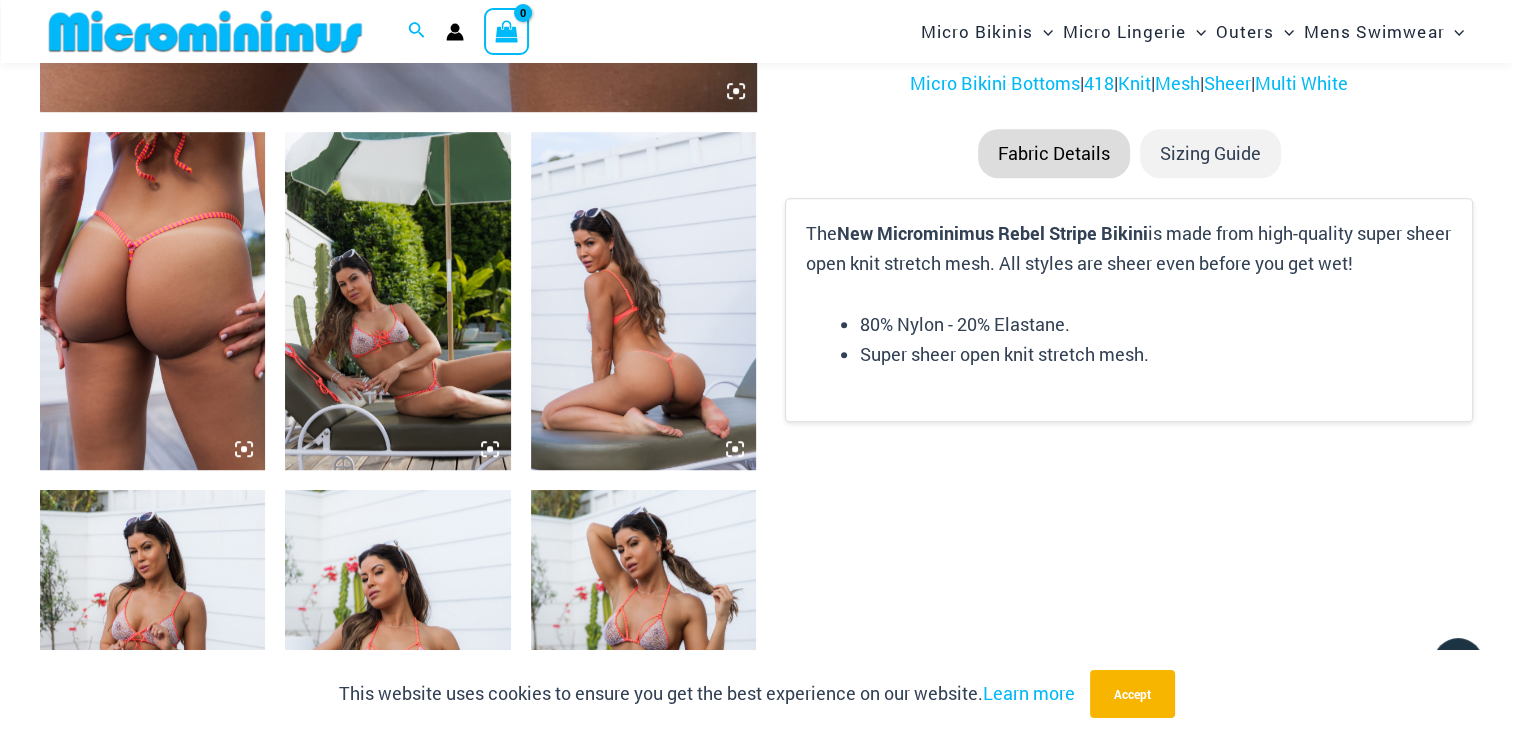 click at bounding box center (643, 301) 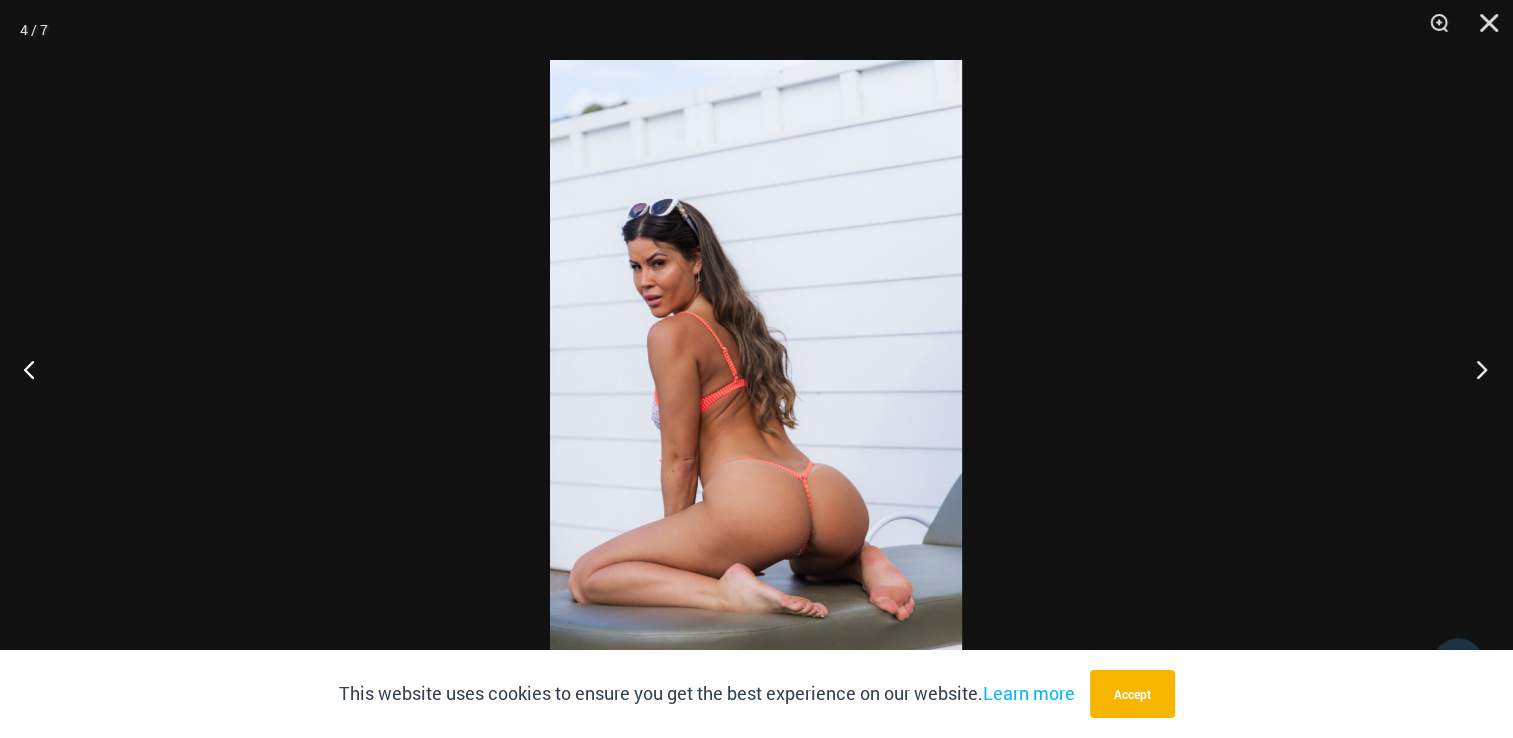 click at bounding box center (1475, 369) 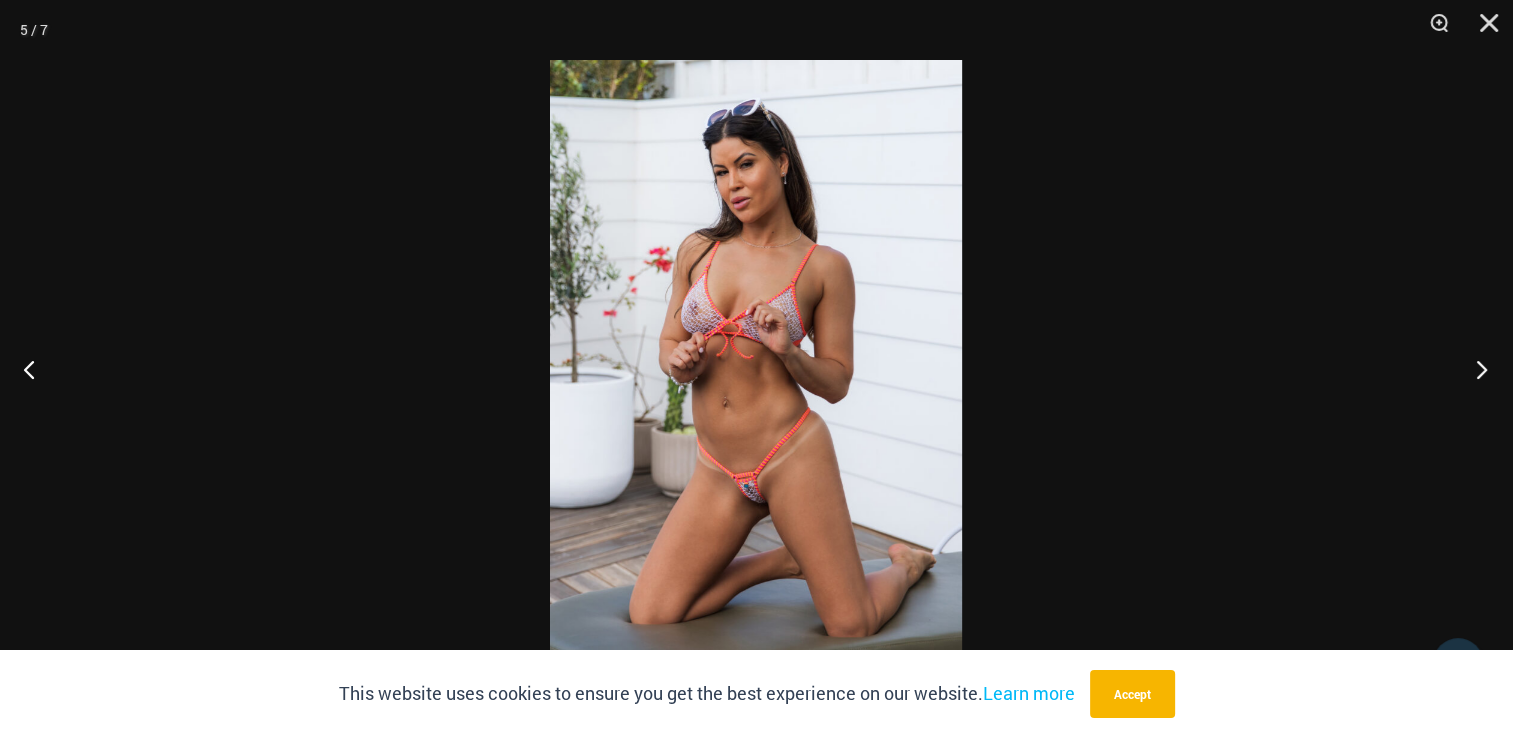 click at bounding box center [1475, 369] 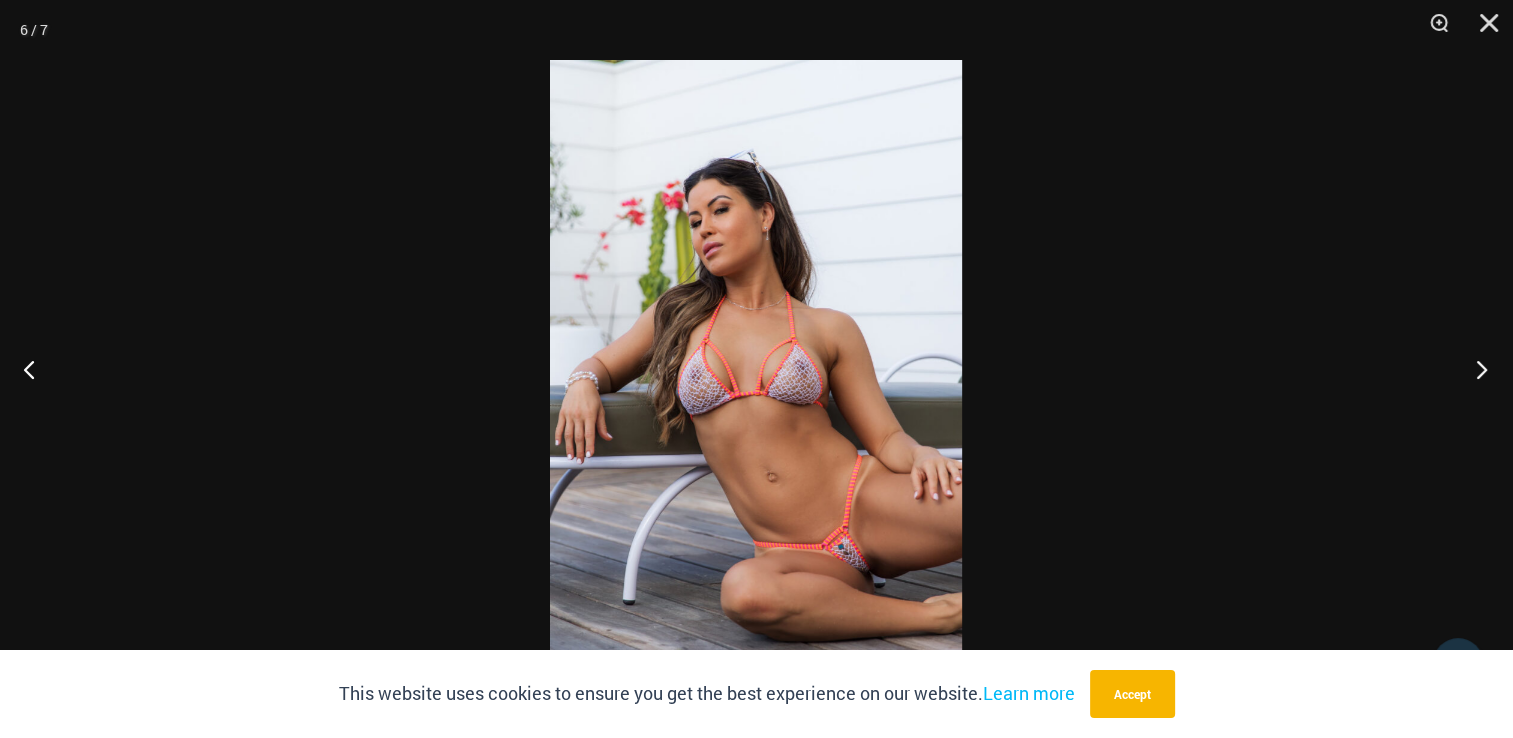 click at bounding box center (1475, 369) 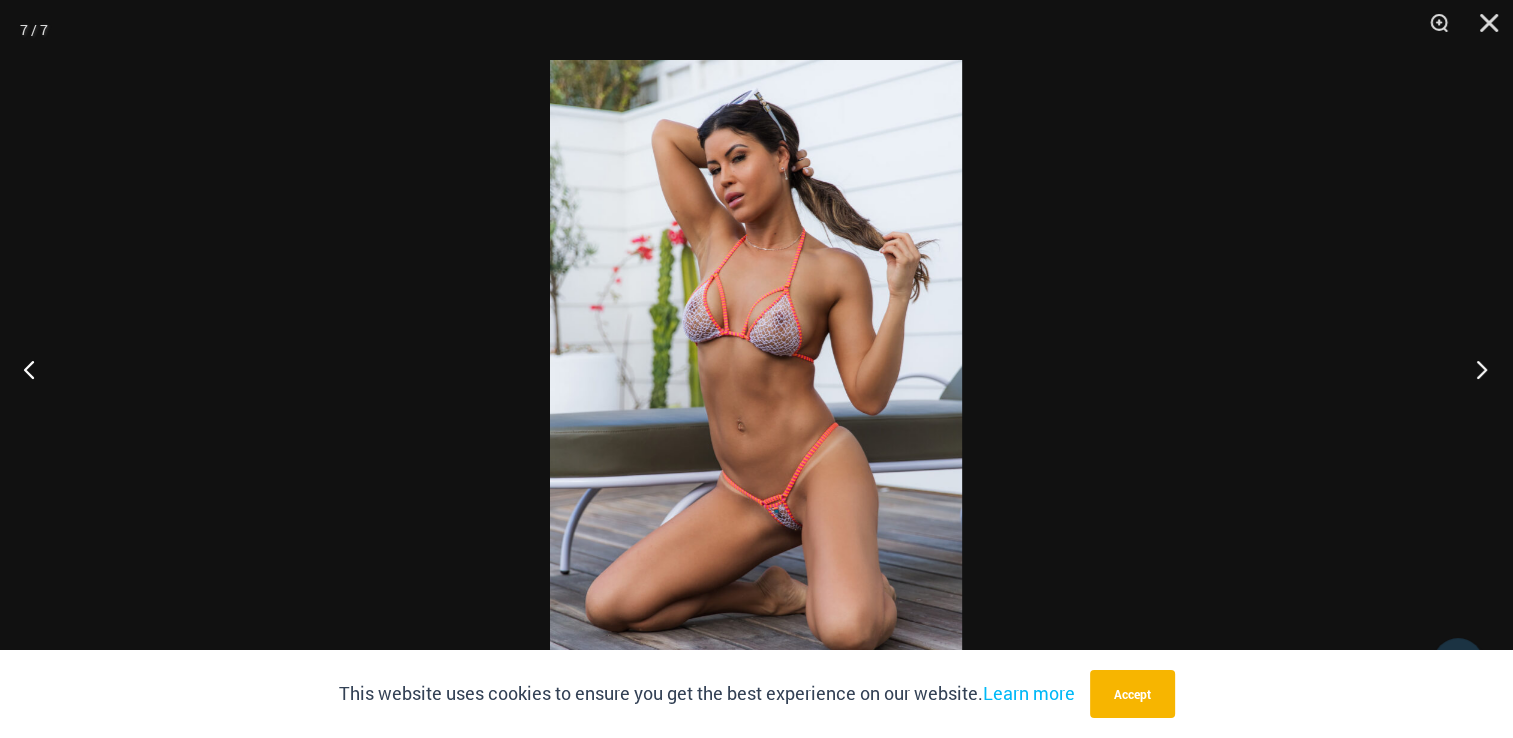 click at bounding box center [1475, 369] 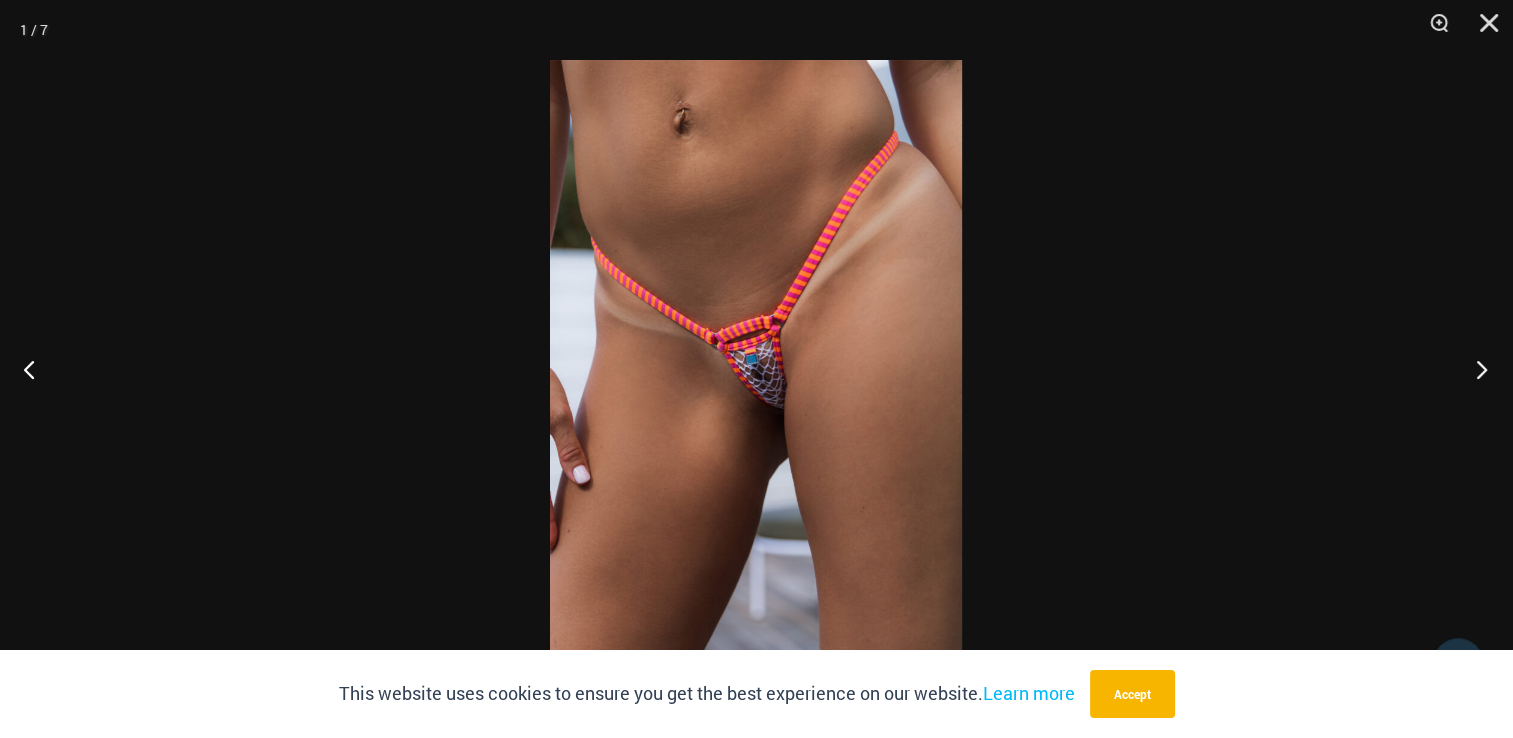 click at bounding box center [1475, 369] 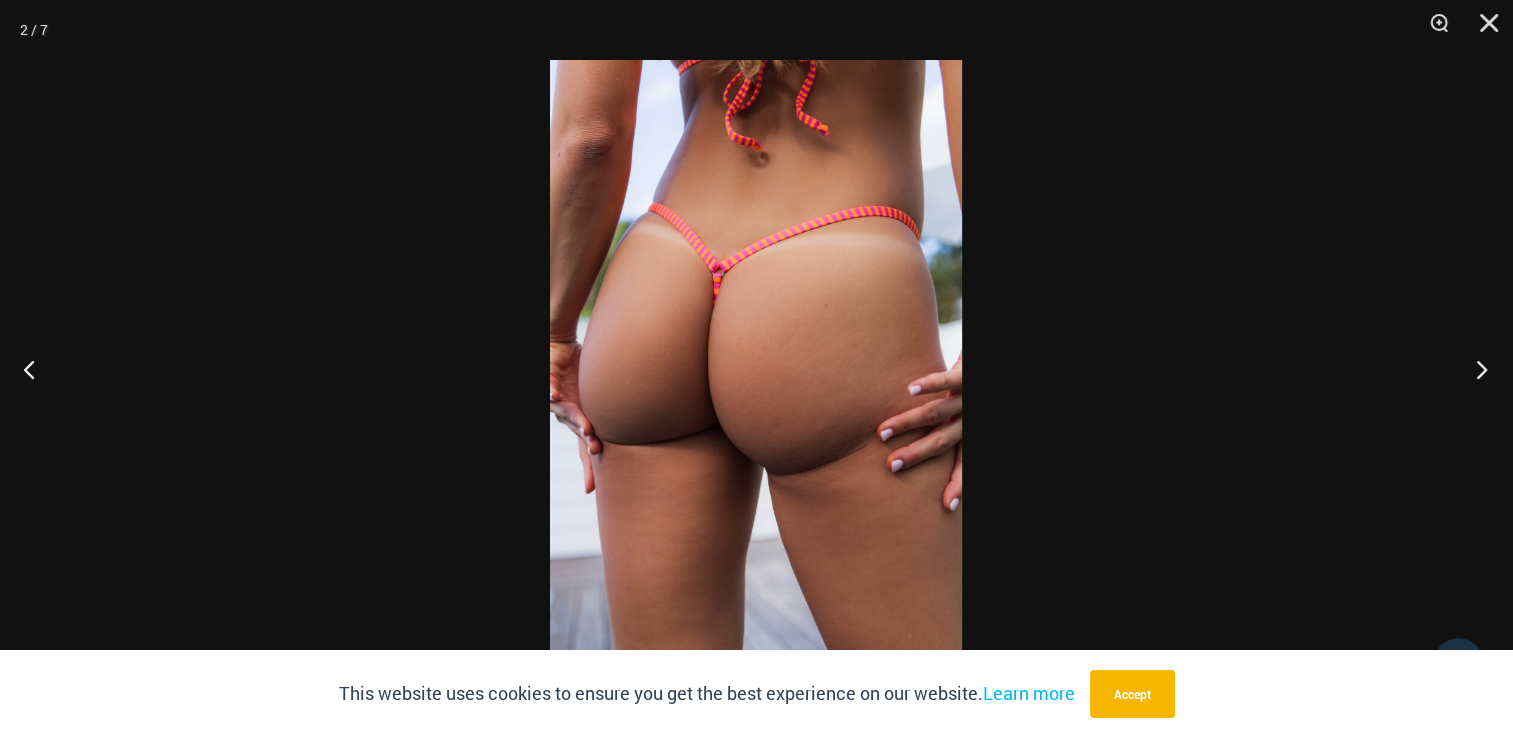 click at bounding box center [1475, 369] 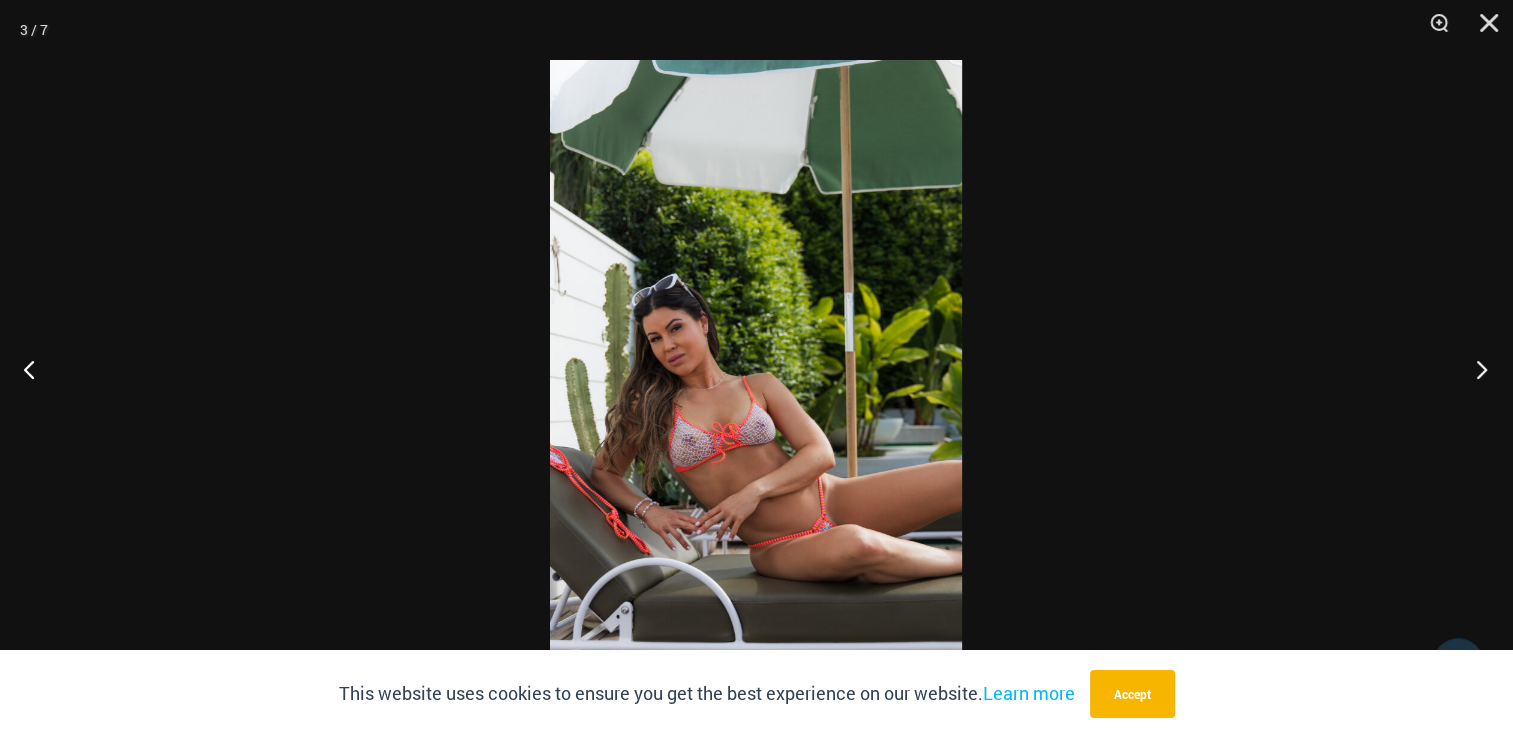 click at bounding box center (1475, 369) 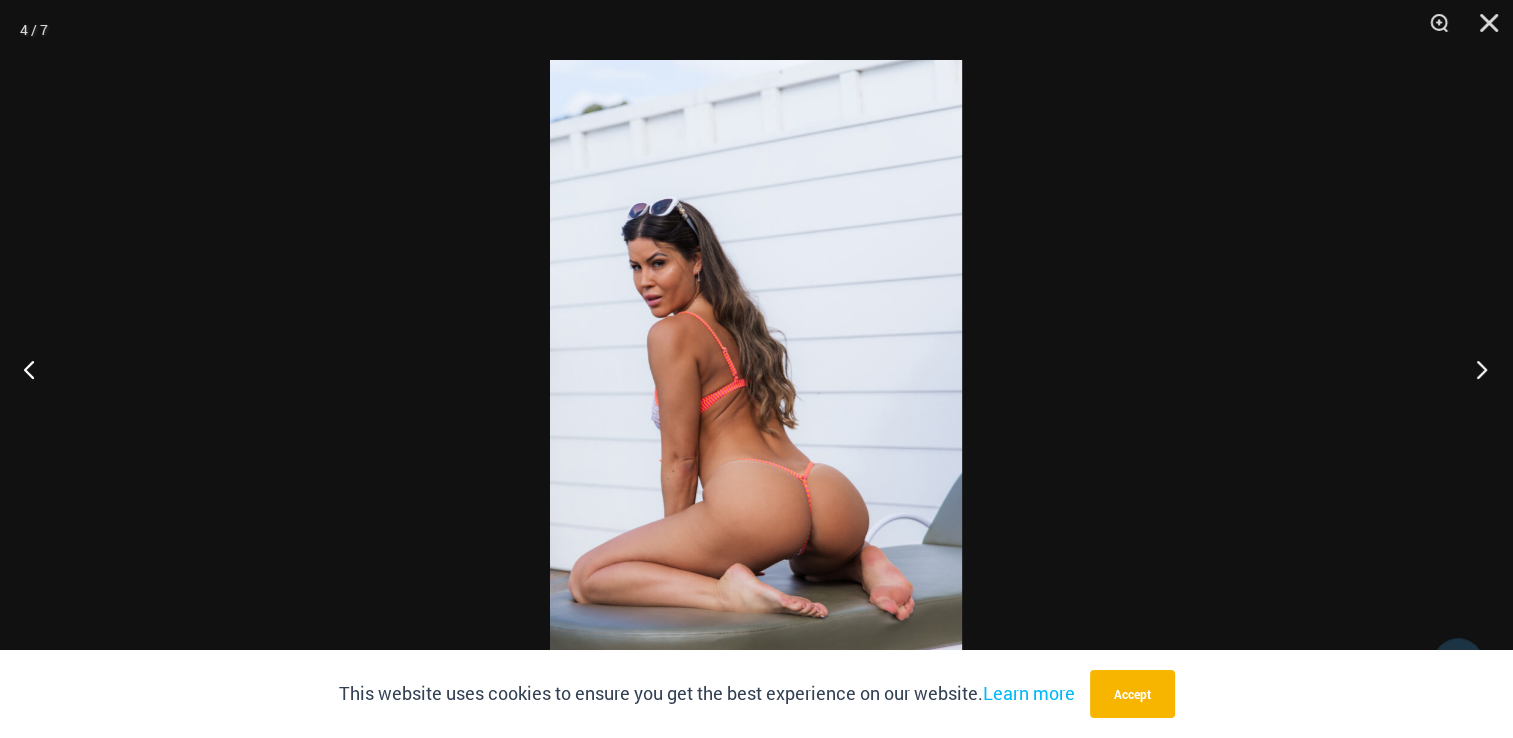 click at bounding box center [1475, 369] 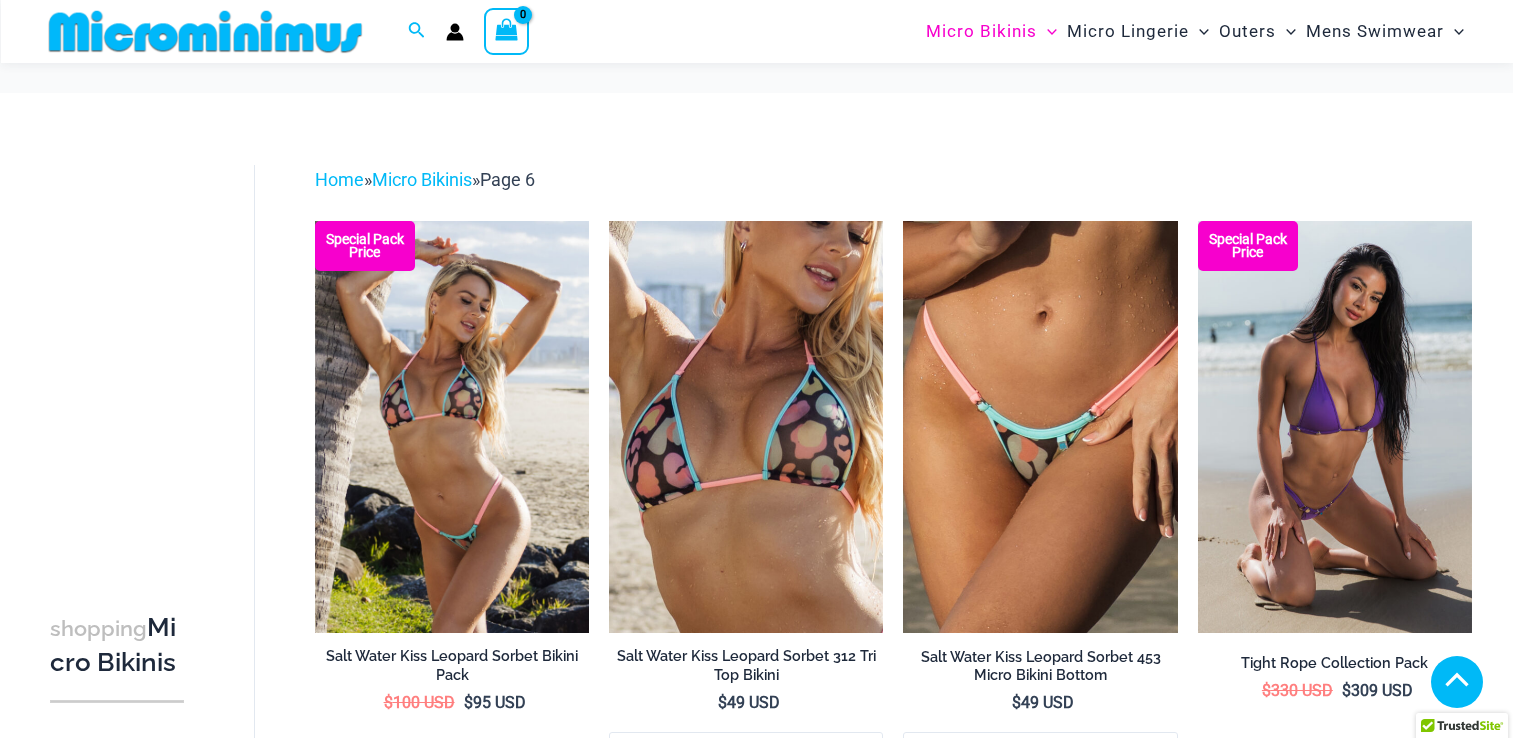 scroll, scrollTop: 2564, scrollLeft: 0, axis: vertical 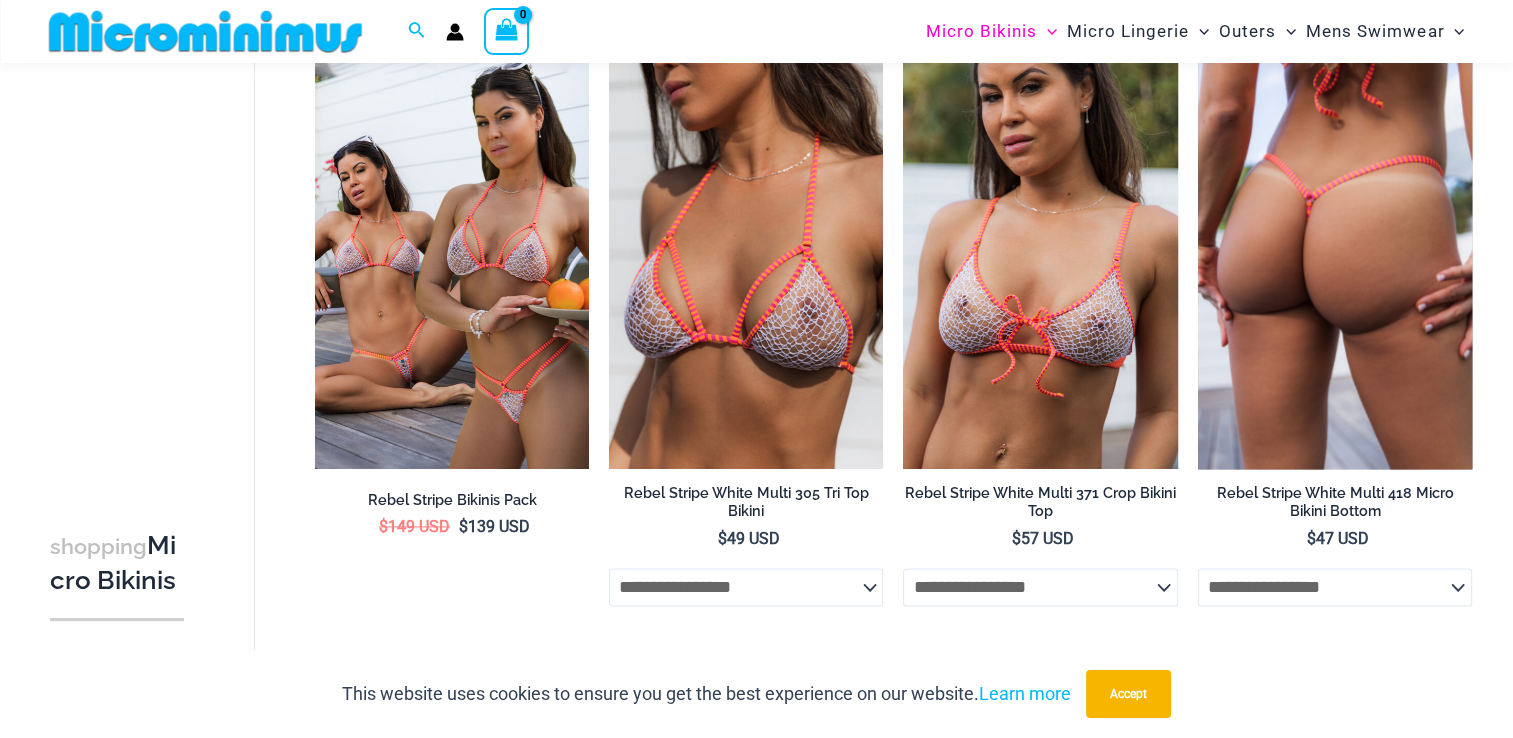 click at bounding box center (1335, 263) 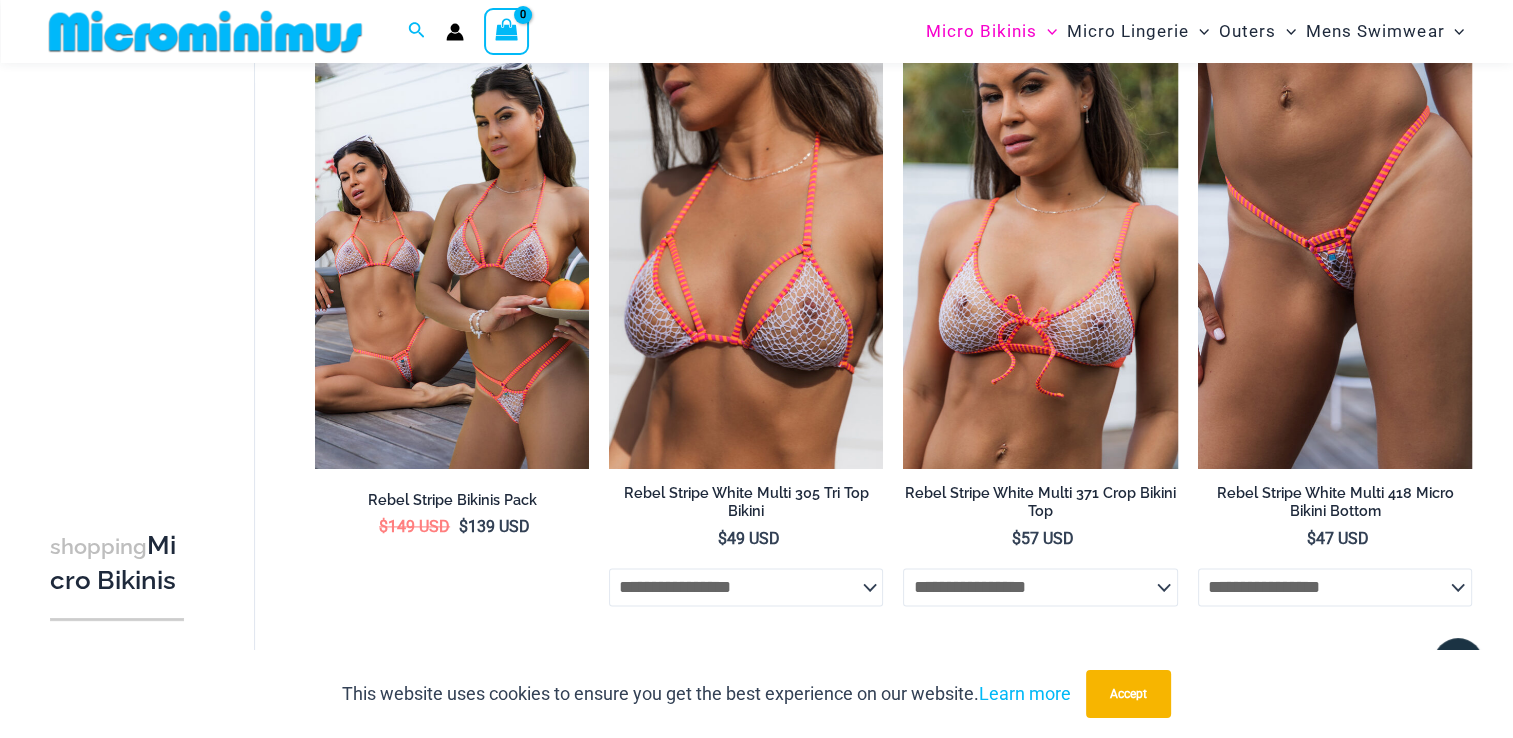 scroll, scrollTop: 3210, scrollLeft: 0, axis: vertical 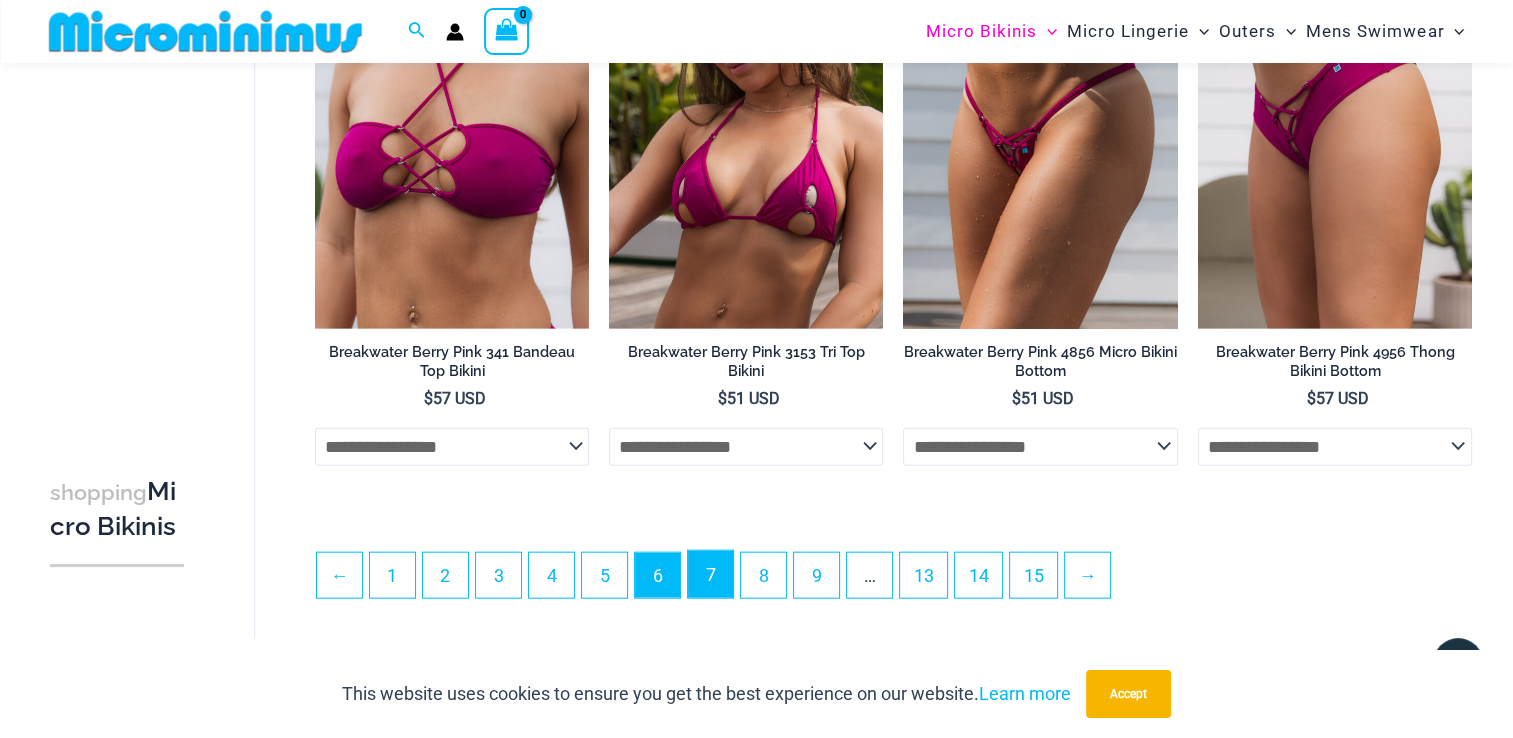 click on "7" at bounding box center (710, 574) 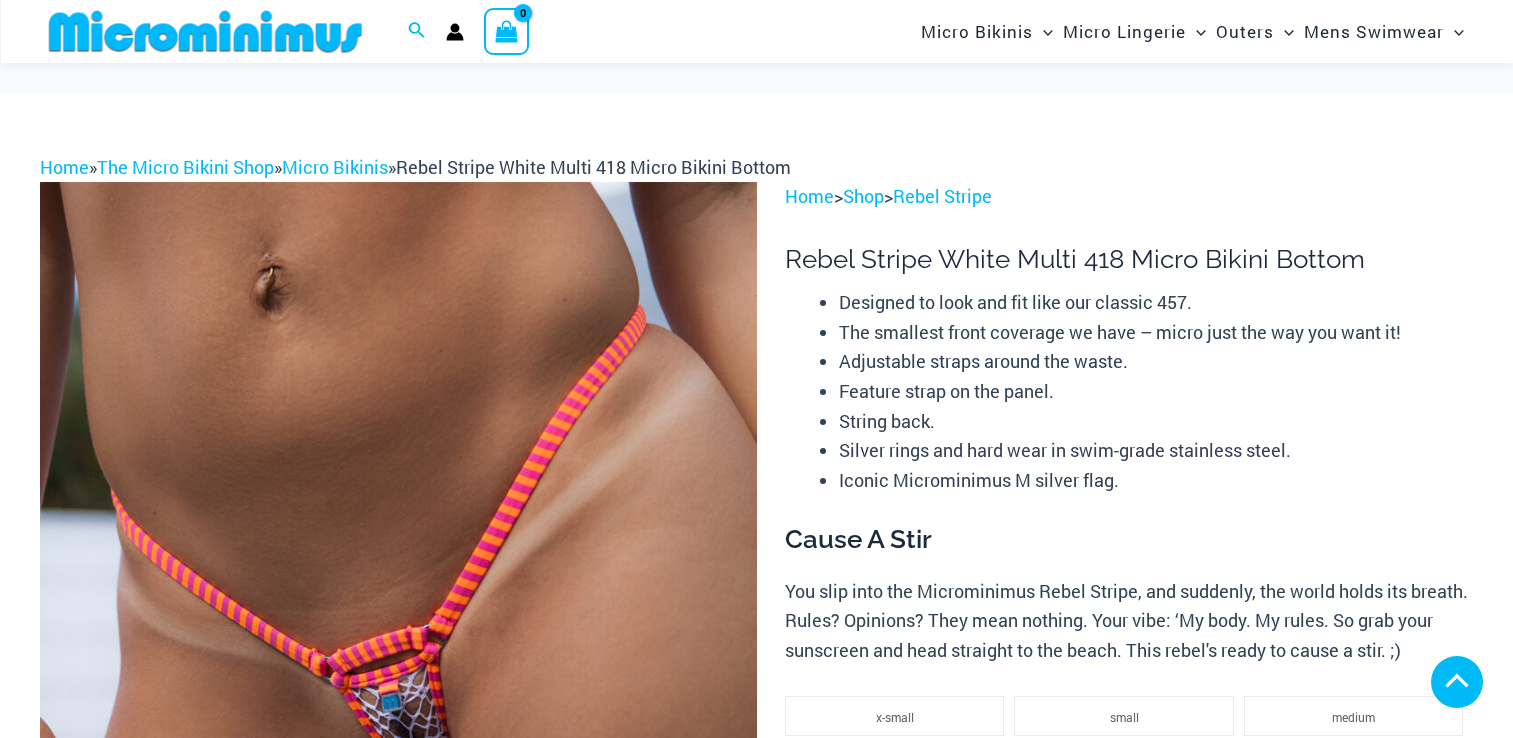 click at bounding box center [397, 1804] 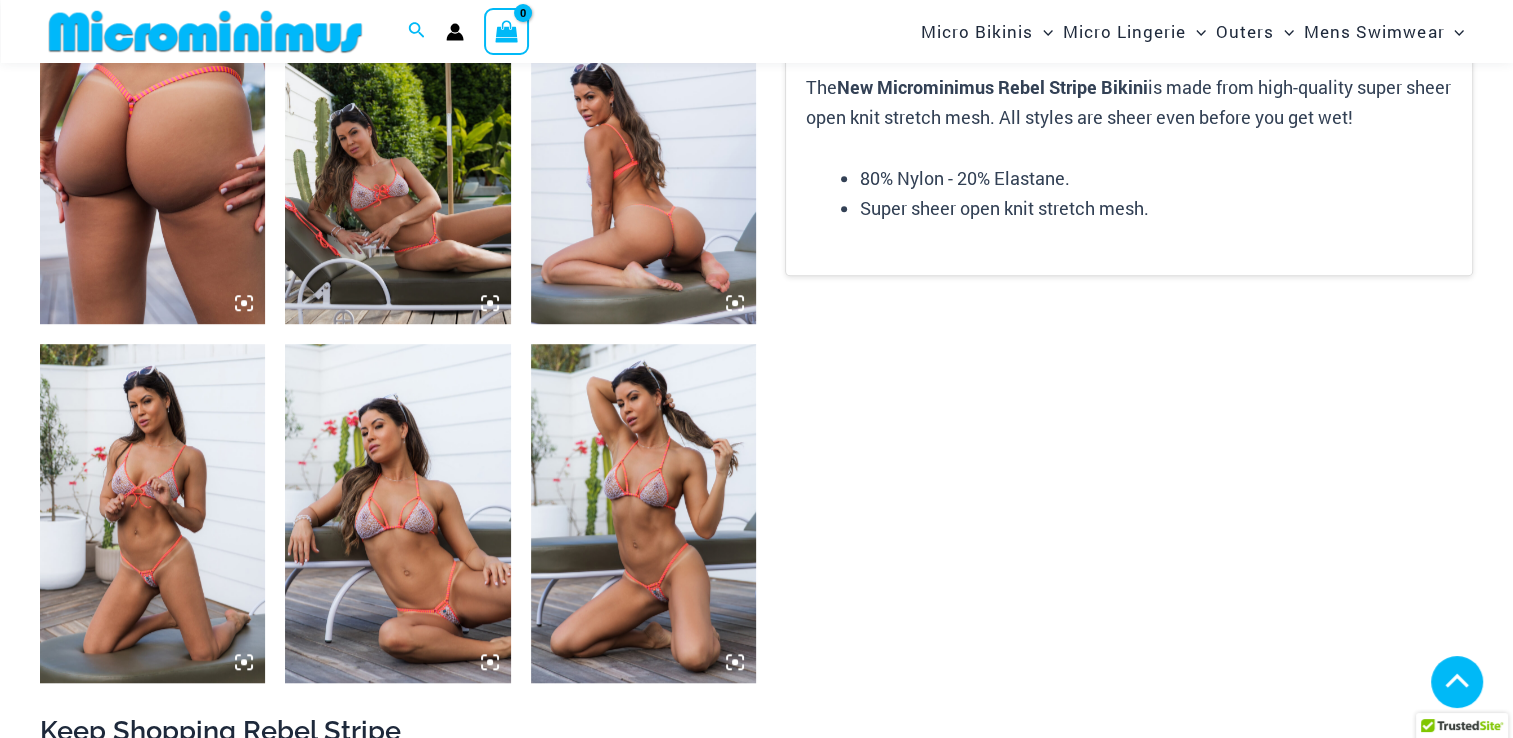 click at bounding box center [397, 513] 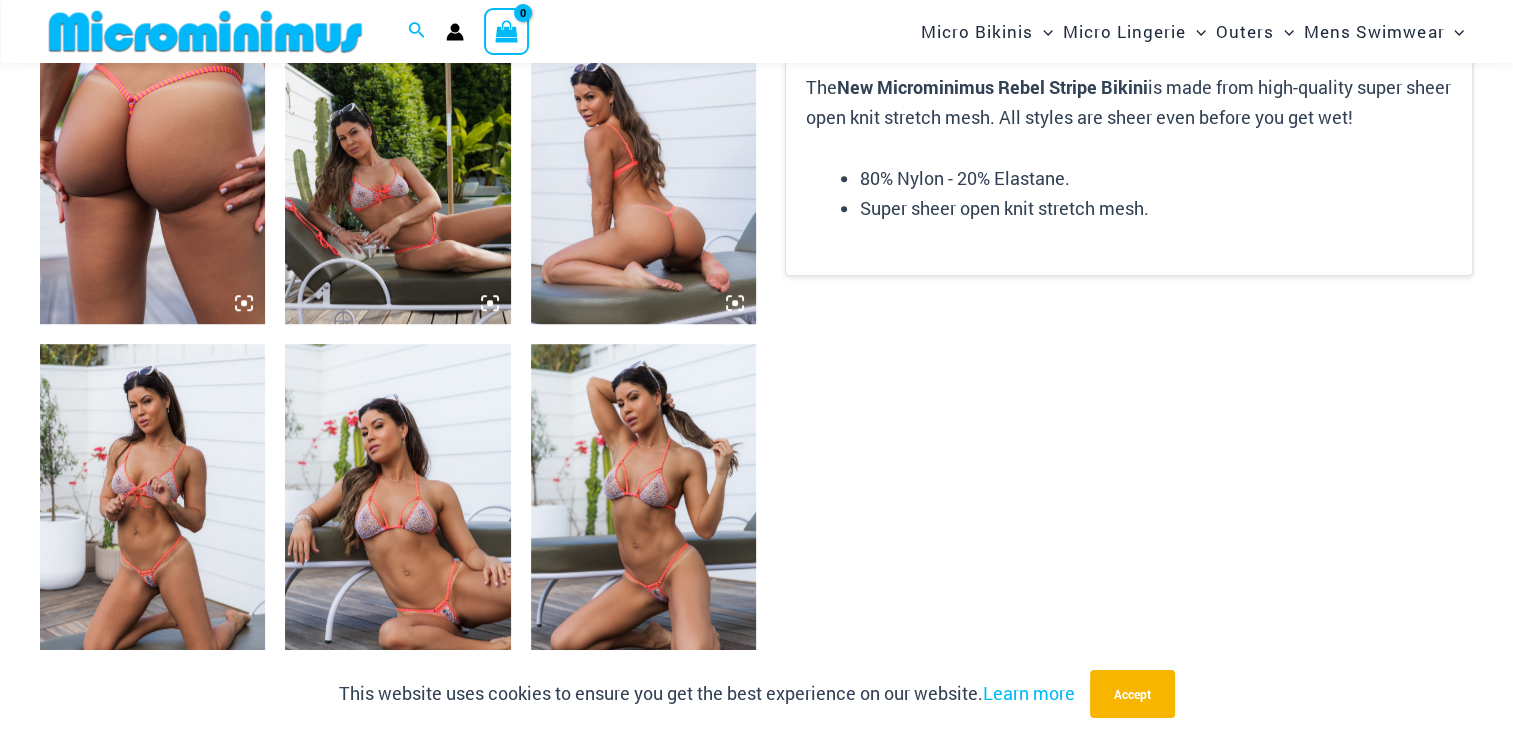 click at bounding box center (152, 155) 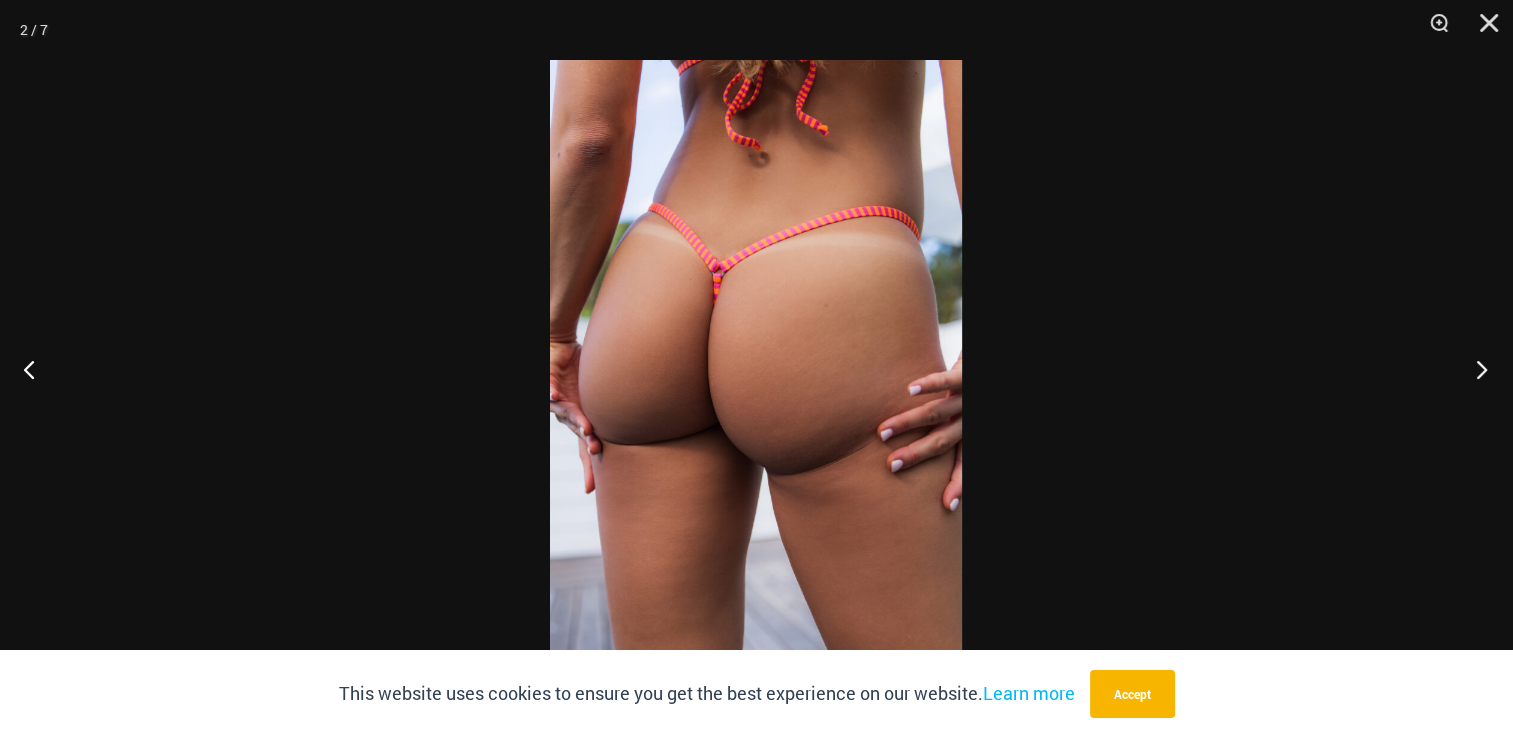 click at bounding box center [1475, 369] 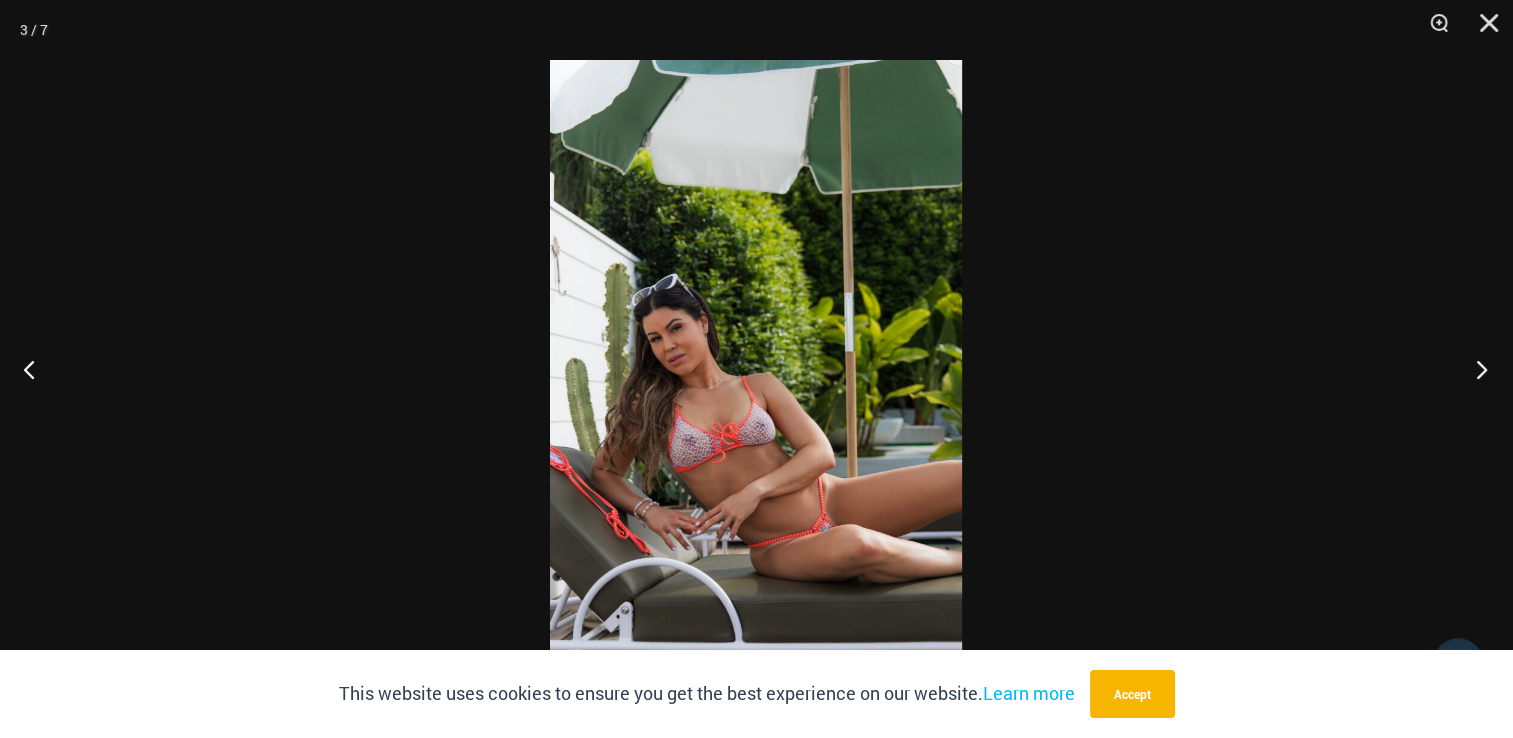 click at bounding box center [1475, 369] 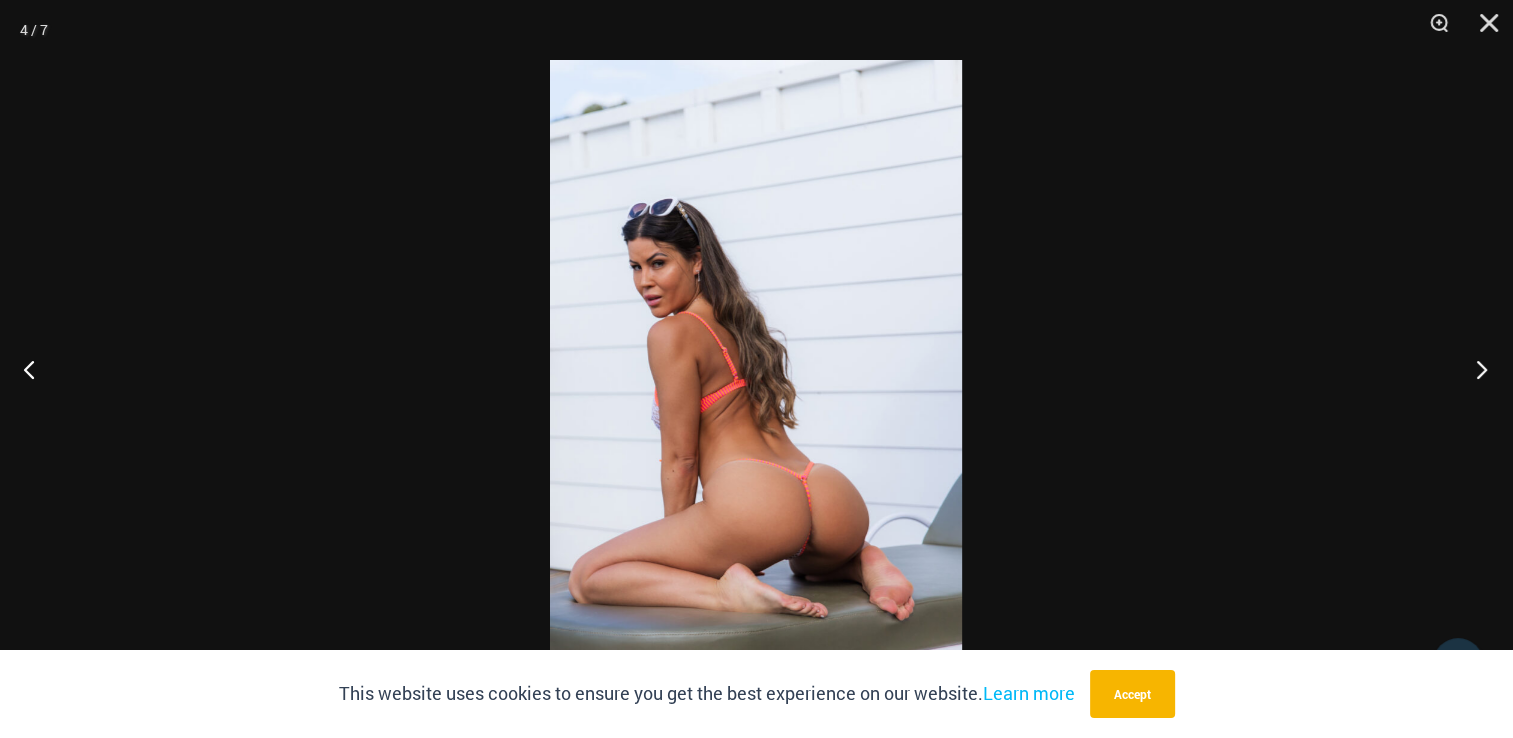 click at bounding box center [1475, 369] 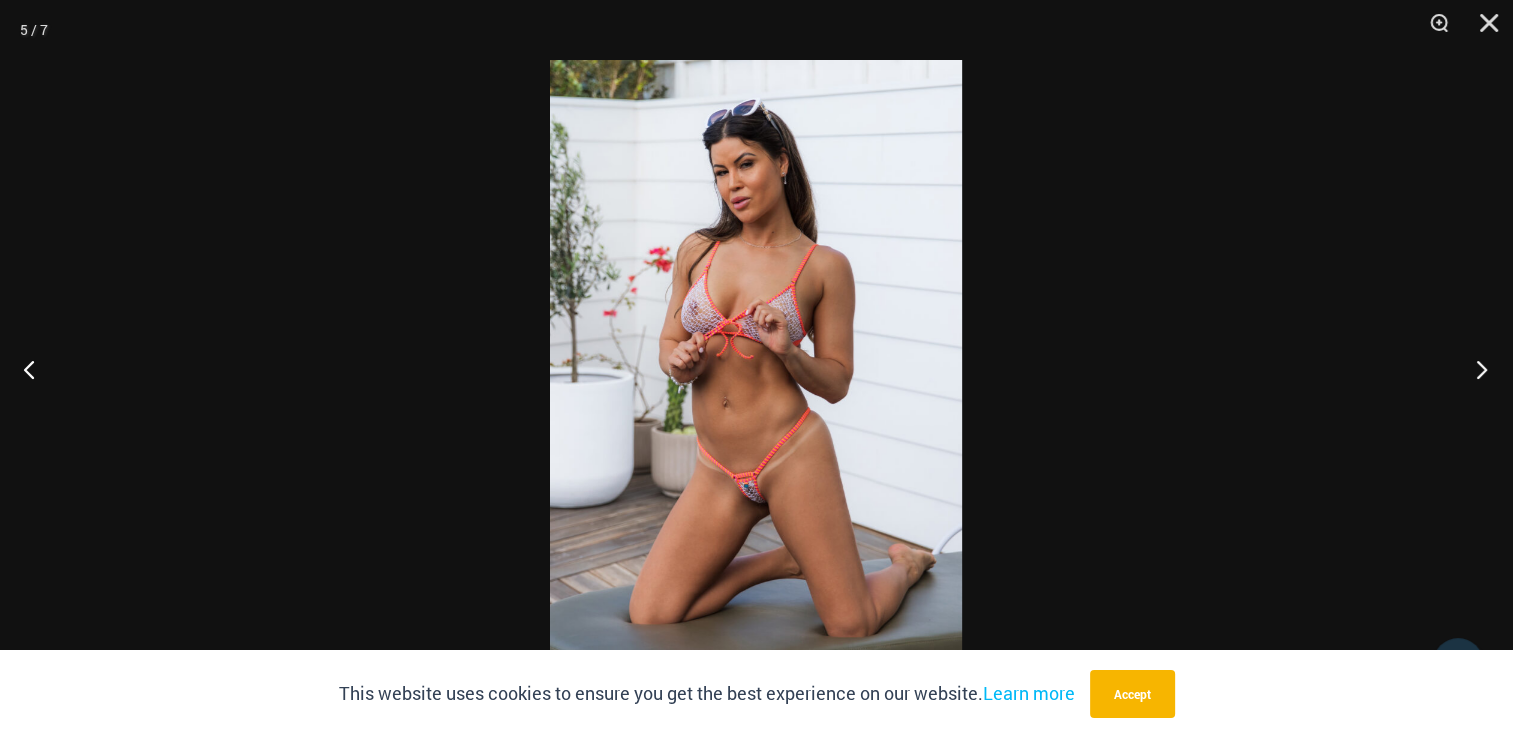 click at bounding box center (1475, 369) 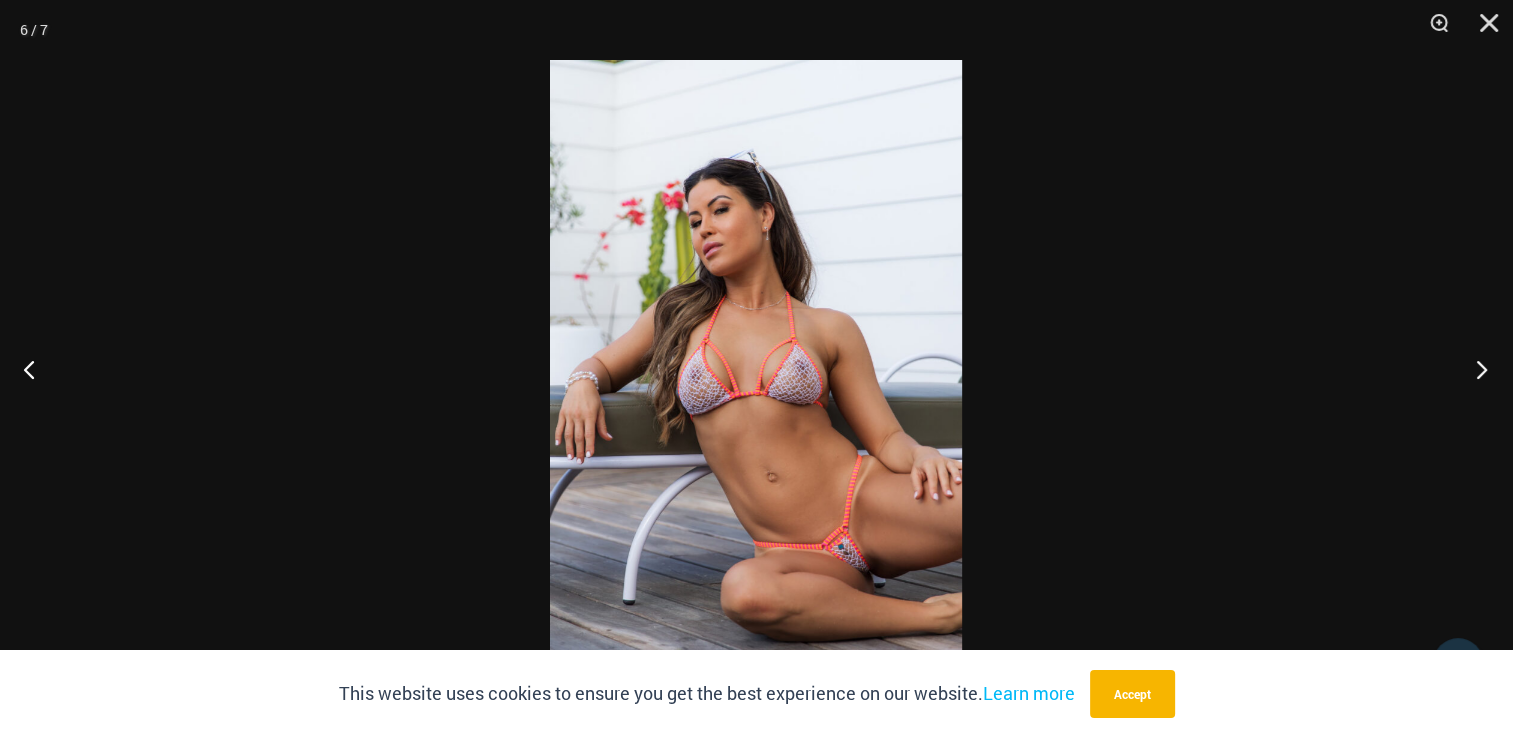 click at bounding box center (1475, 369) 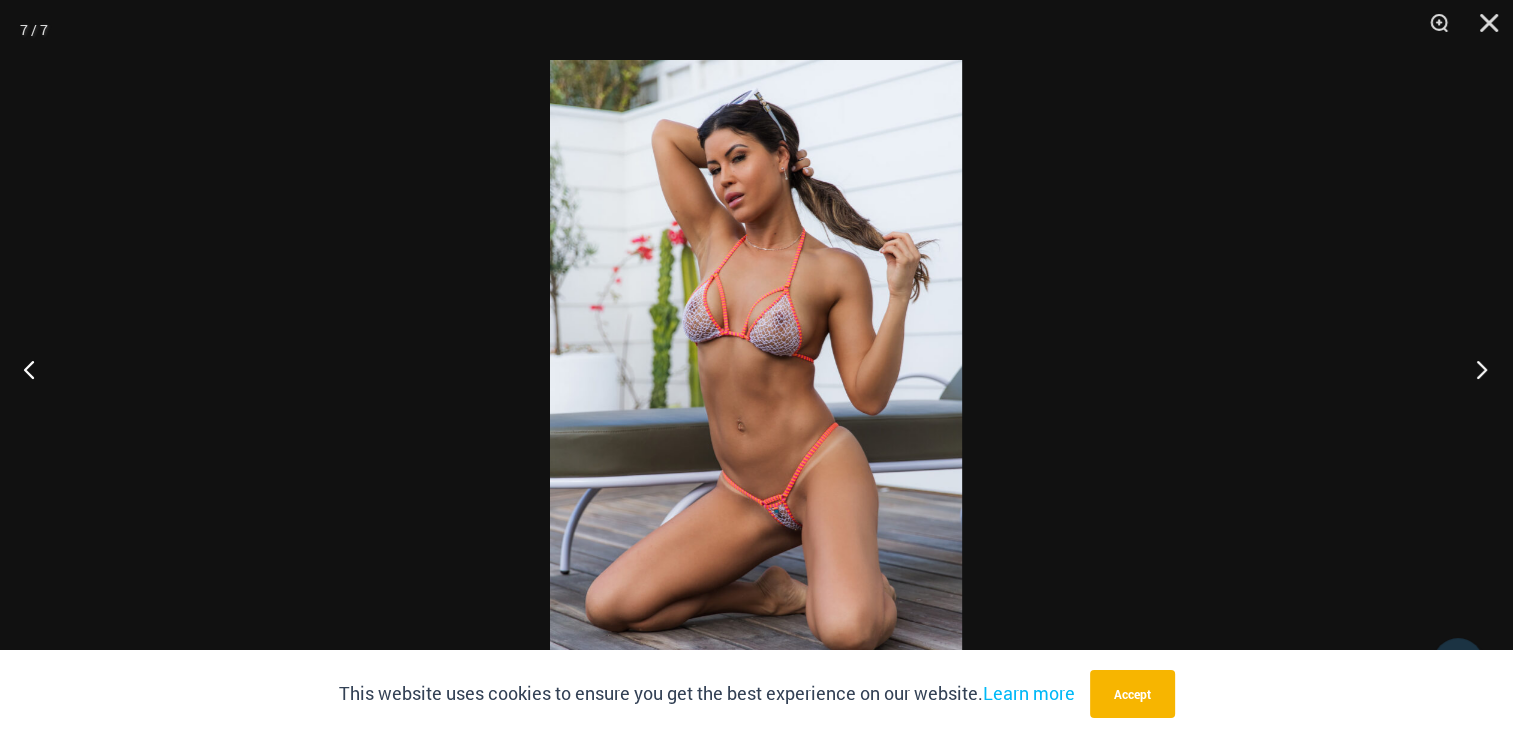 click at bounding box center (1475, 369) 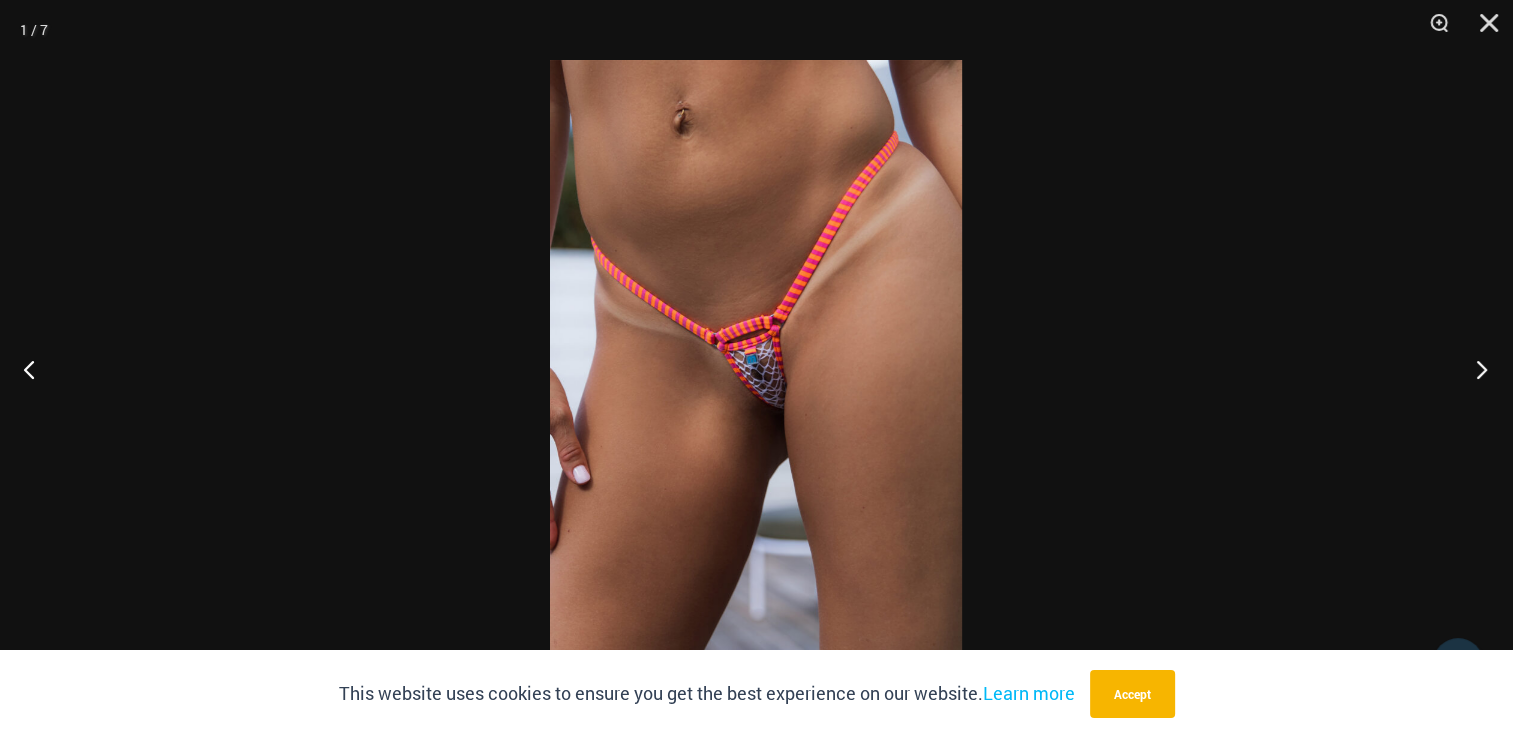 click at bounding box center [1475, 369] 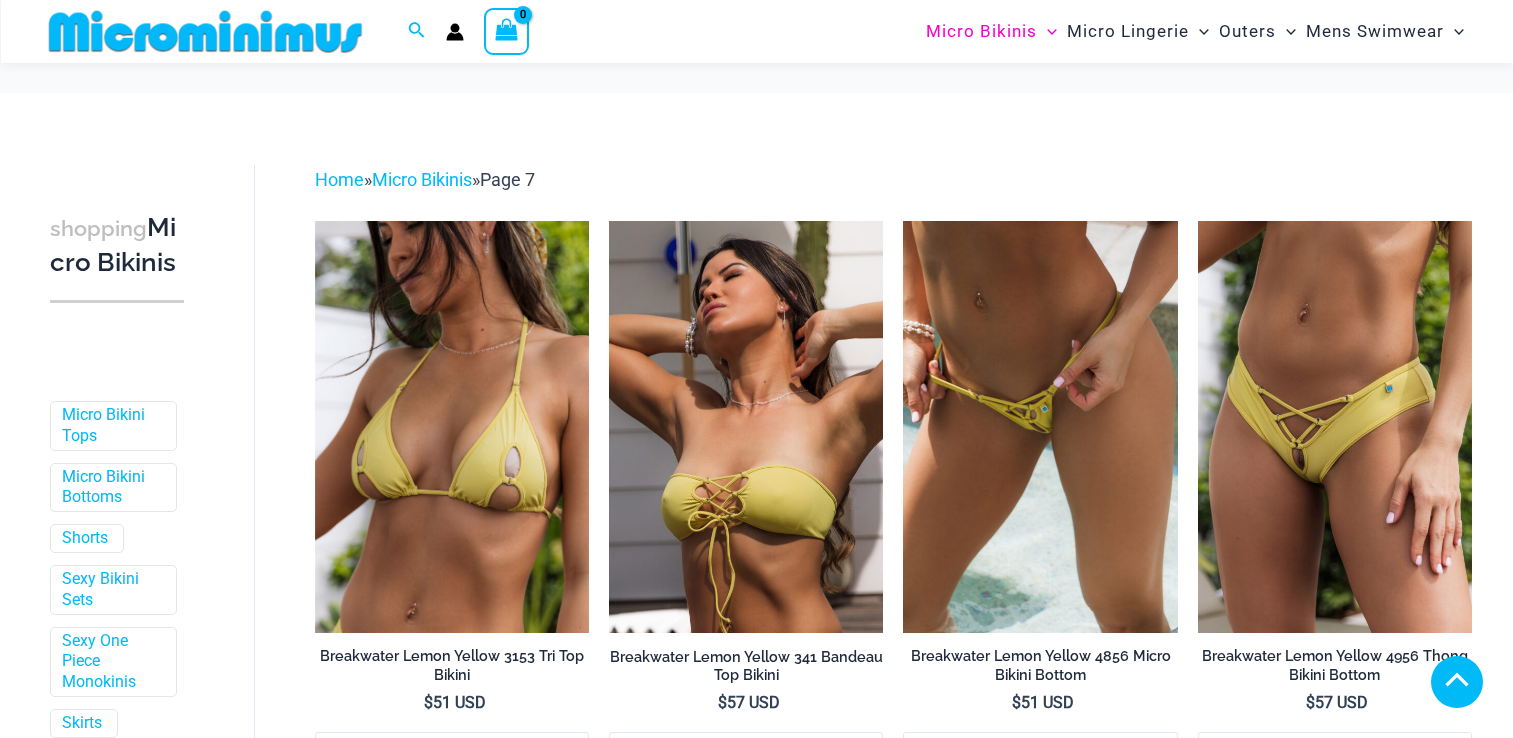 scroll, scrollTop: 3439, scrollLeft: 0, axis: vertical 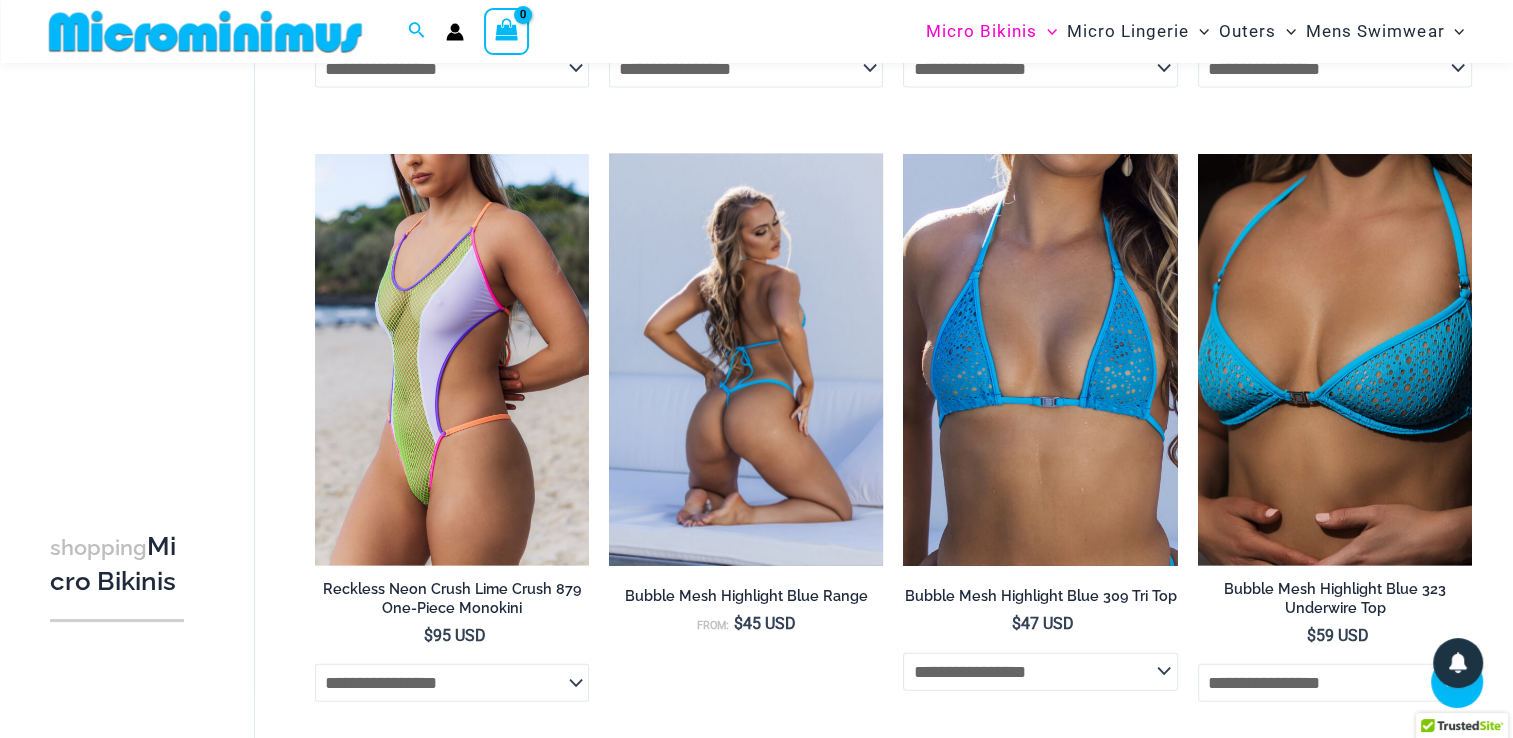 click at bounding box center [746, 359] 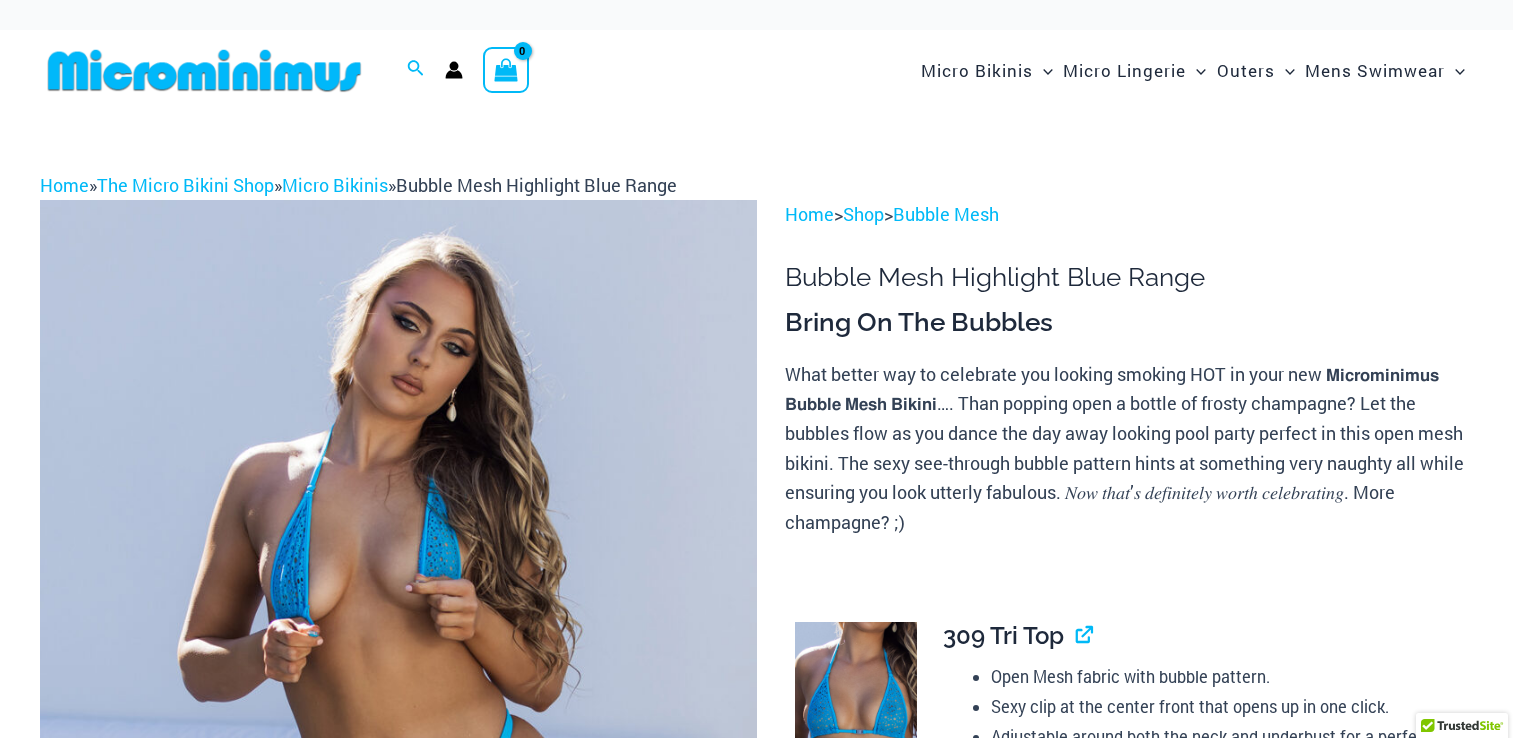 scroll, scrollTop: 0, scrollLeft: 0, axis: both 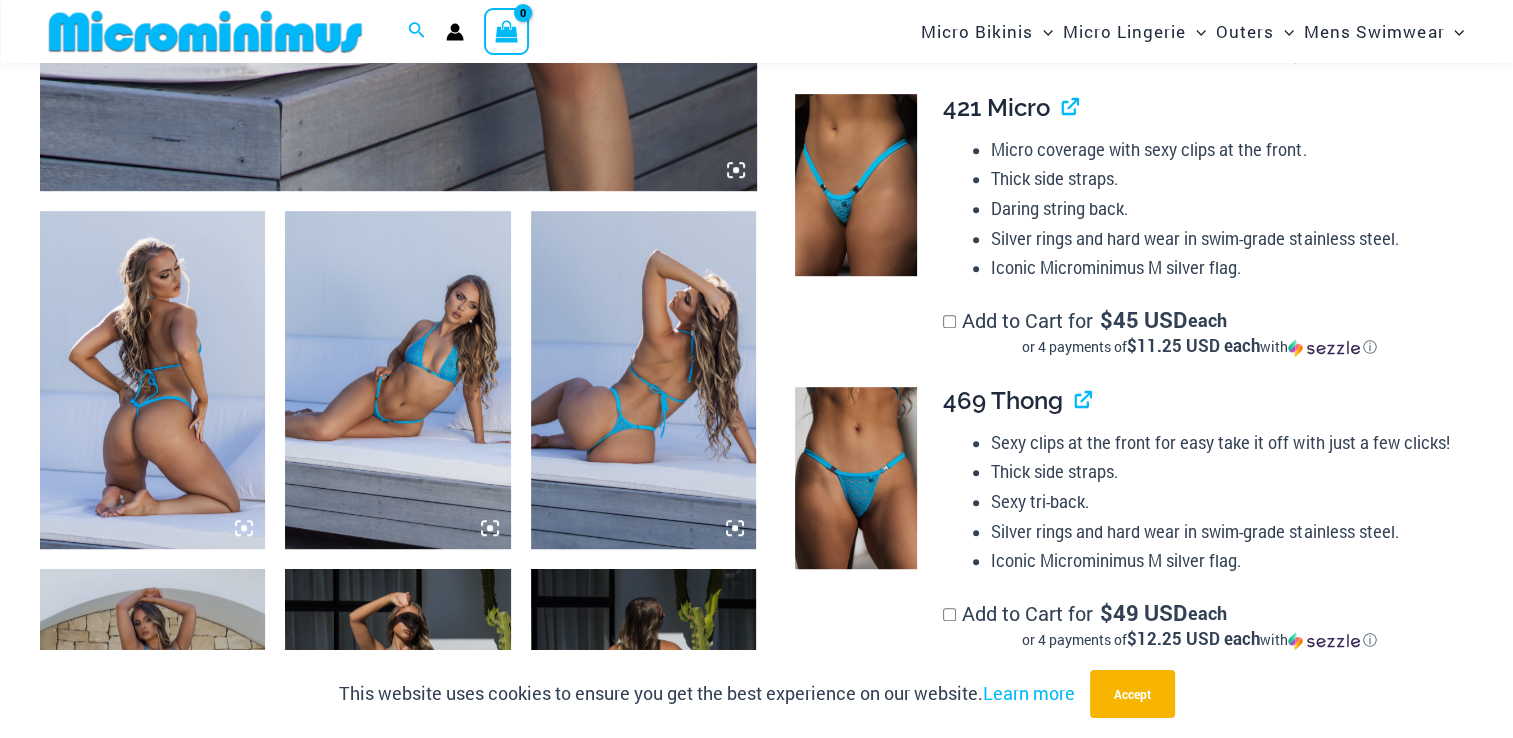 click at bounding box center [152, 380] 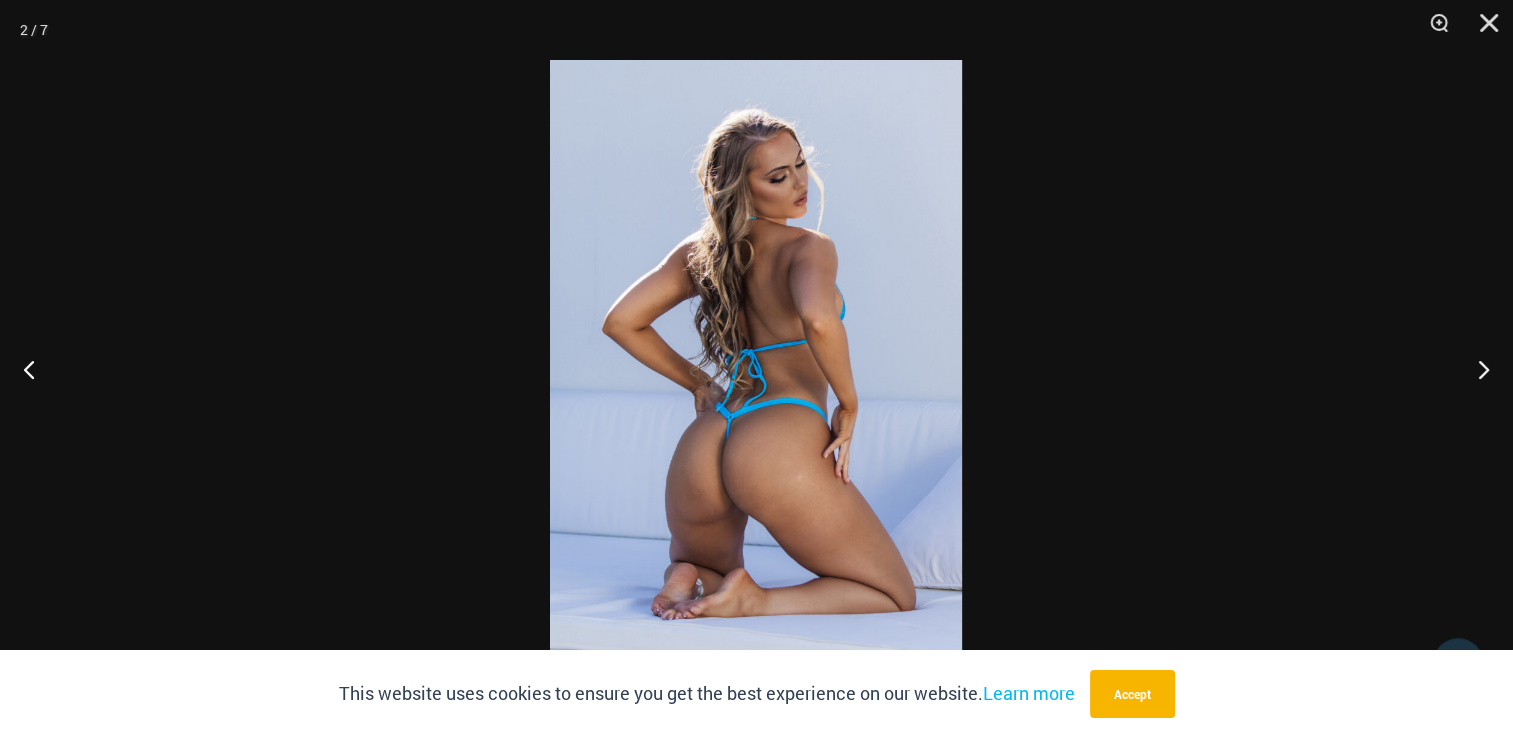 click at bounding box center [756, 369] 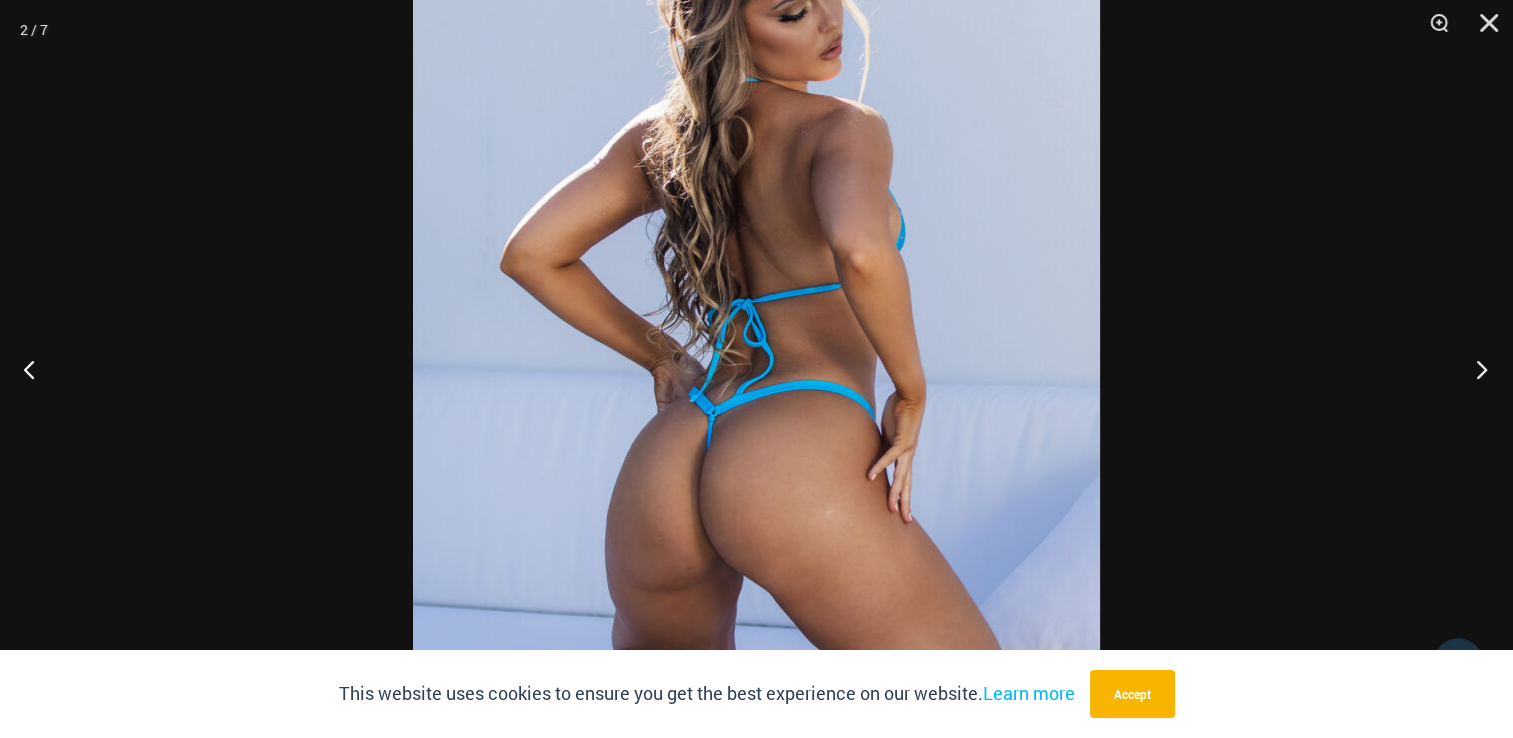 click at bounding box center (1475, 369) 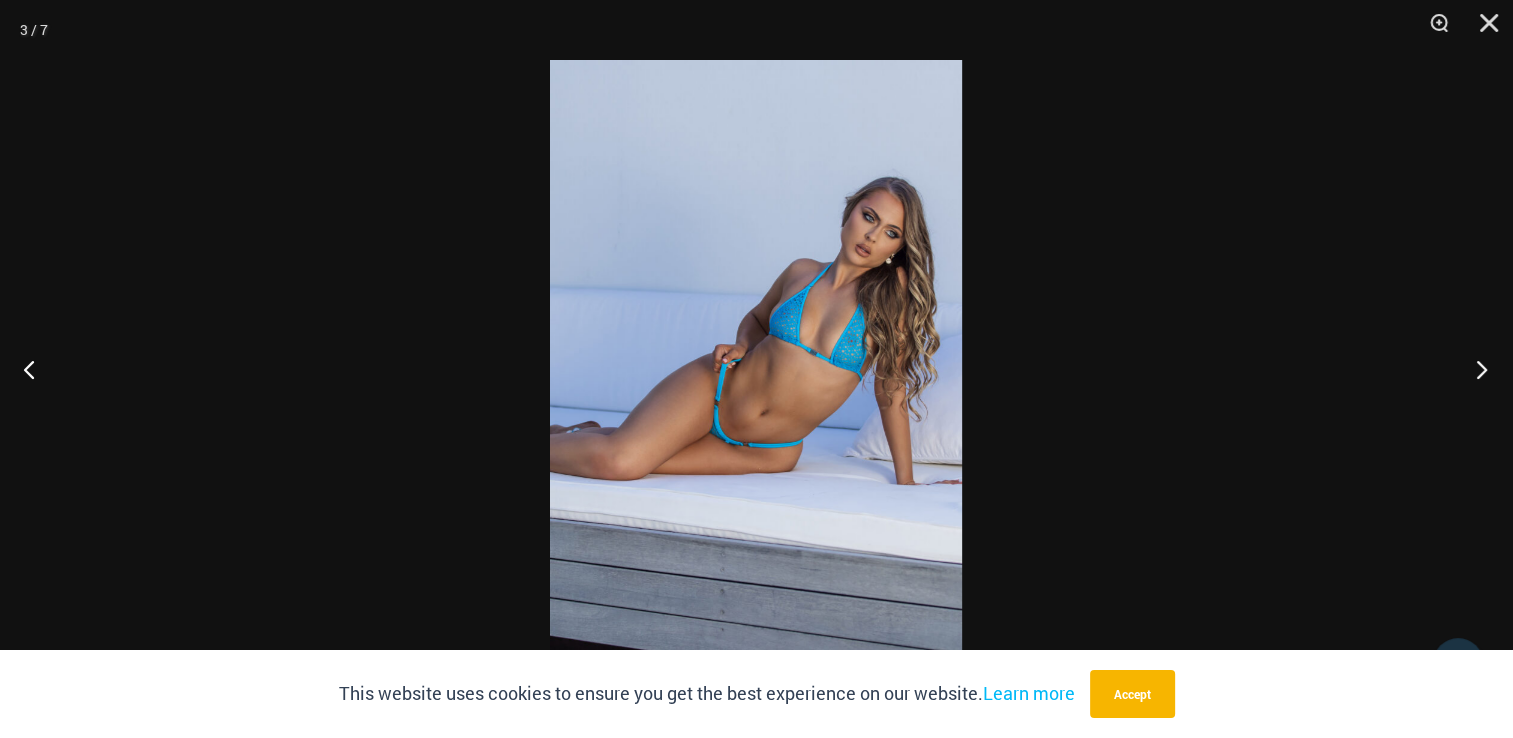 click at bounding box center (1475, 369) 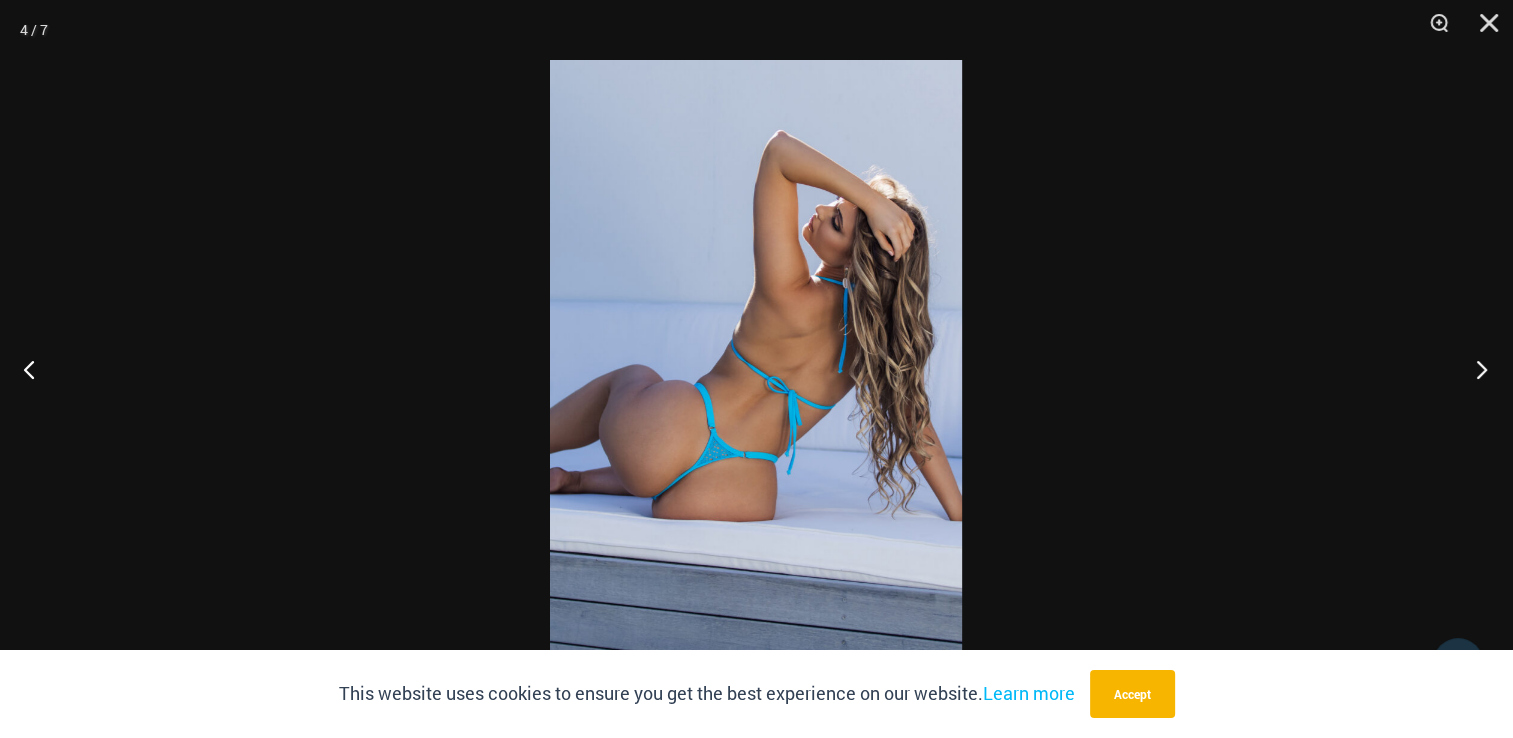 click at bounding box center [1475, 369] 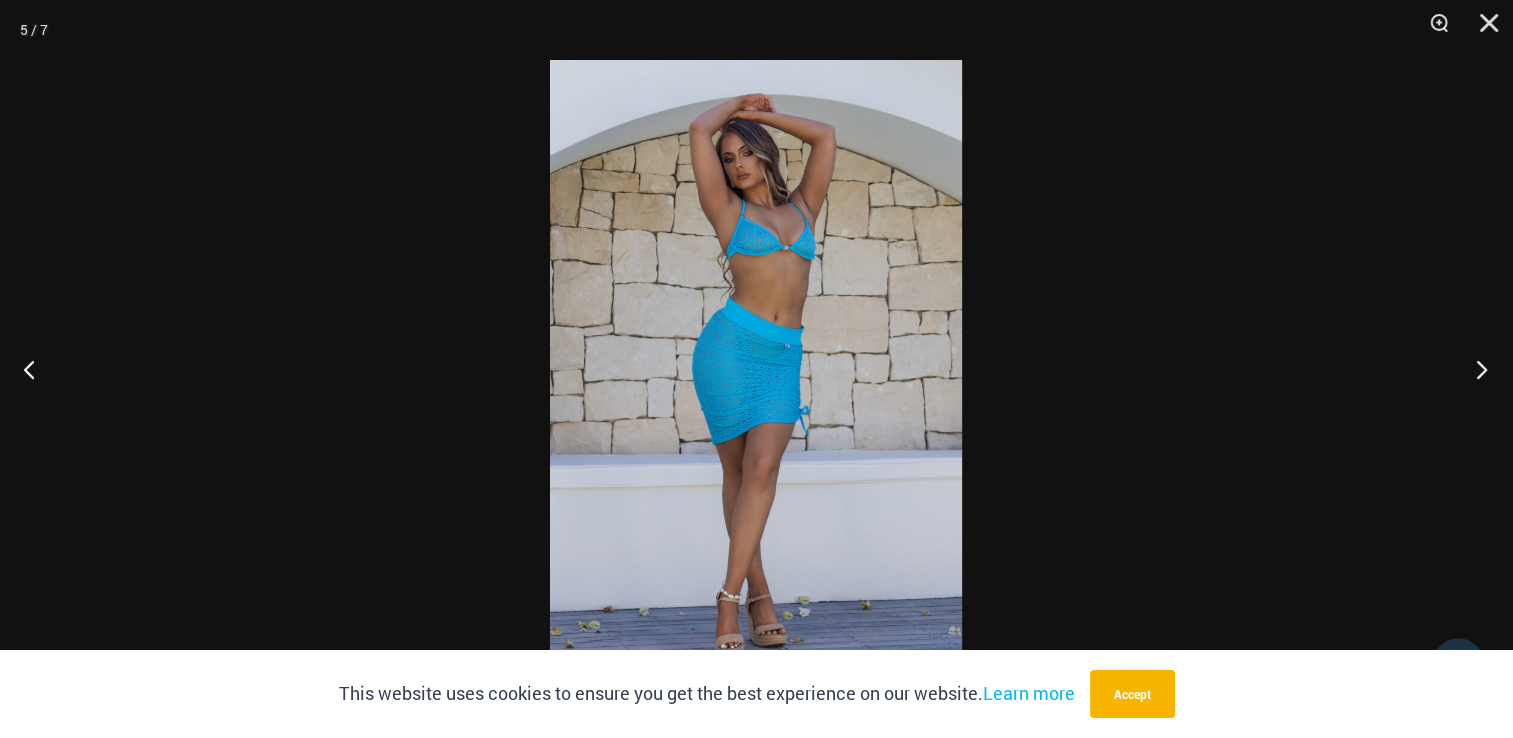 click at bounding box center [1475, 369] 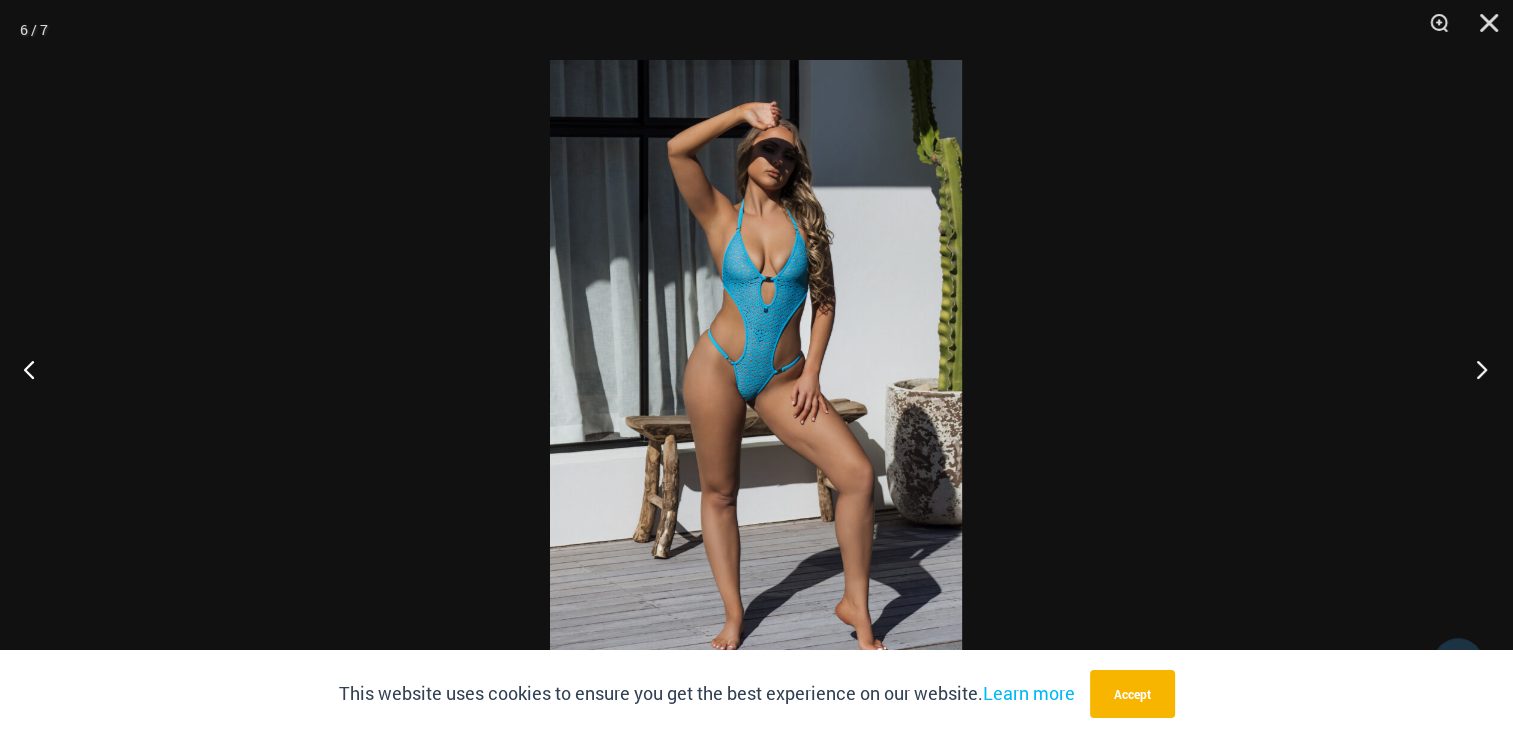click at bounding box center (1475, 369) 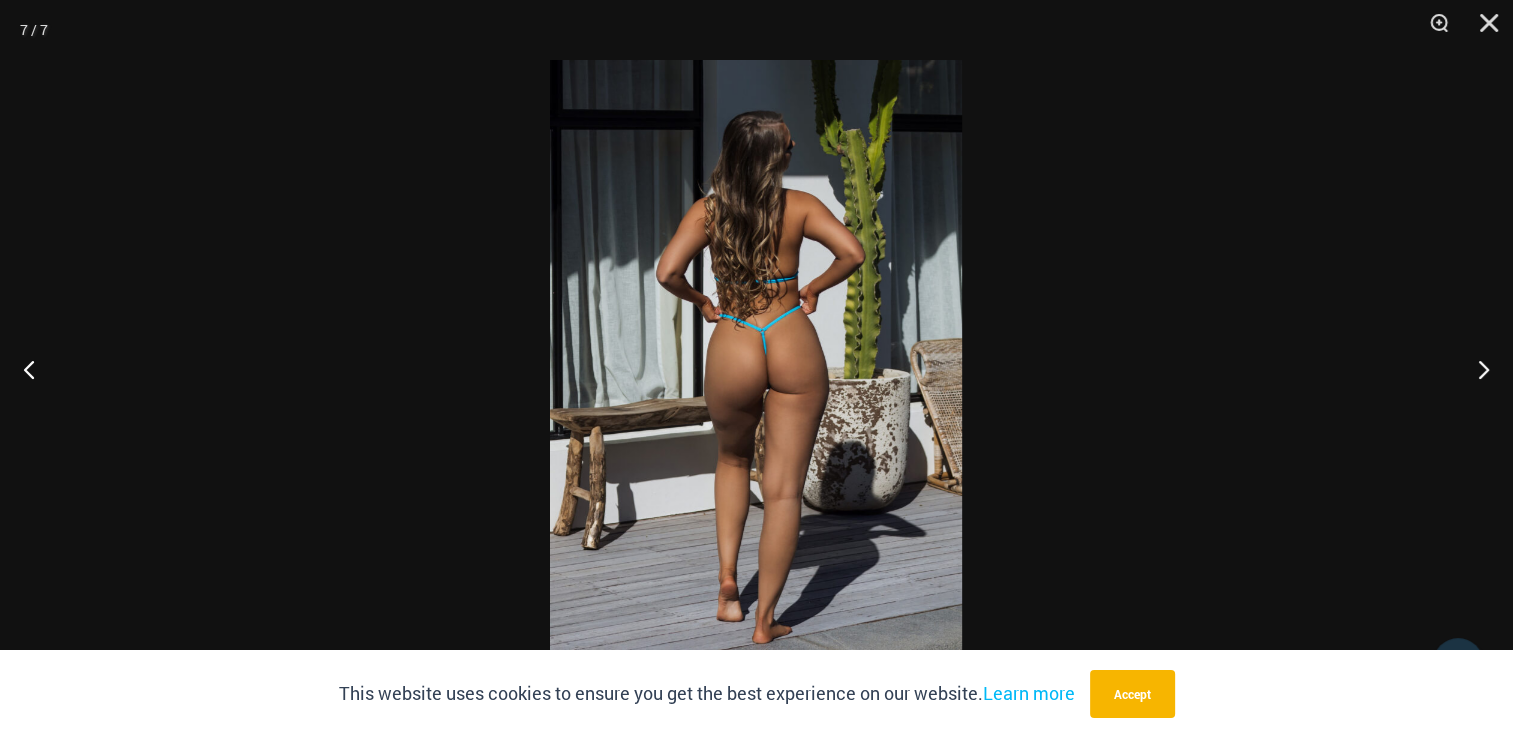 click at bounding box center (756, 369) 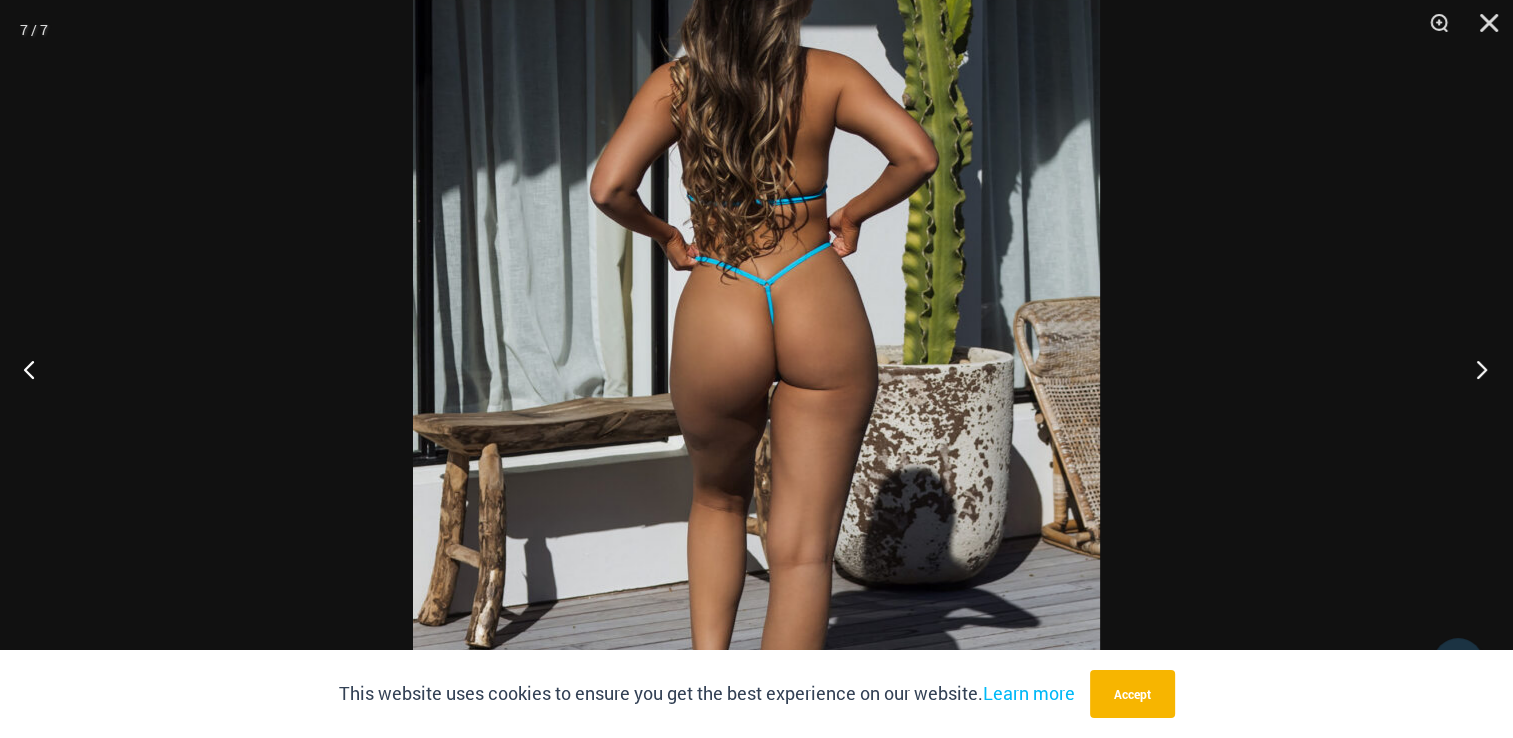 click at bounding box center [1475, 369] 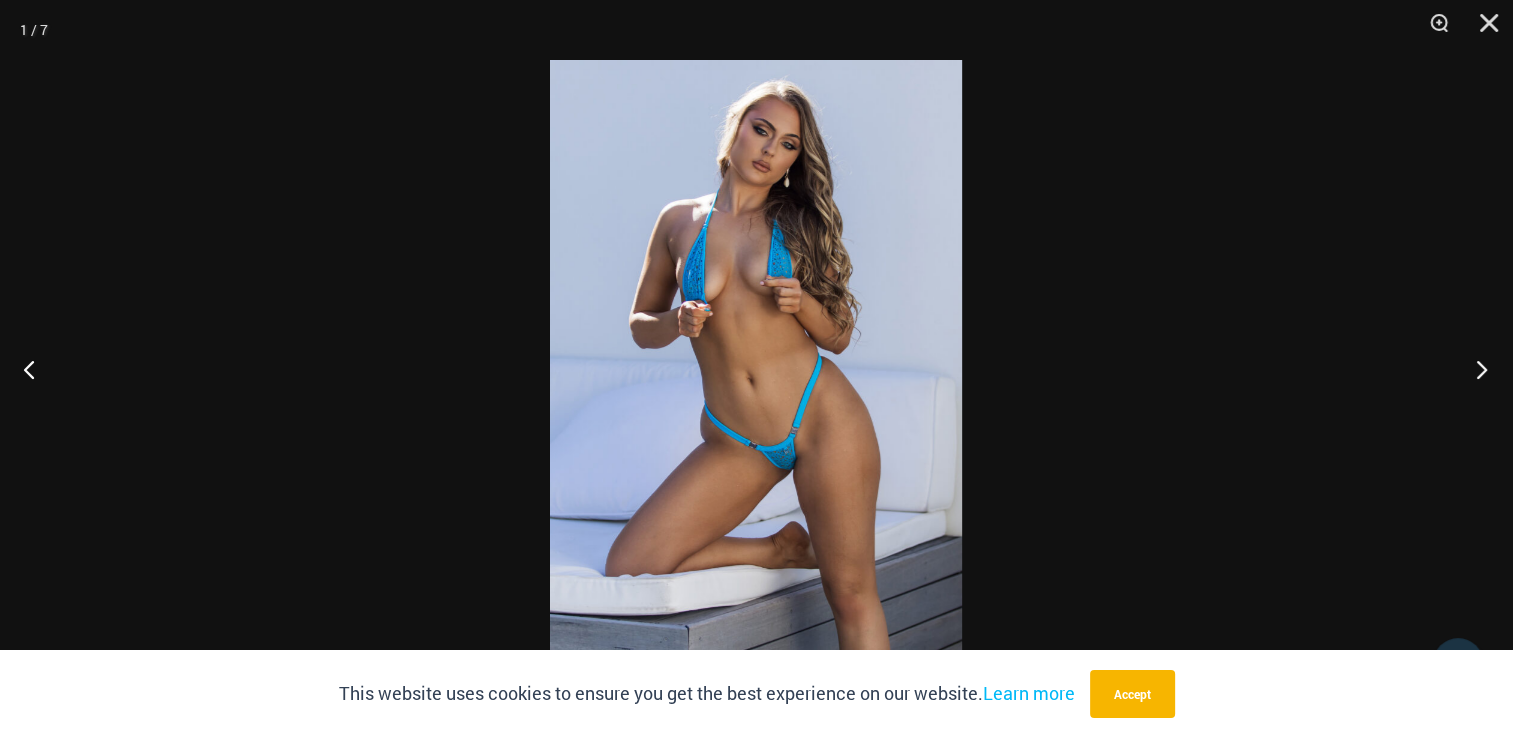 click at bounding box center (1475, 369) 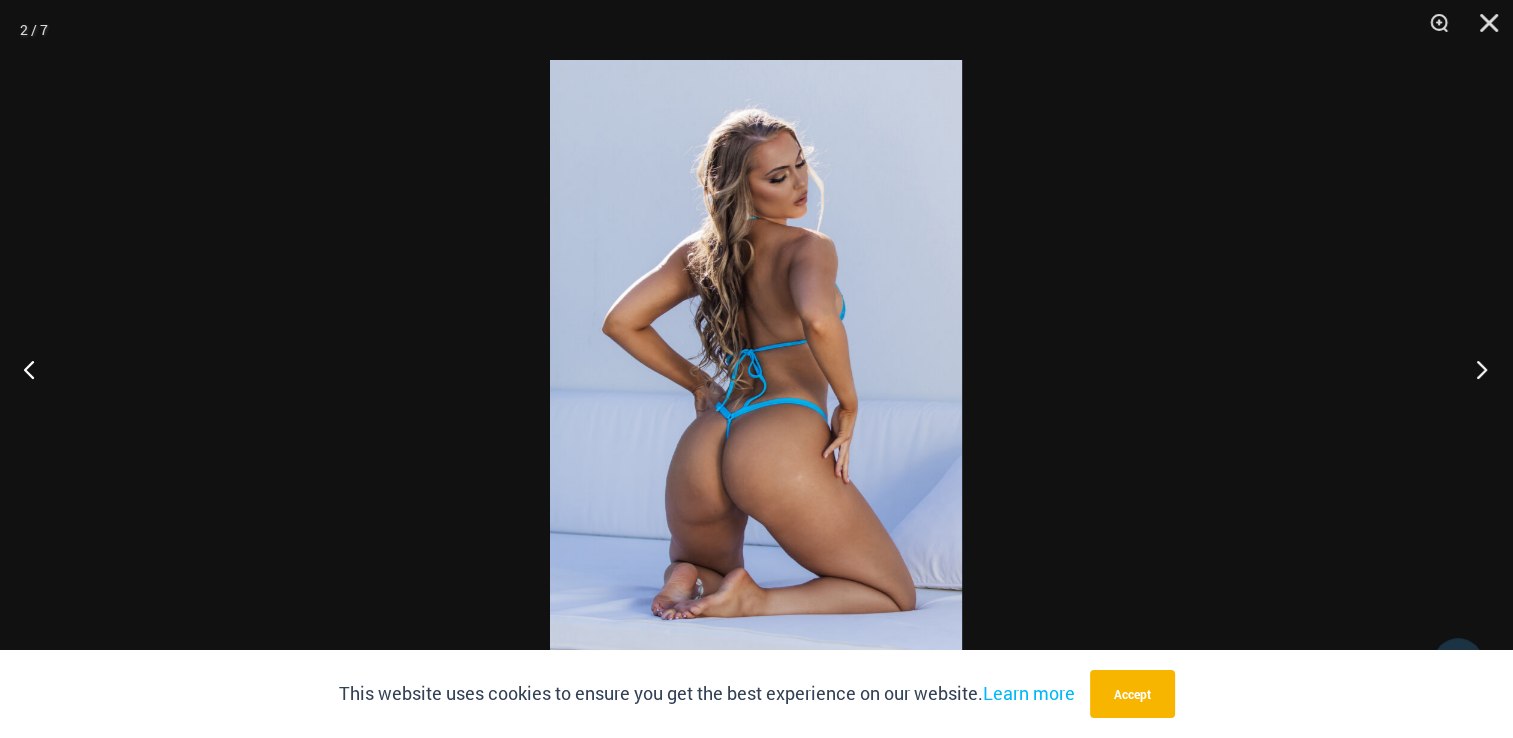click at bounding box center (1475, 369) 